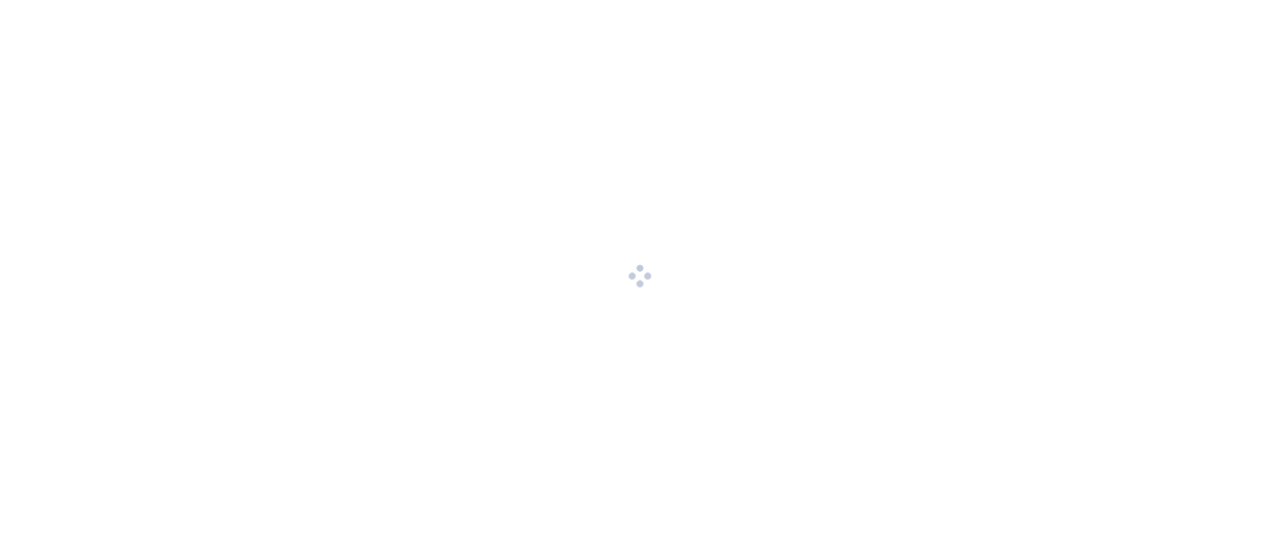 scroll, scrollTop: 0, scrollLeft: 0, axis: both 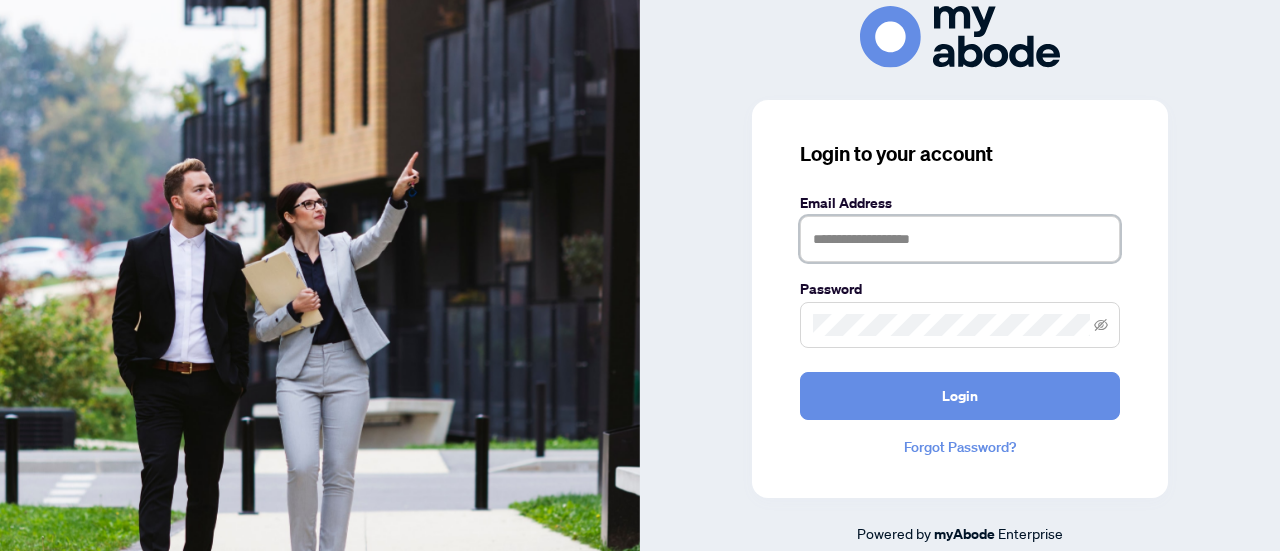 click at bounding box center (960, 239) 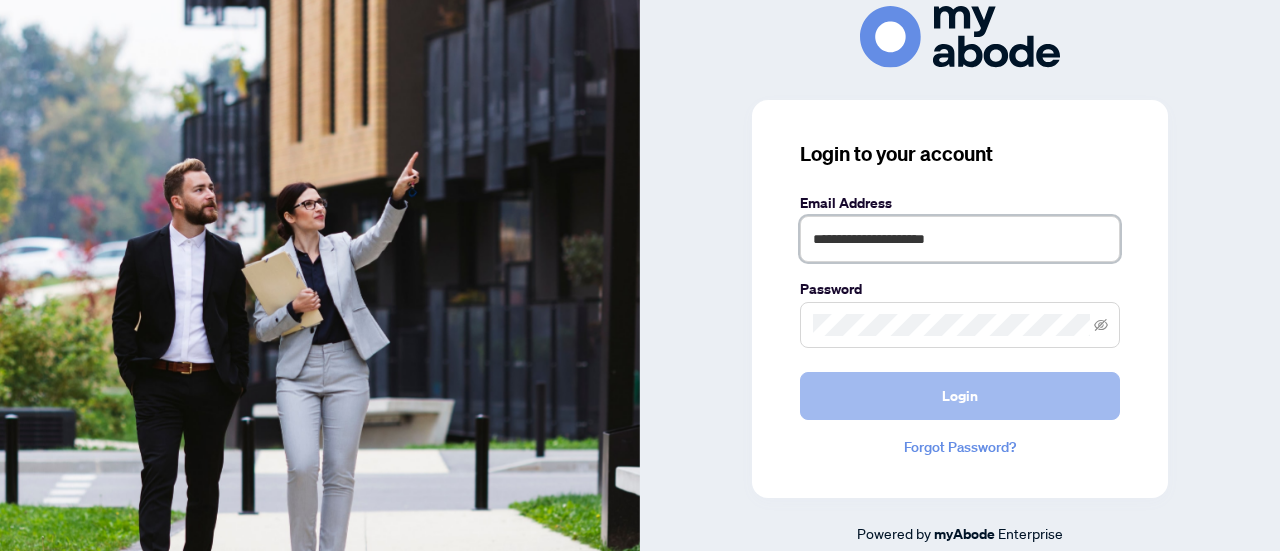 type on "**********" 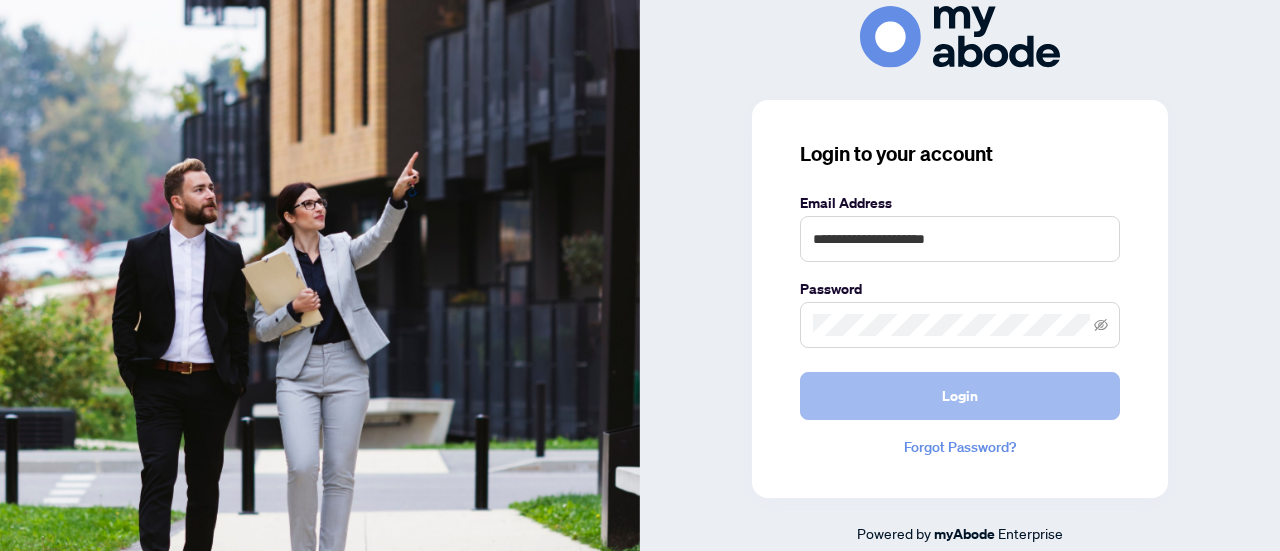 click on "Login" at bounding box center (960, 396) 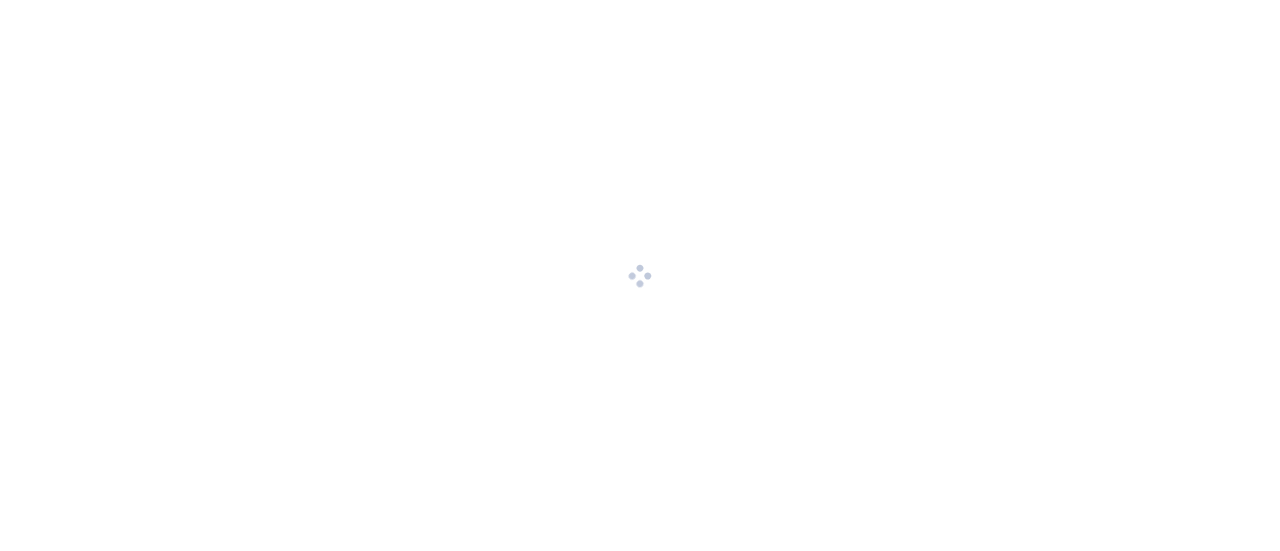 scroll, scrollTop: 0, scrollLeft: 0, axis: both 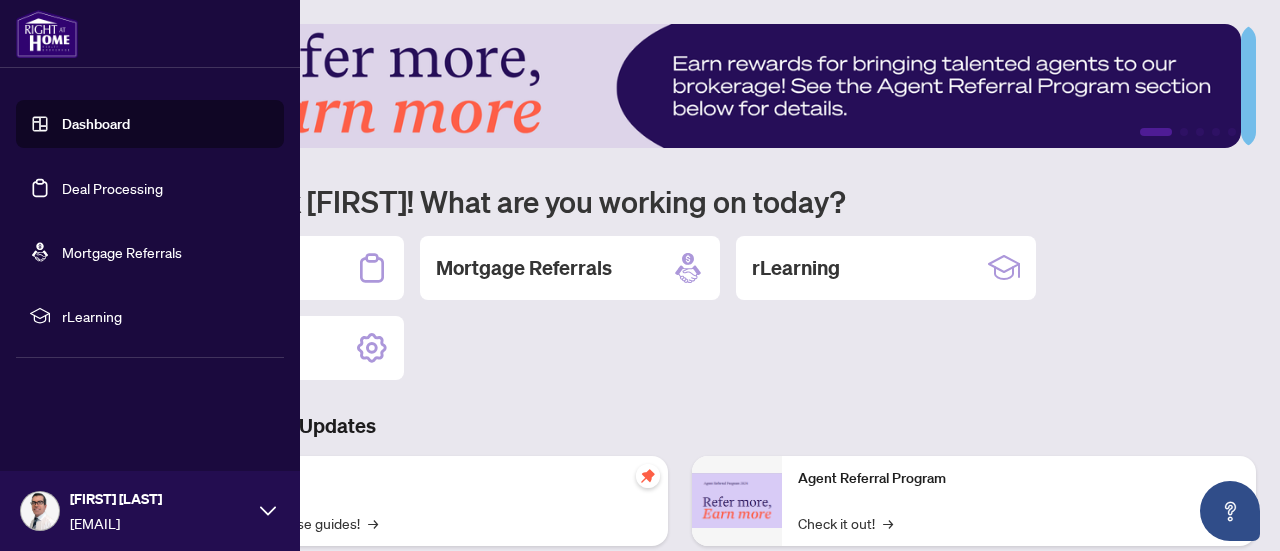 click on "Deal Processing" at bounding box center [112, 188] 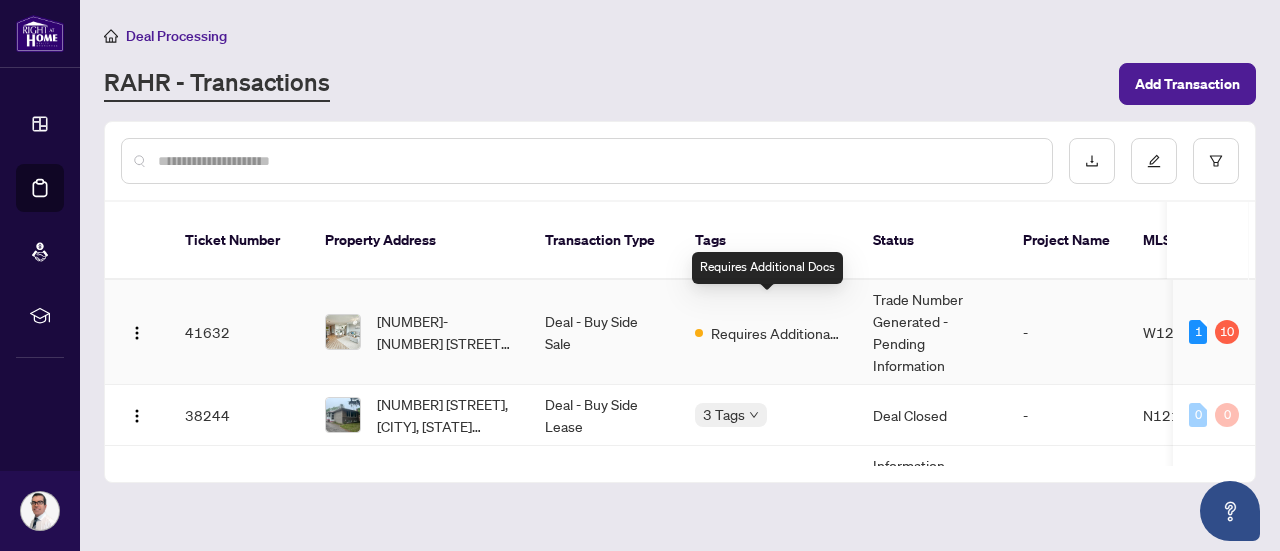 click on "Requires Additional Docs" at bounding box center [776, 333] 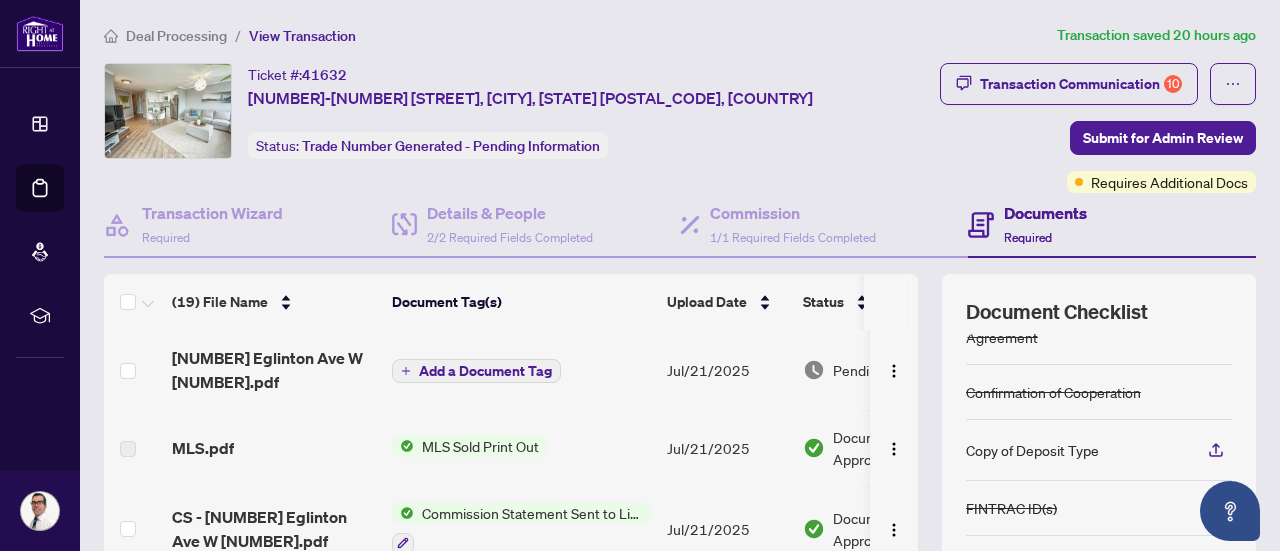 scroll, scrollTop: 286, scrollLeft: 0, axis: vertical 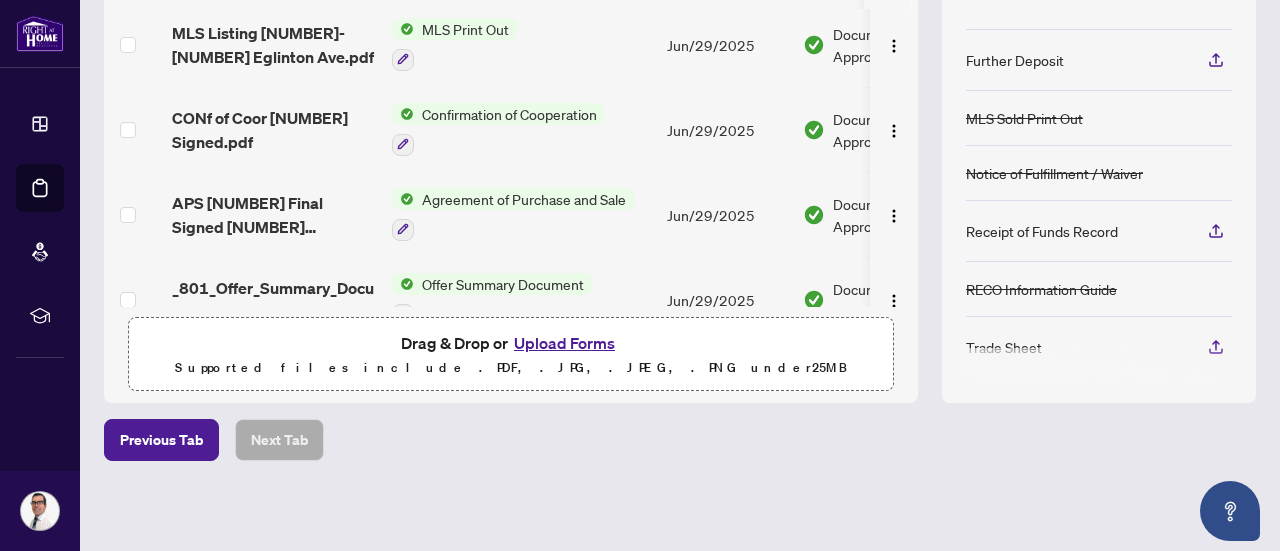 click on "Upload Forms" at bounding box center (564, 343) 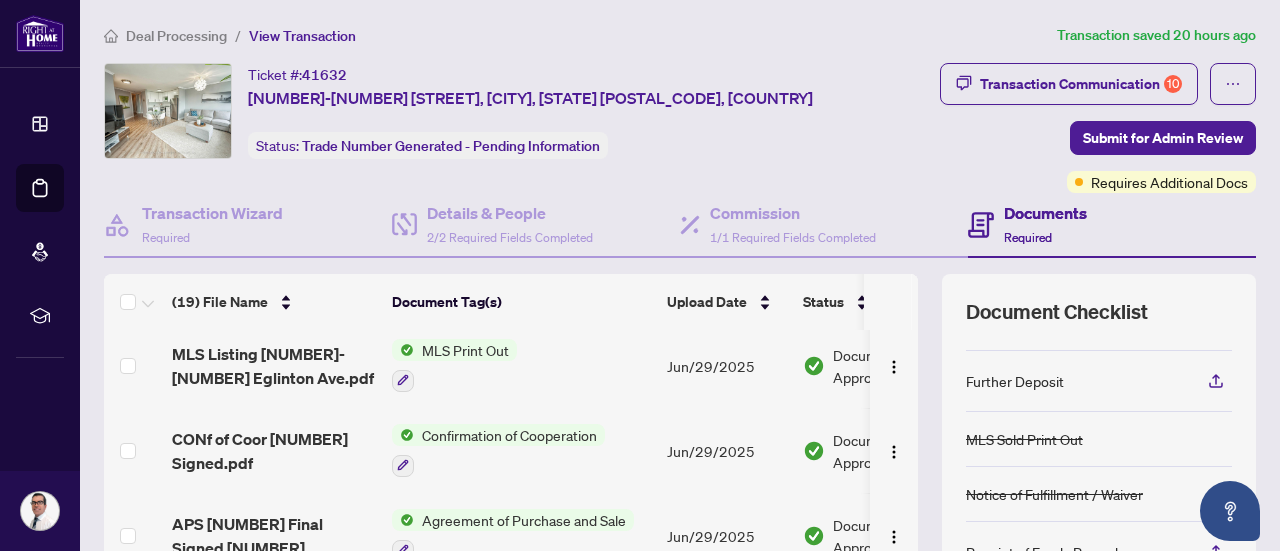 scroll, scrollTop: 1298, scrollLeft: 0, axis: vertical 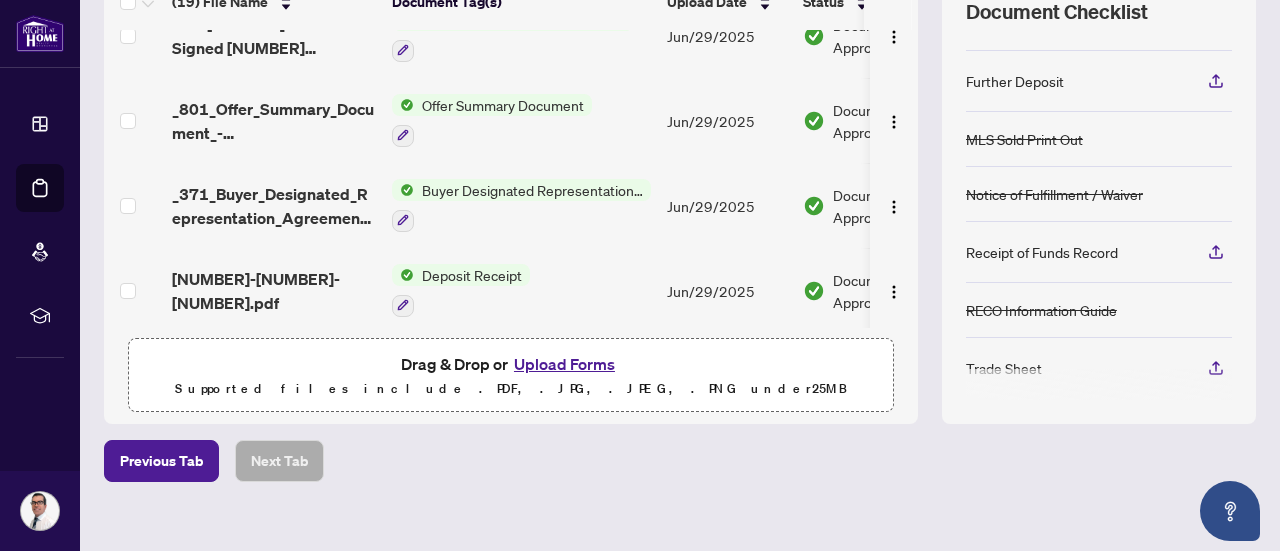 click on "Upload Forms" at bounding box center [564, 364] 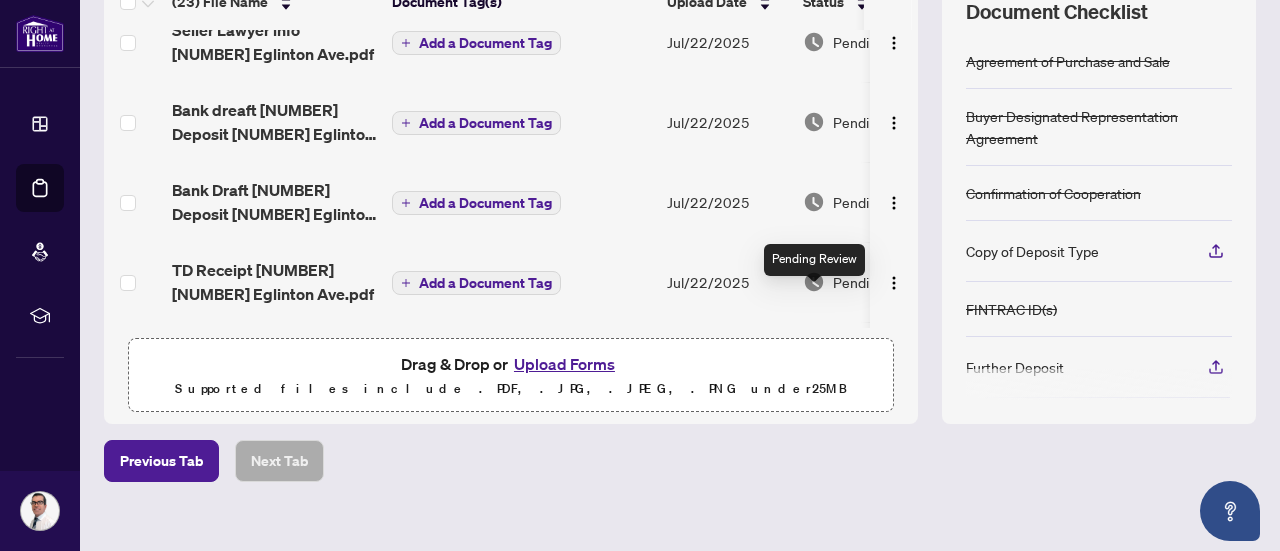 scroll, scrollTop: 0, scrollLeft: 0, axis: both 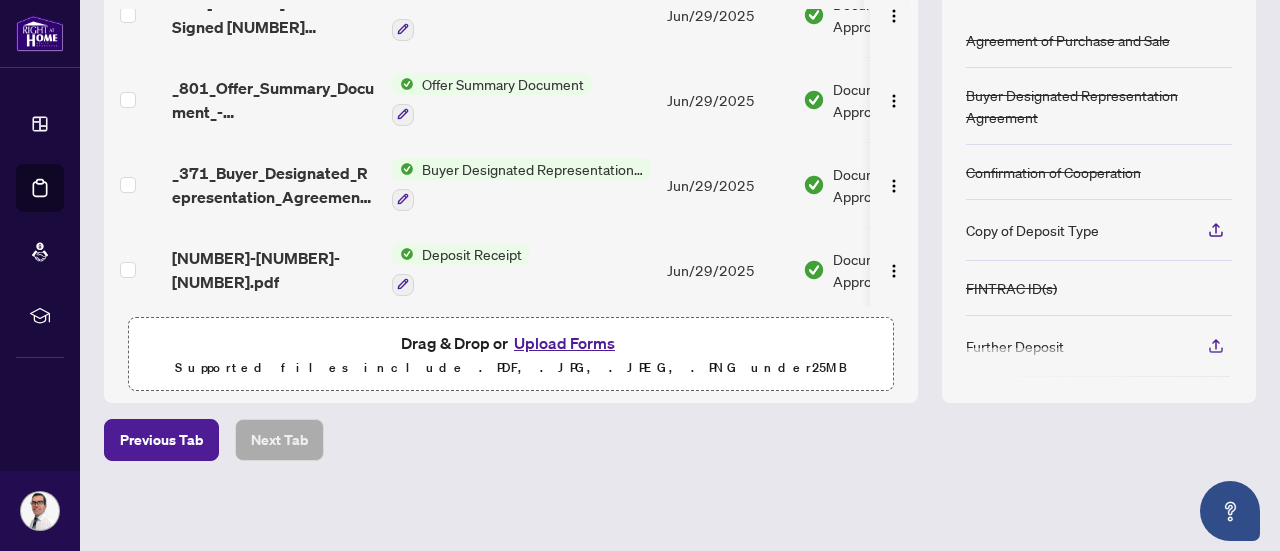 click on "Deposit Receipt" at bounding box center (472, 254) 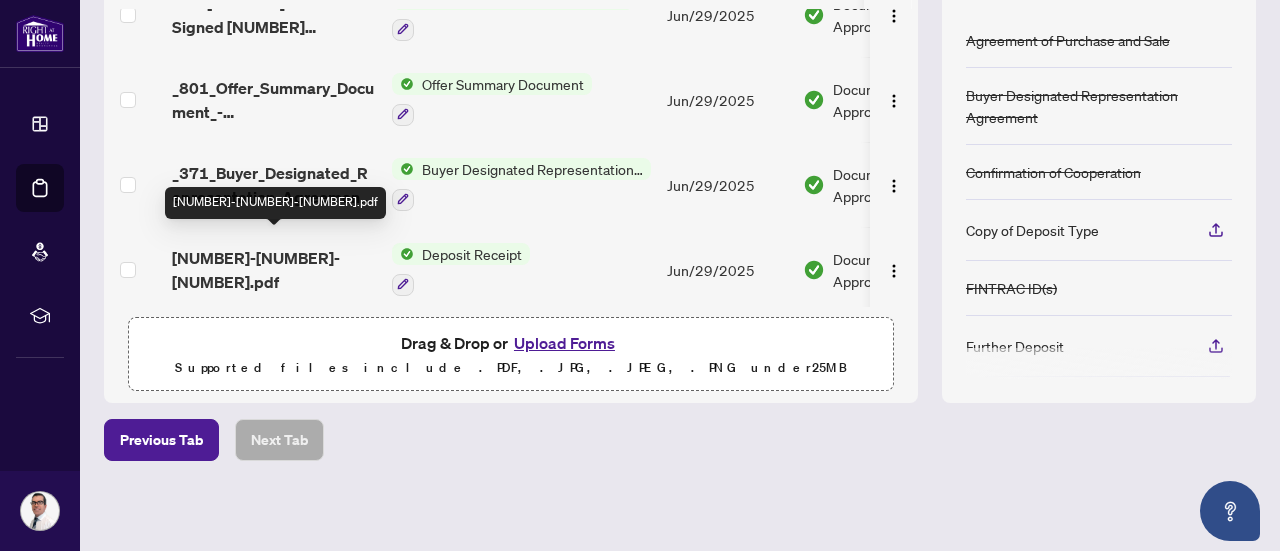 click on "1751224055148-DepositReceipt.pdf" at bounding box center (274, 270) 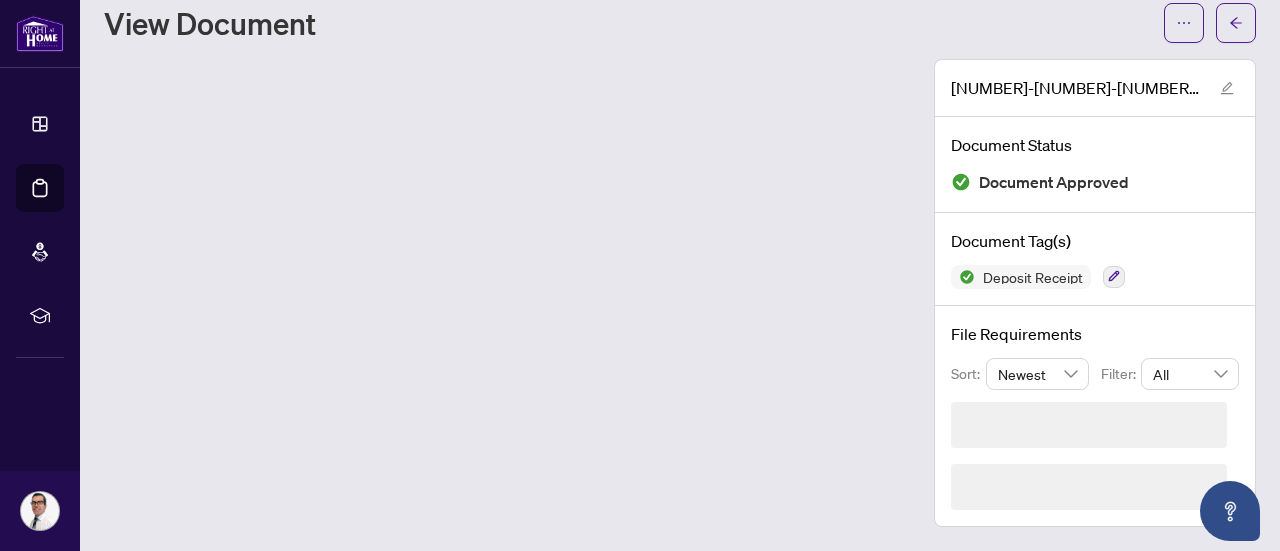 scroll, scrollTop: 0, scrollLeft: 0, axis: both 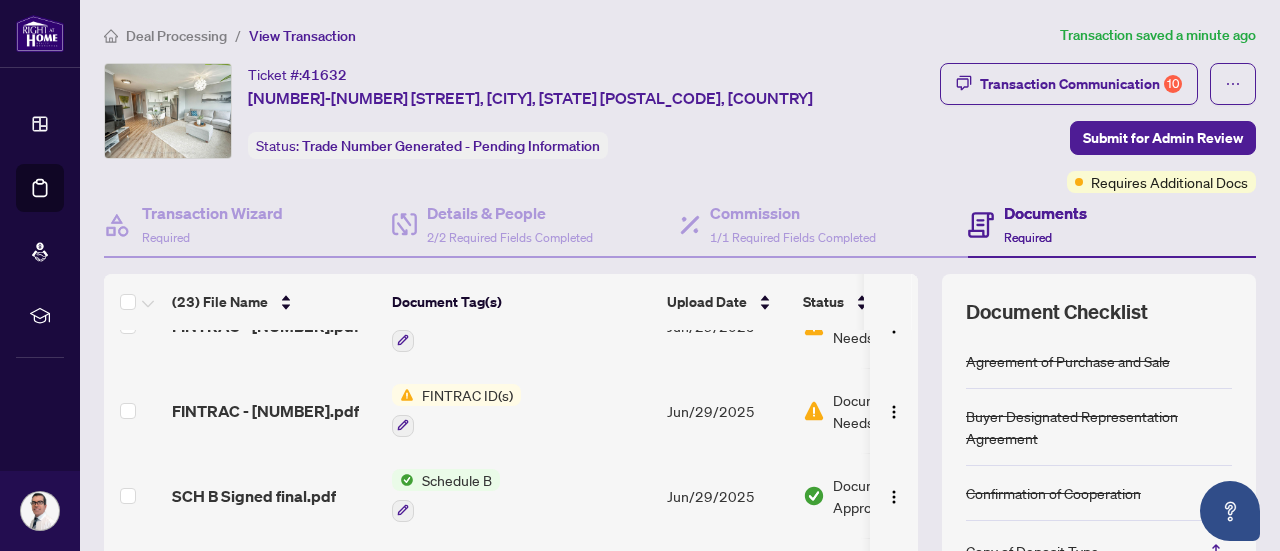 click on "FINTRAC ID(s)" at bounding box center [467, 395] 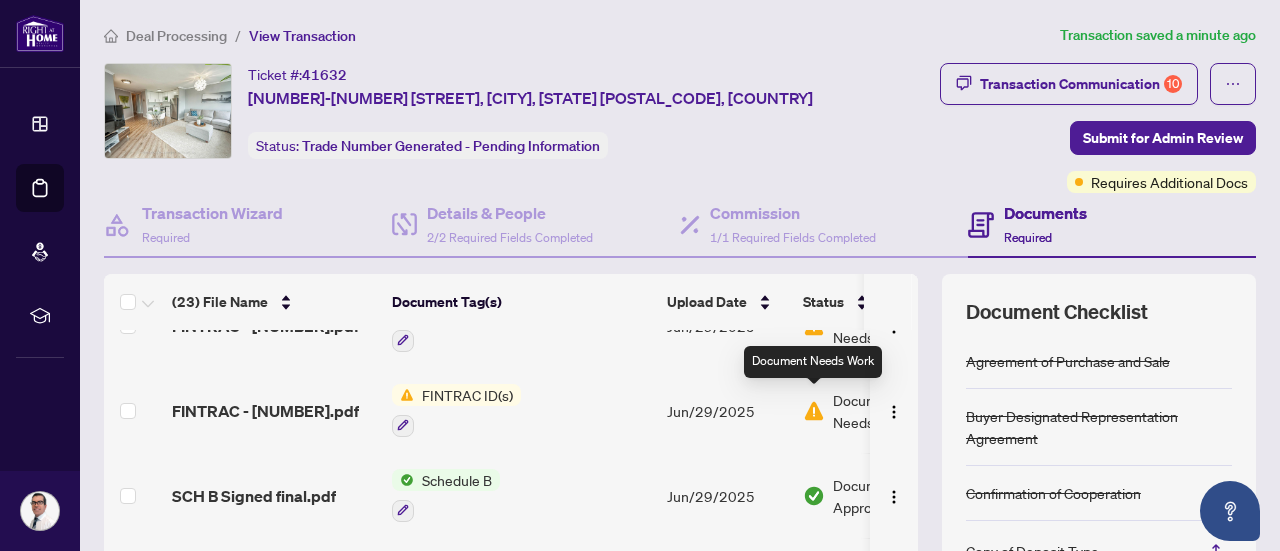 click at bounding box center [814, 411] 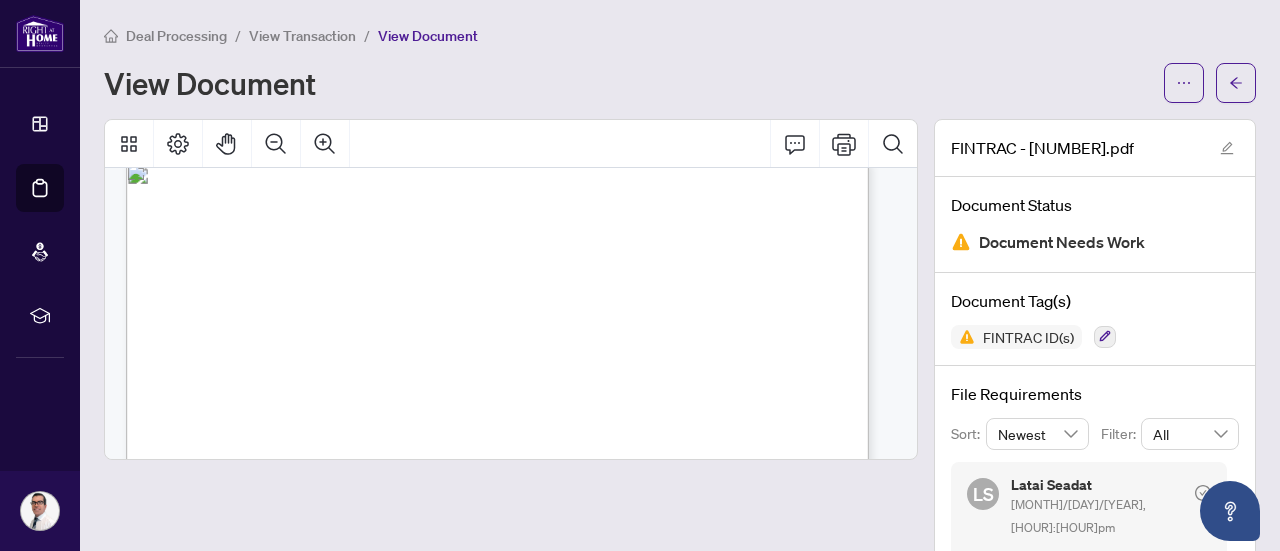 scroll, scrollTop: 0, scrollLeft: 0, axis: both 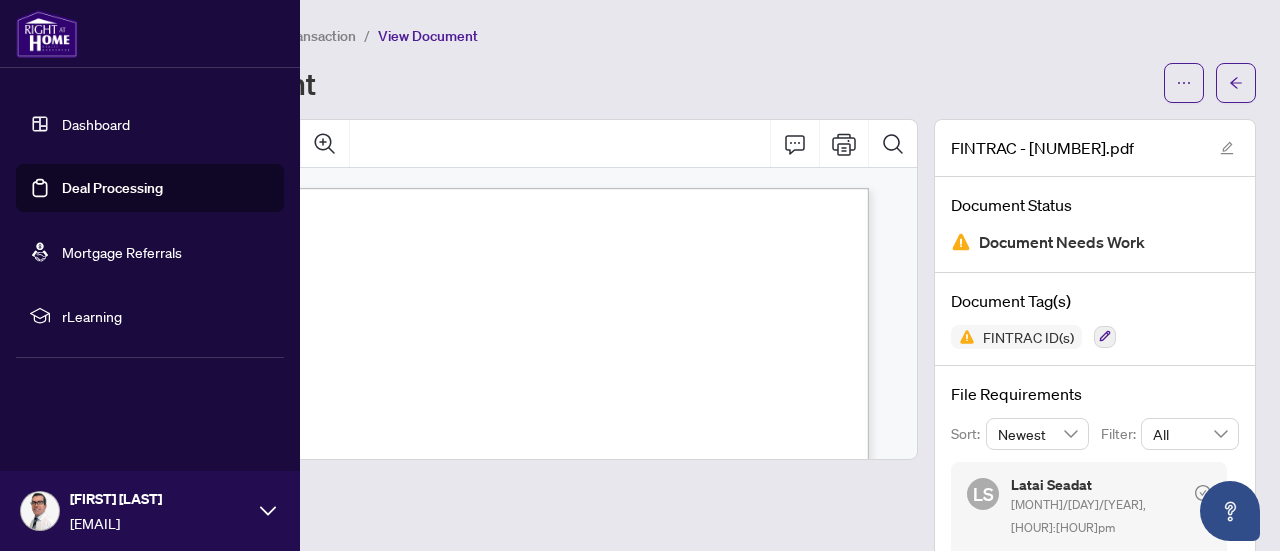 click on "Deal Processing" at bounding box center (112, 188) 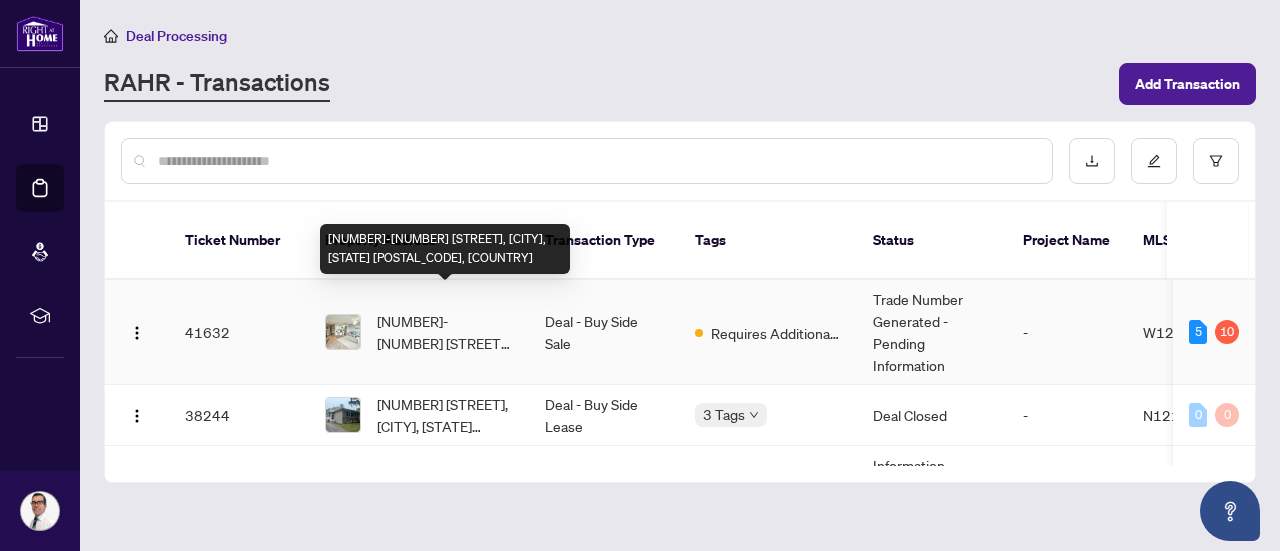 click on "[NUMBER]-[NUMBER] [STREET], [CITY], [PROVINCE] [POSTAL_CODE], [COUNTRY]" at bounding box center (445, 332) 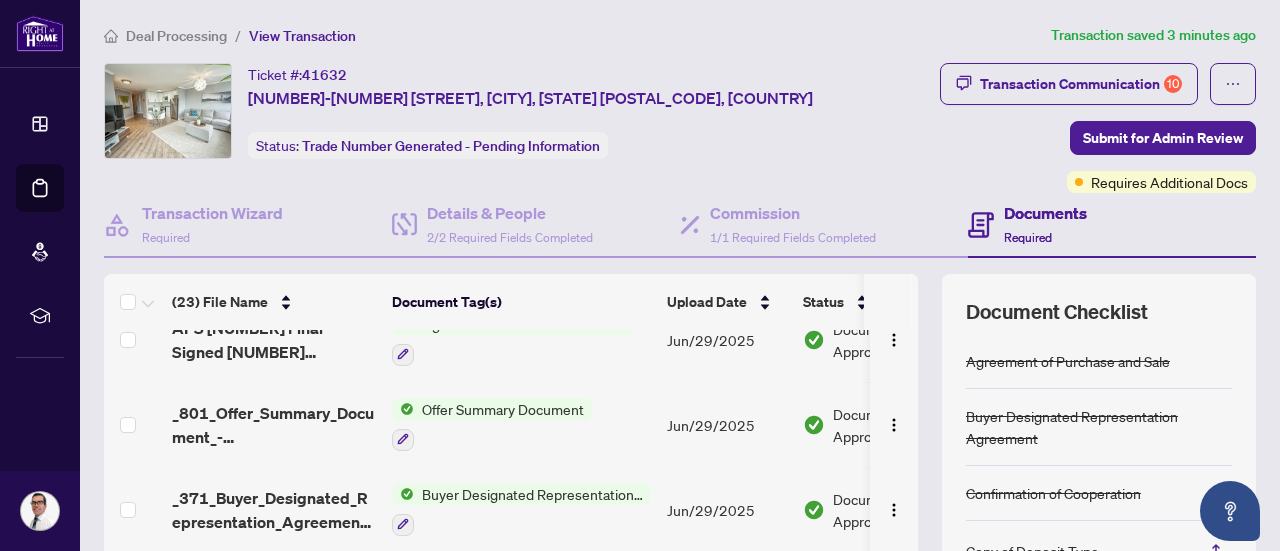 scroll, scrollTop: 1618, scrollLeft: 0, axis: vertical 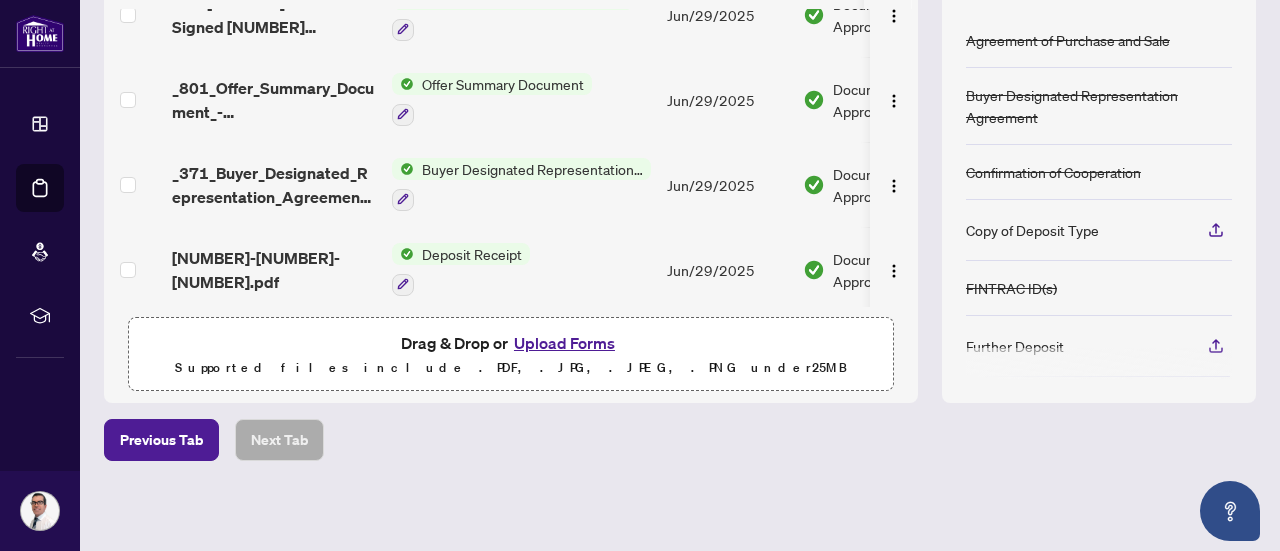 click on "Upload Forms" at bounding box center (564, 343) 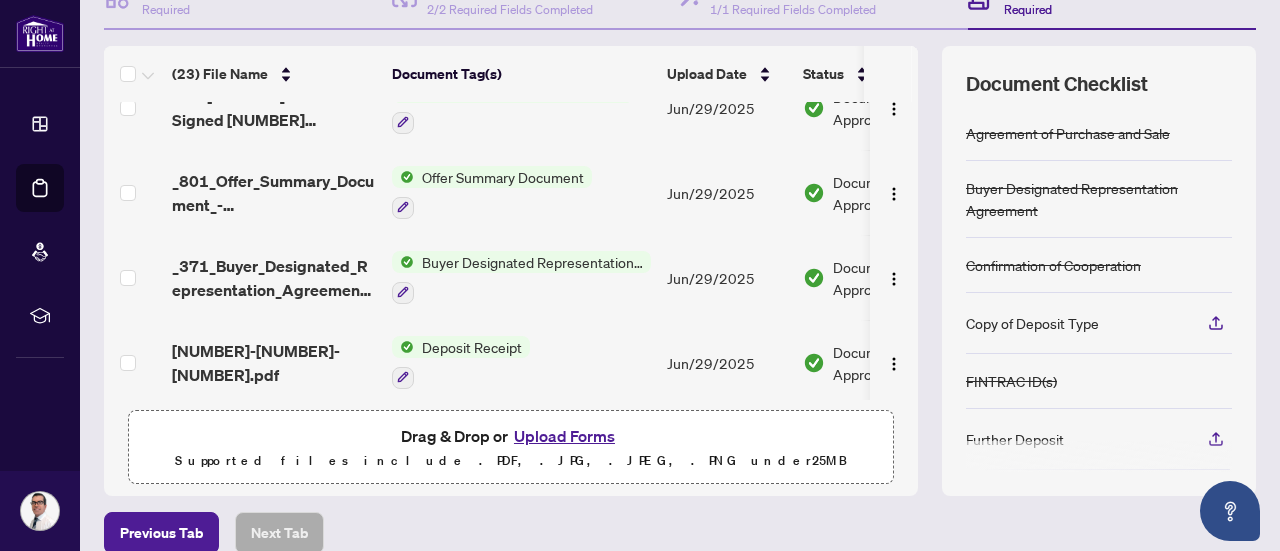 scroll, scrollTop: 321, scrollLeft: 0, axis: vertical 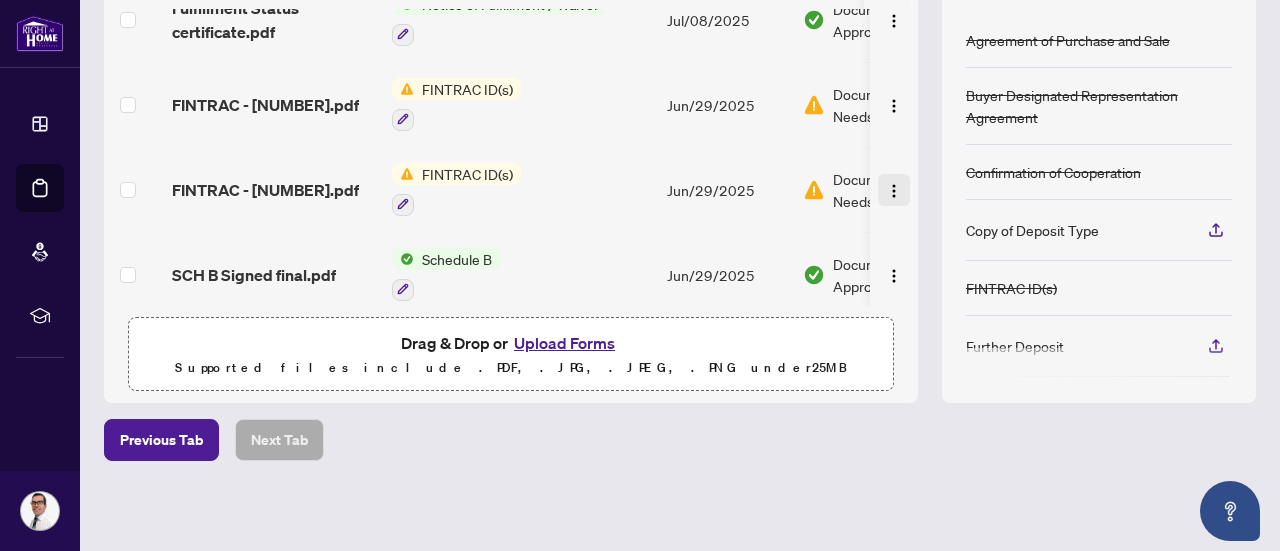 click at bounding box center [894, 191] 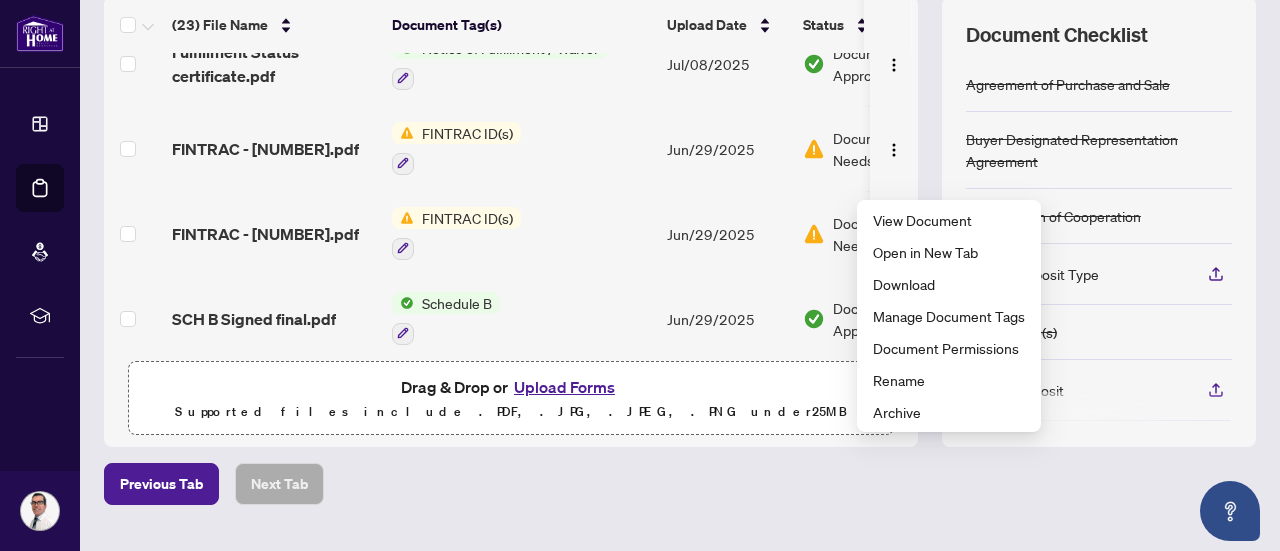 scroll, scrollTop: 321, scrollLeft: 0, axis: vertical 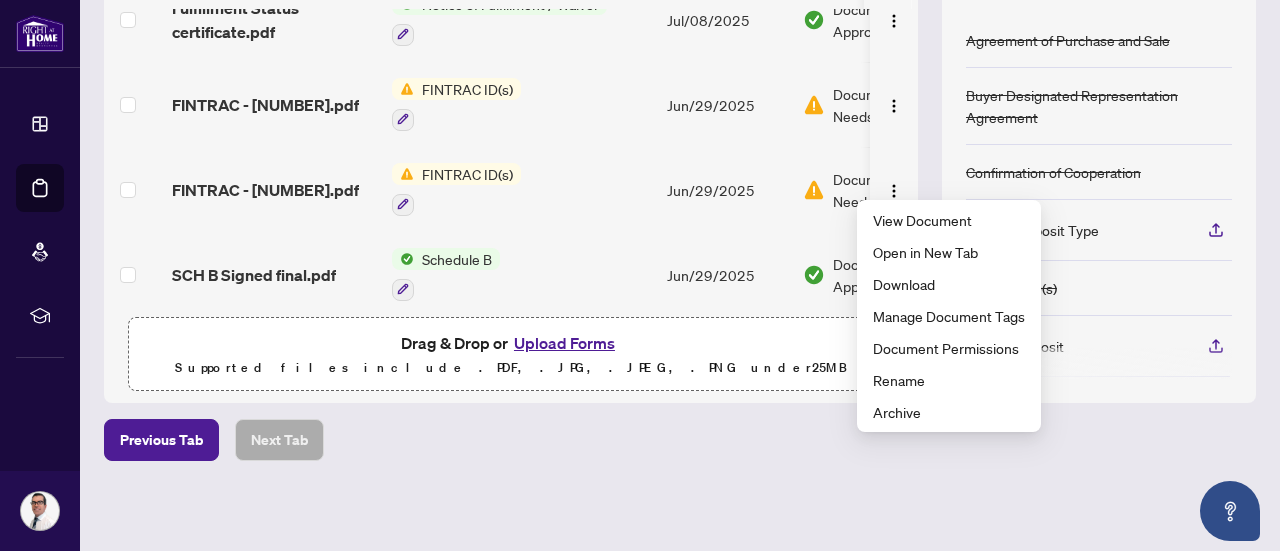 click on "Upload Forms" at bounding box center (564, 343) 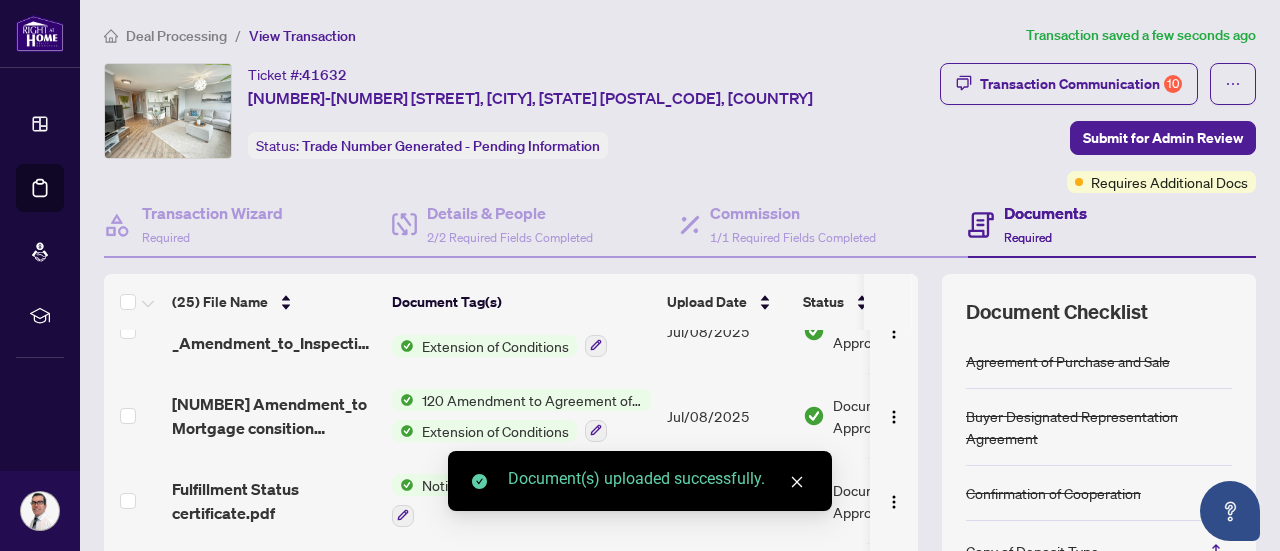 scroll, scrollTop: 100, scrollLeft: 0, axis: vertical 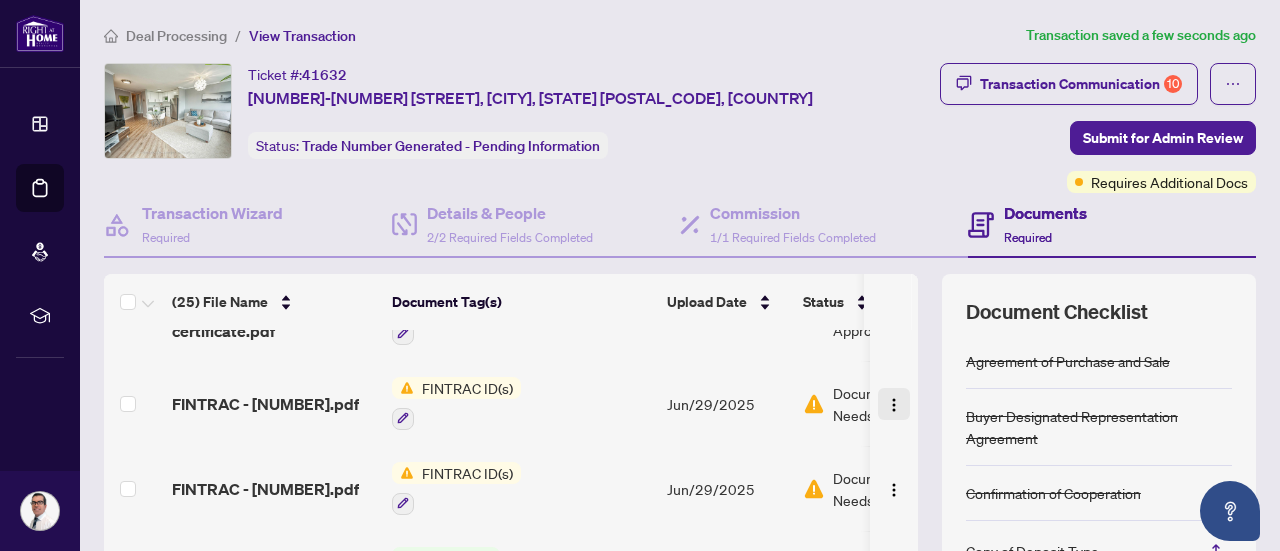 click at bounding box center (894, 405) 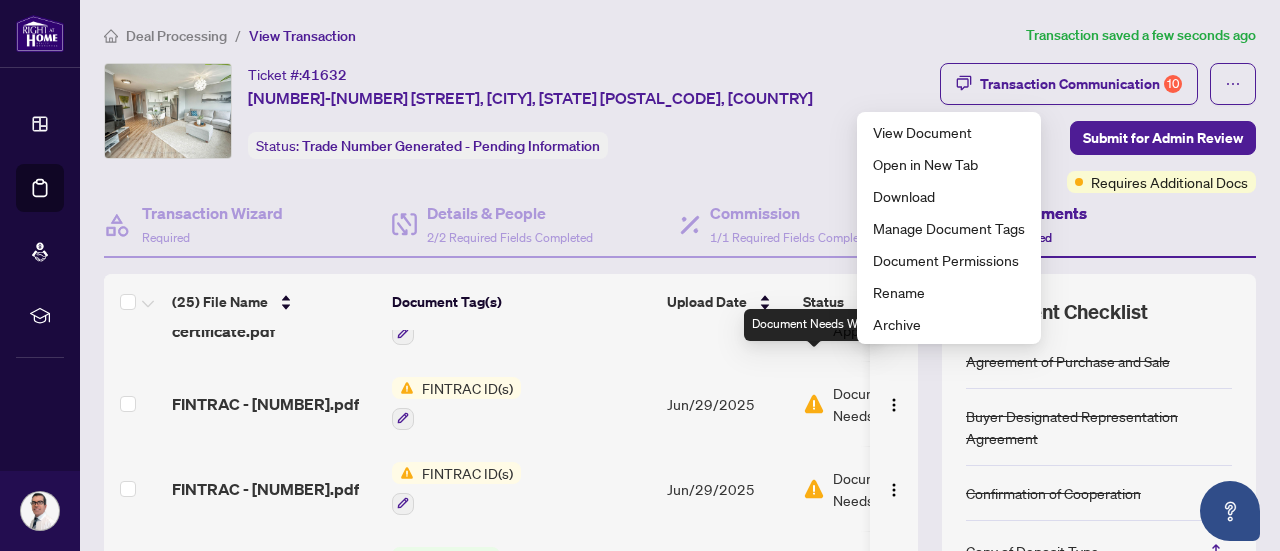 click at bounding box center [814, 404] 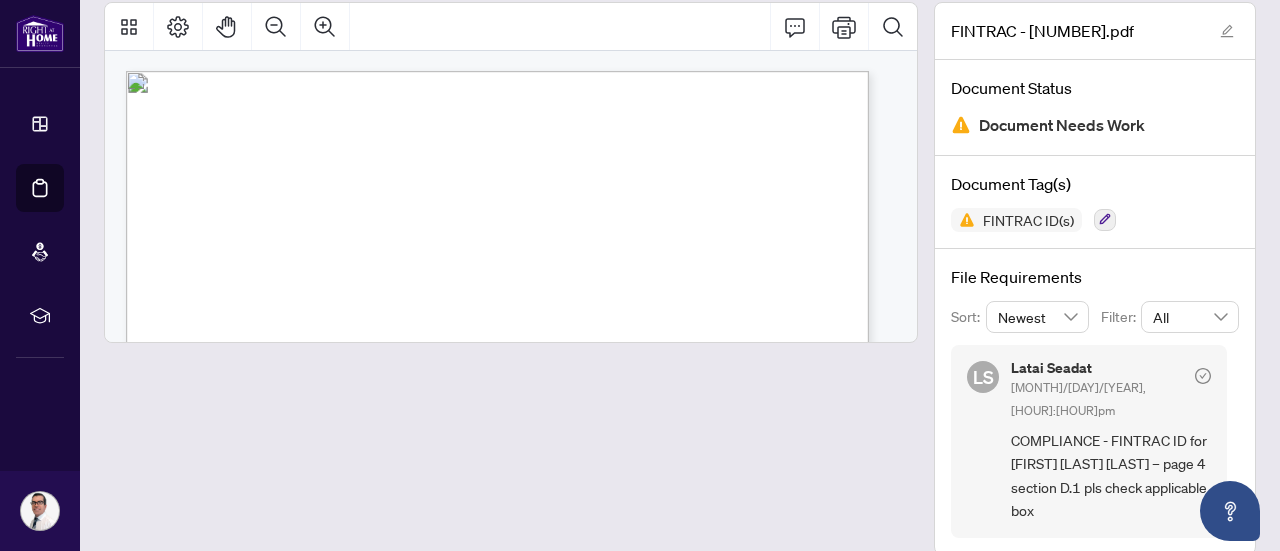scroll, scrollTop: 0, scrollLeft: 0, axis: both 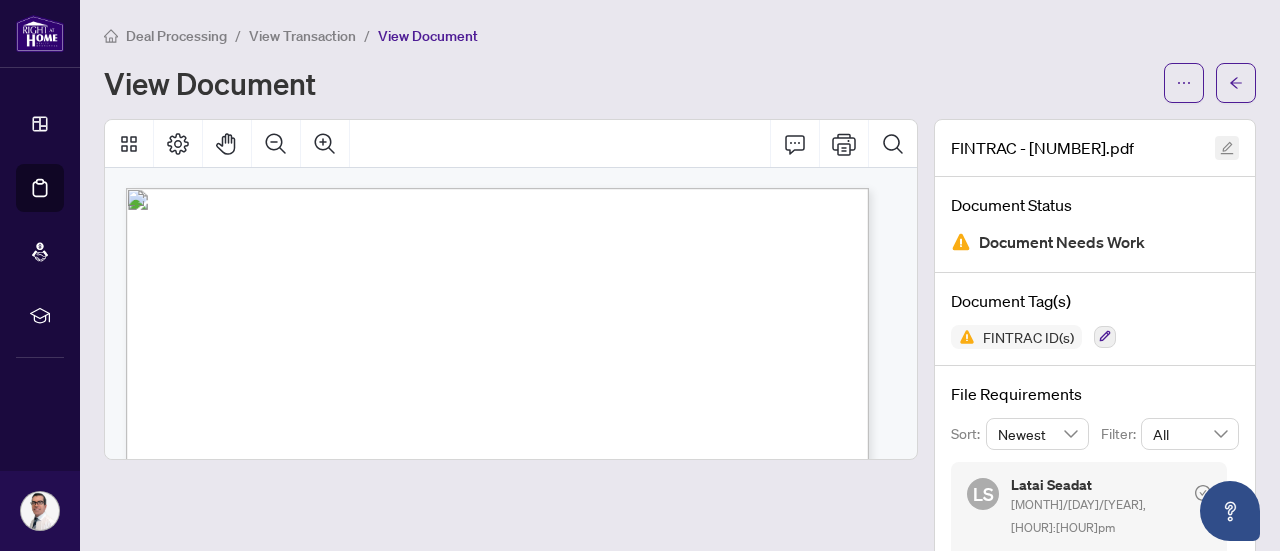 click 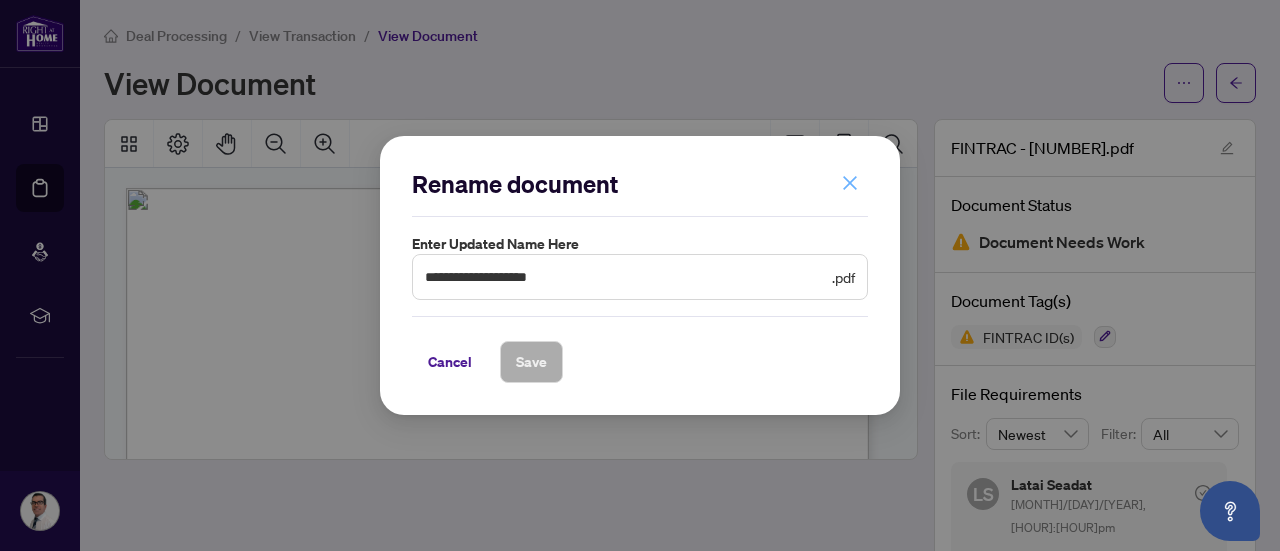 click 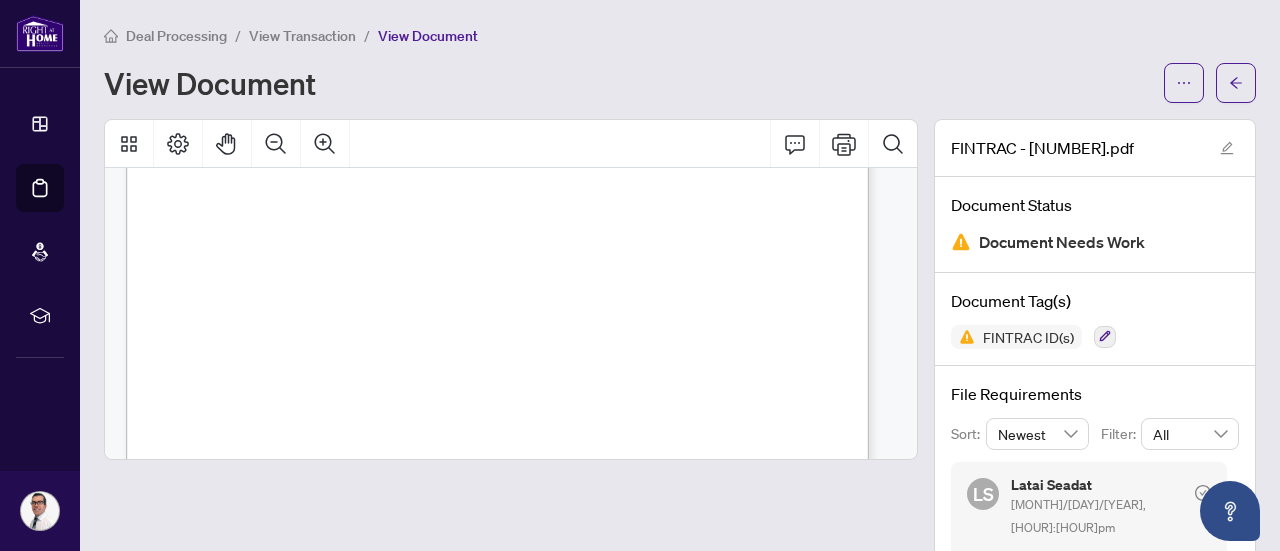 scroll, scrollTop: 300, scrollLeft: 0, axis: vertical 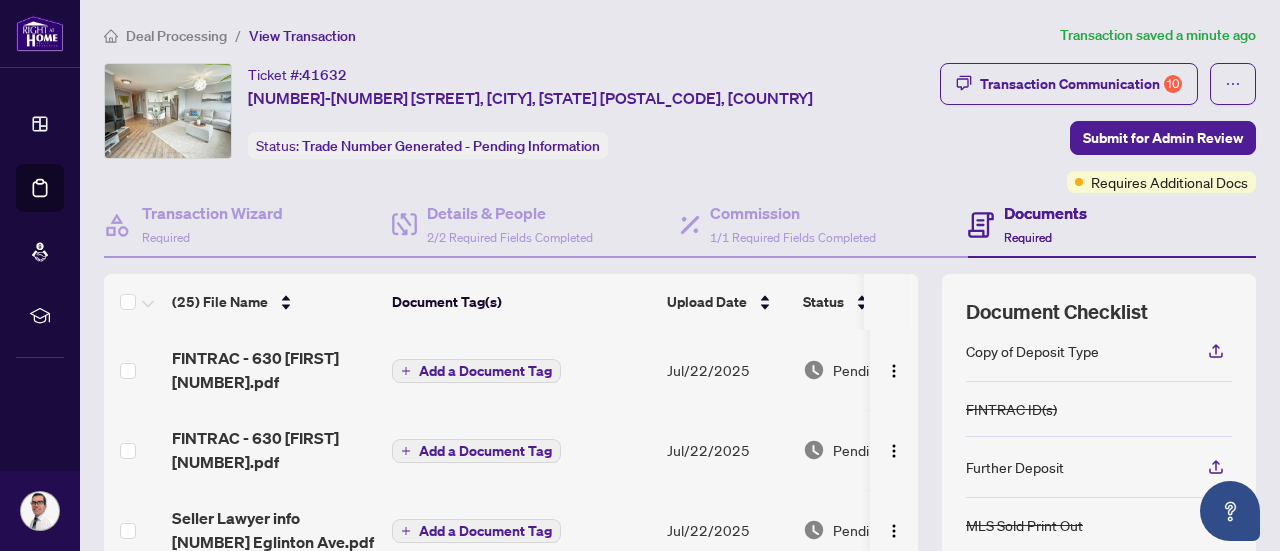 click on "FINTRAC ID(s)" at bounding box center (1011, 409) 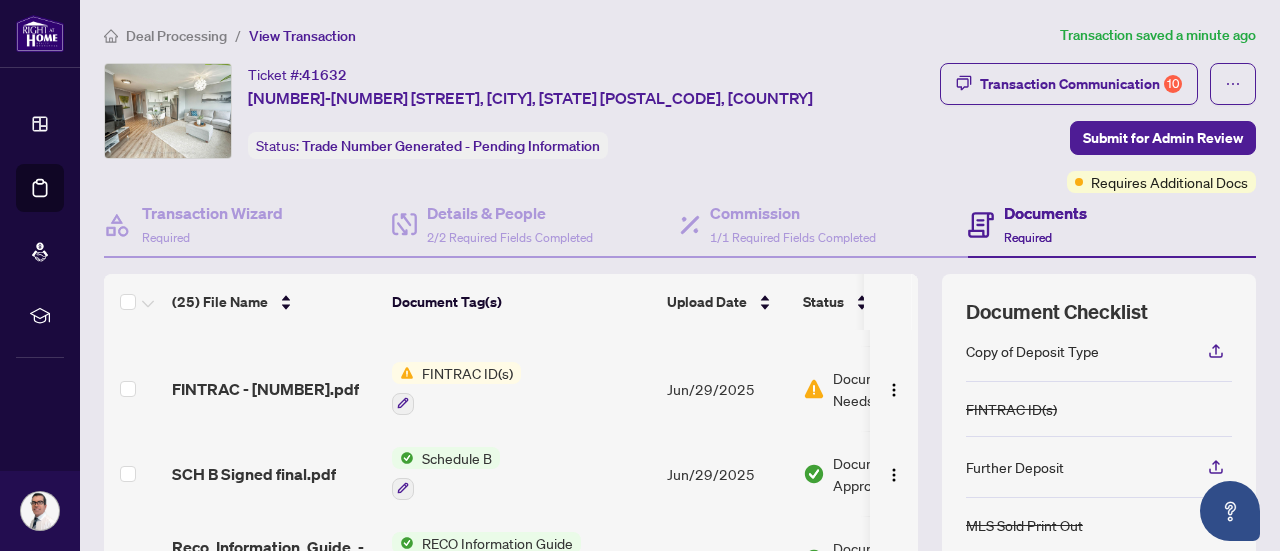 scroll, scrollTop: 1200, scrollLeft: 0, axis: vertical 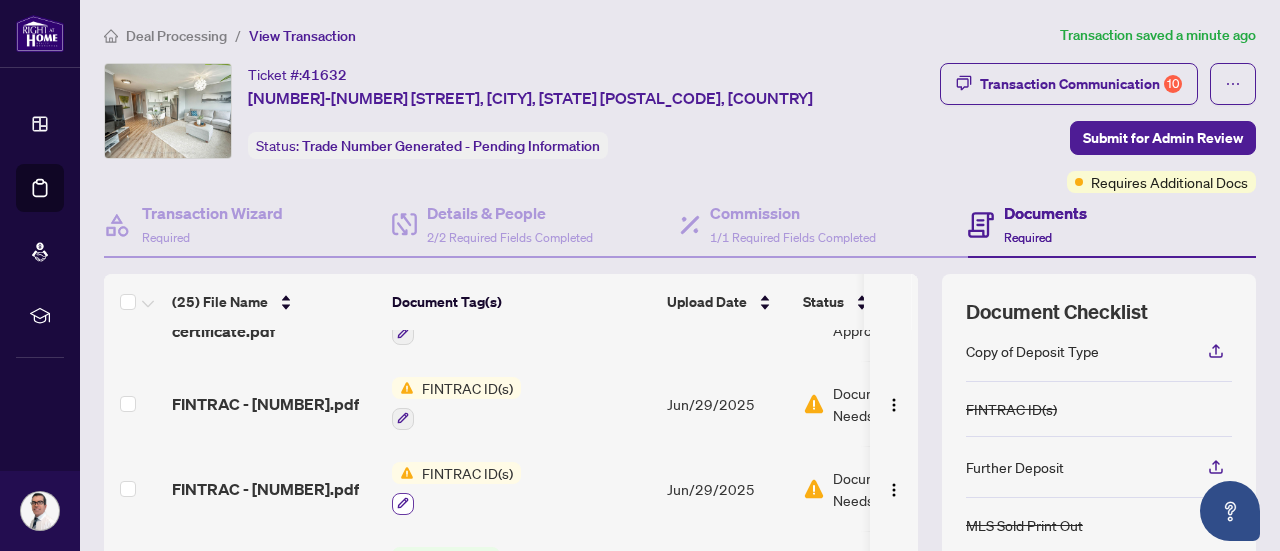 click at bounding box center (403, 504) 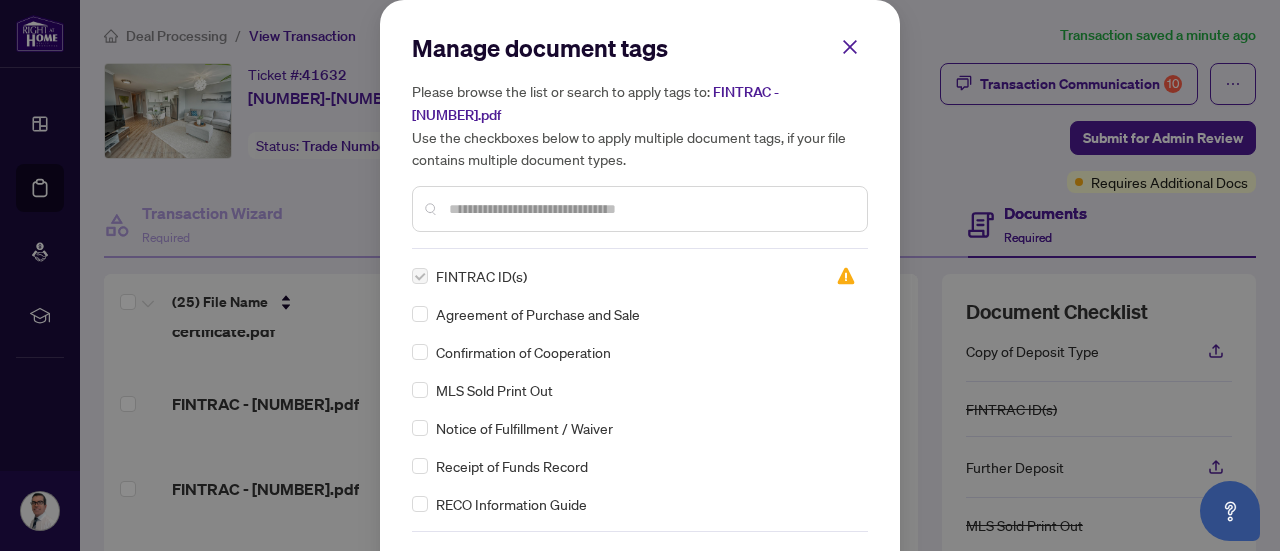 click at bounding box center [650, 209] 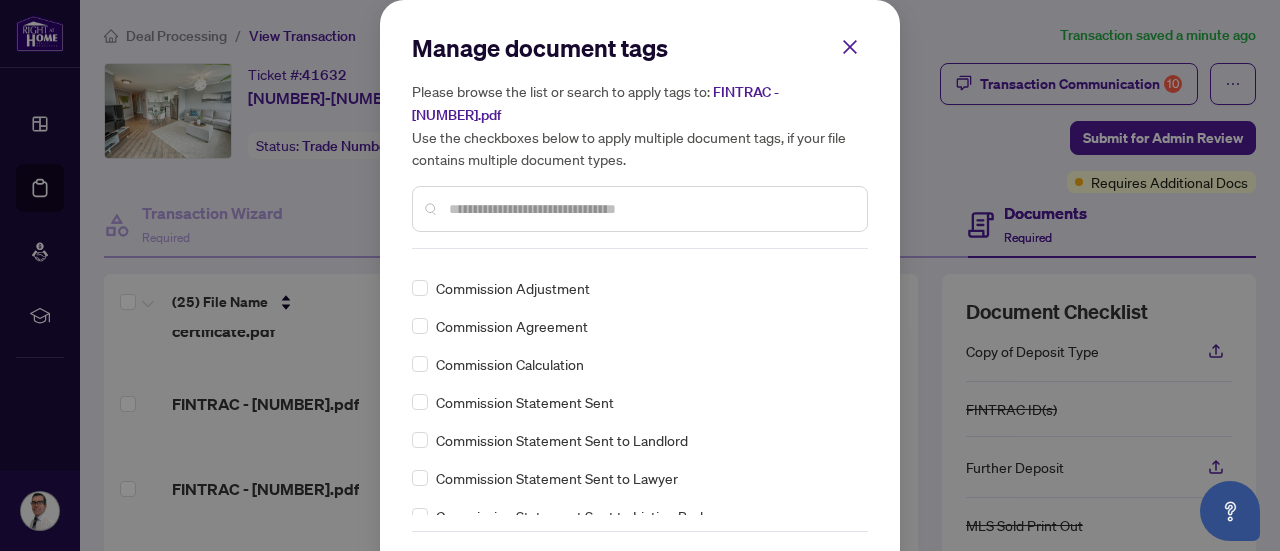 scroll, scrollTop: 1100, scrollLeft: 0, axis: vertical 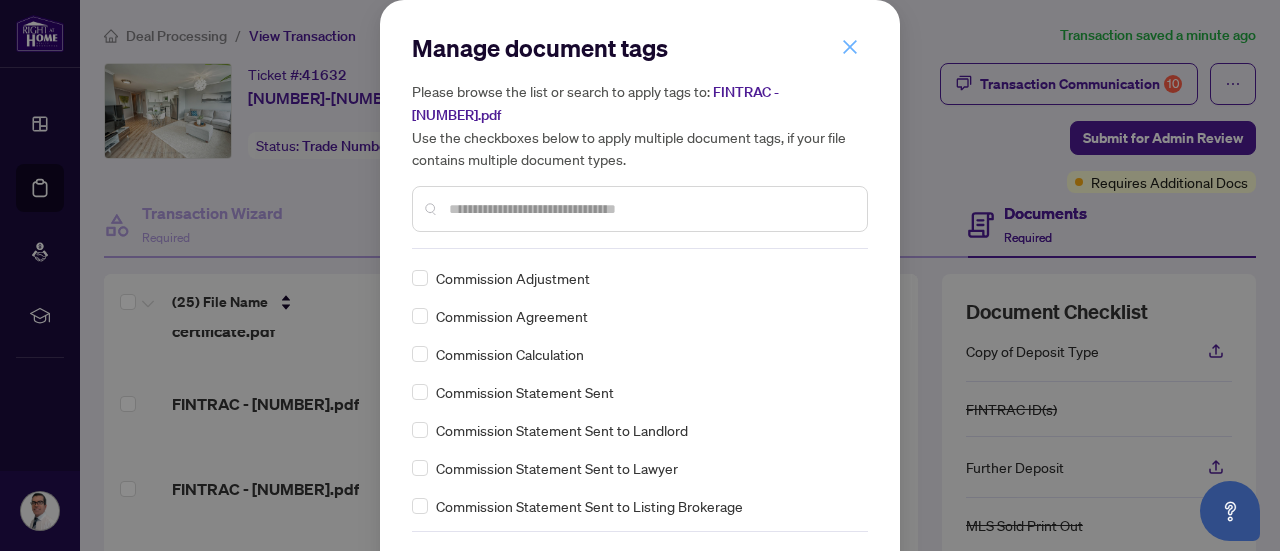 click 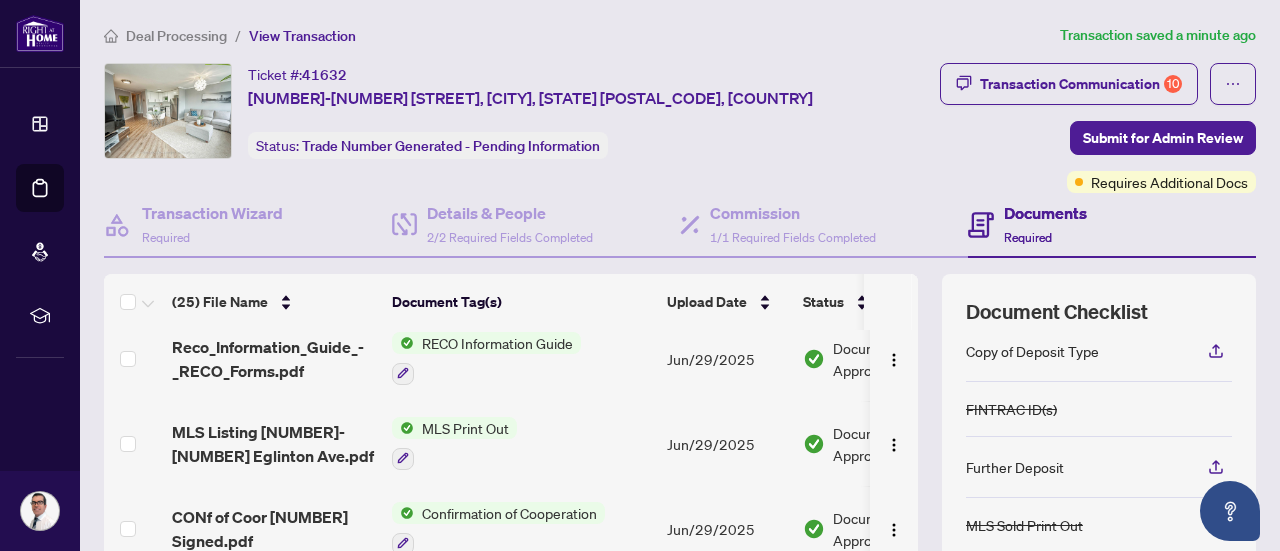 scroll, scrollTop: 1746, scrollLeft: 0, axis: vertical 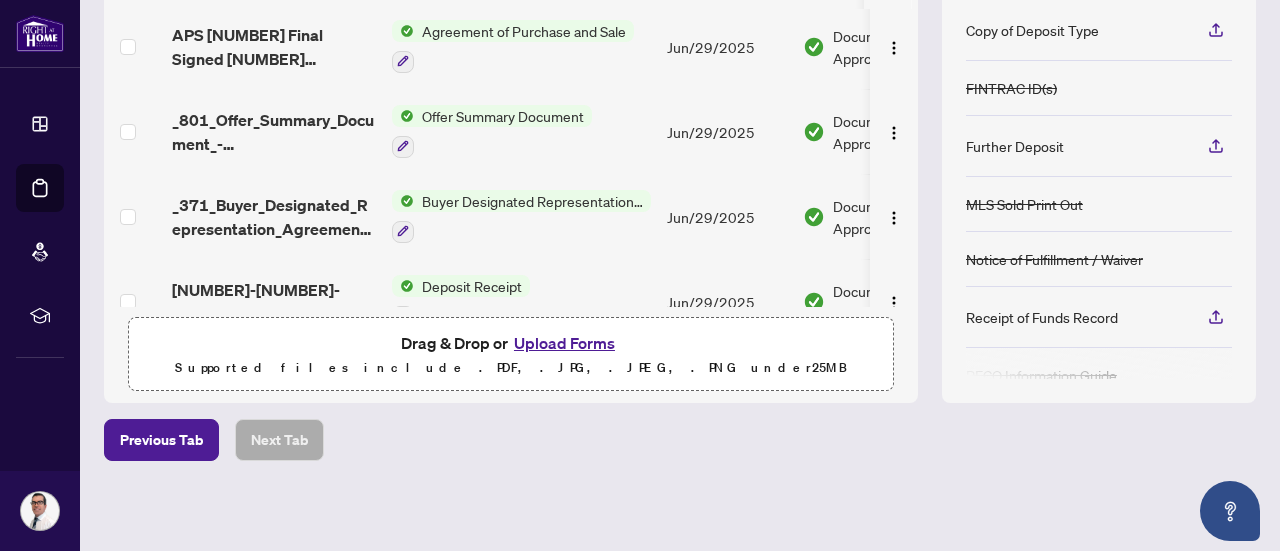 click on "Upload Forms" at bounding box center [564, 343] 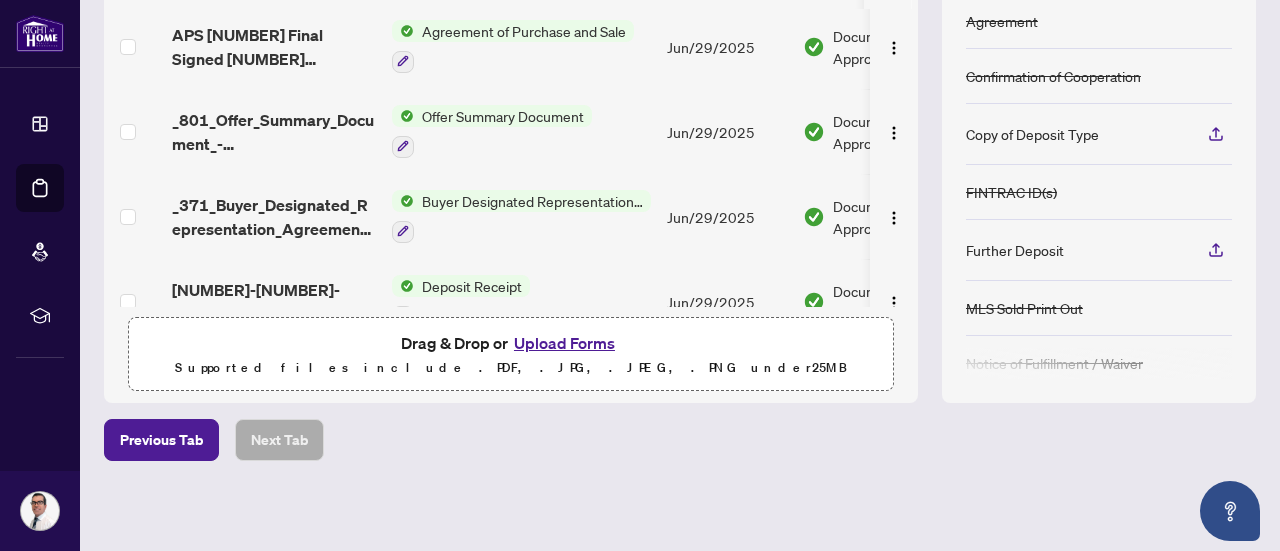 scroll, scrollTop: 0, scrollLeft: 0, axis: both 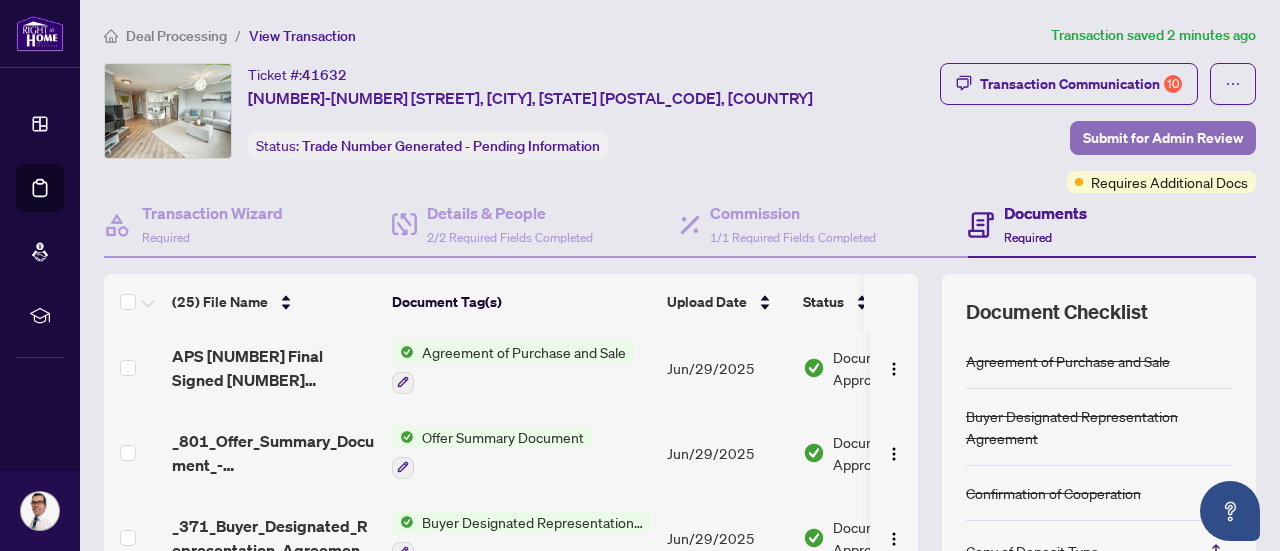 click on "Submit for Admin Review" at bounding box center (1163, 138) 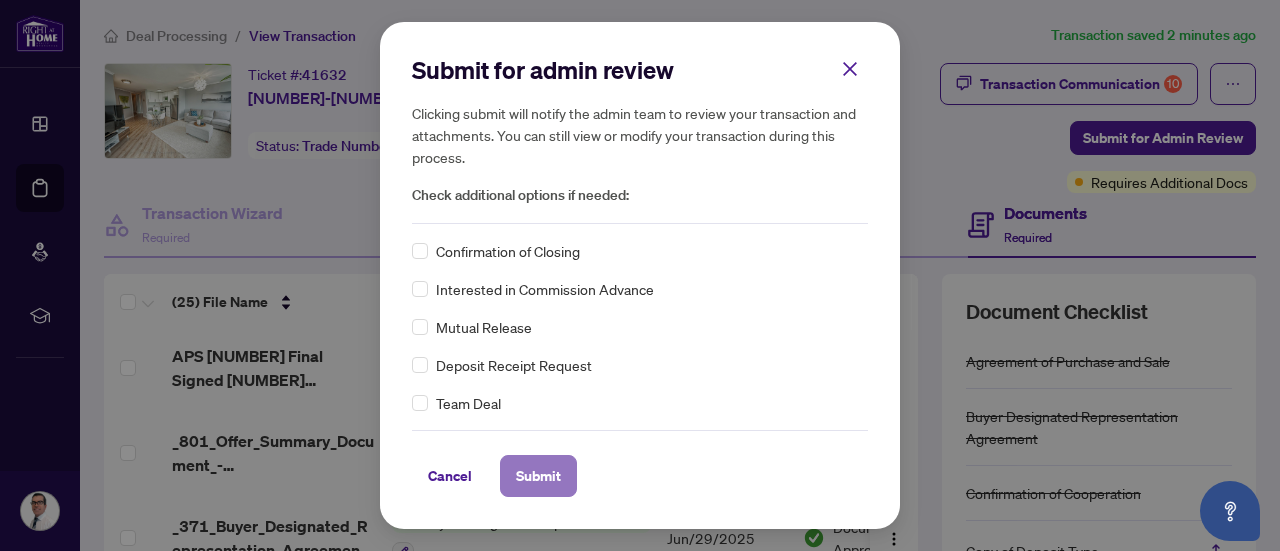 click on "Submit" at bounding box center [538, 476] 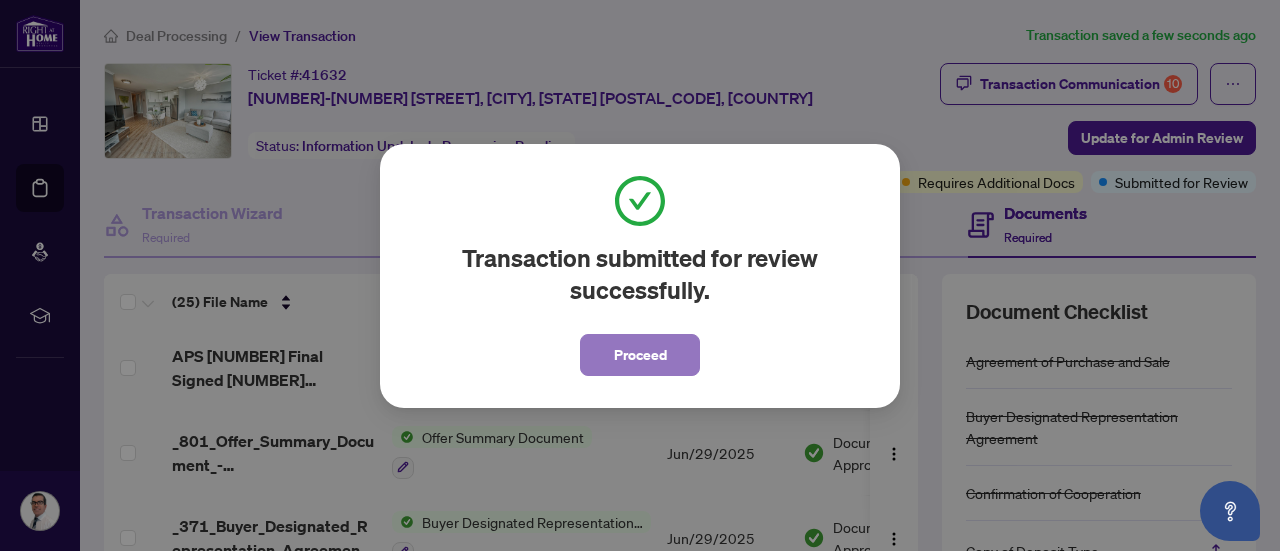 click on "Proceed" at bounding box center [640, 355] 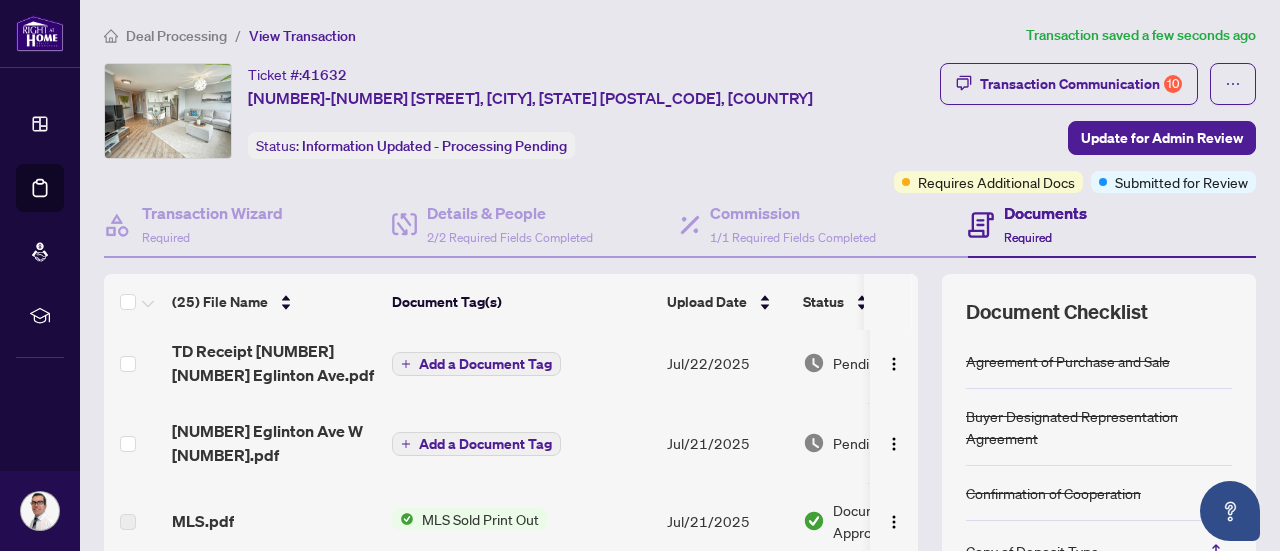 scroll, scrollTop: 400, scrollLeft: 0, axis: vertical 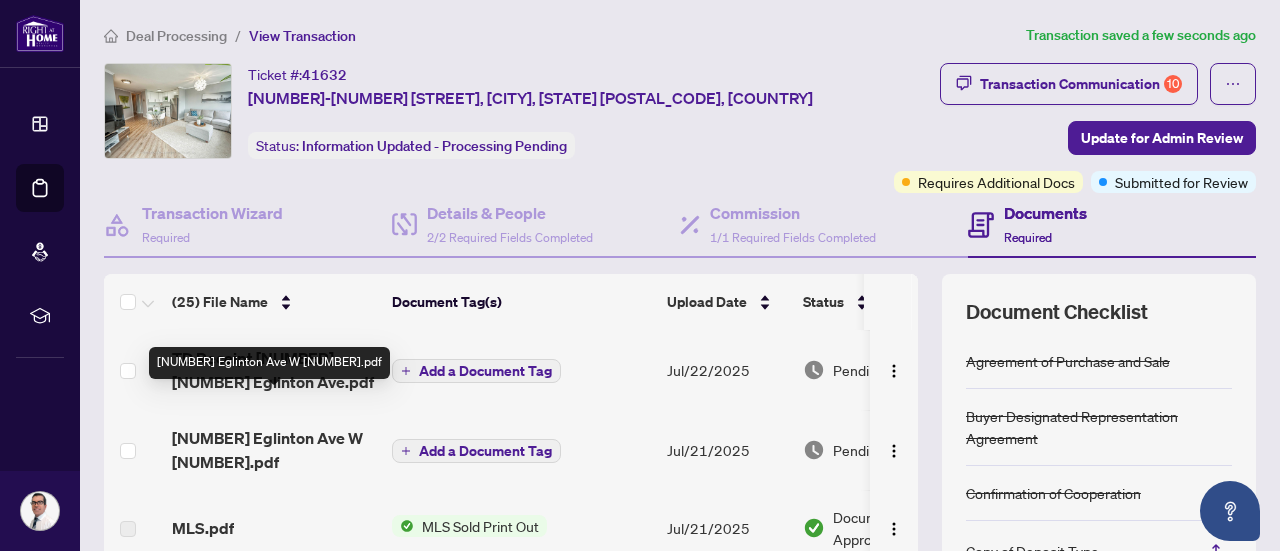 click on "TRADE SHEET - Agent to REVIEW - 3559 Eglinton Ave W 1607.pdf" at bounding box center [274, 450] 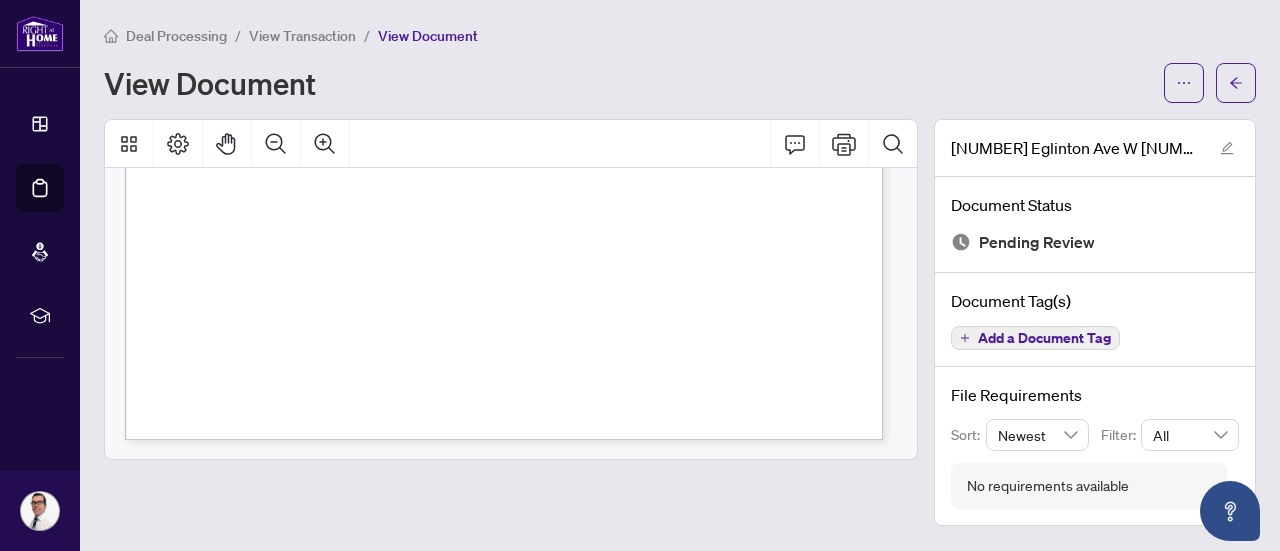 scroll, scrollTop: 744, scrollLeft: 0, axis: vertical 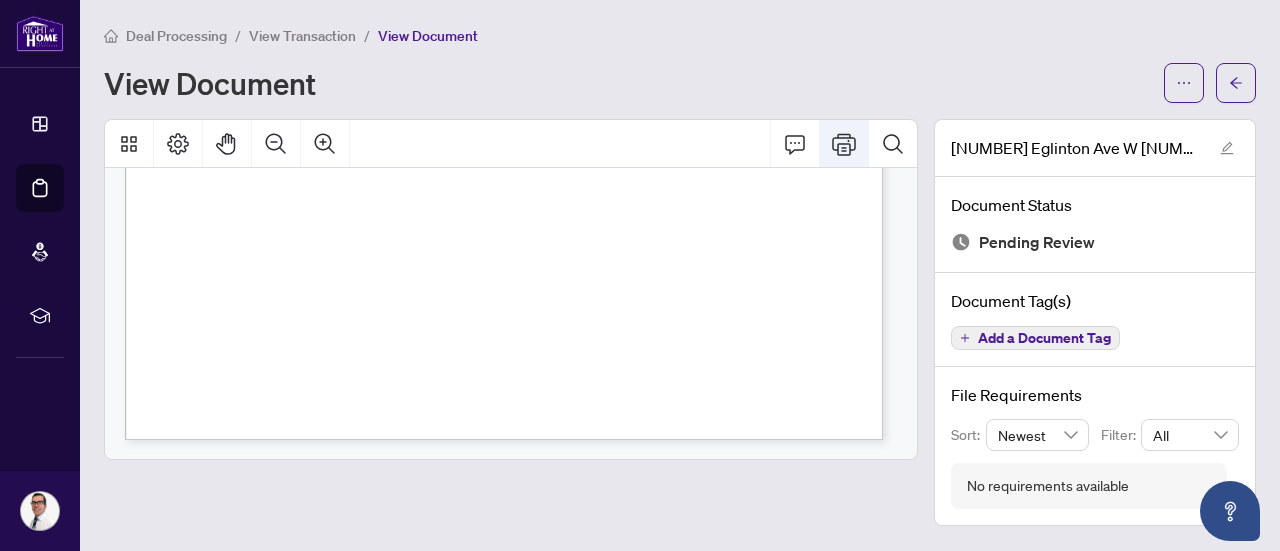 click 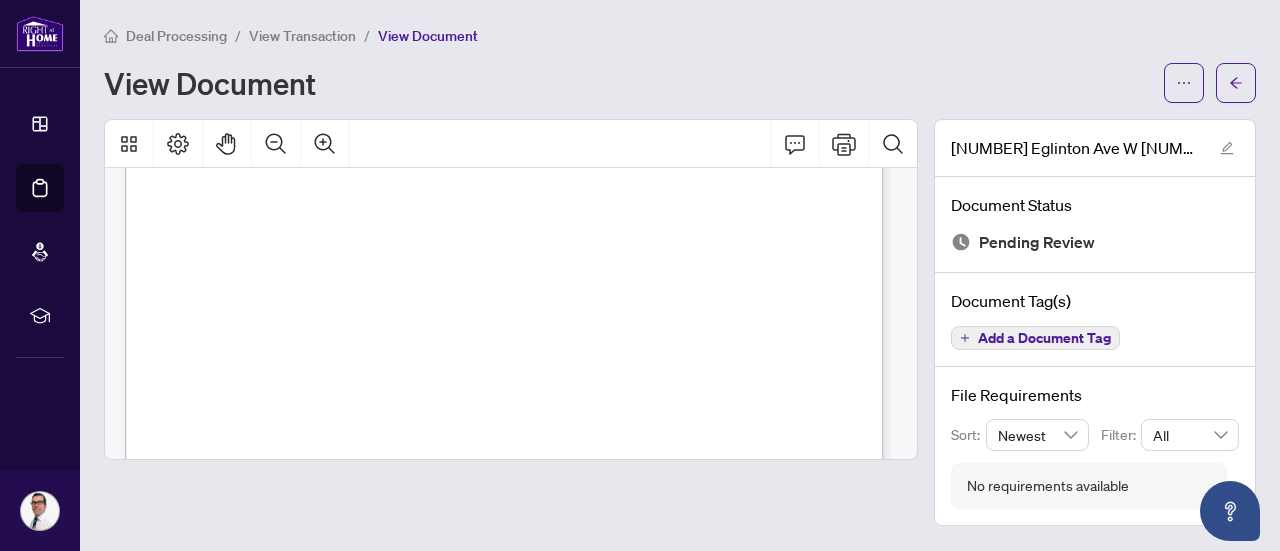 scroll, scrollTop: 0, scrollLeft: 0, axis: both 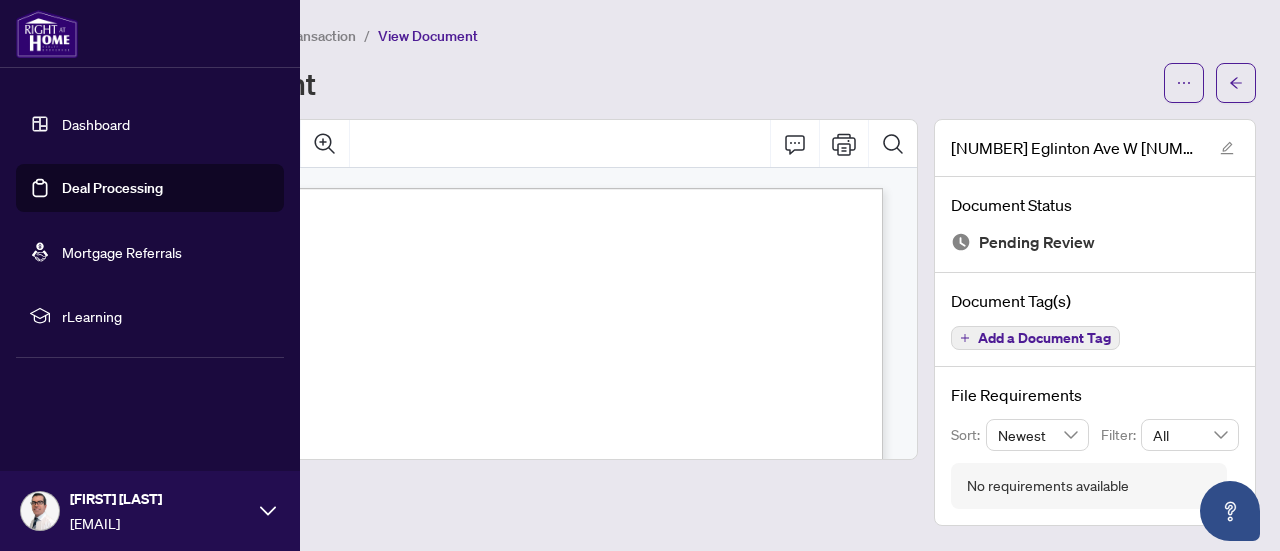 click on "Deal Processing" at bounding box center (112, 188) 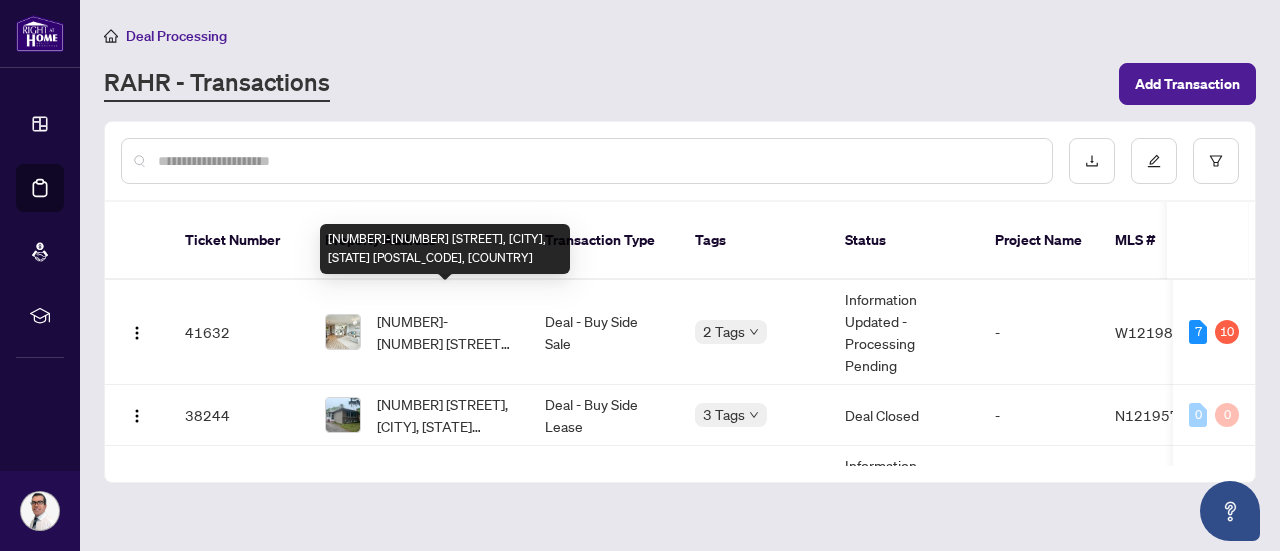 click on "[NUMBER]-[NUMBER] [STREET], [CITY], [PROVINCE] [POSTAL_CODE], [COUNTRY]" at bounding box center (445, 332) 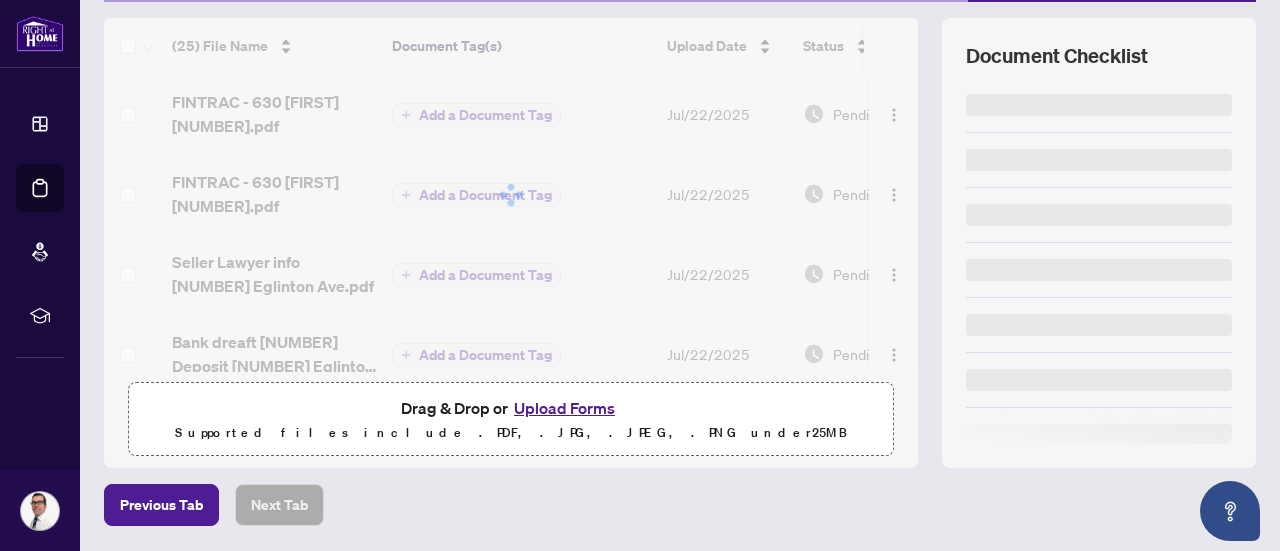 scroll, scrollTop: 321, scrollLeft: 0, axis: vertical 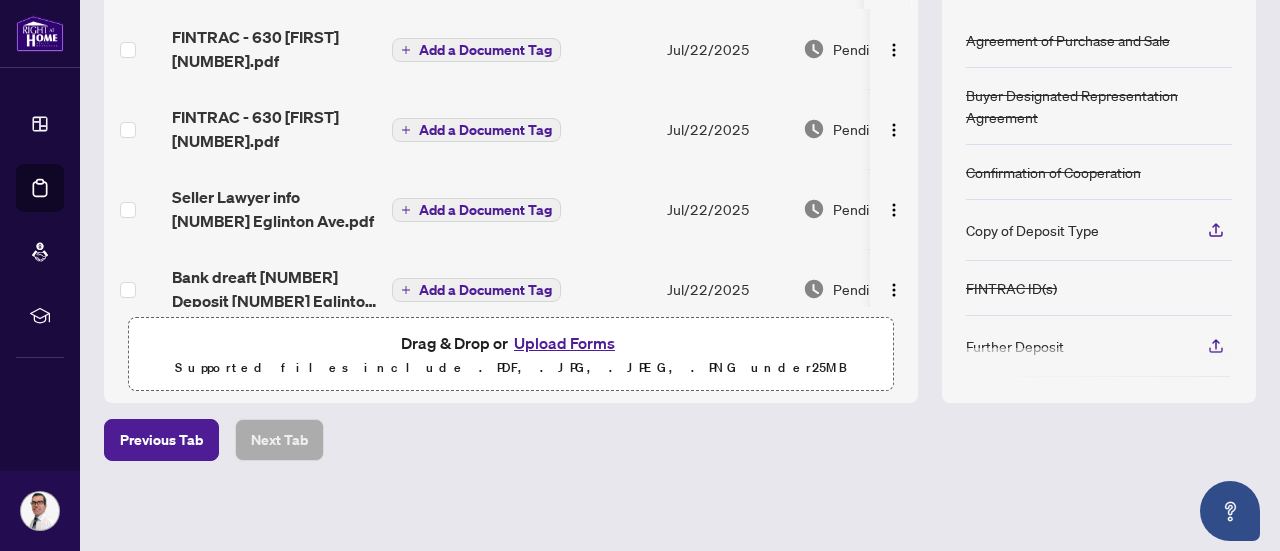 click on "Upload Forms" at bounding box center (564, 343) 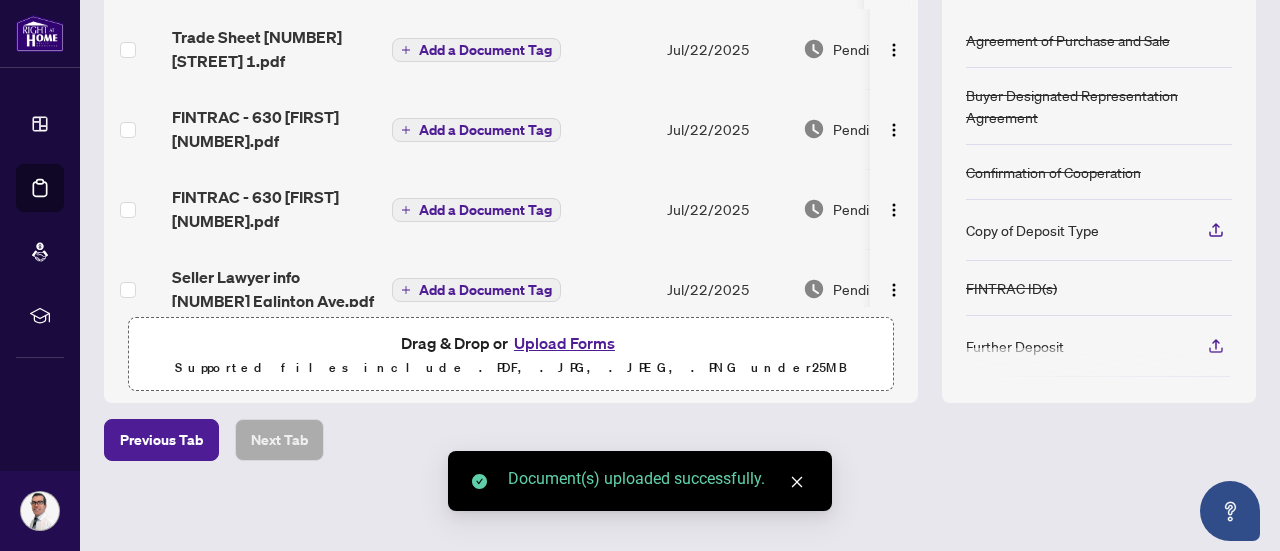 scroll, scrollTop: 0, scrollLeft: 0, axis: both 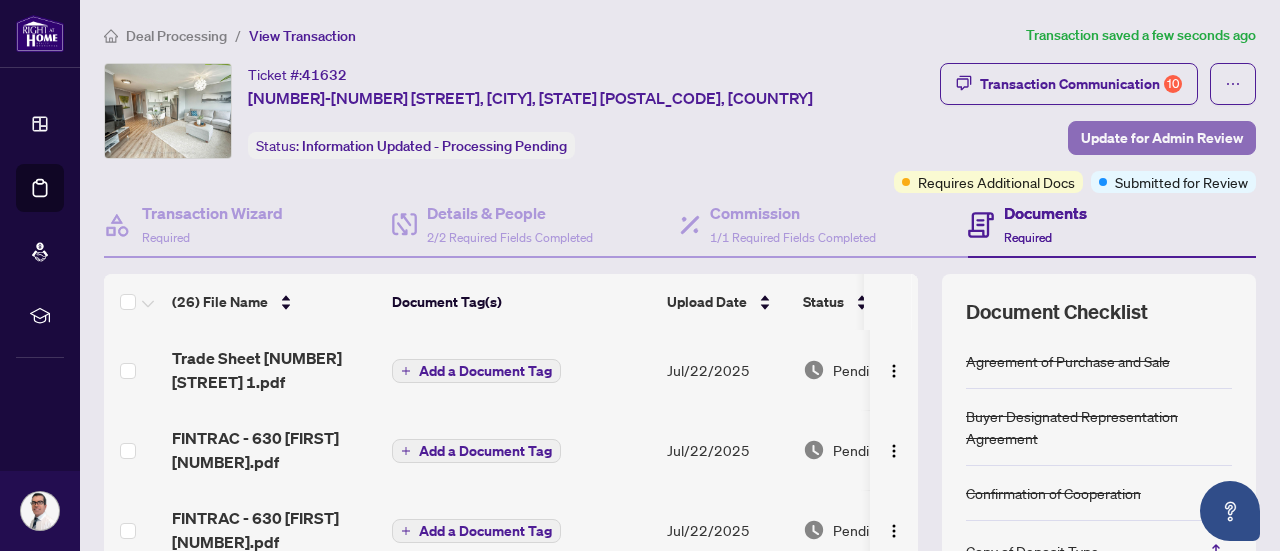 click on "Update for Admin Review" at bounding box center (1162, 138) 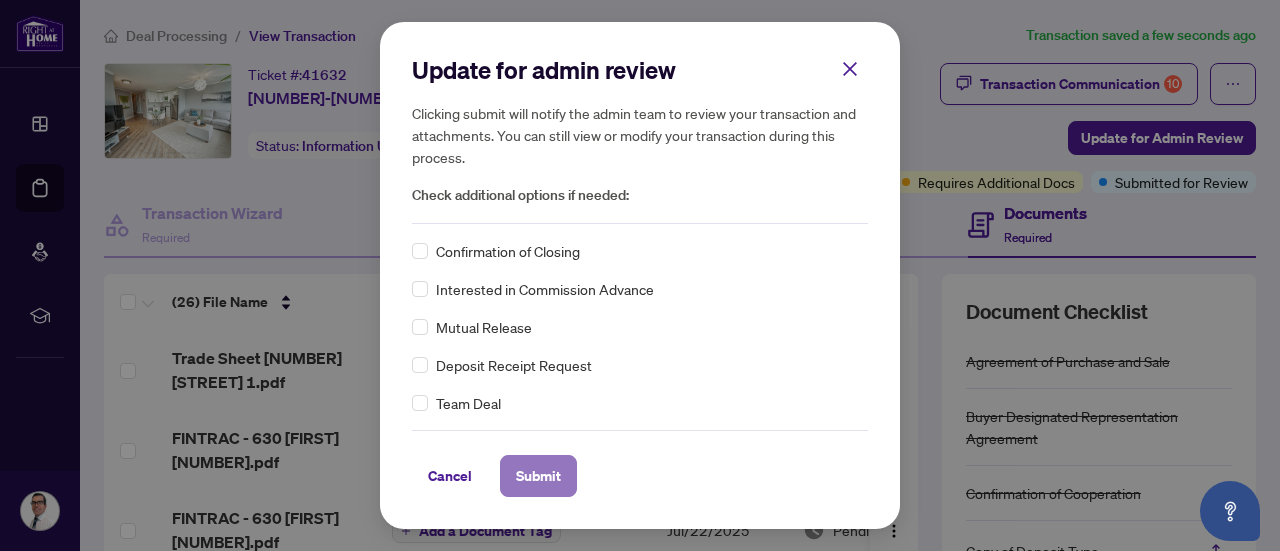 click on "Submit" at bounding box center [538, 476] 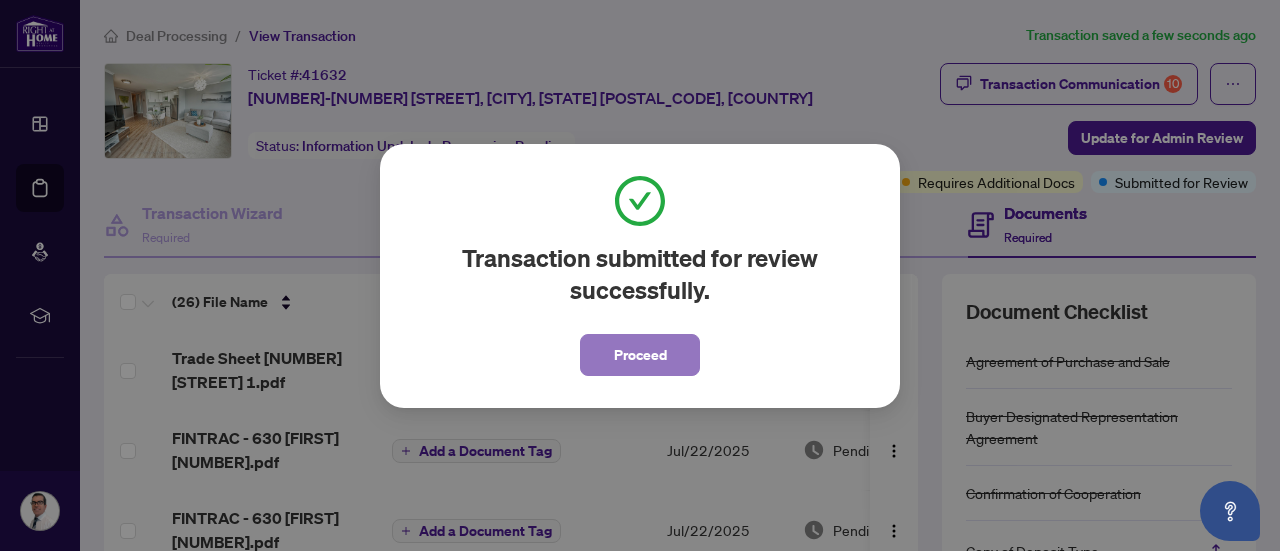 click on "Proceed" at bounding box center (640, 355) 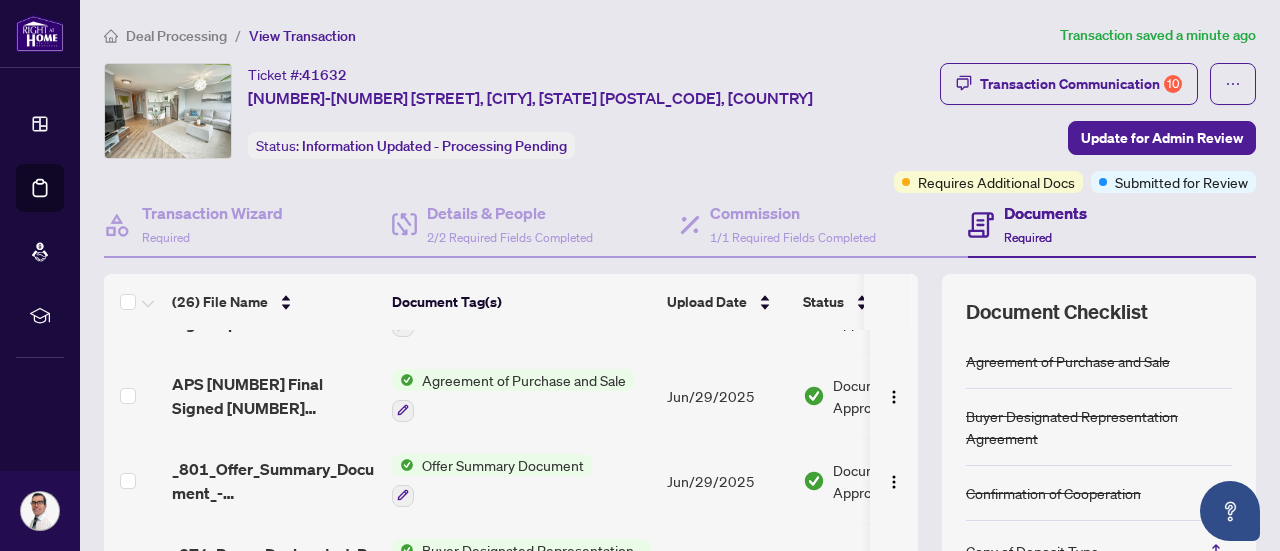 scroll, scrollTop: 1826, scrollLeft: 0, axis: vertical 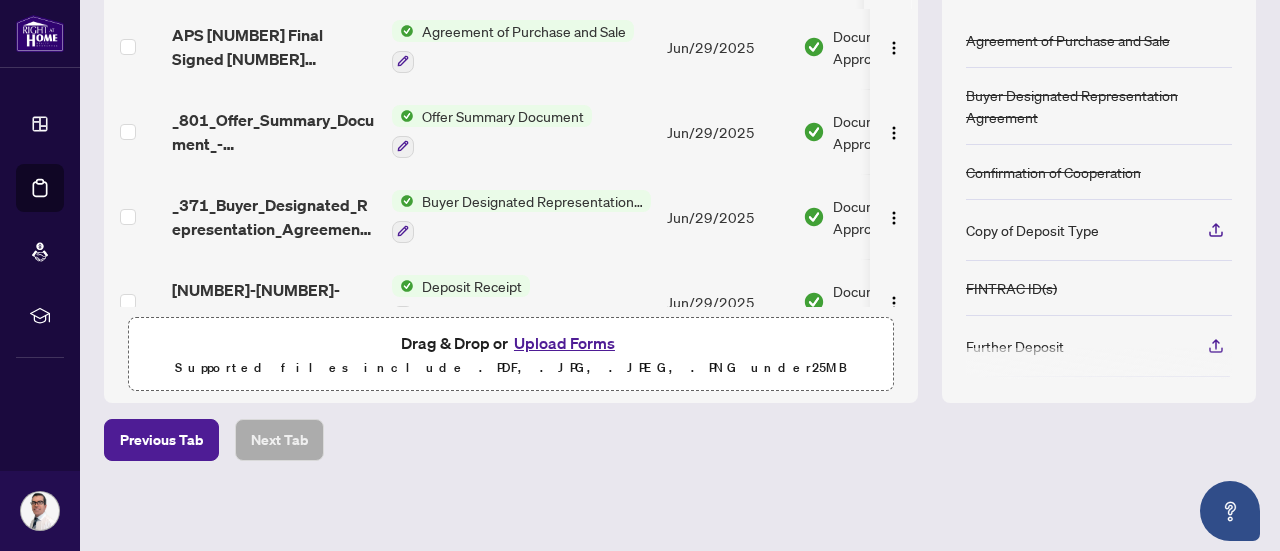 click on "Upload Forms" at bounding box center [564, 343] 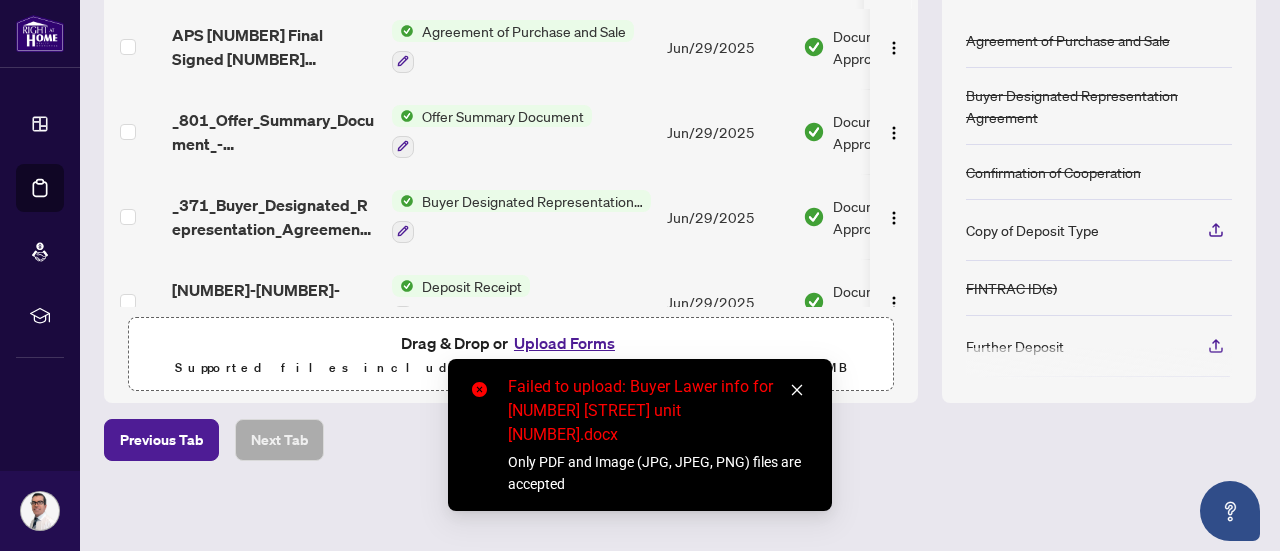 click 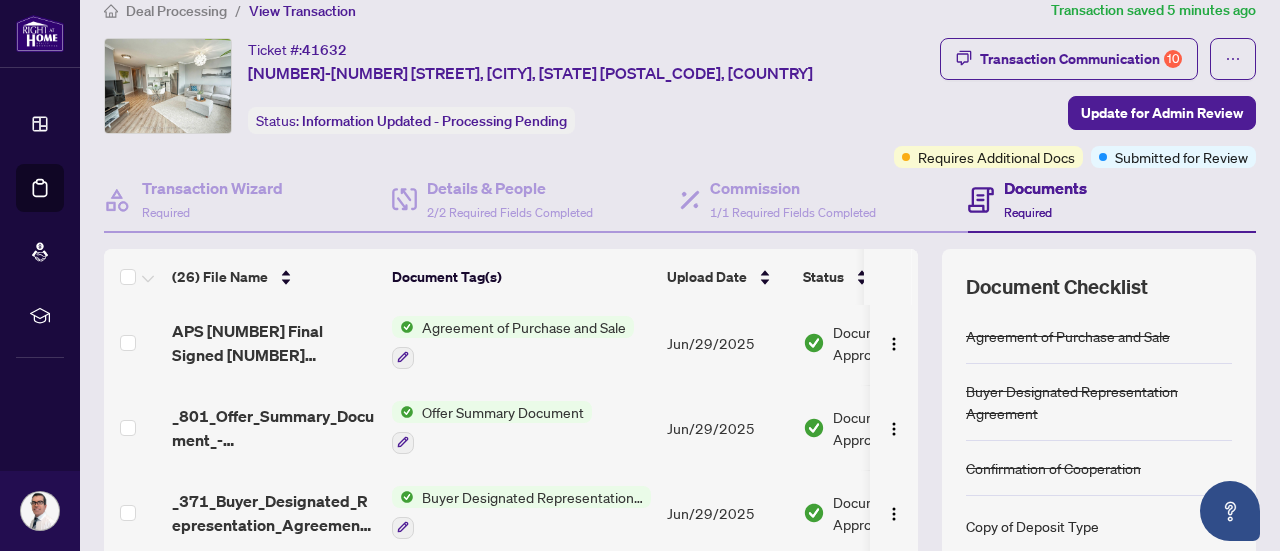scroll, scrollTop: 0, scrollLeft: 0, axis: both 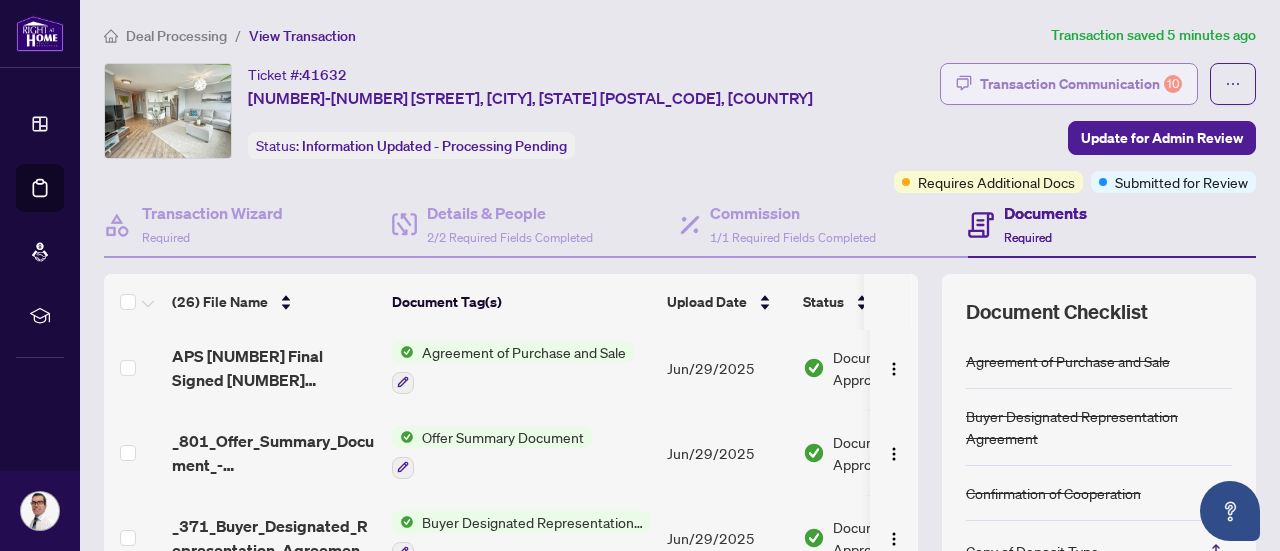 click on "Transaction Communication 10" at bounding box center [1081, 84] 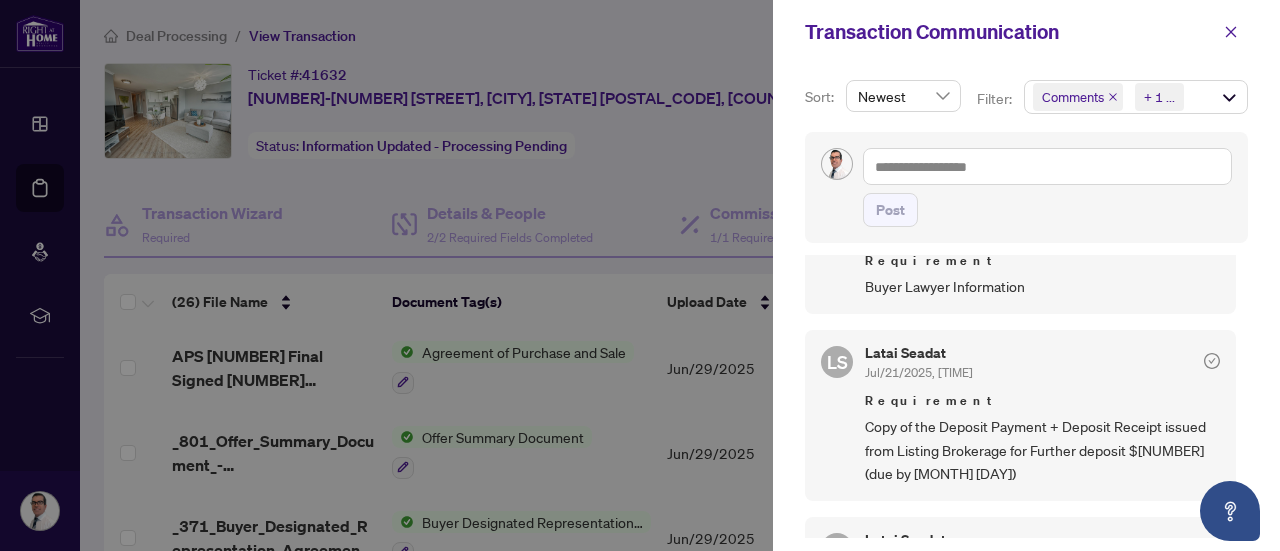 scroll, scrollTop: 0, scrollLeft: 0, axis: both 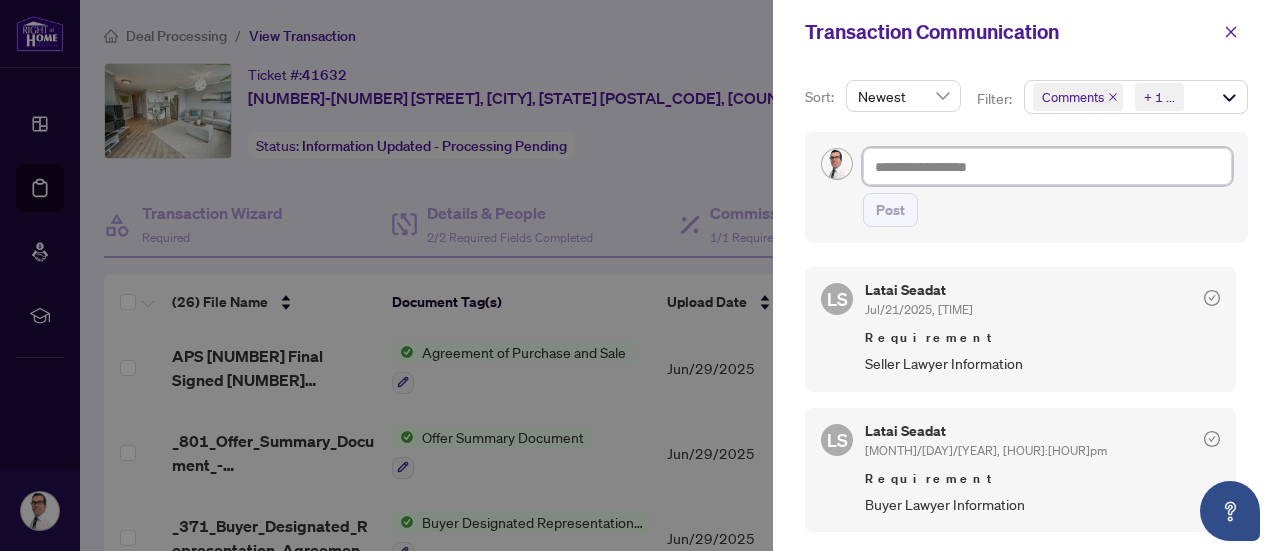 click at bounding box center (1047, 166) 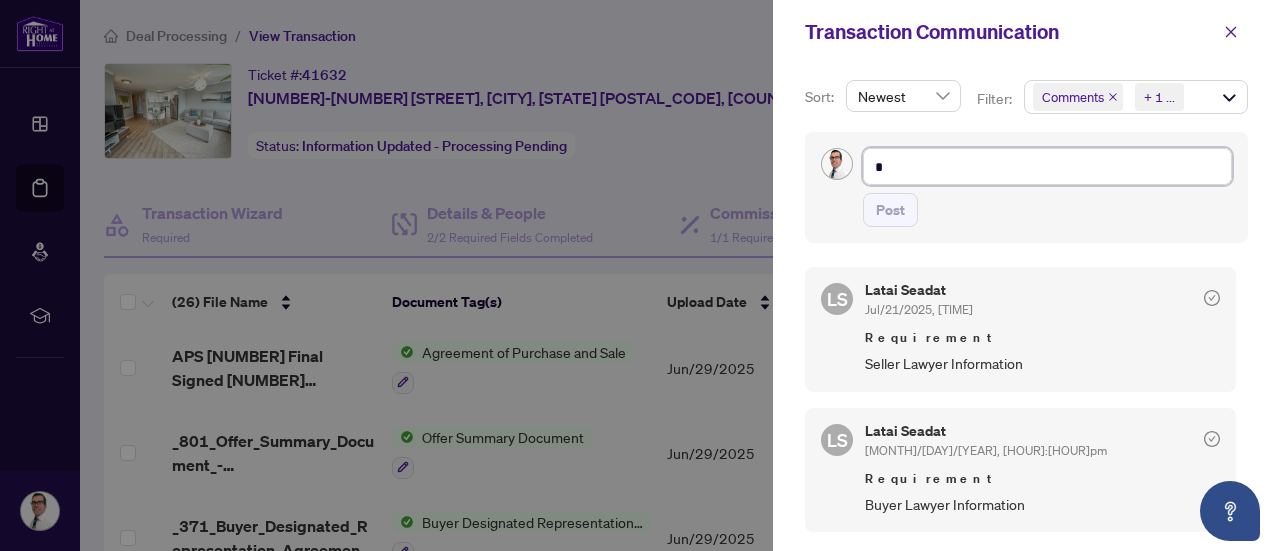 type on "**" 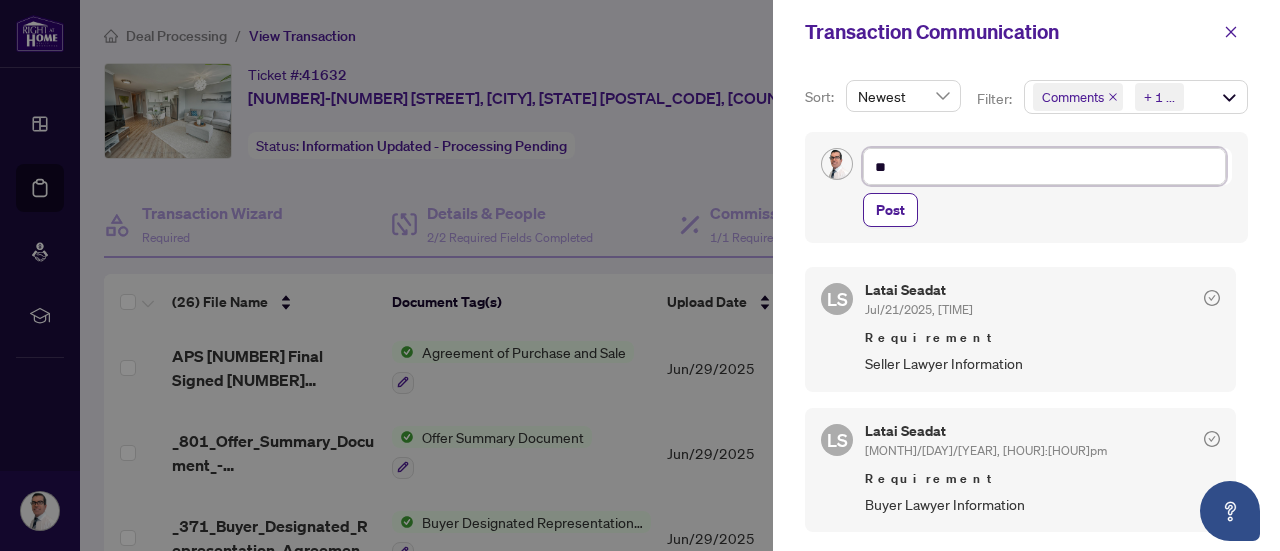 type on "**" 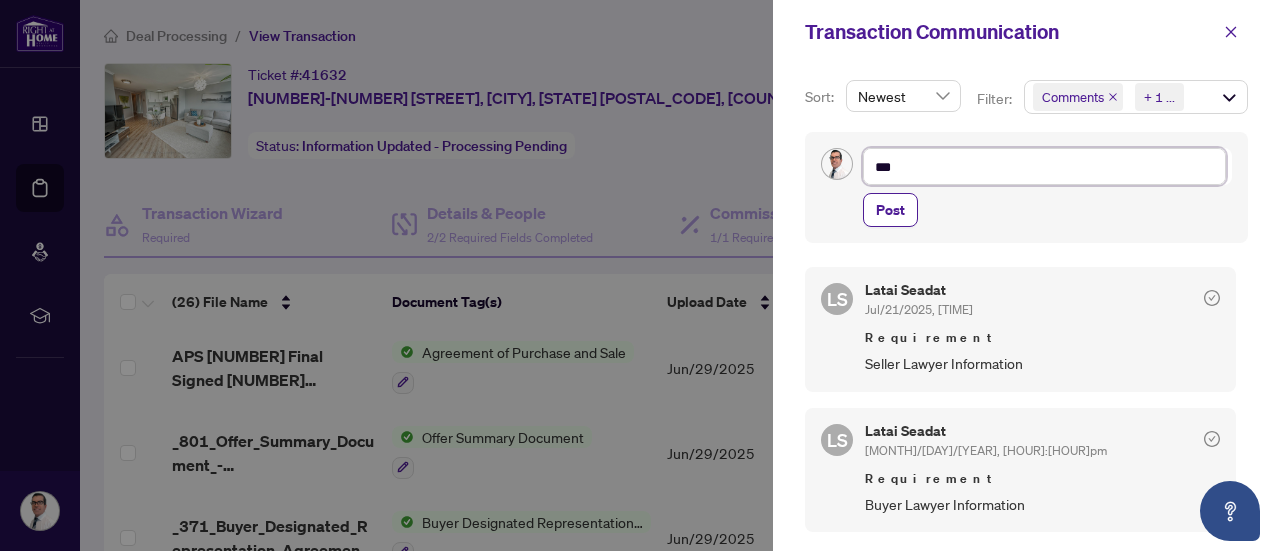 type on "**" 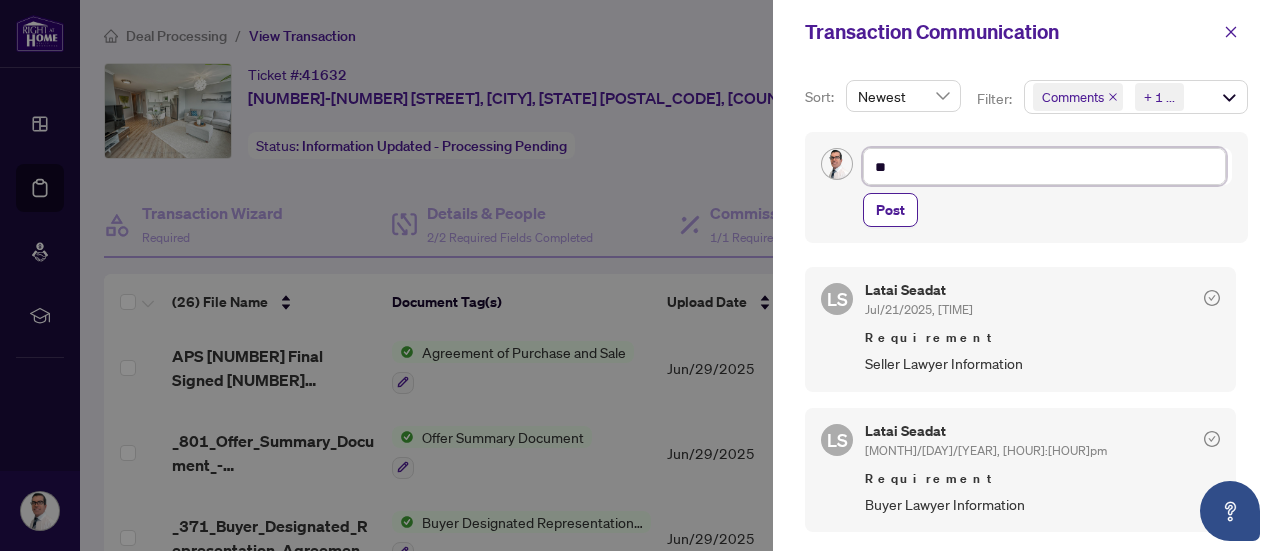 type on "***" 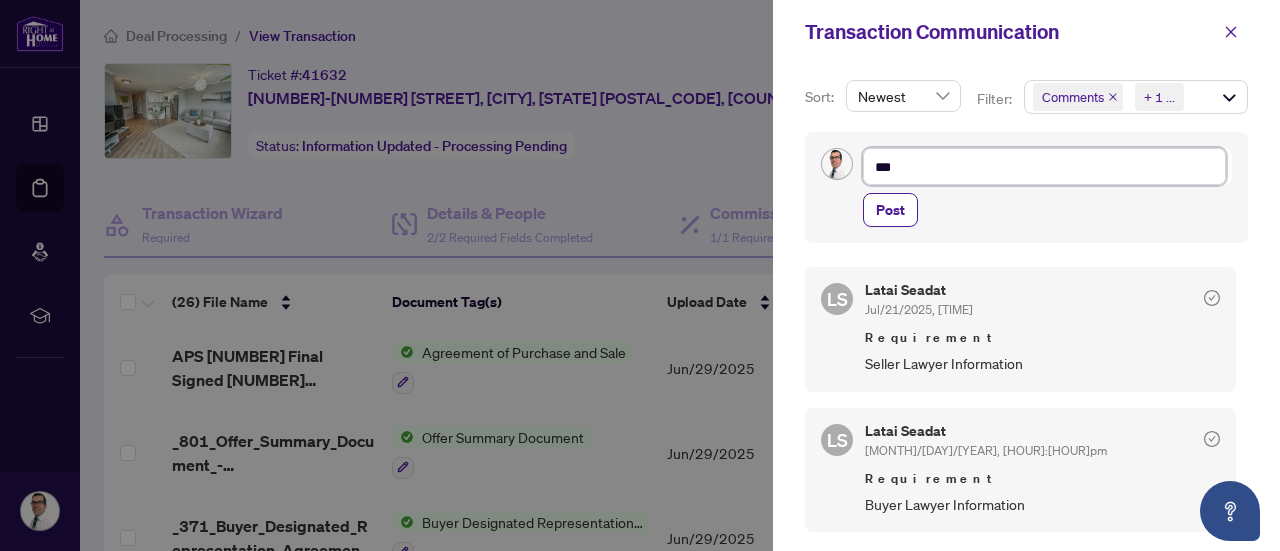 type on "***" 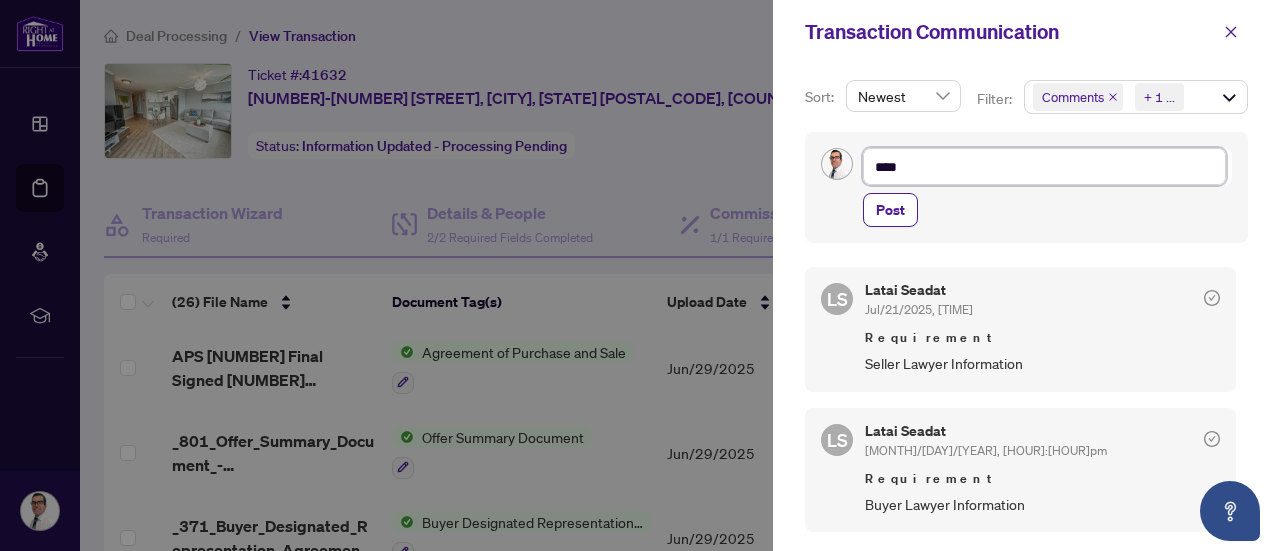 type on "*****" 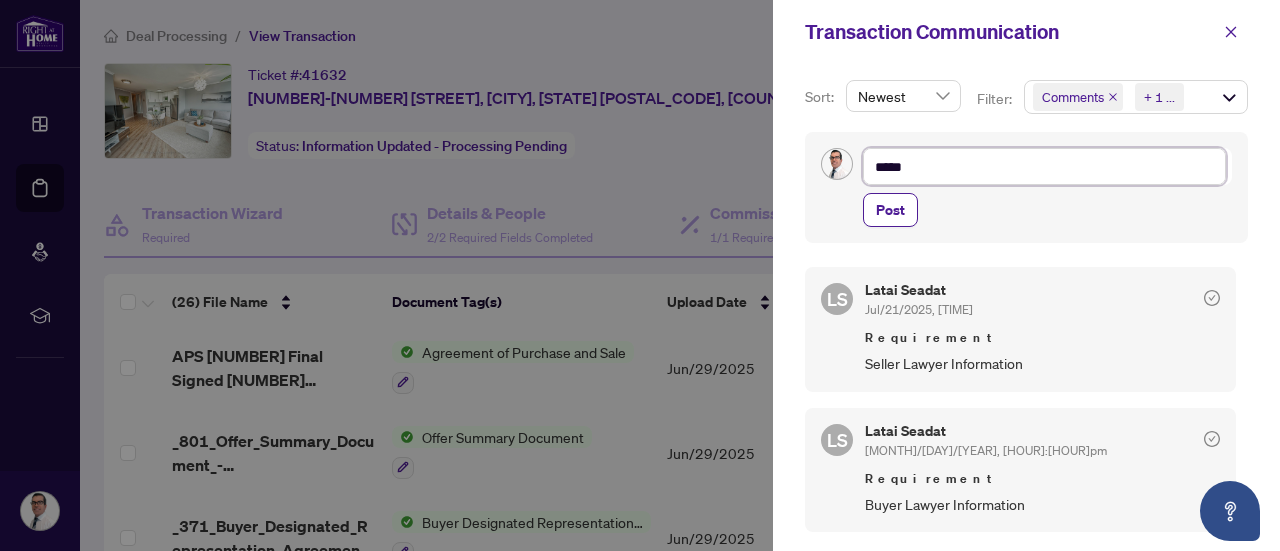type on "*****" 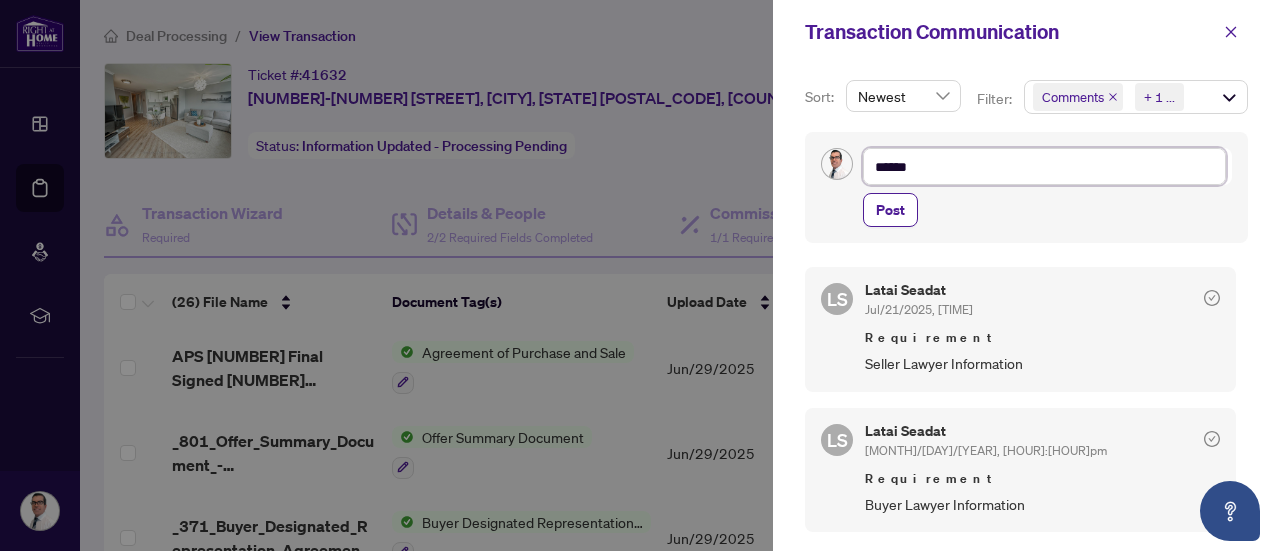 type on "*****" 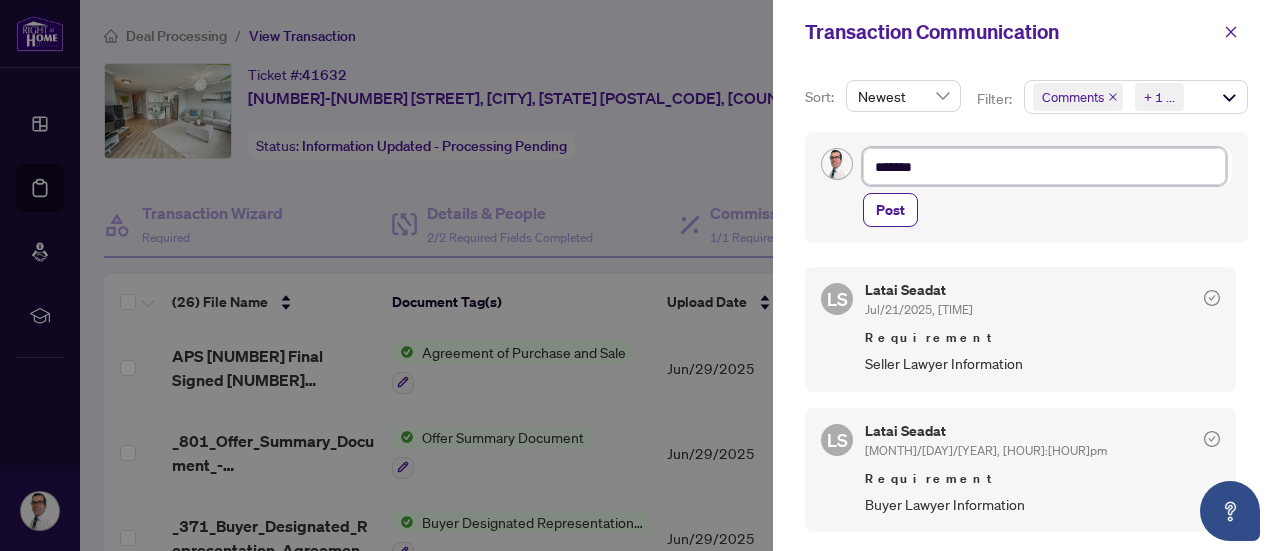 type on "********" 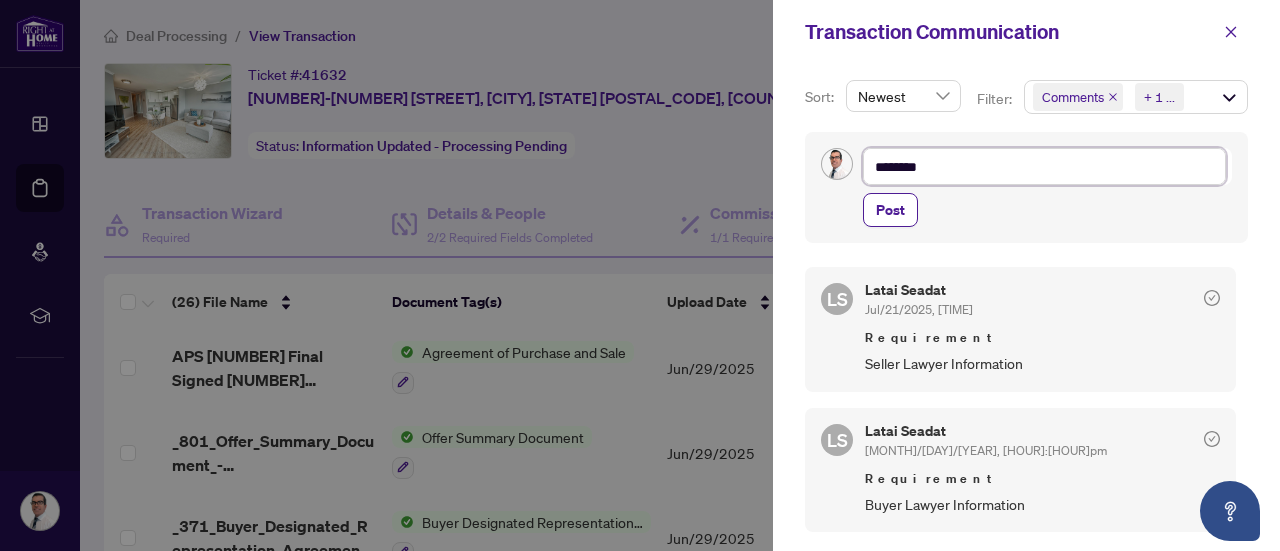 type on "*********" 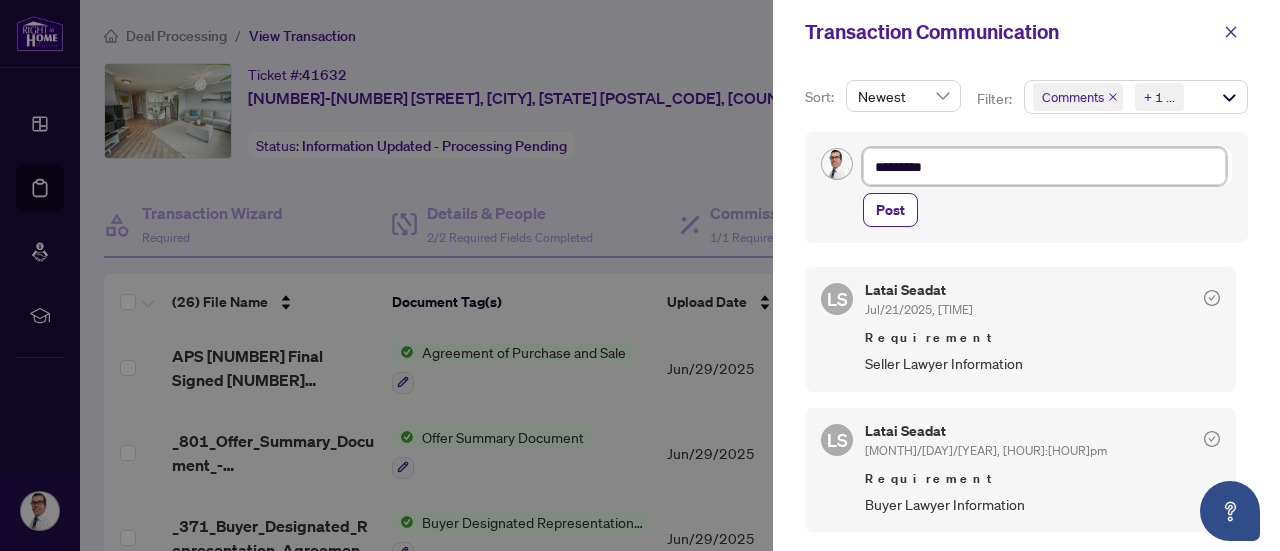 type on "**********" 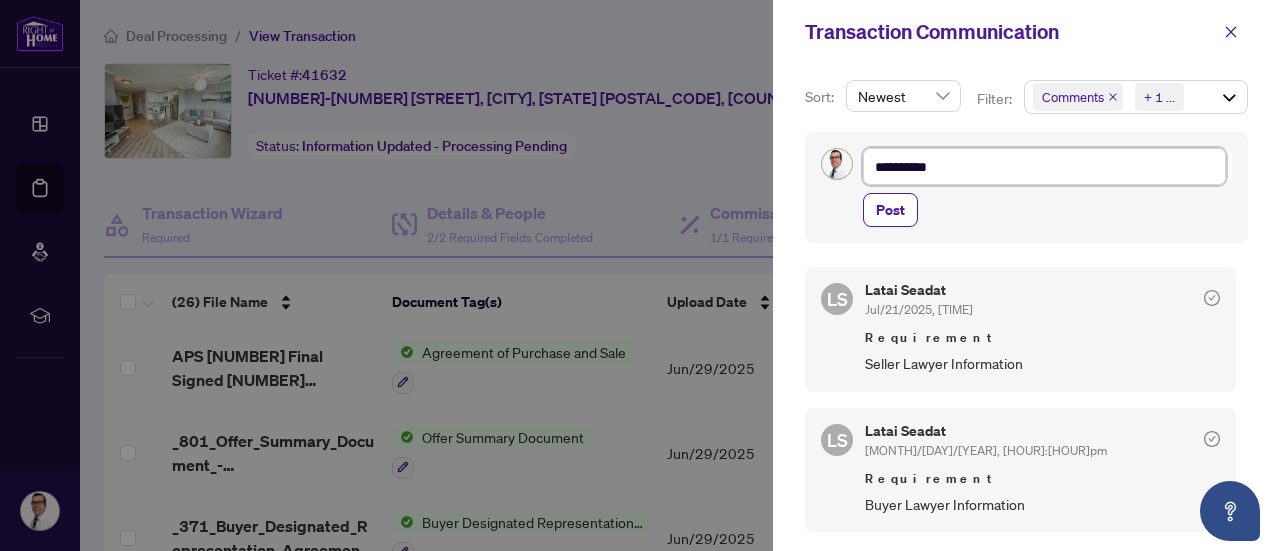 type on "**********" 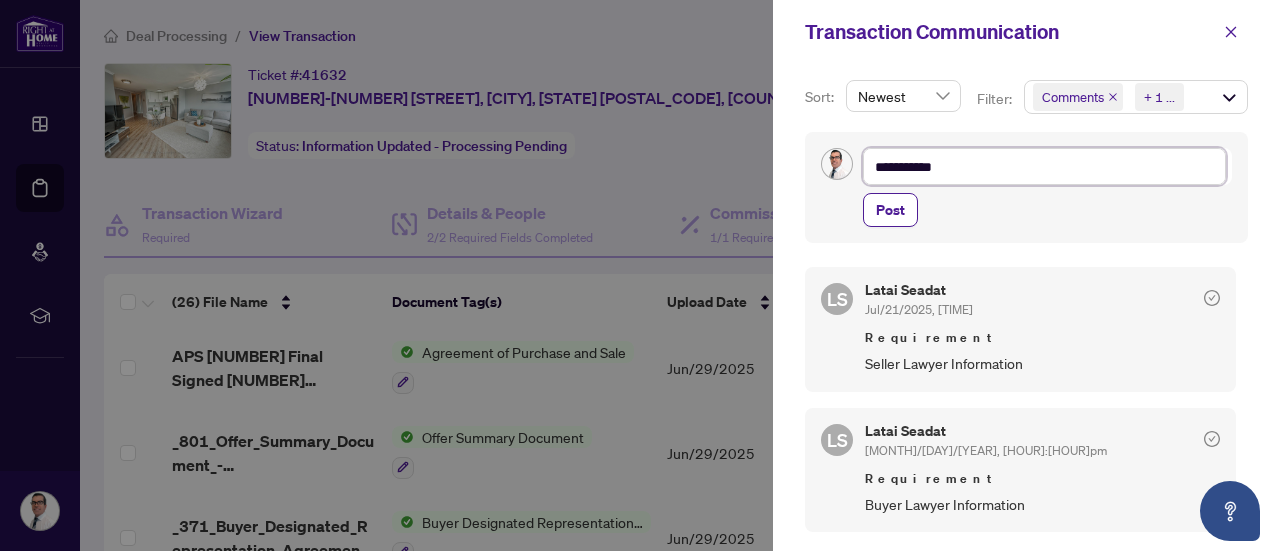 type on "**********" 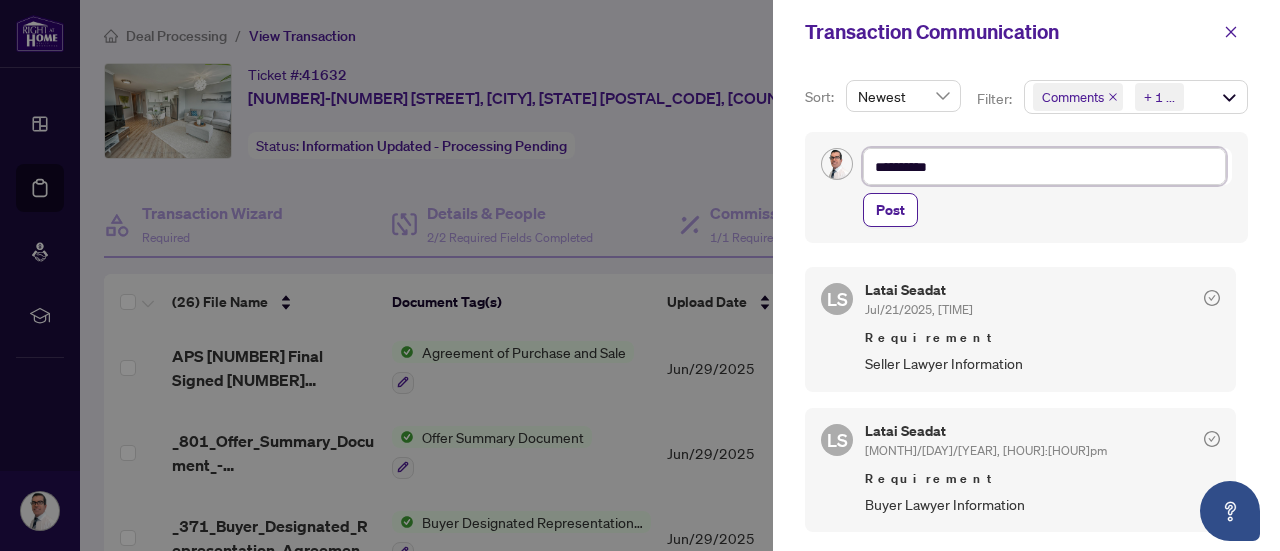 type on "*********" 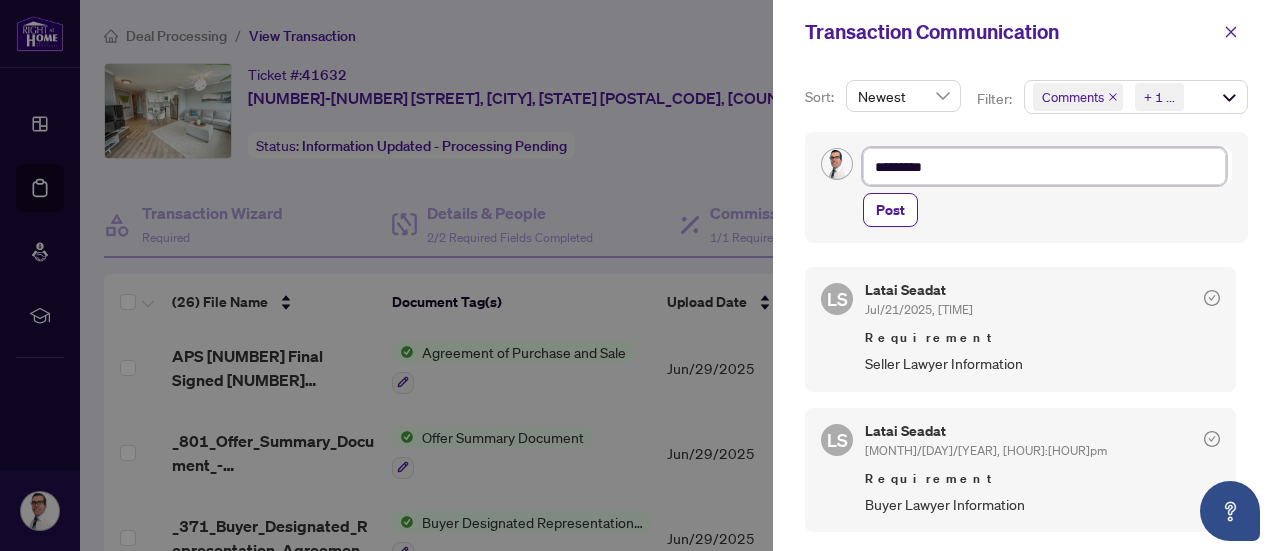 type on "**********" 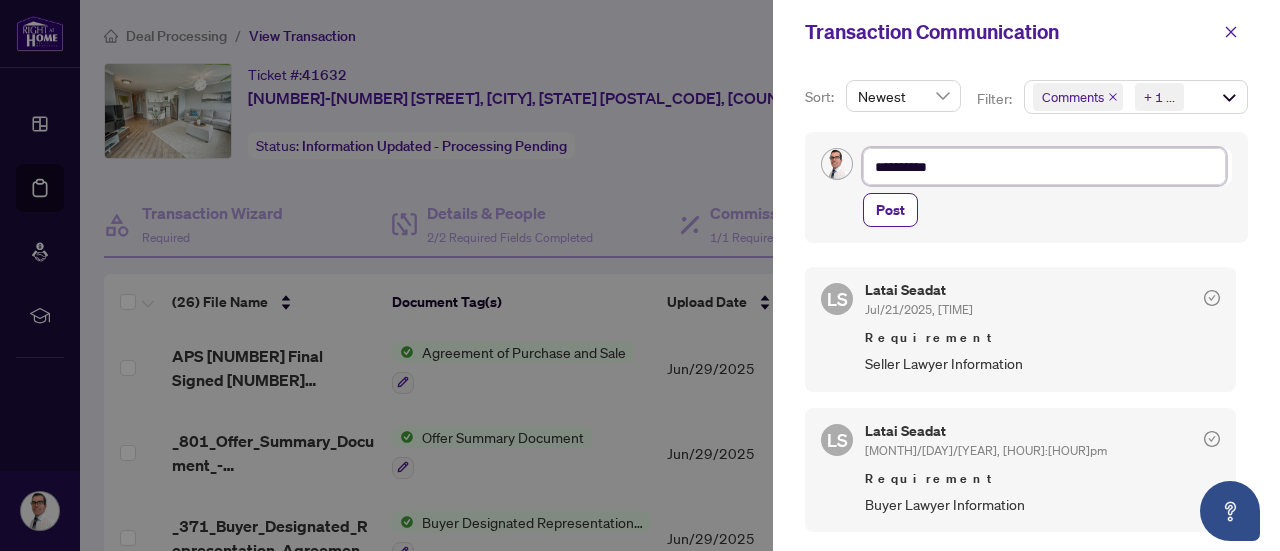 type on "**********" 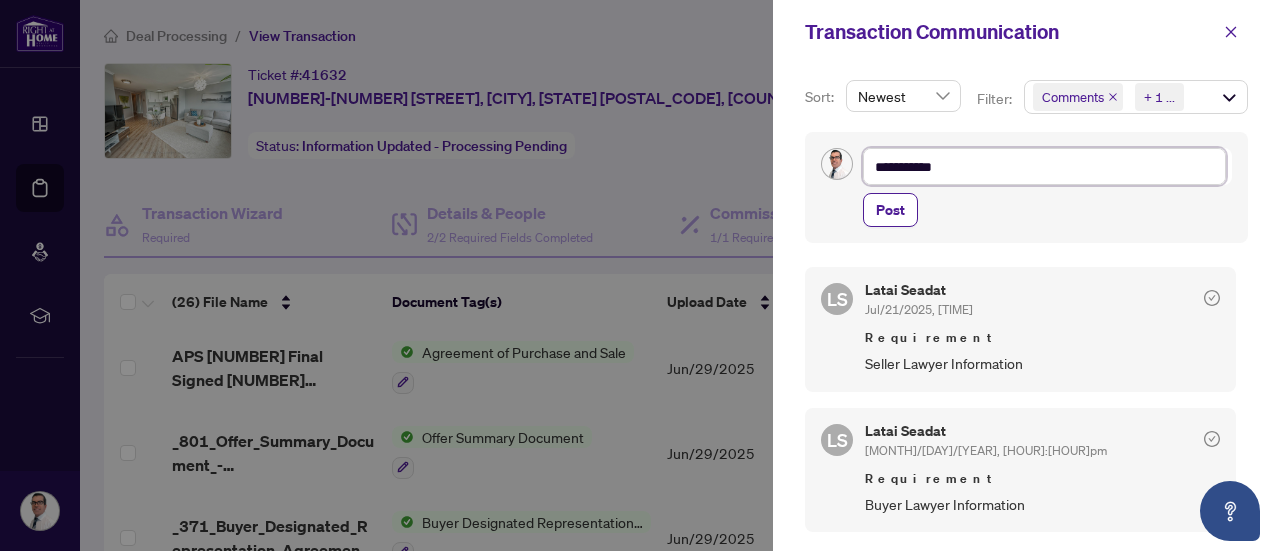 type on "**********" 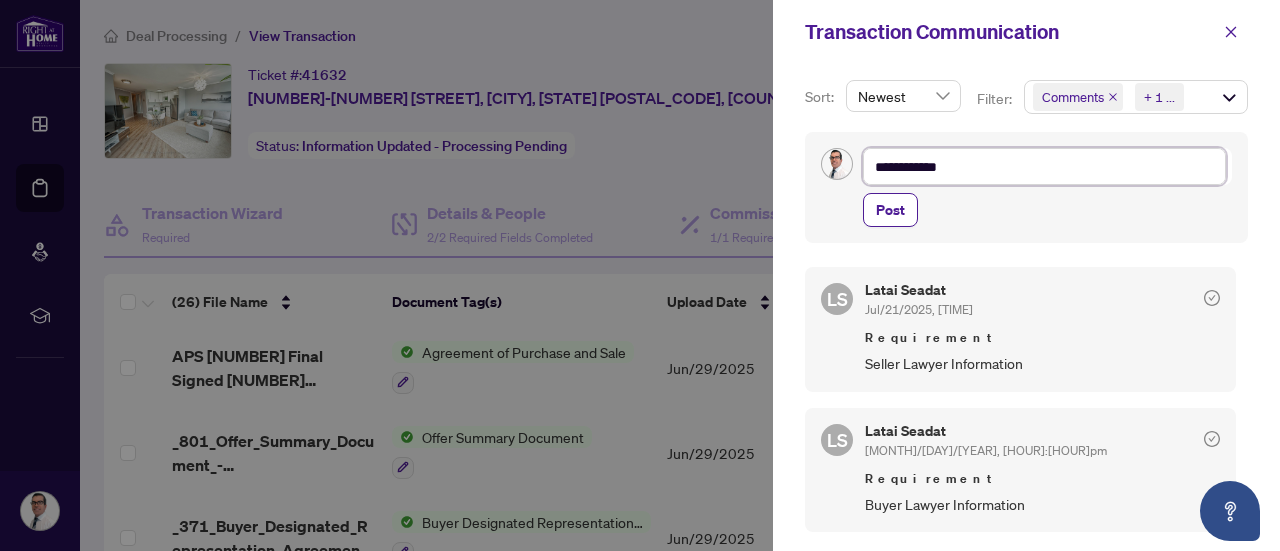 type on "**********" 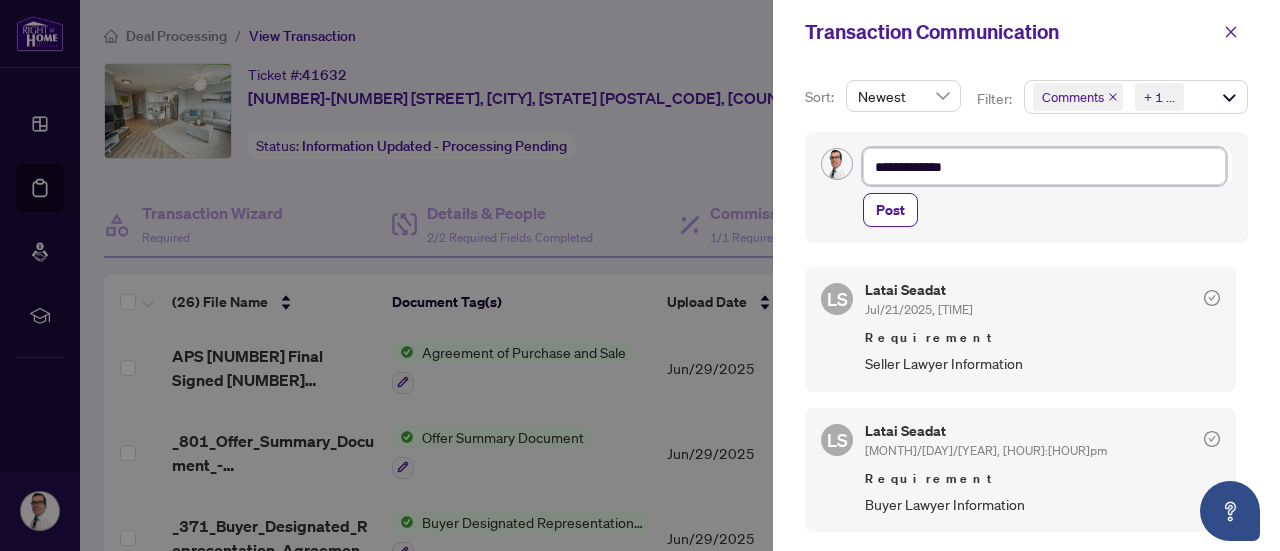 type on "**********" 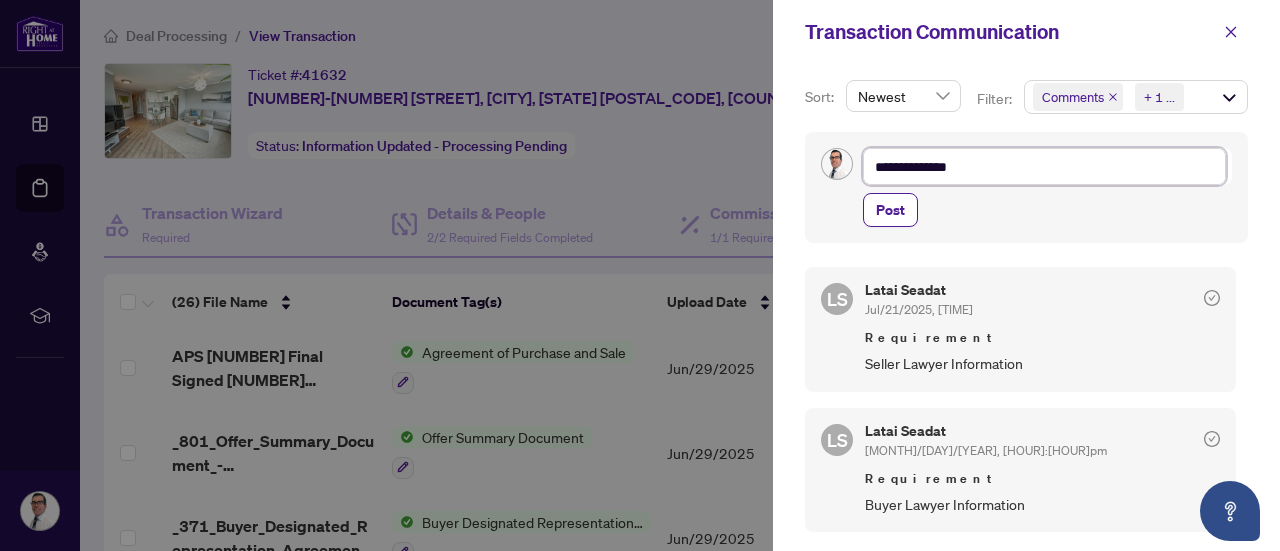 type on "**********" 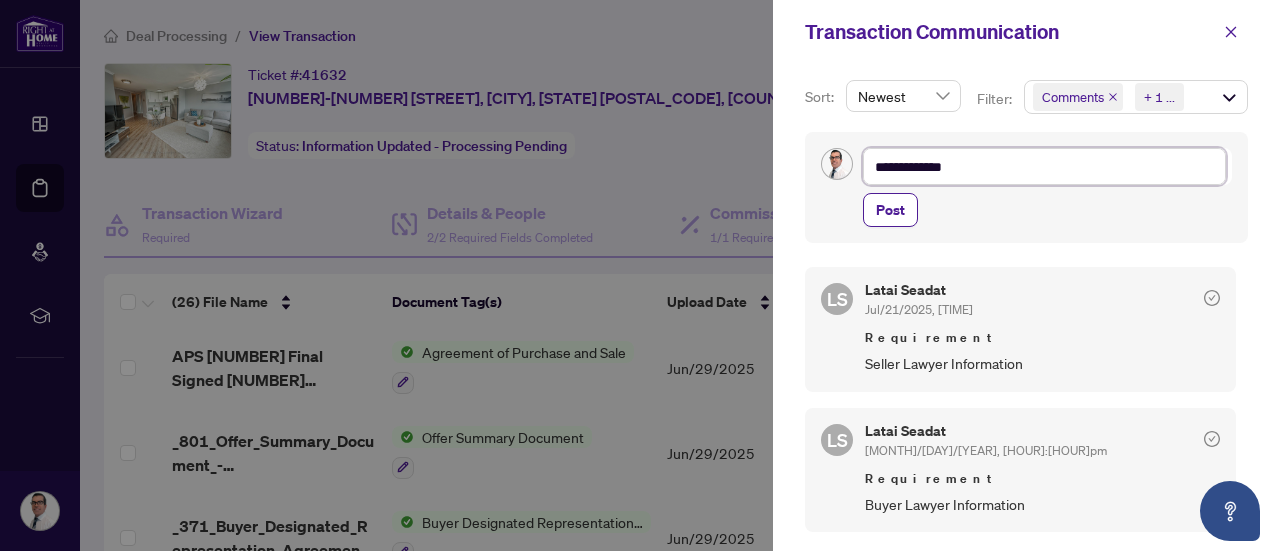 type on "**********" 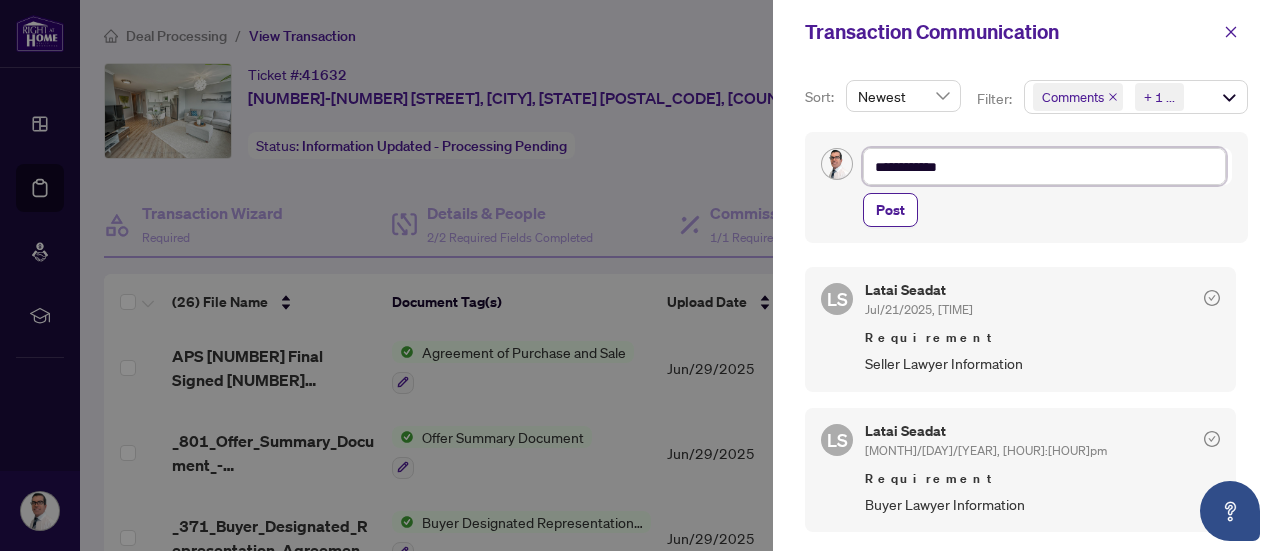 type on "**********" 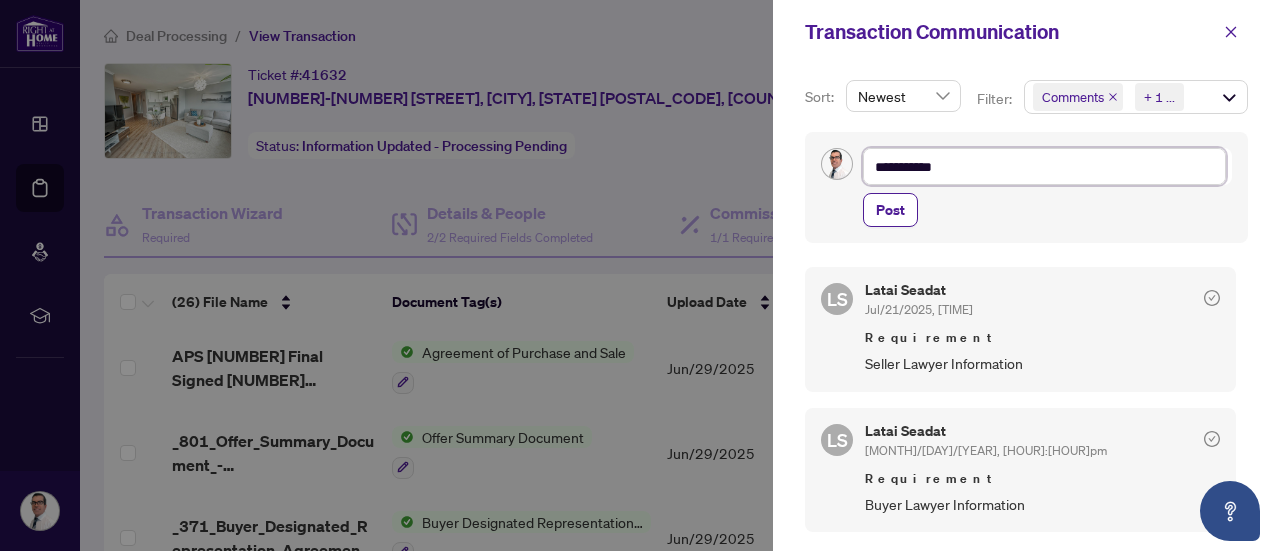 type on "**********" 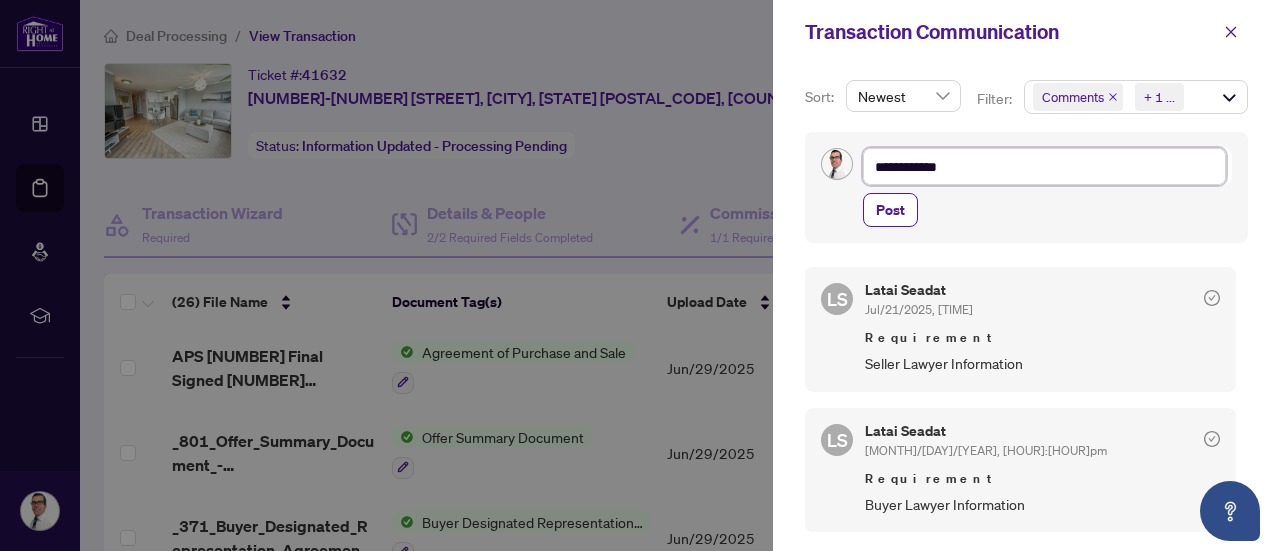 type on "**********" 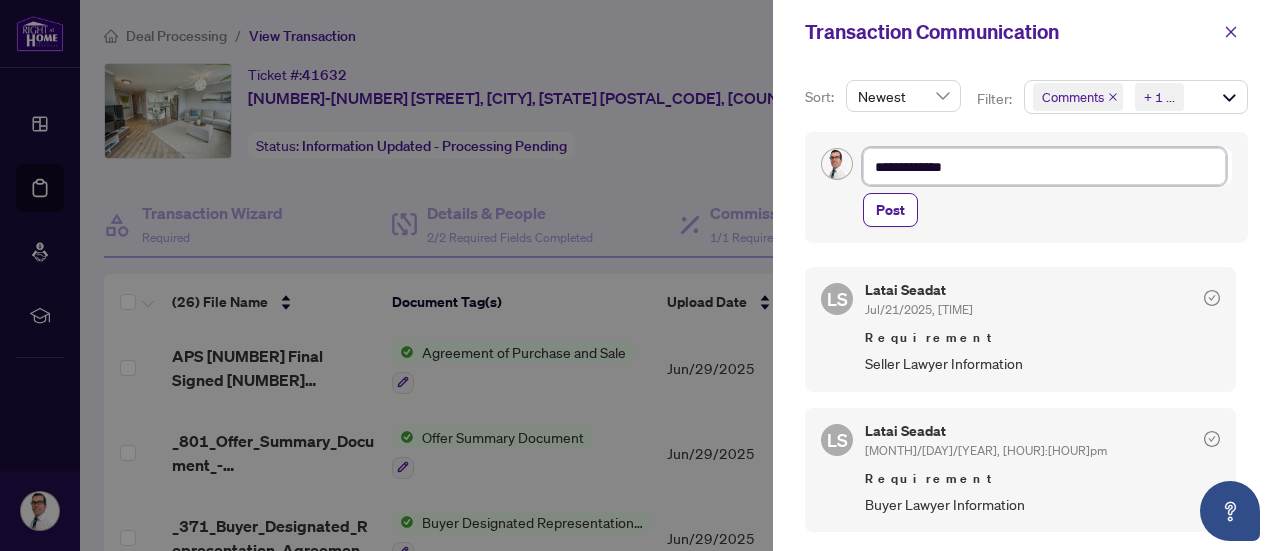 type on "**********" 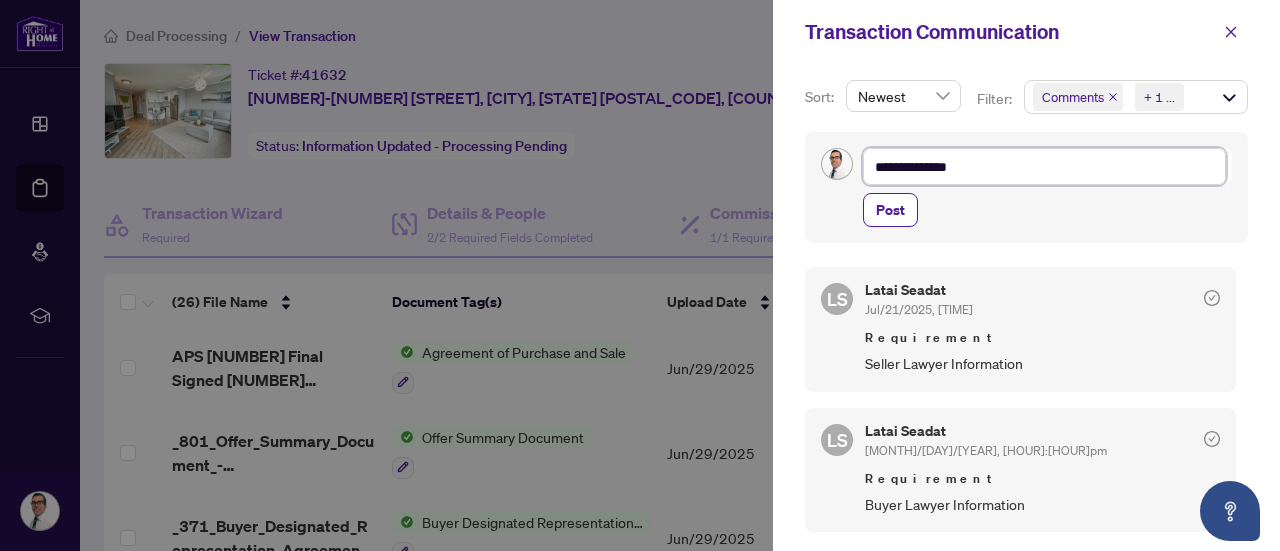 type on "**********" 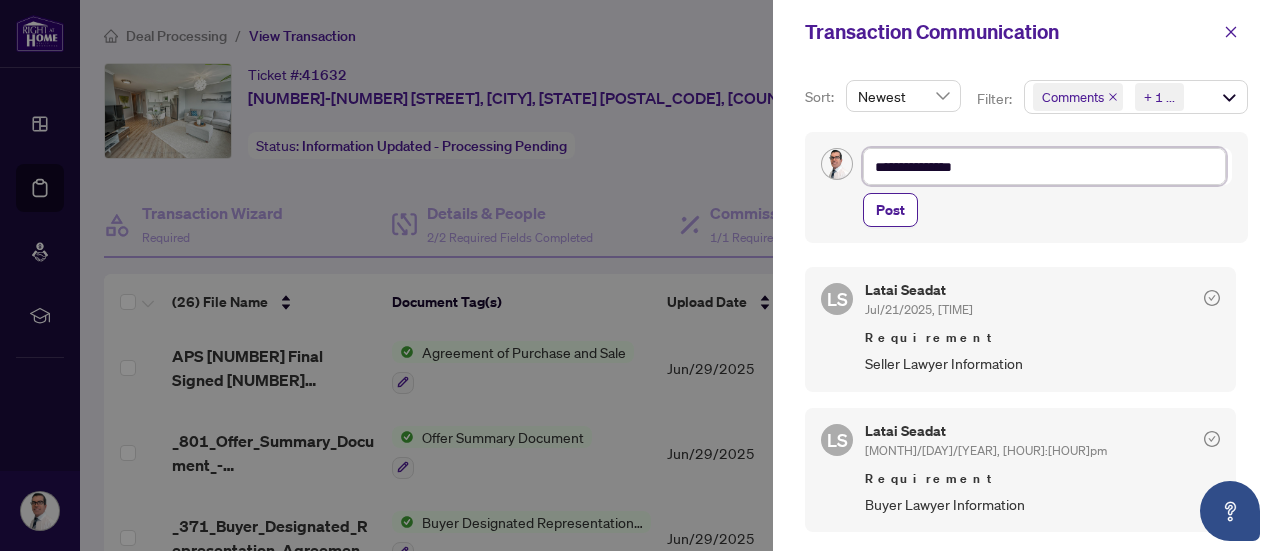 type on "**********" 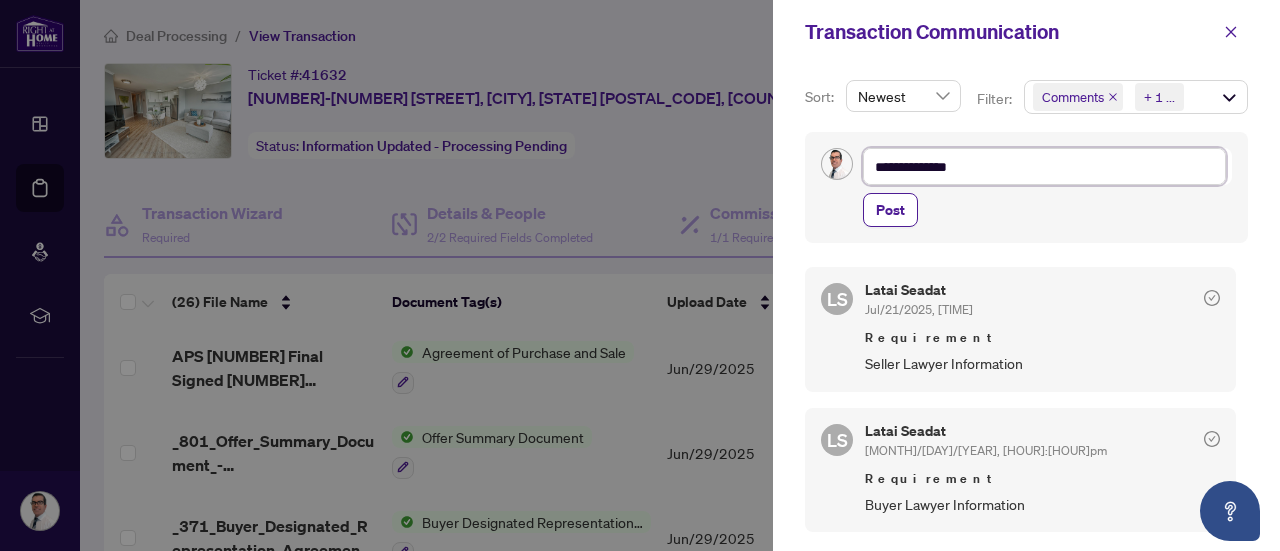 type on "**********" 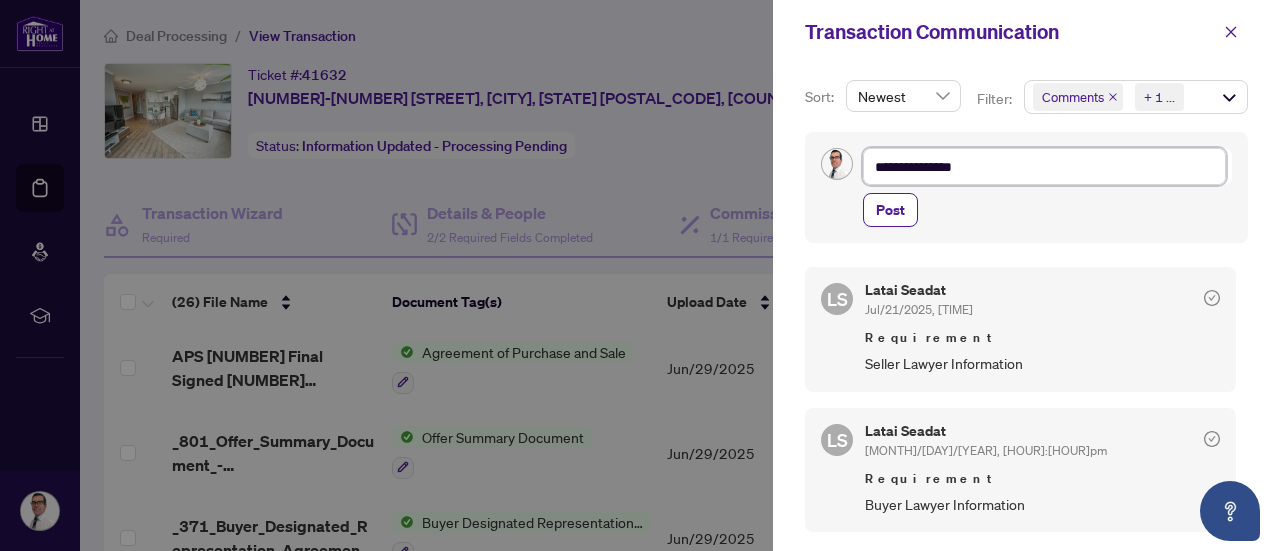 type on "**********" 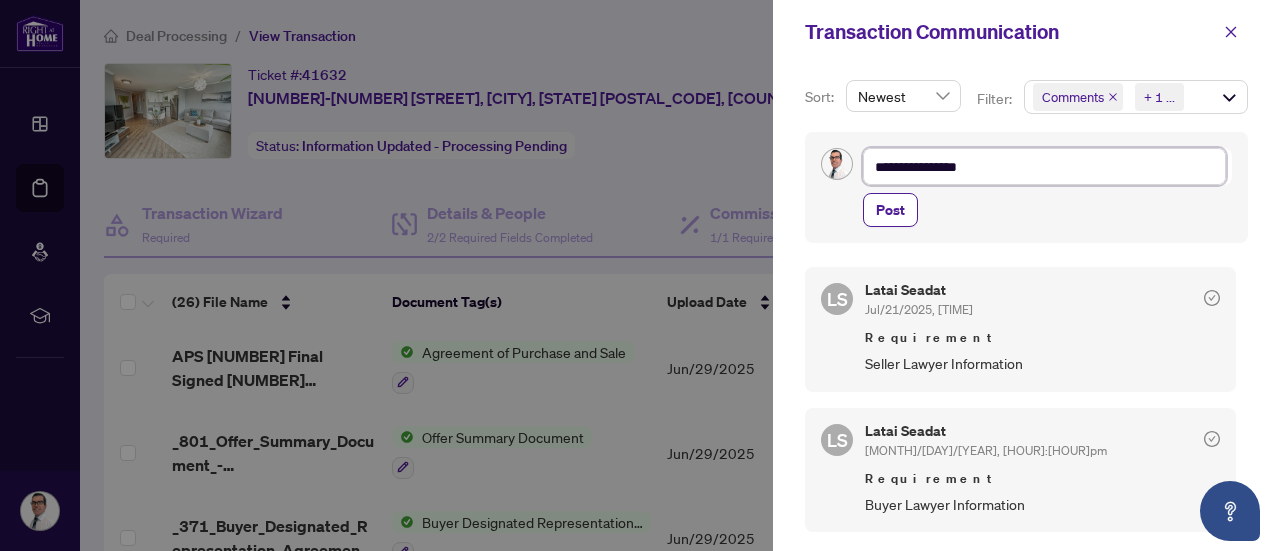 type on "**********" 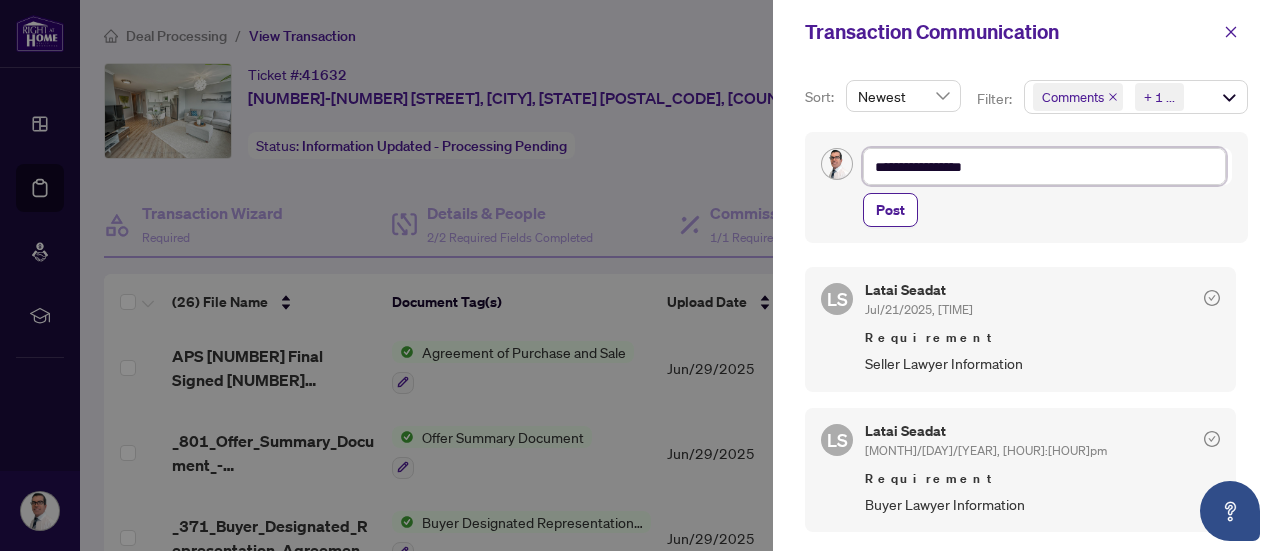 type on "**********" 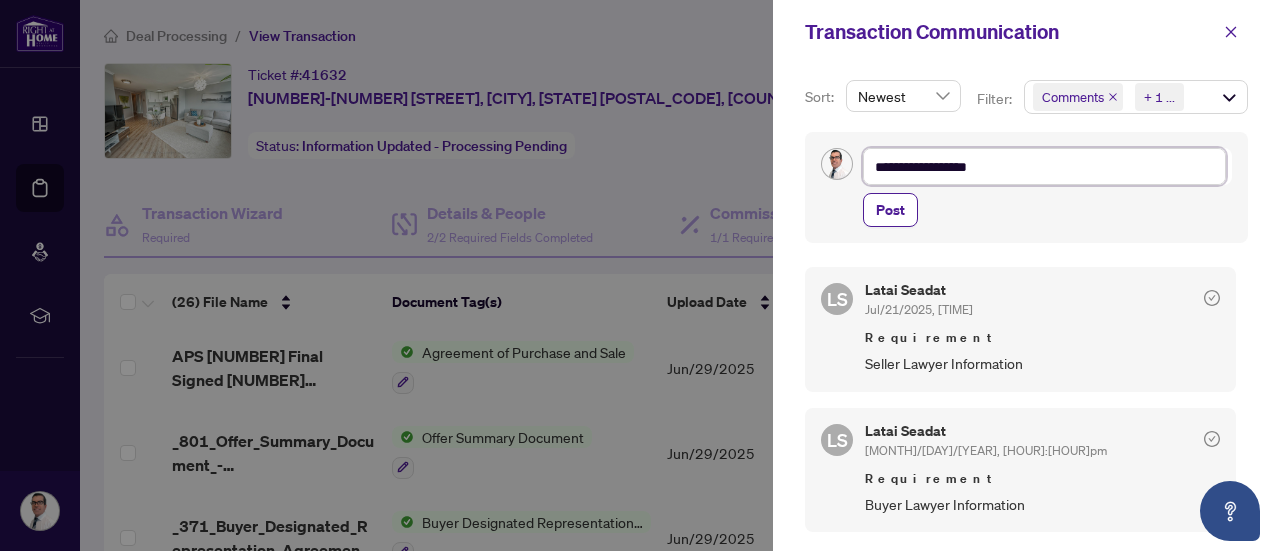 type on "**********" 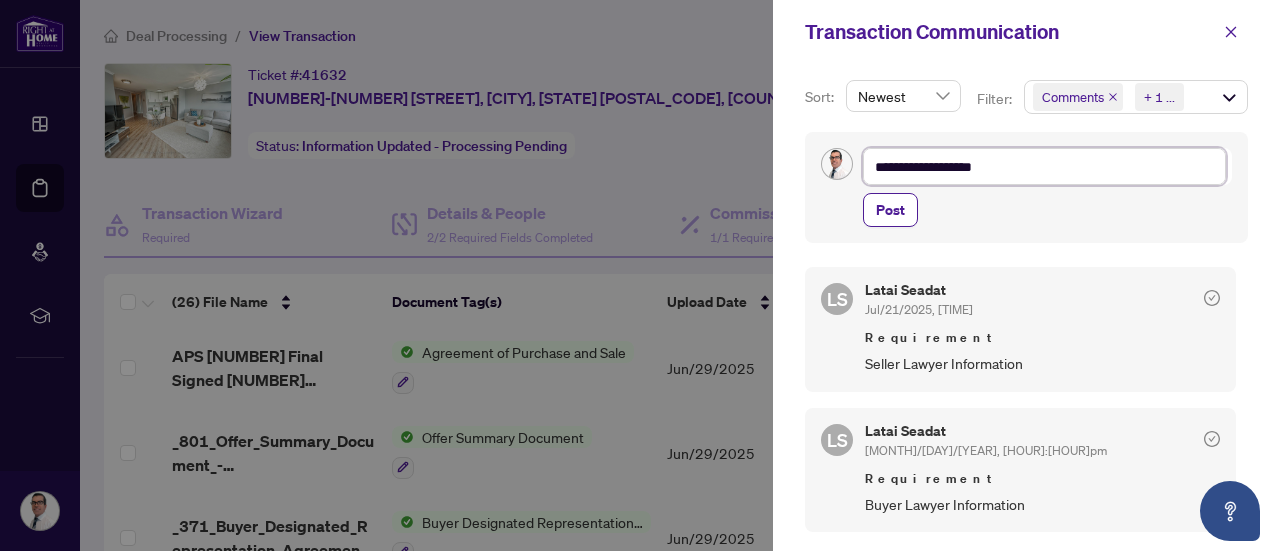 type on "**********" 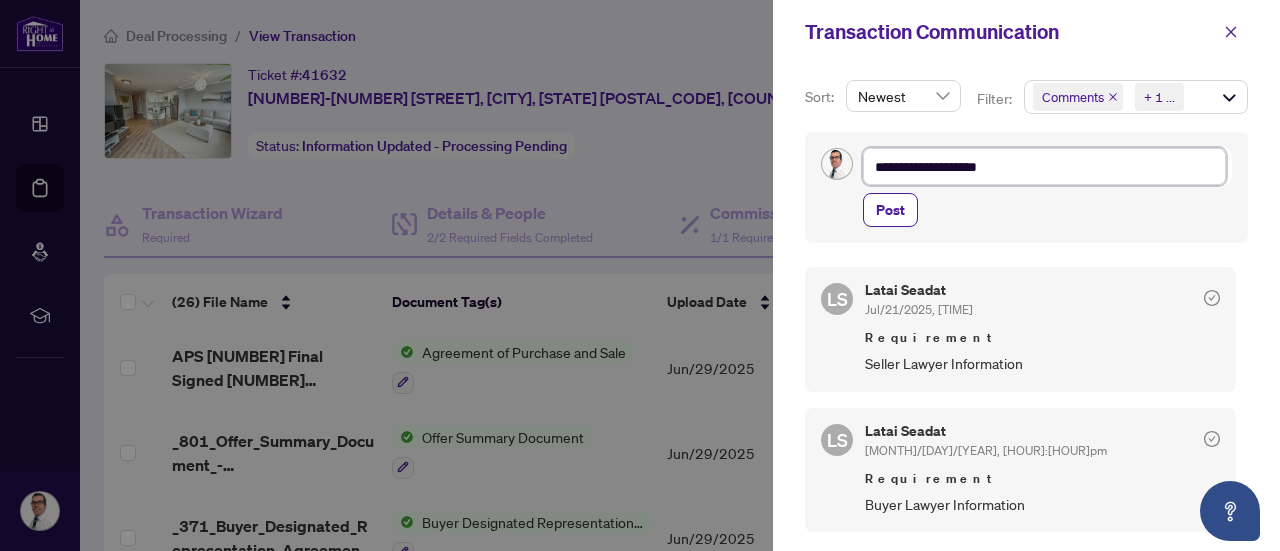type on "**********" 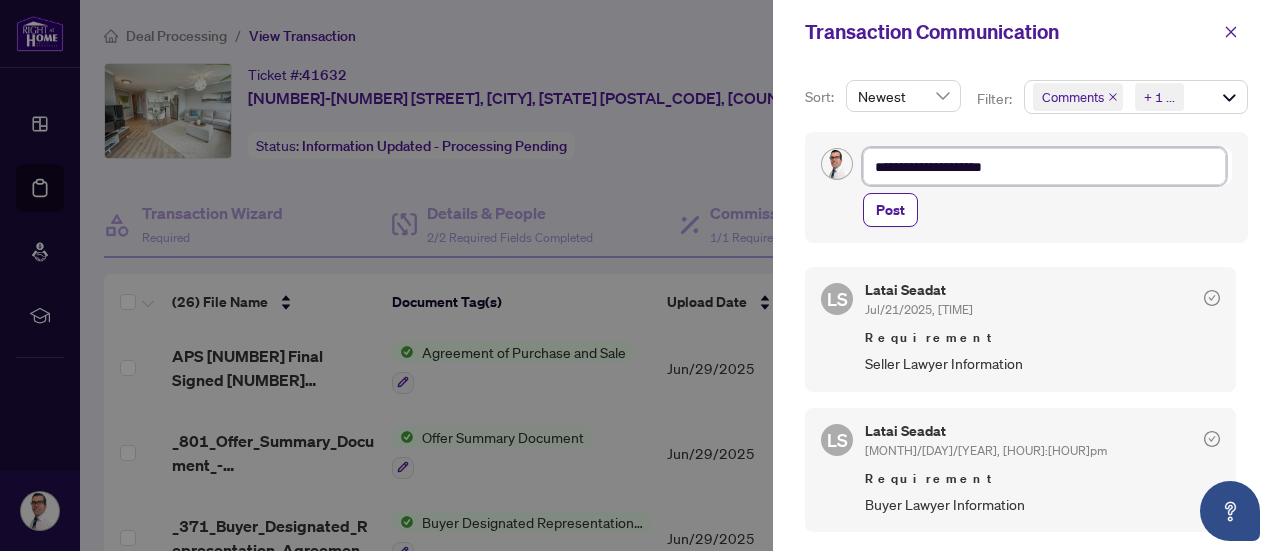 type on "**********" 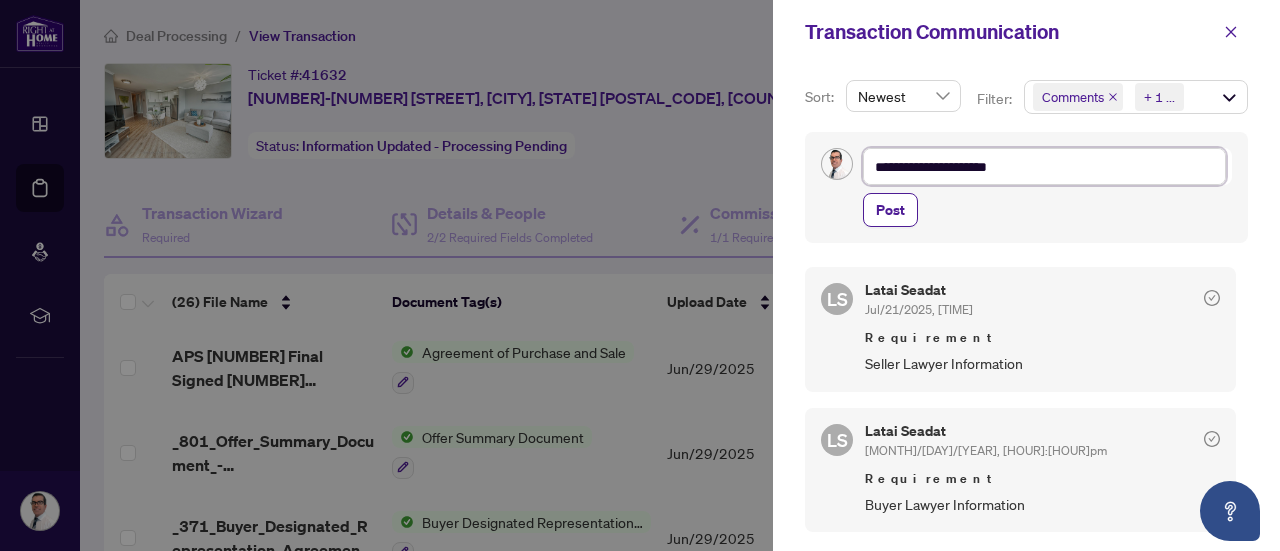 type on "**********" 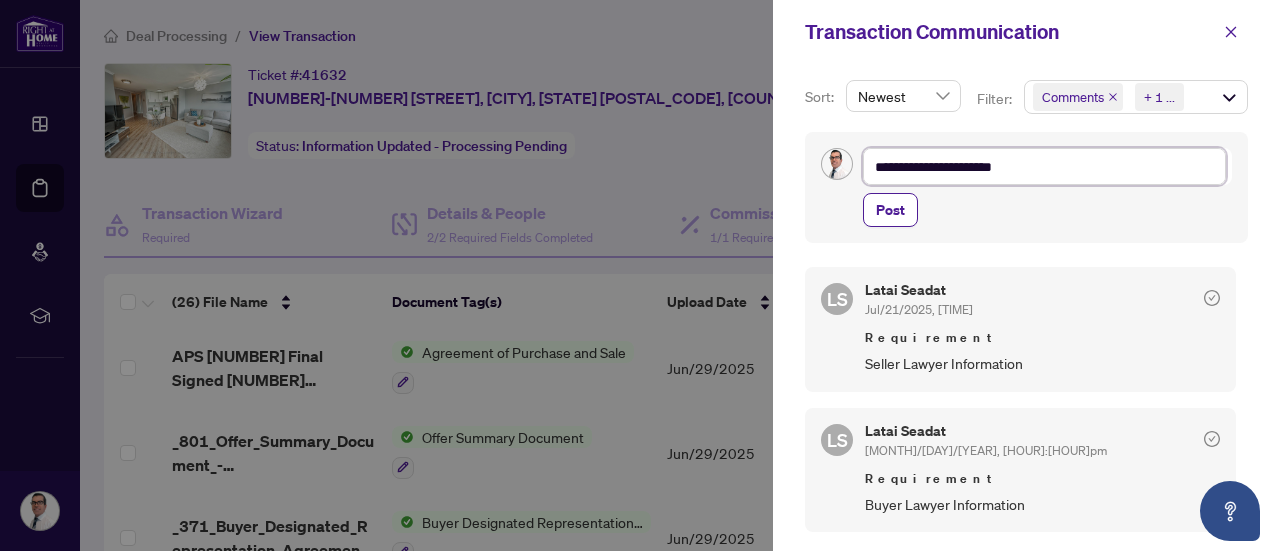 type on "**********" 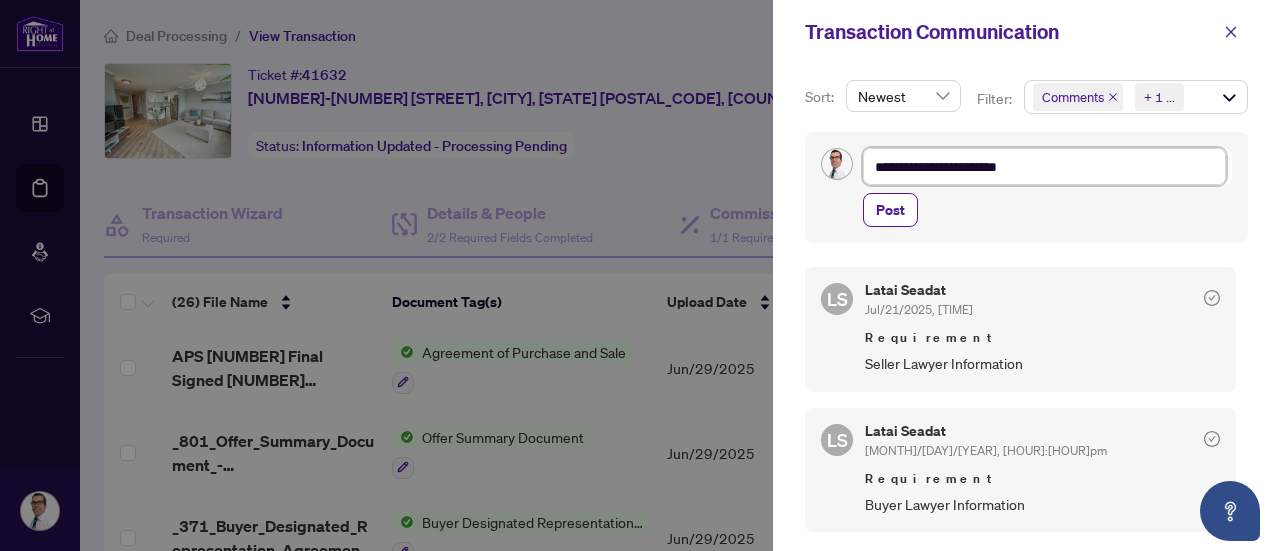 type on "**********" 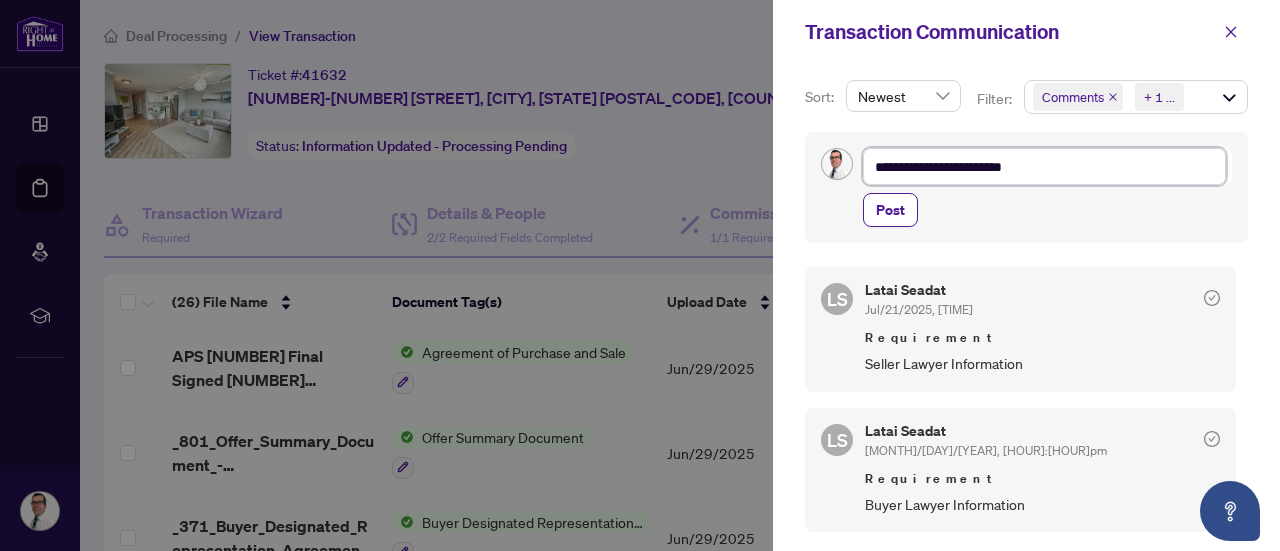 type on "**********" 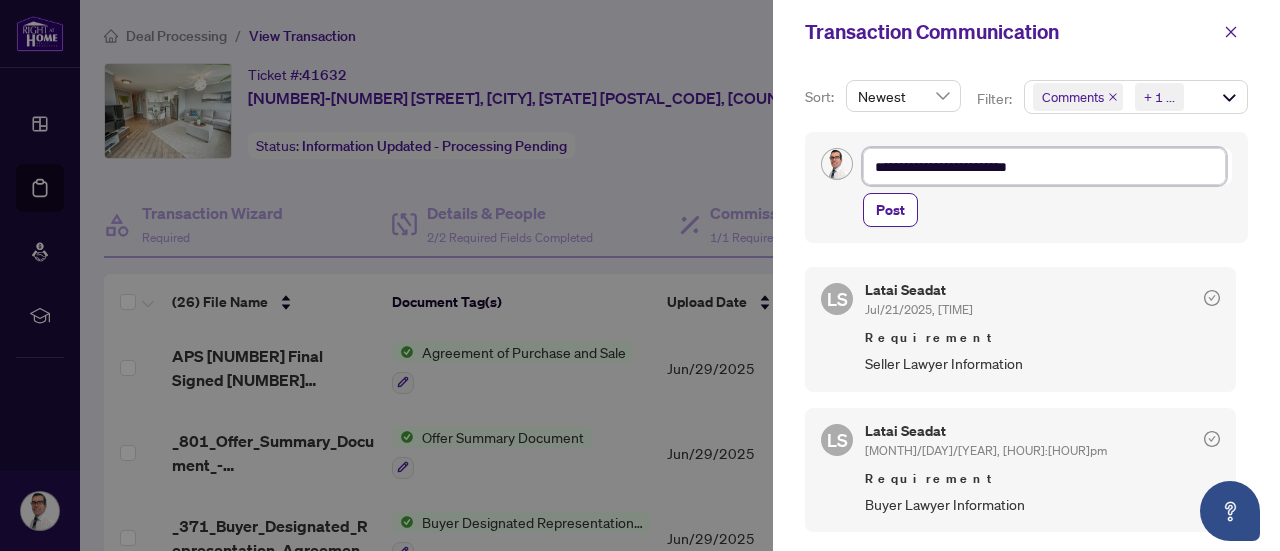 type on "**********" 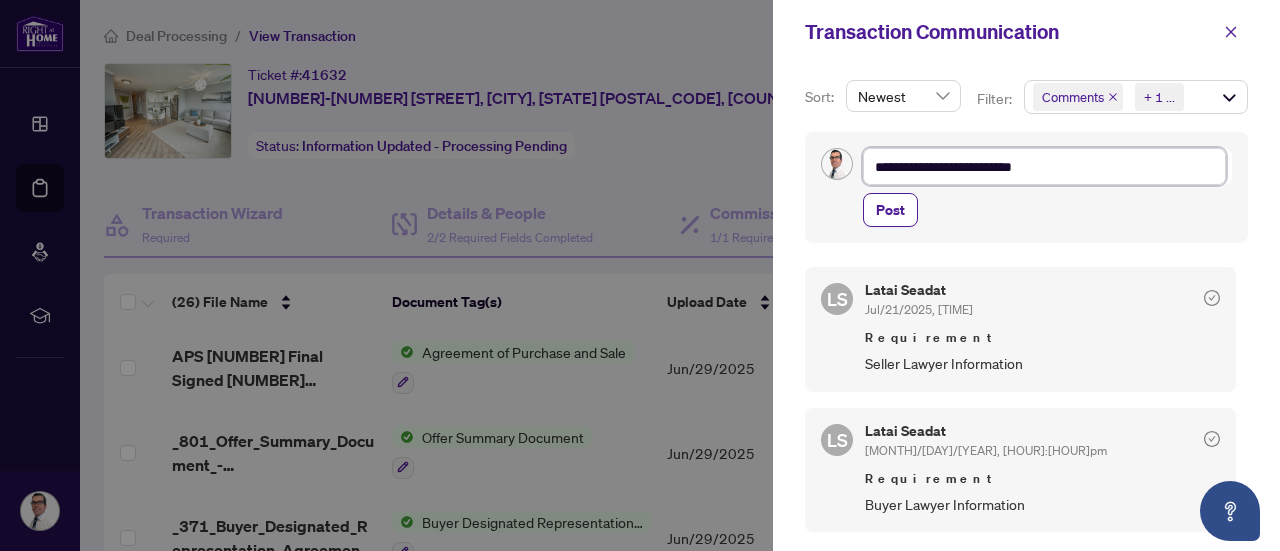 type on "**********" 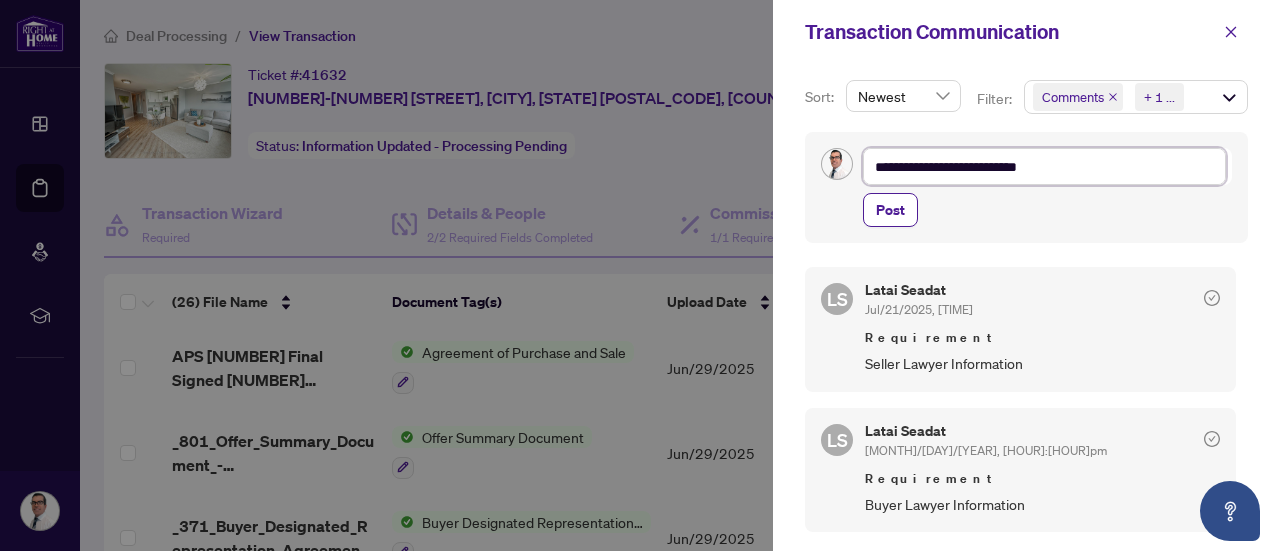 type on "**********" 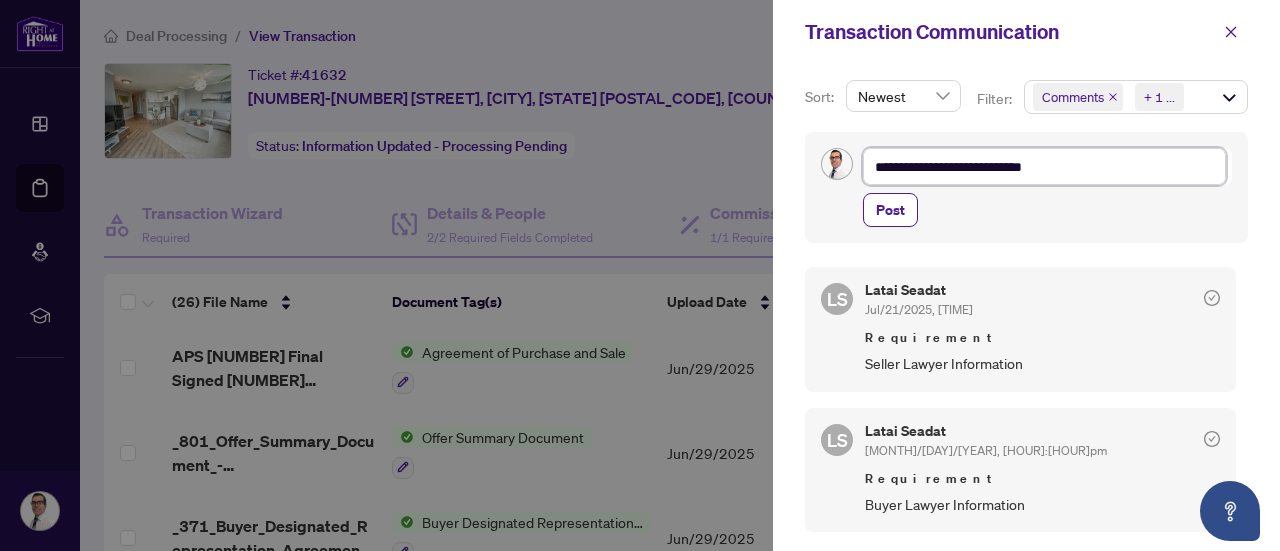 type on "**********" 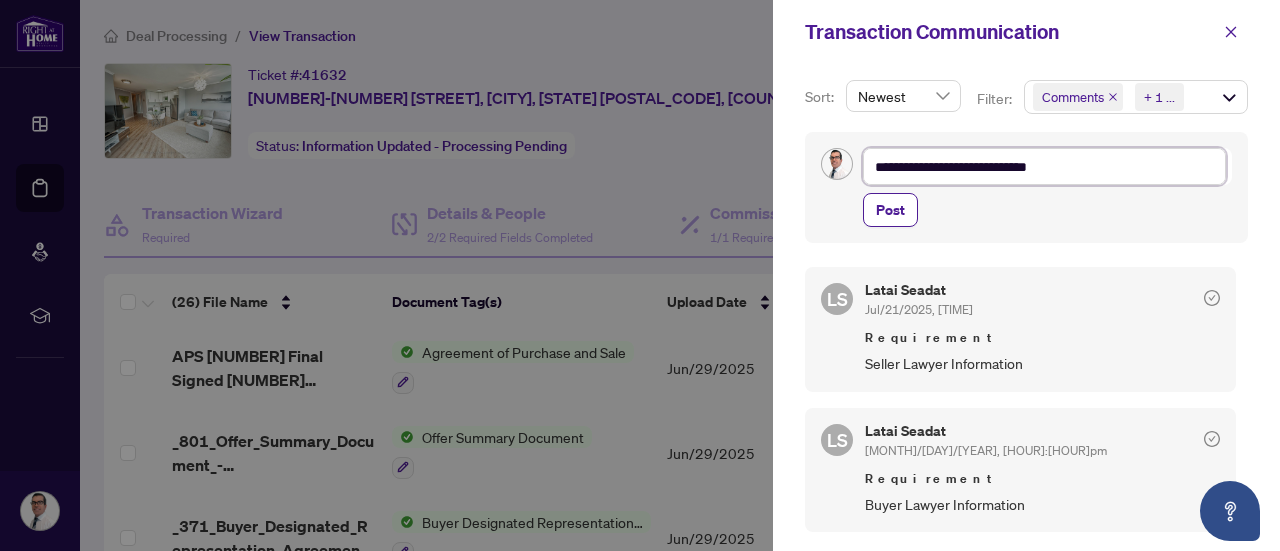 type on "**********" 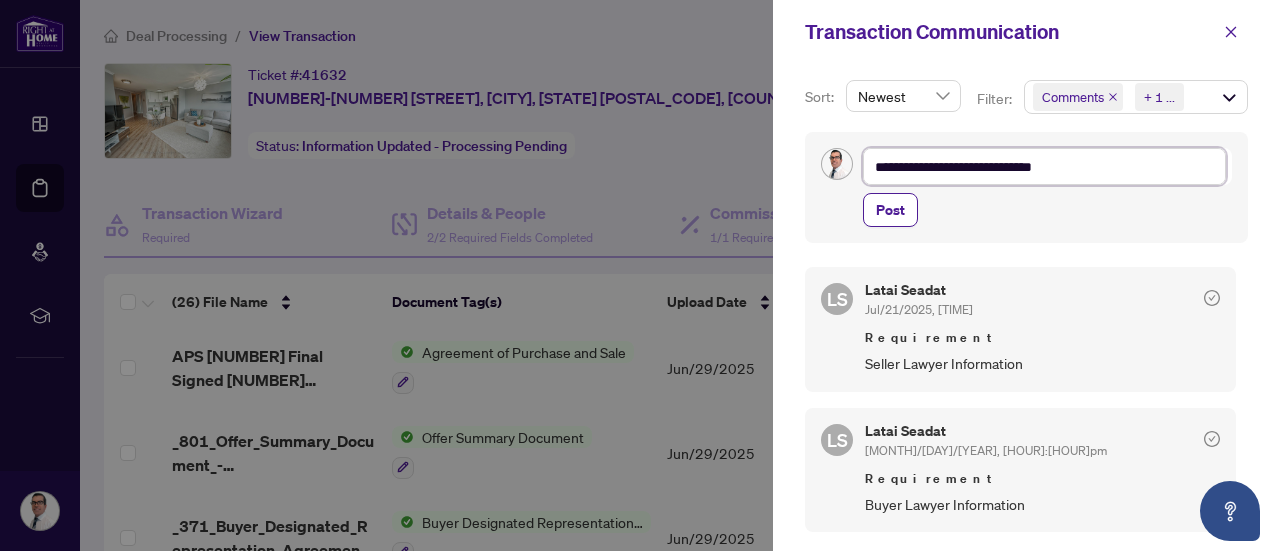 type on "**********" 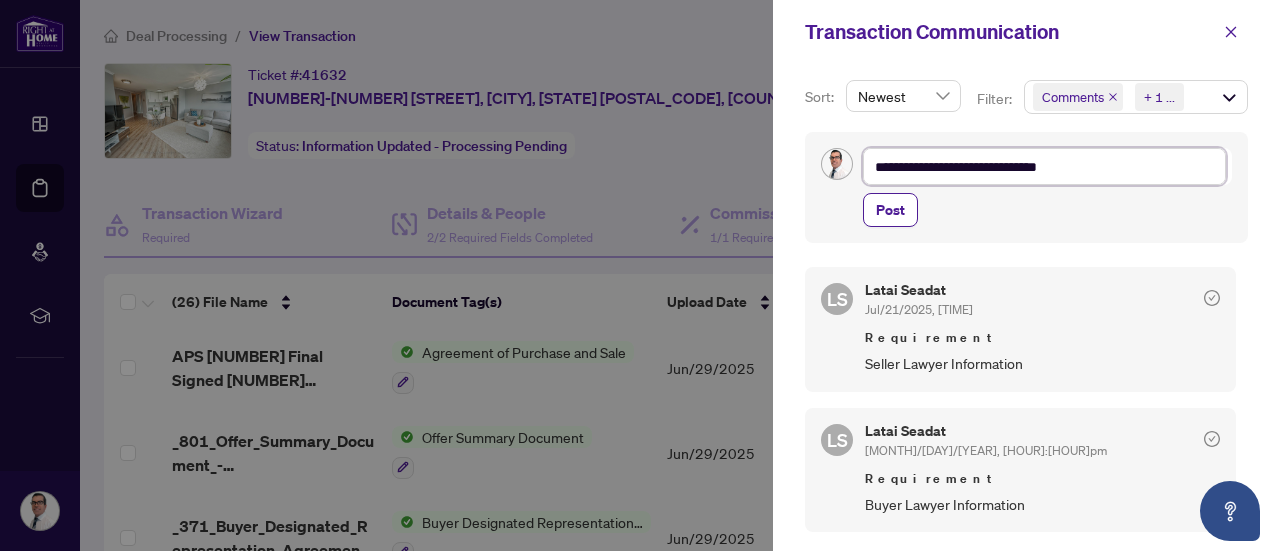type on "**********" 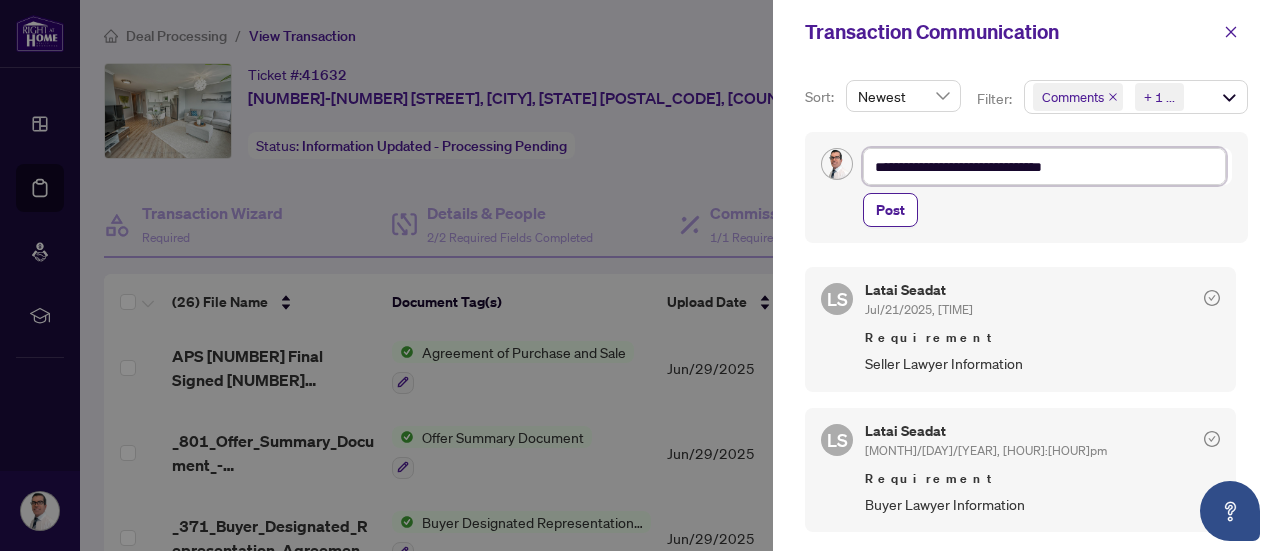 type on "**********" 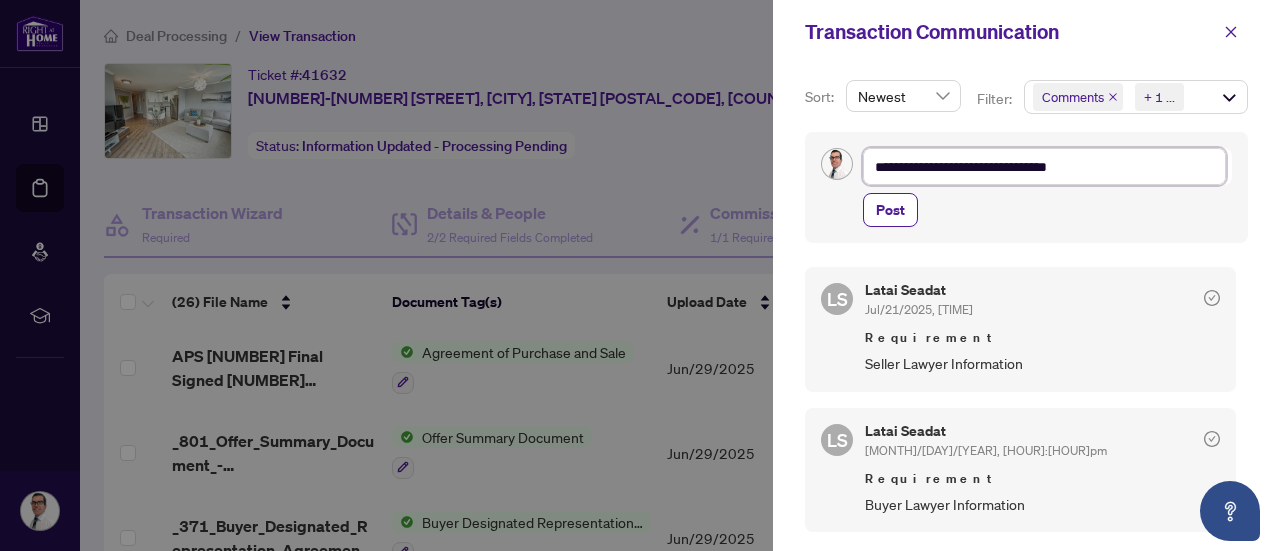 type on "**********" 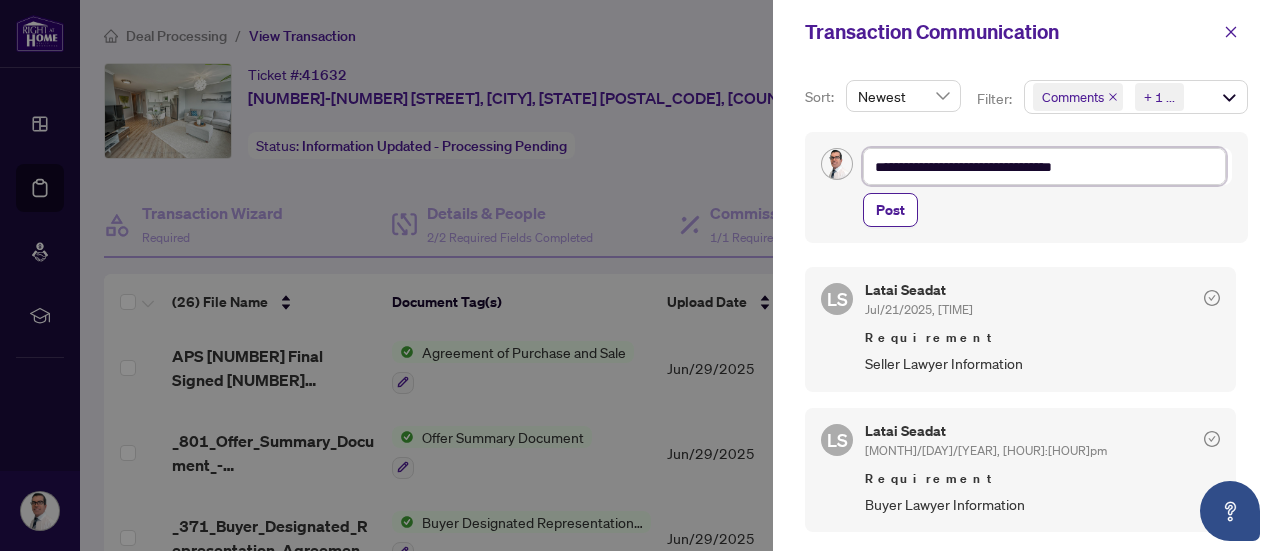 type on "**********" 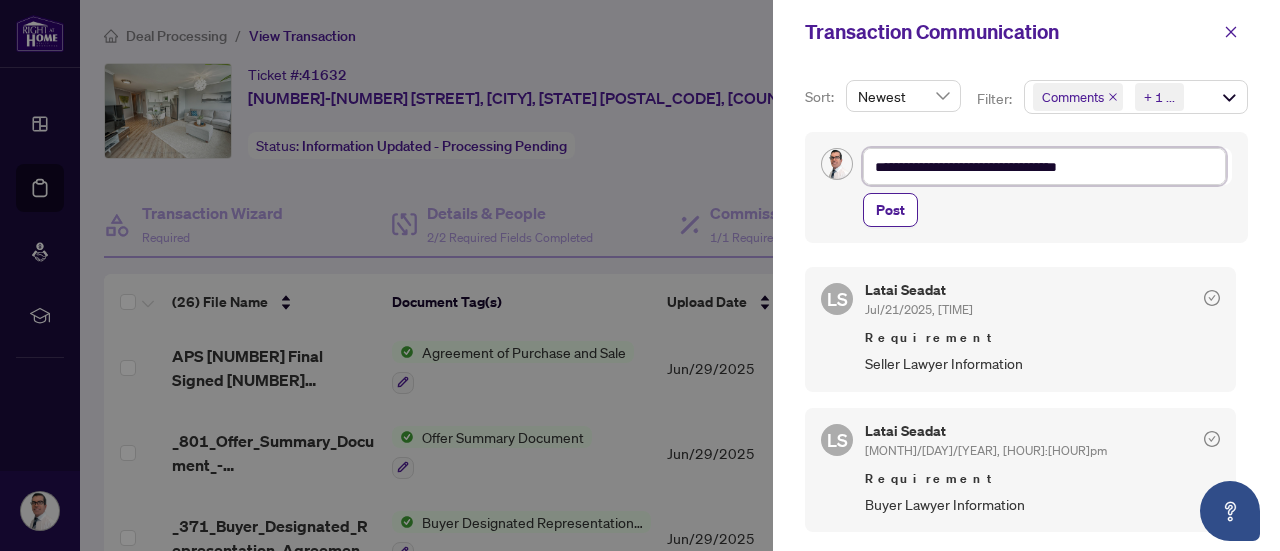 type on "**********" 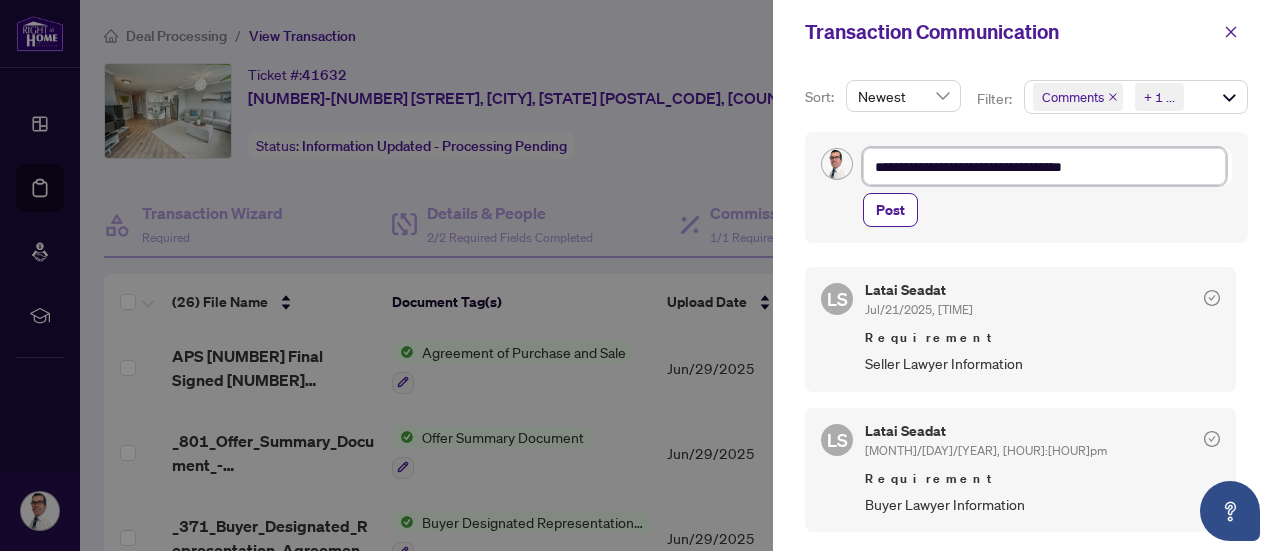 type on "**********" 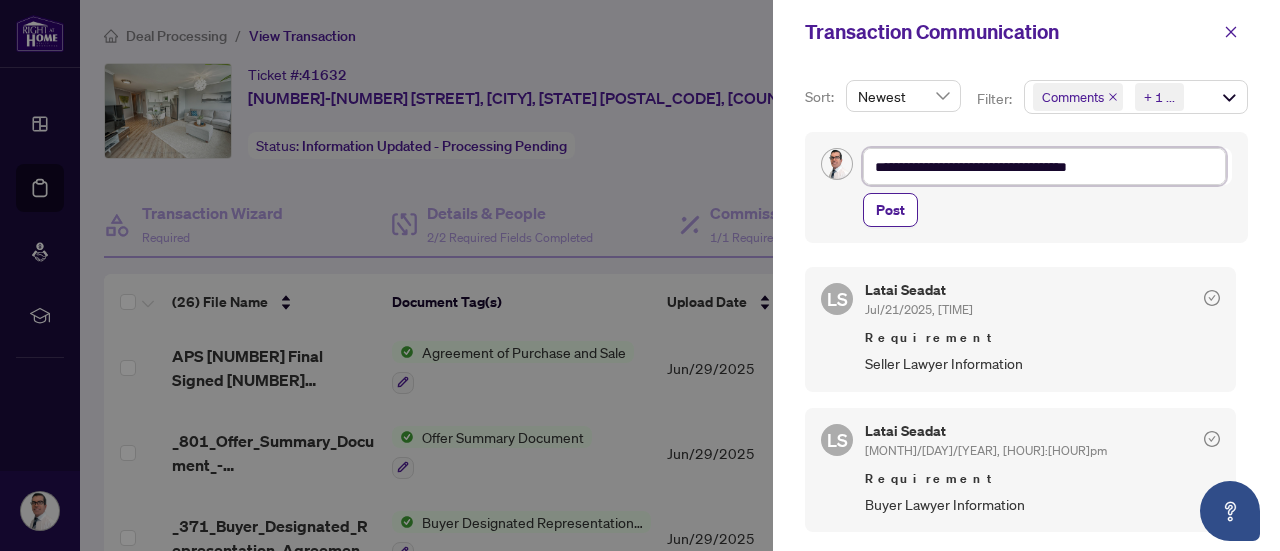 type on "**********" 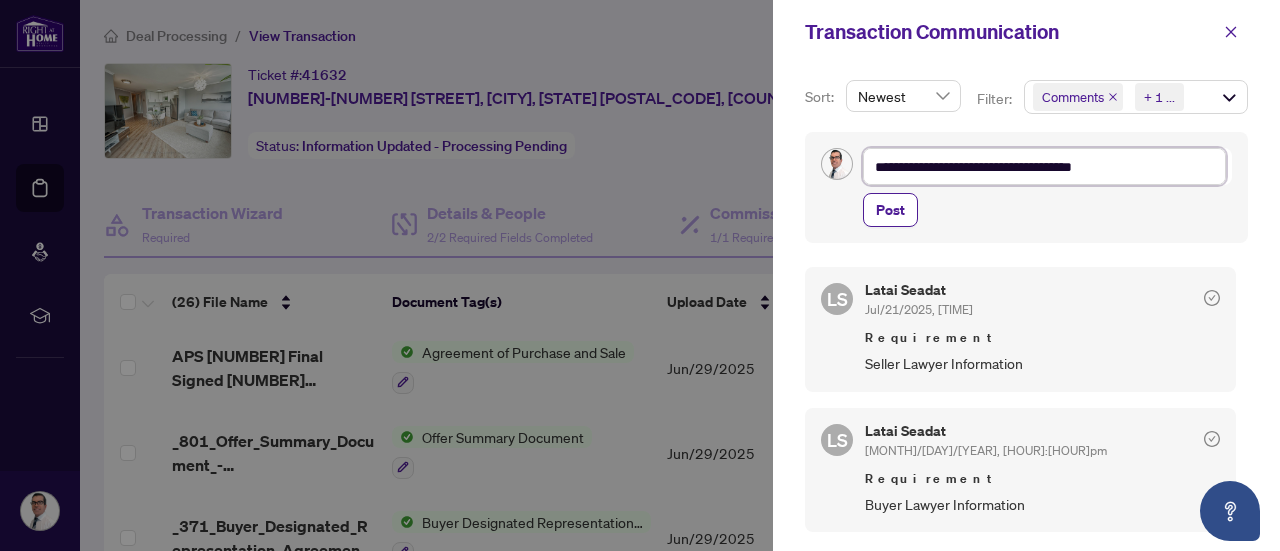 type on "**********" 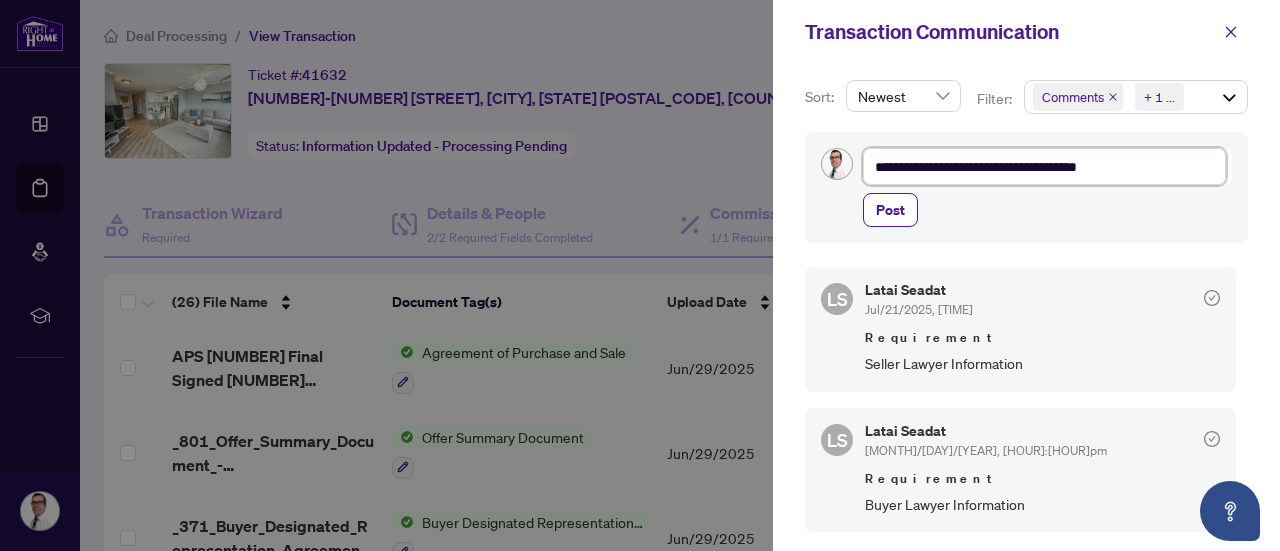 type on "**********" 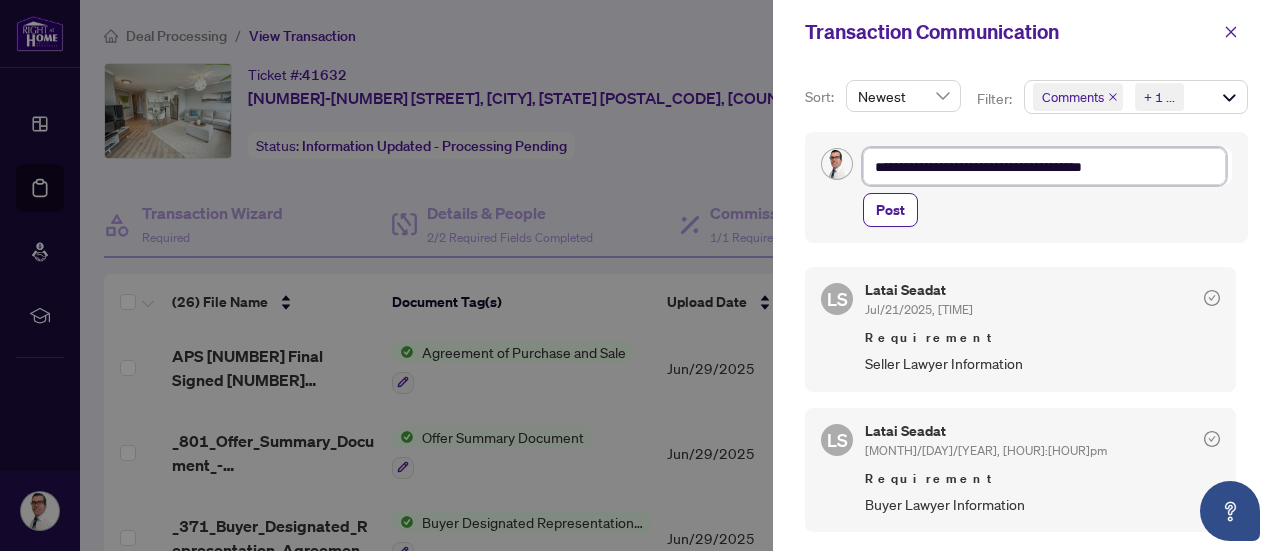 type on "**********" 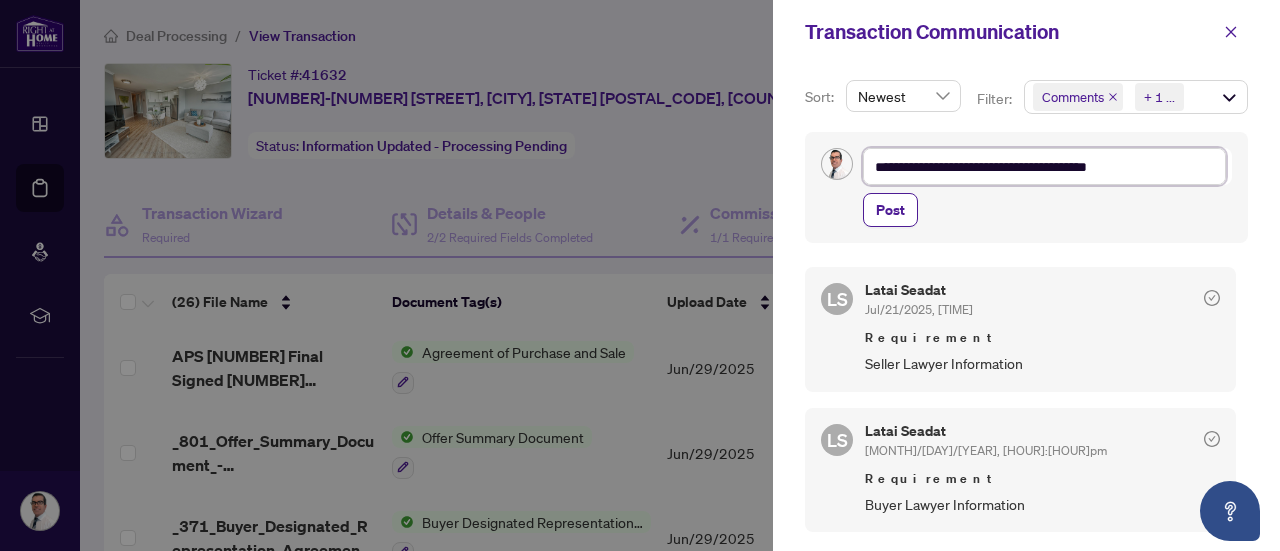 type on "**********" 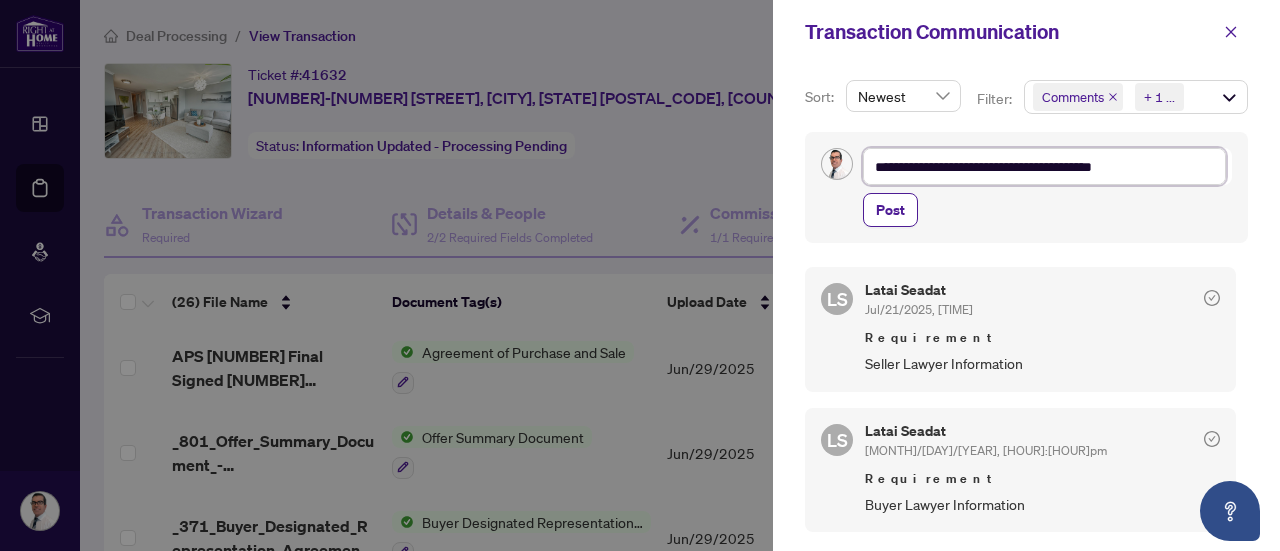 type on "**********" 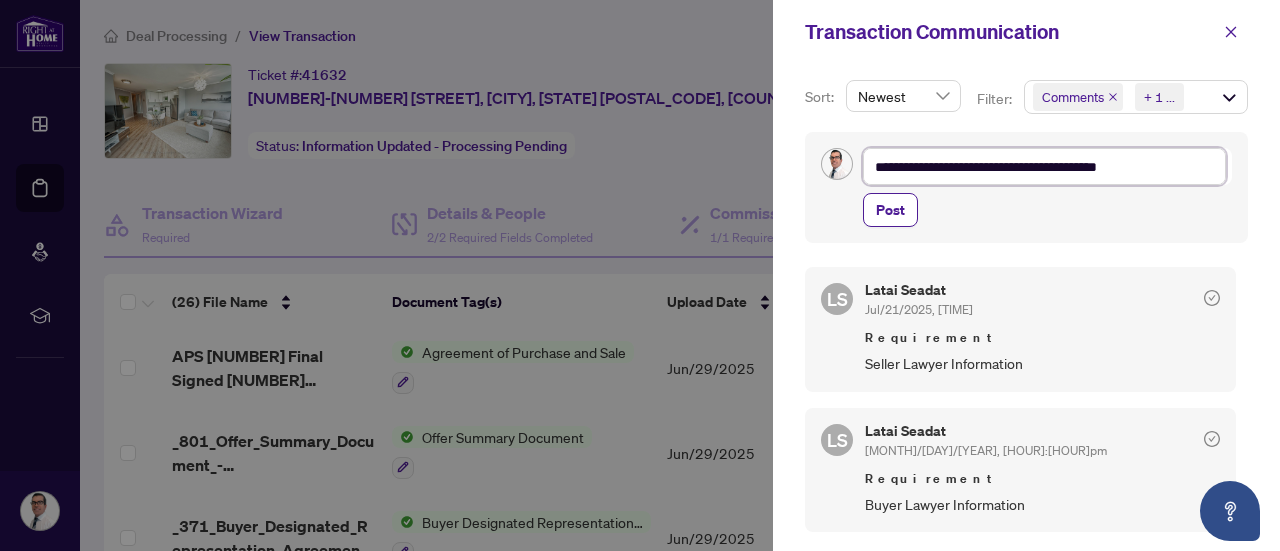 type on "**********" 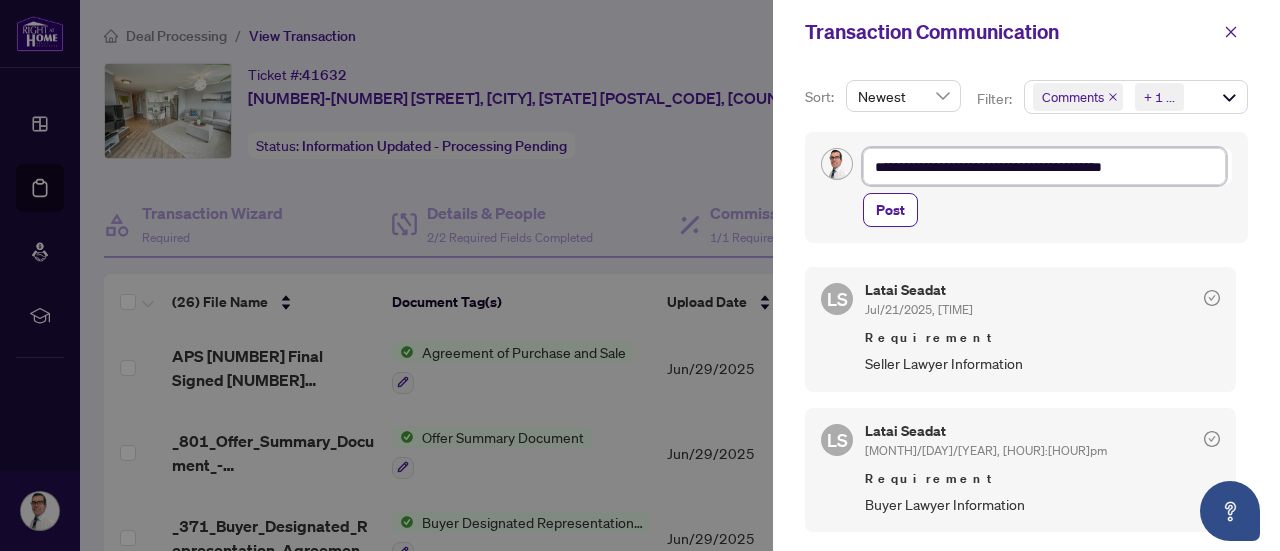 type on "**********" 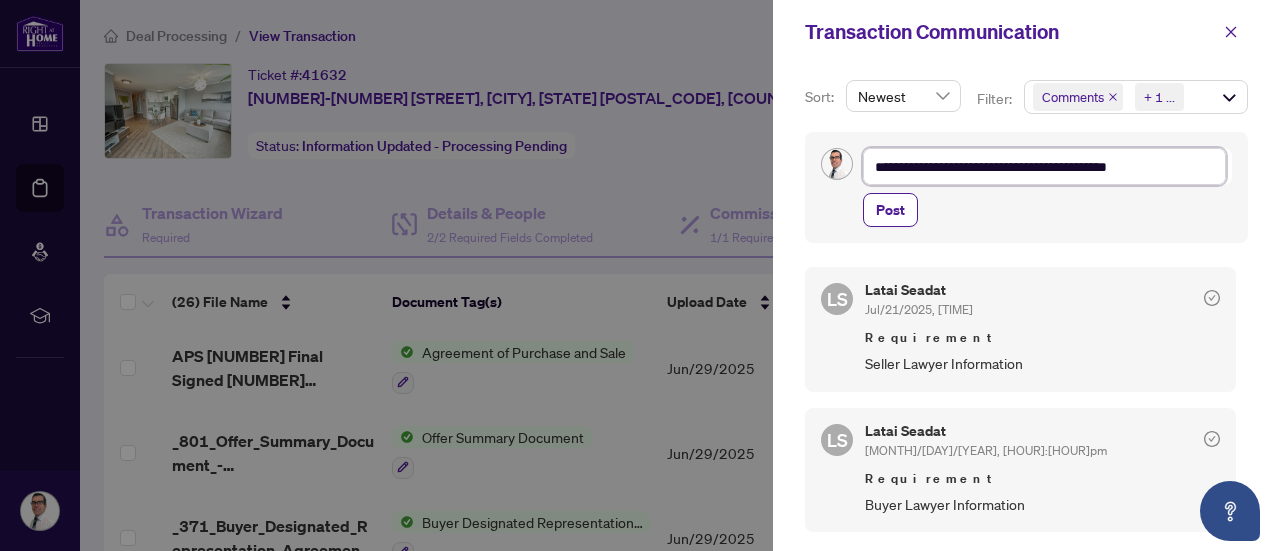 type on "**********" 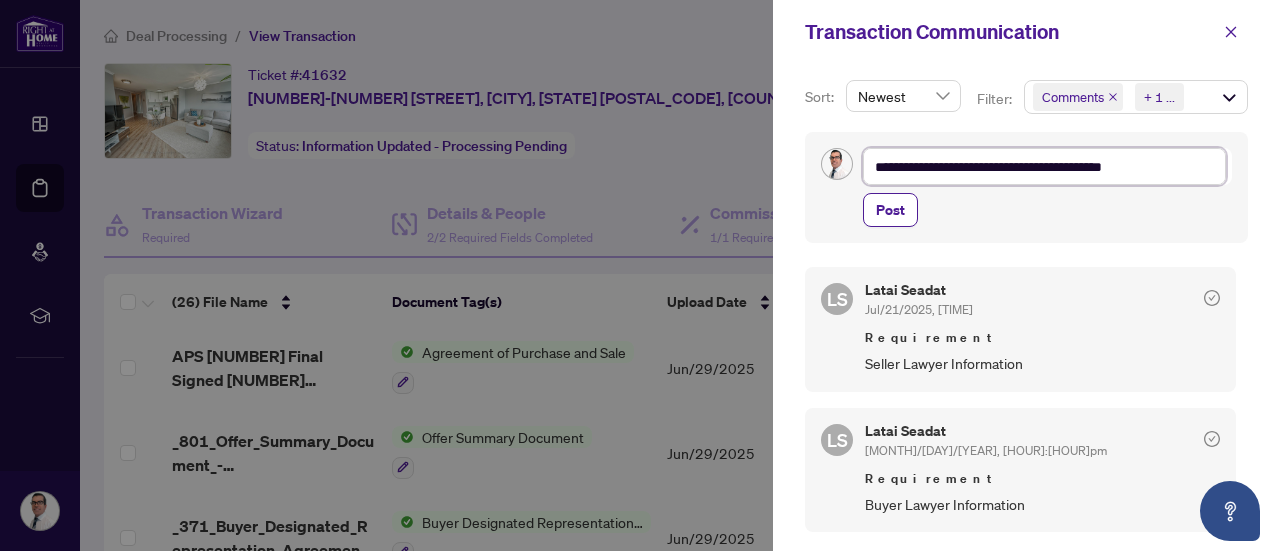 type on "**********" 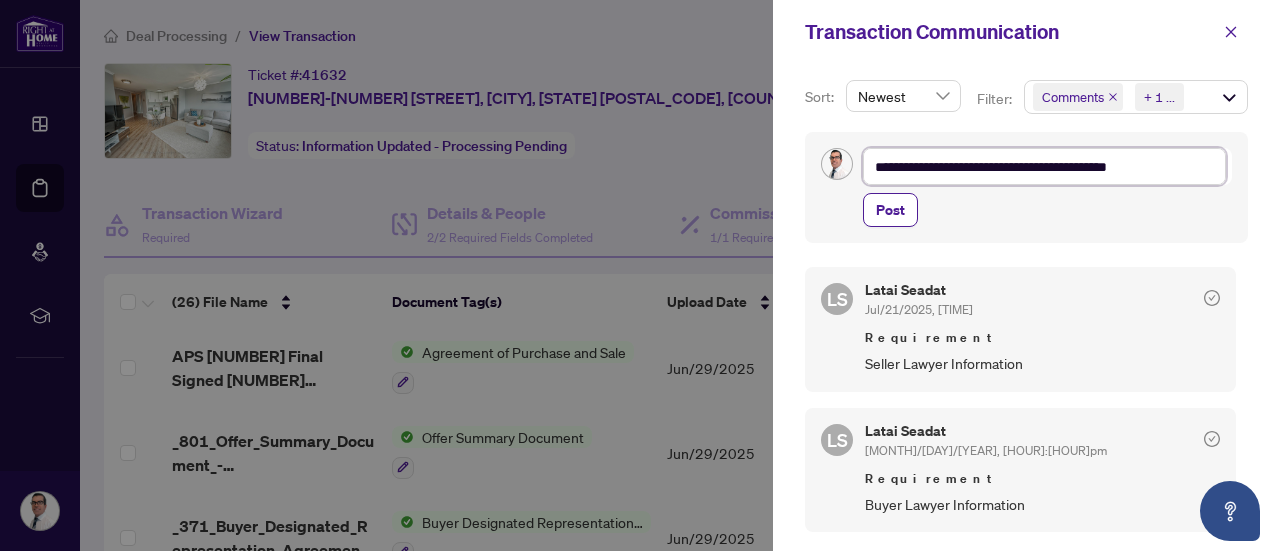 type on "**********" 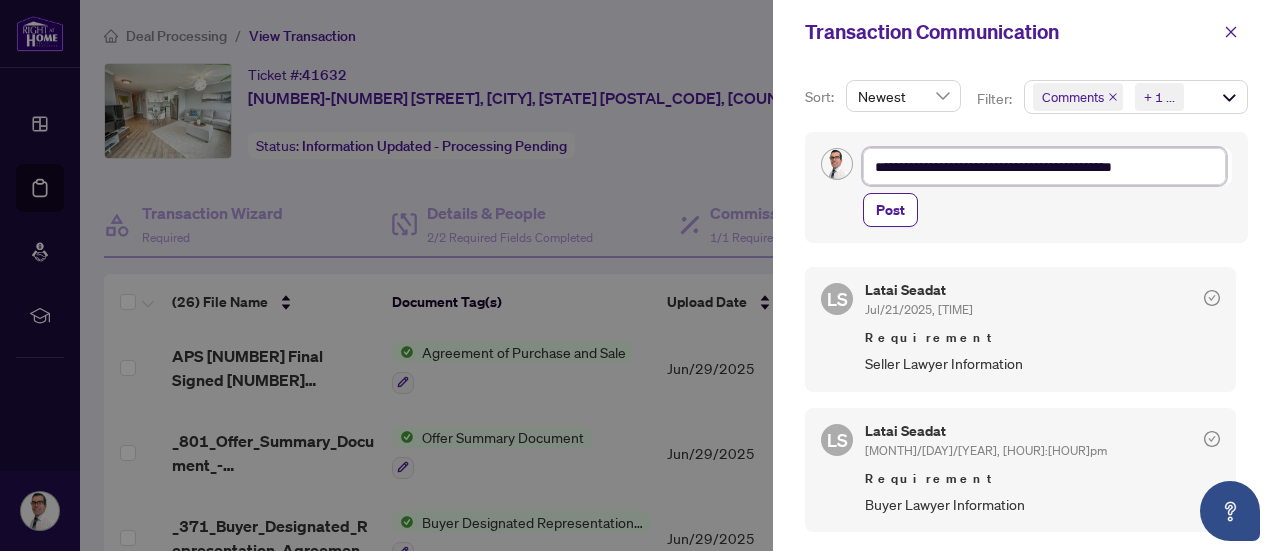 type on "**********" 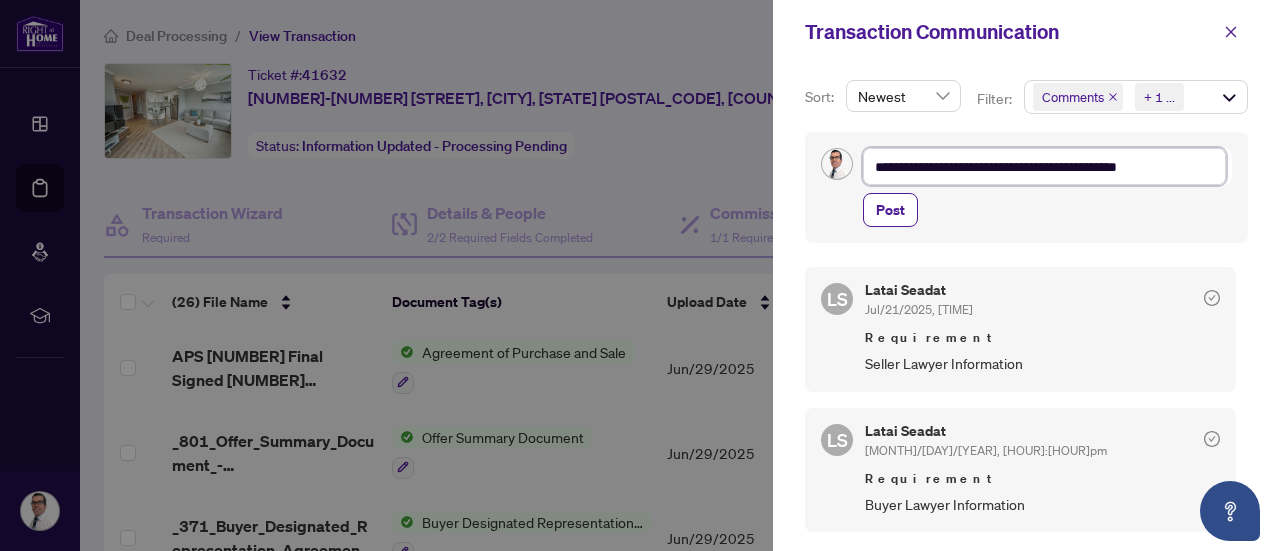type on "**********" 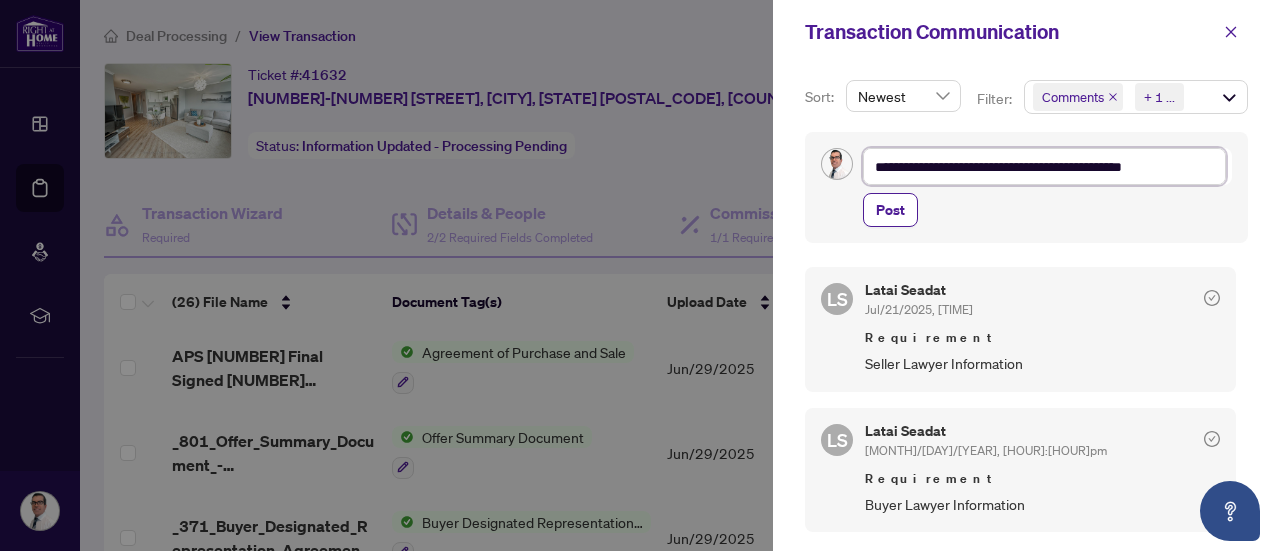 type on "**********" 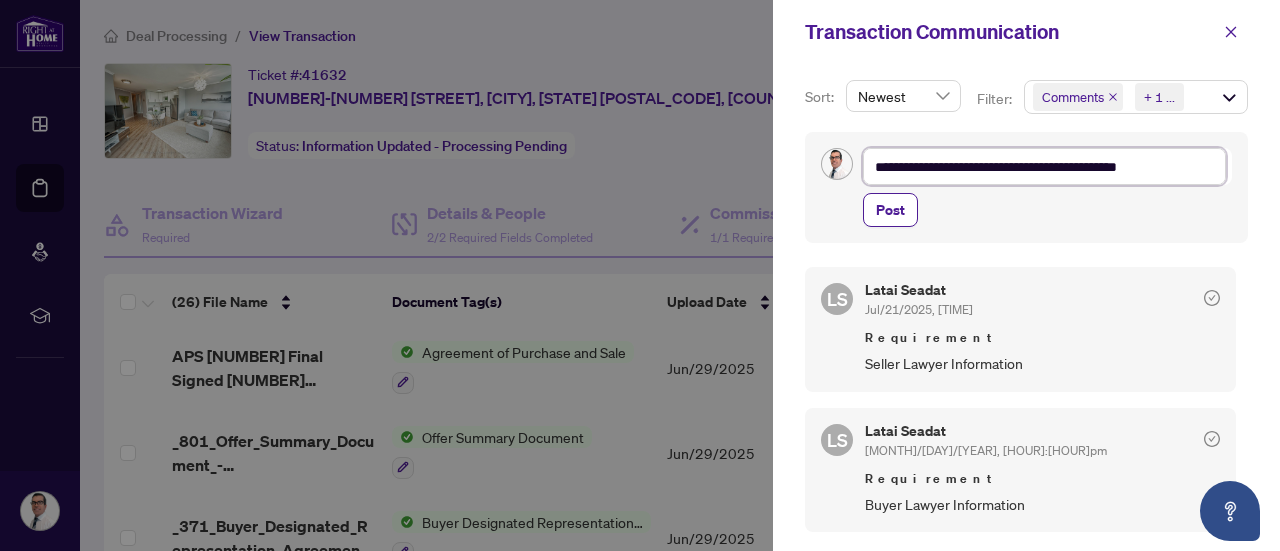 type on "**********" 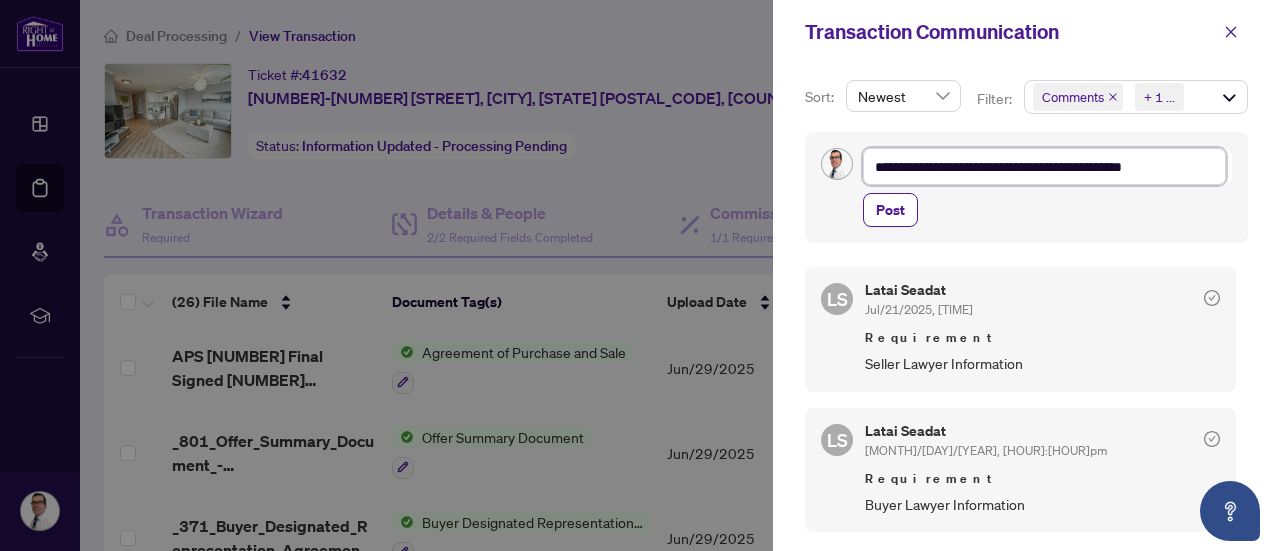 type on "**********" 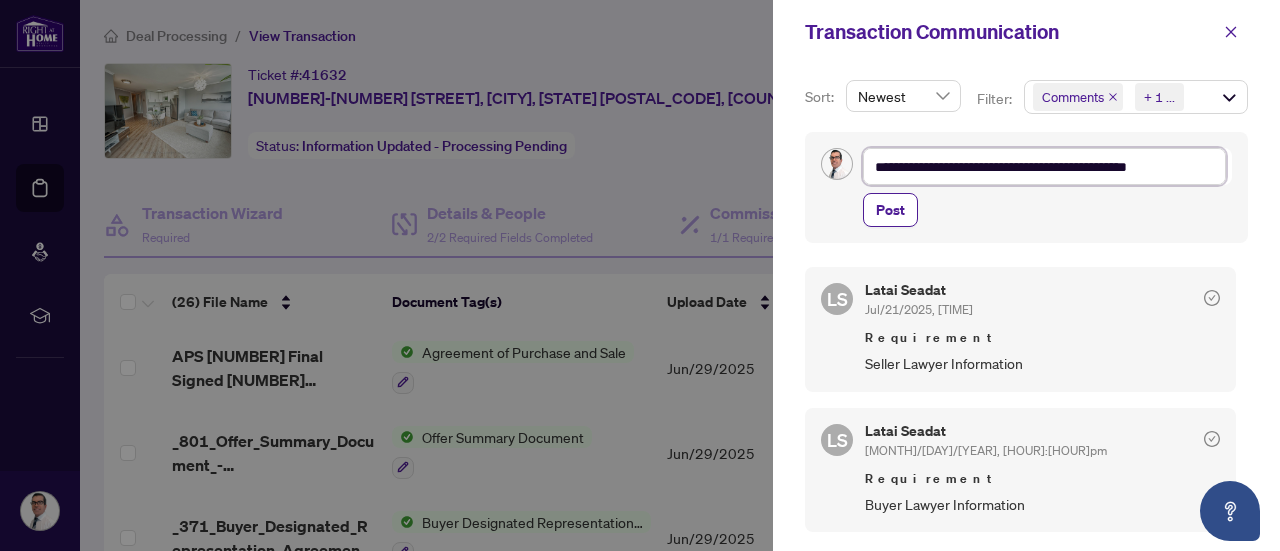type on "**********" 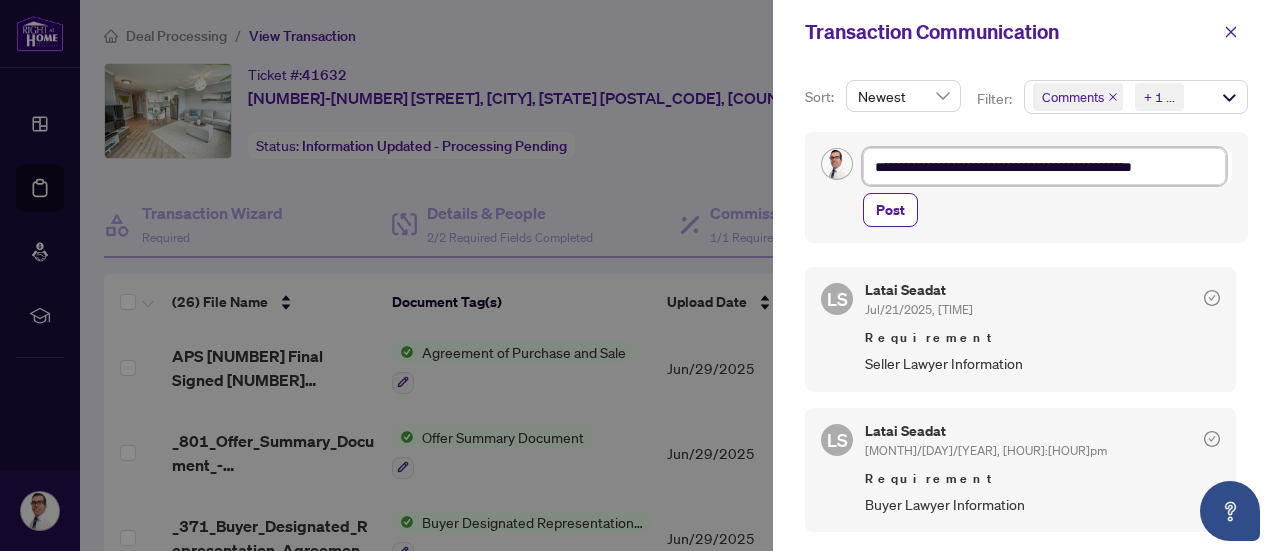 type on "**********" 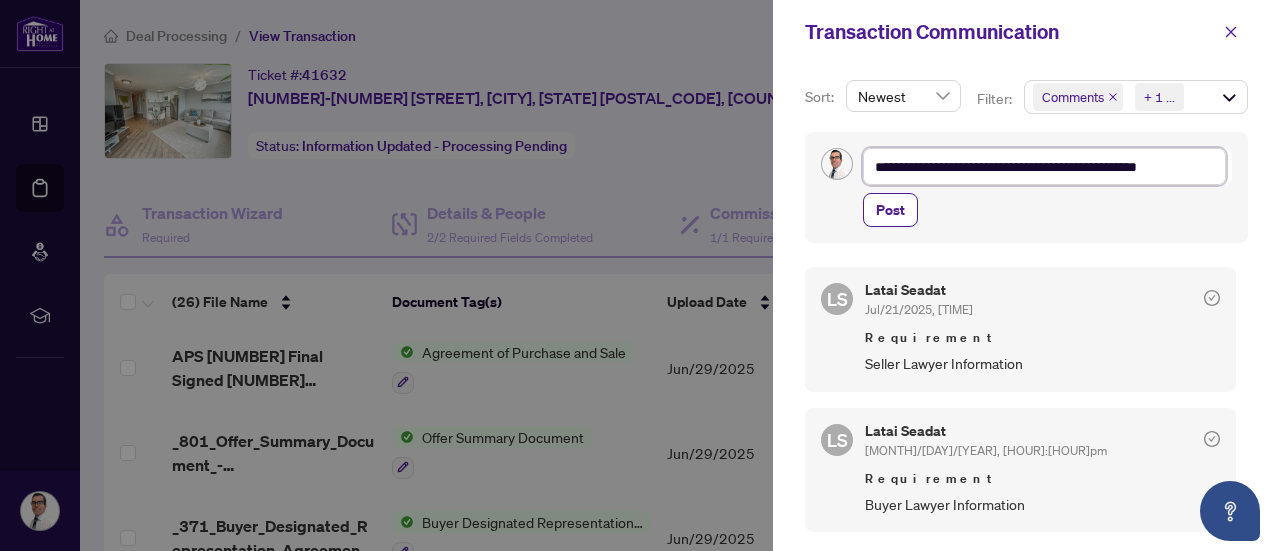 type on "**********" 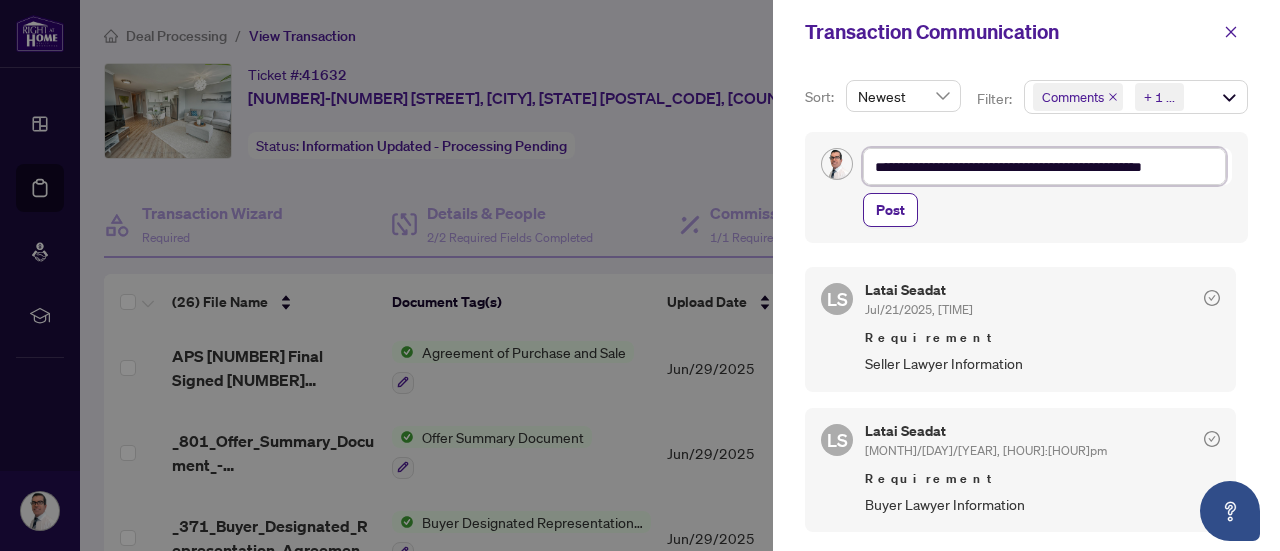 type on "**********" 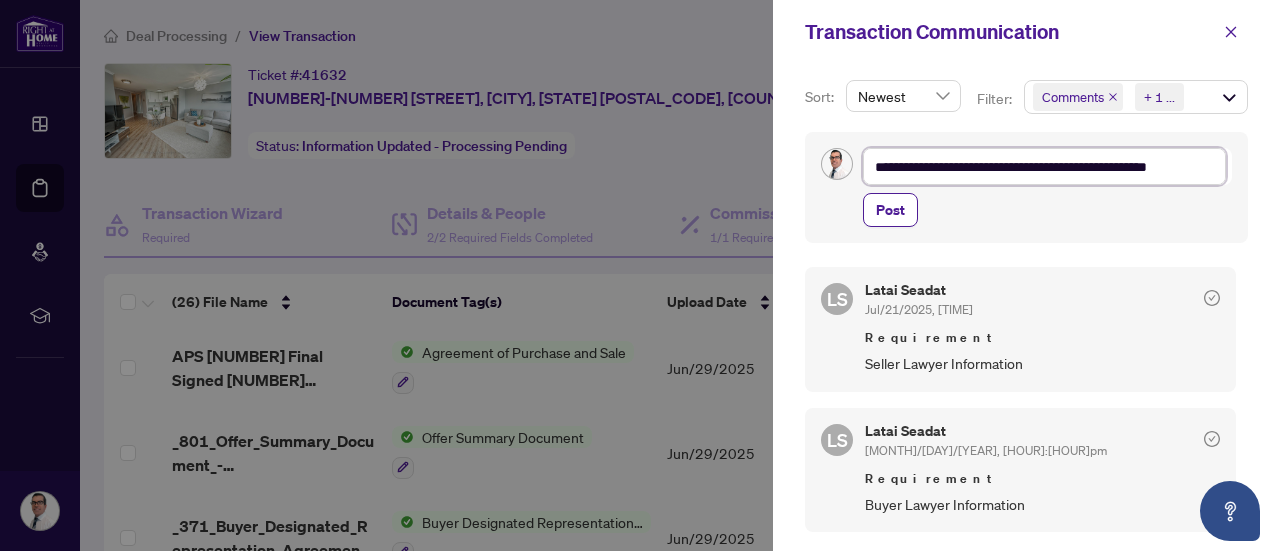 type on "**********" 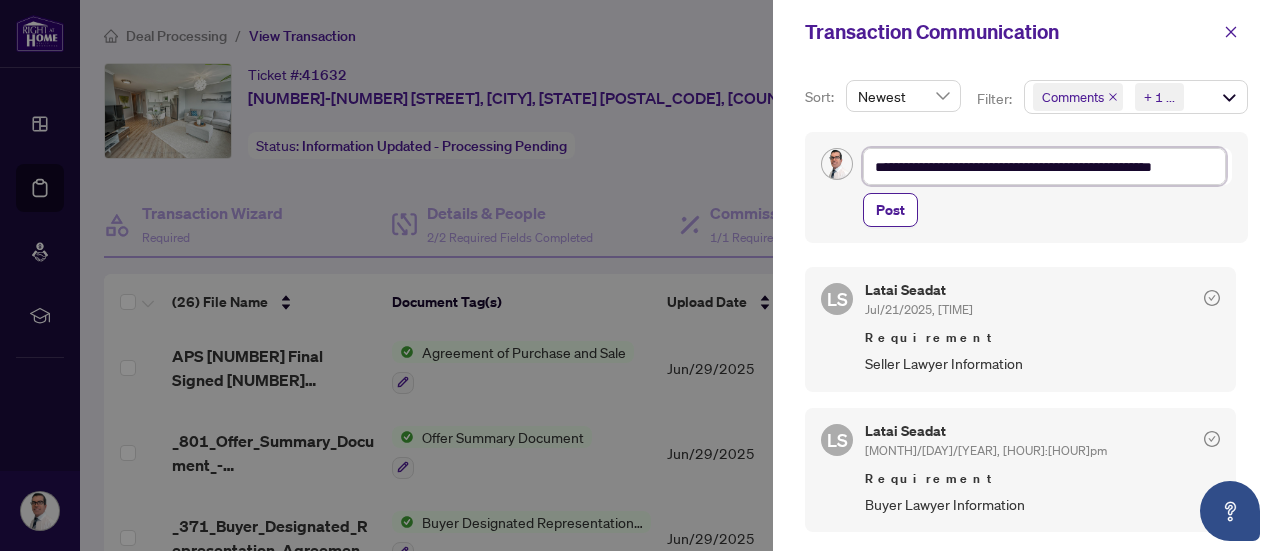 type on "**********" 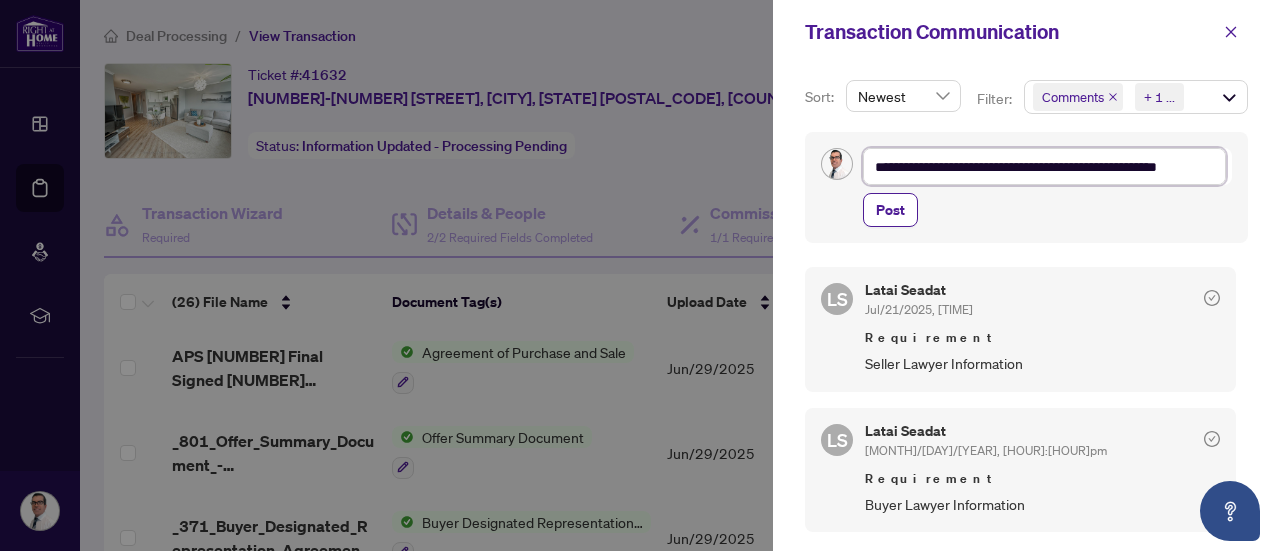 type on "**********" 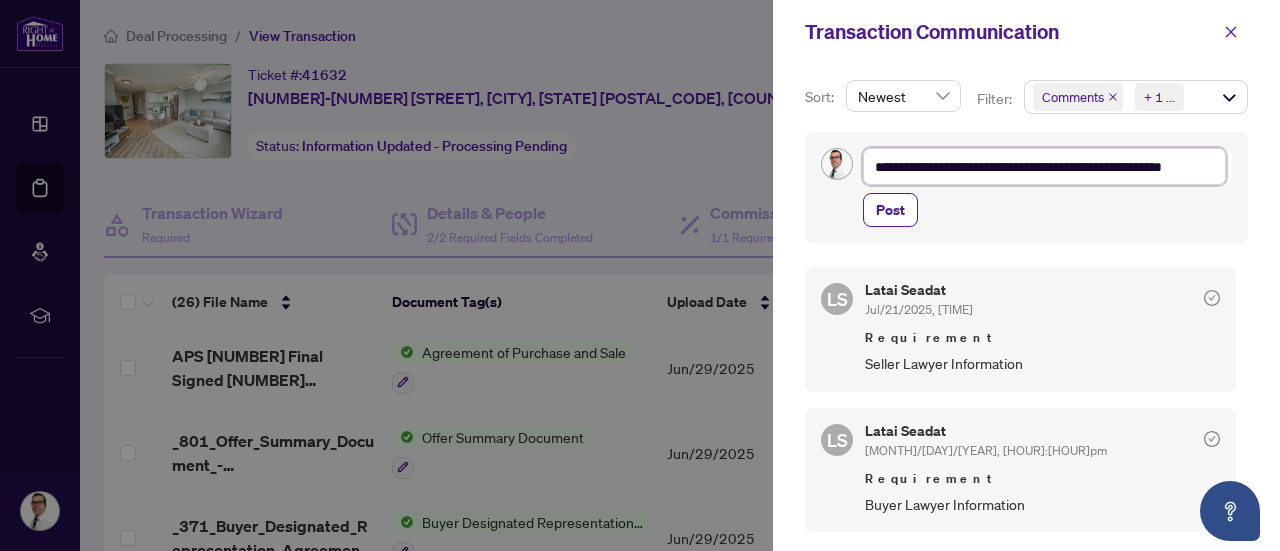 type on "**********" 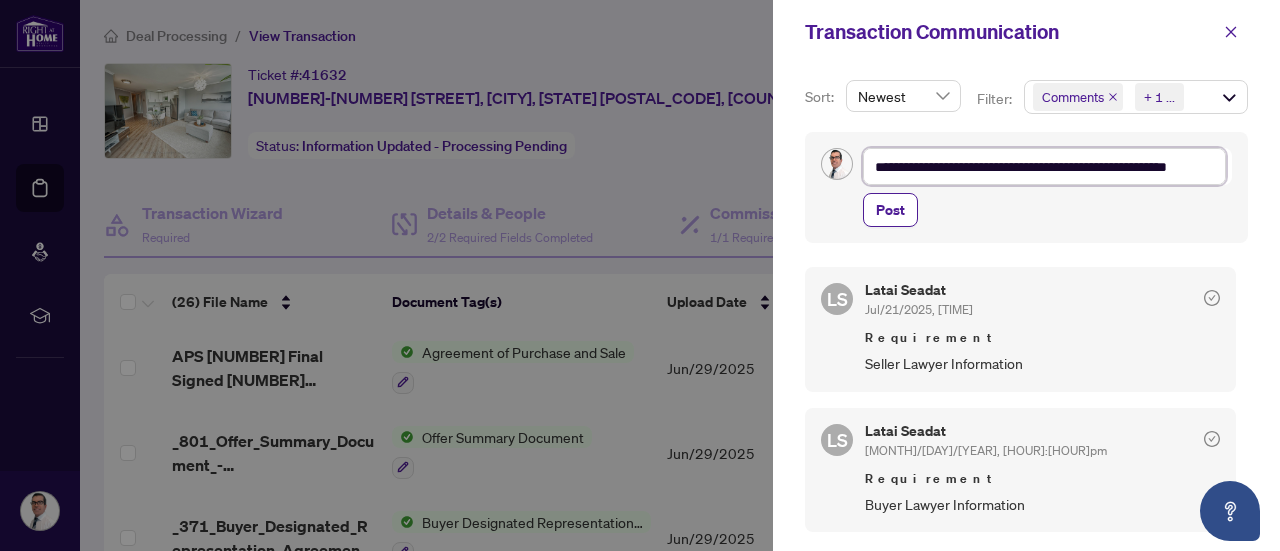 type on "**********" 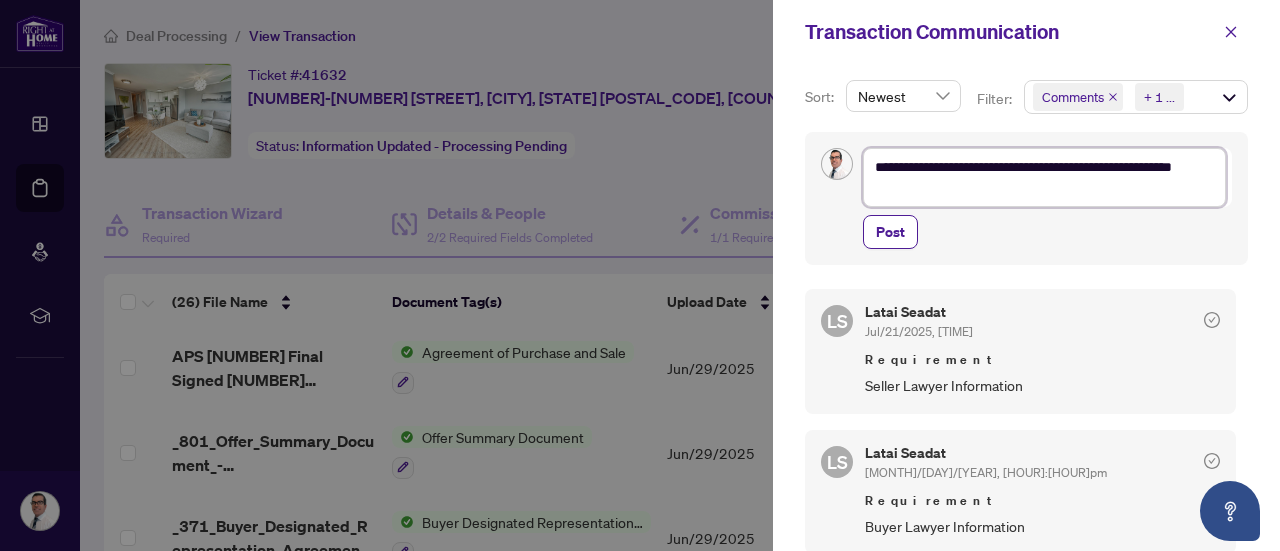 type on "**********" 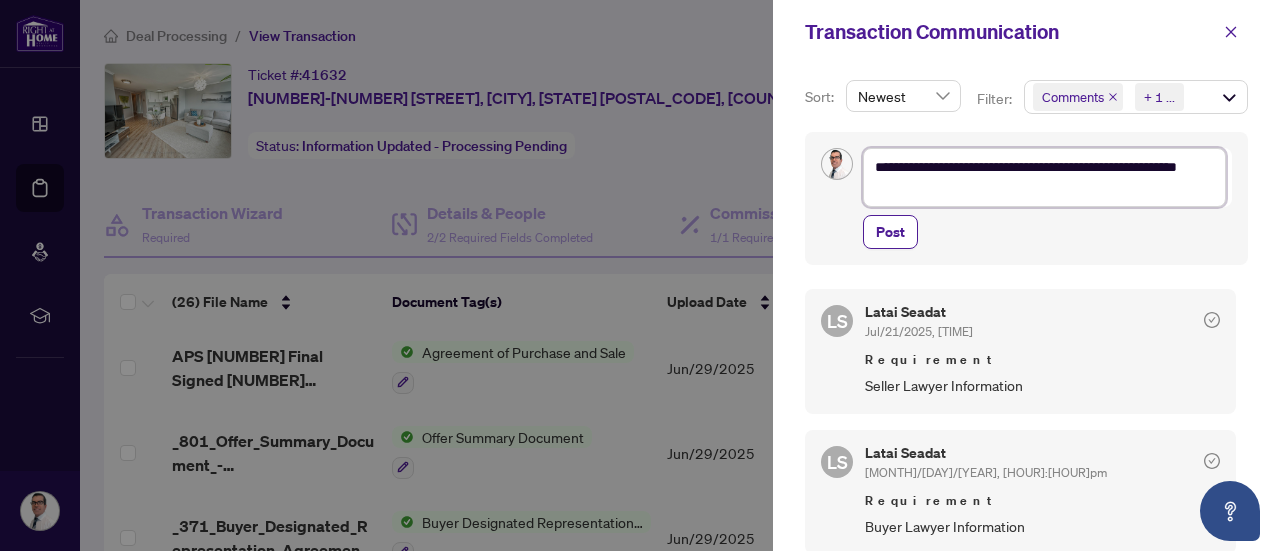 type on "**********" 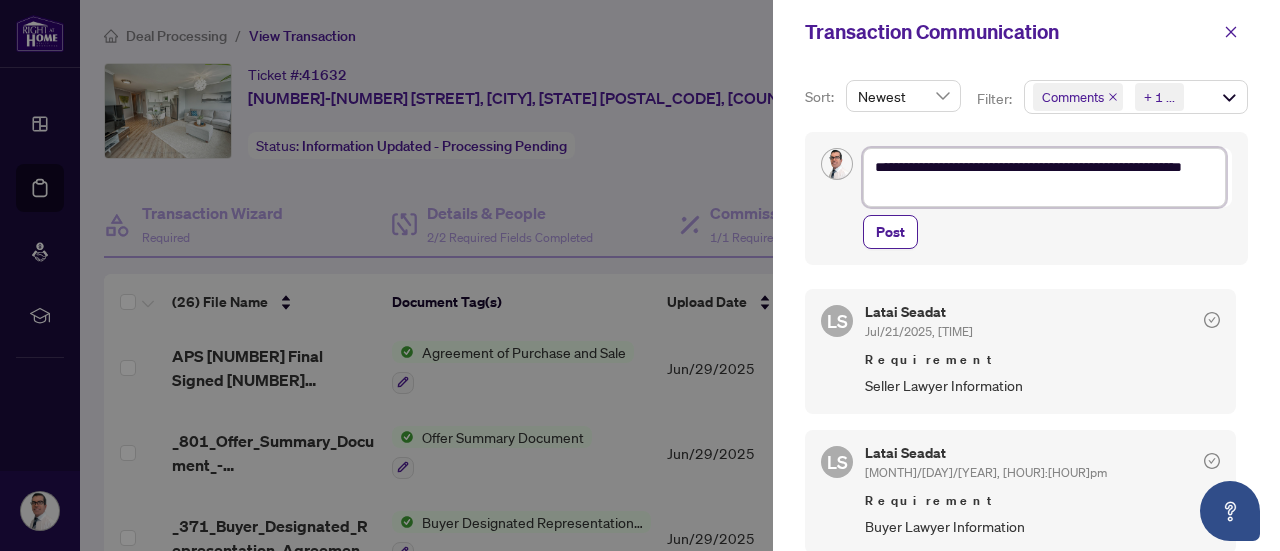 type on "**********" 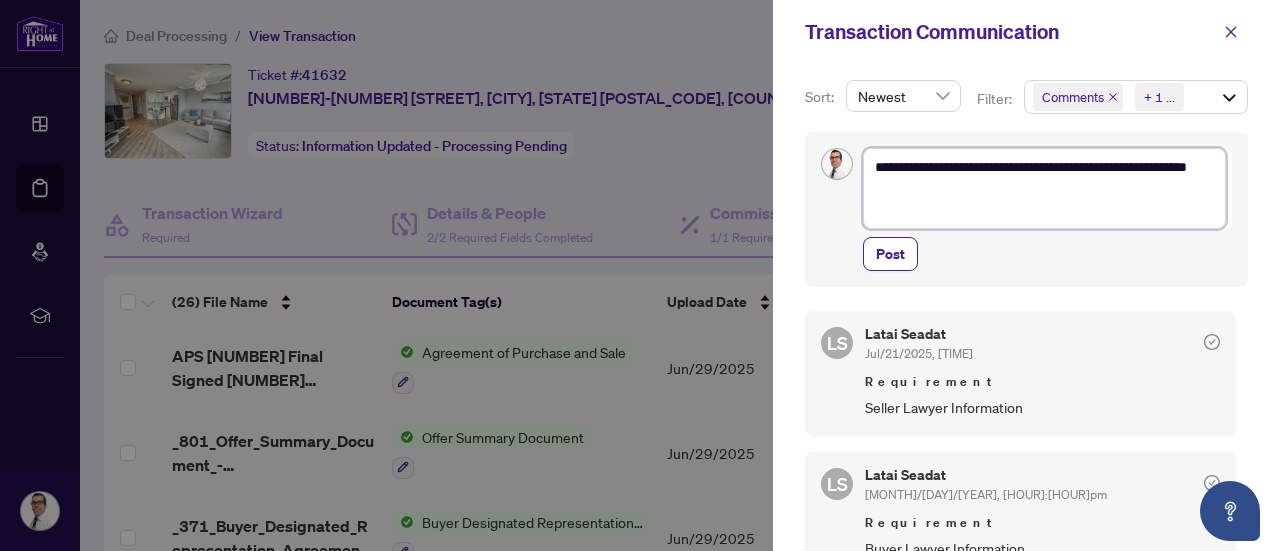 type on "**********" 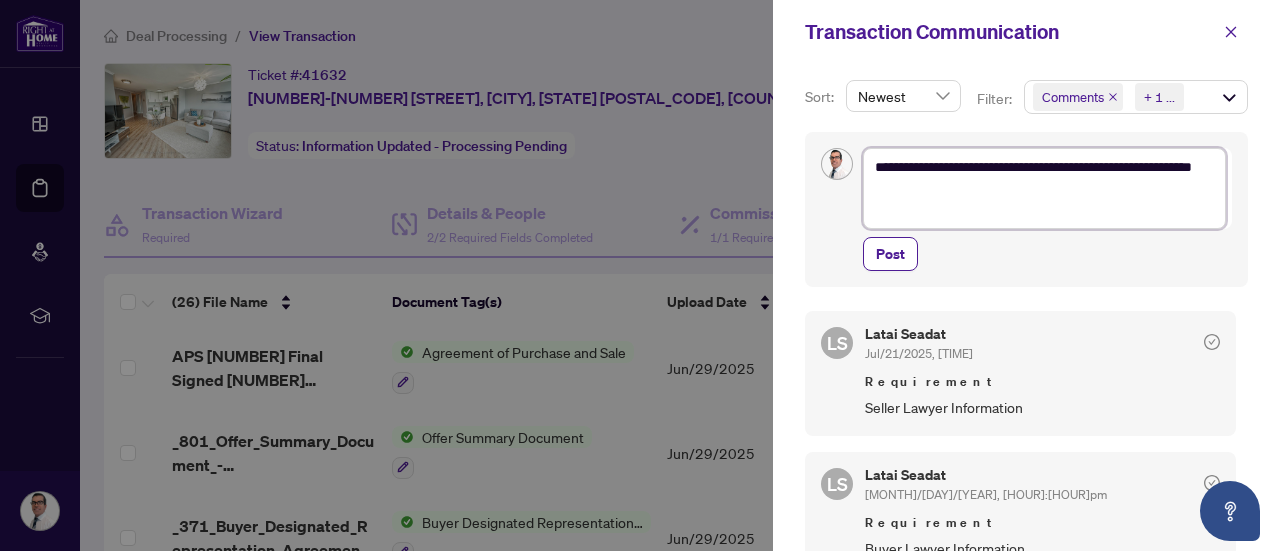 click on "**********" at bounding box center (1044, 188) 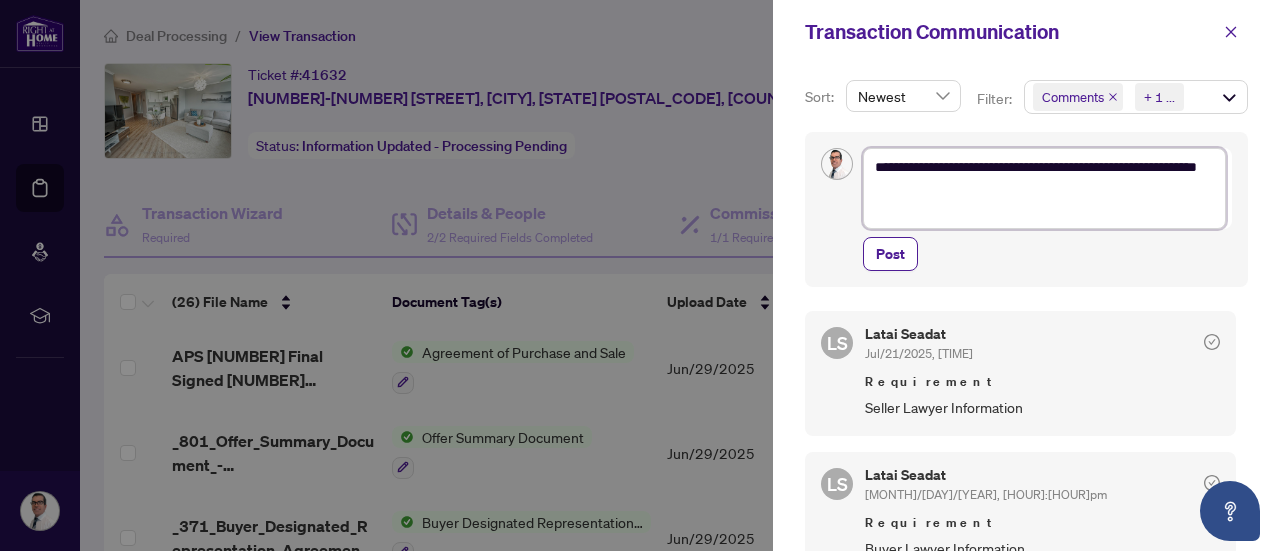 type on "**********" 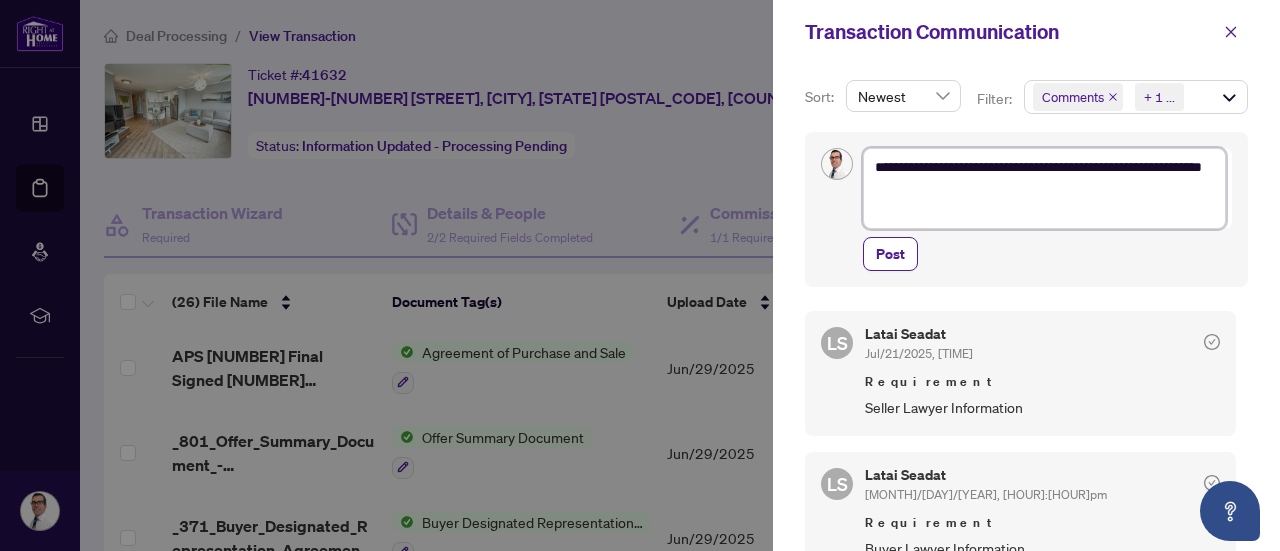 type on "**********" 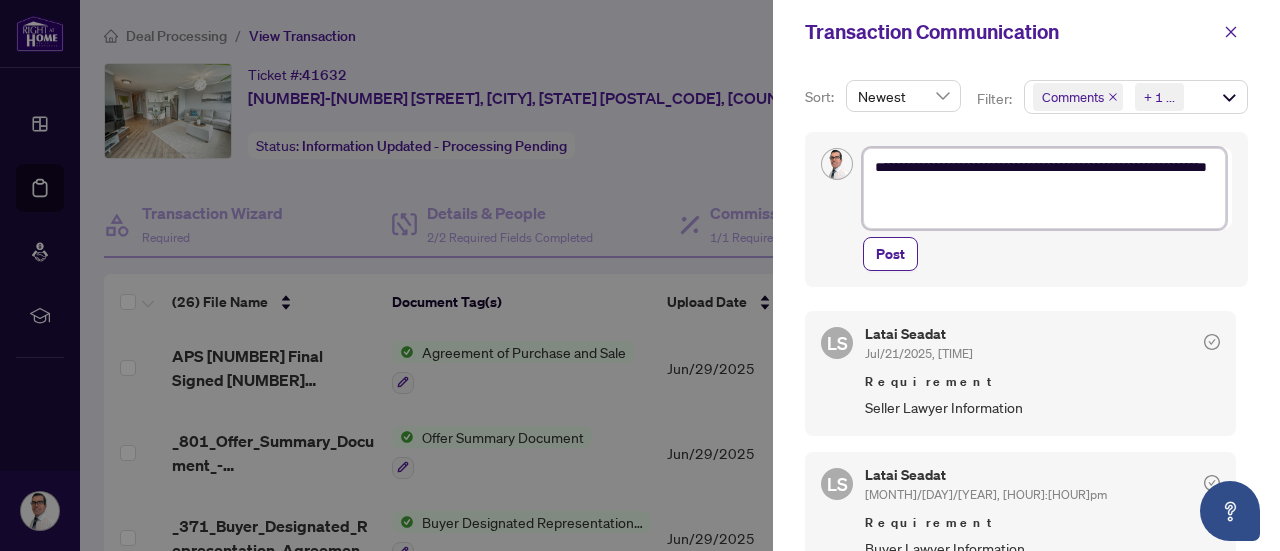 type on "**********" 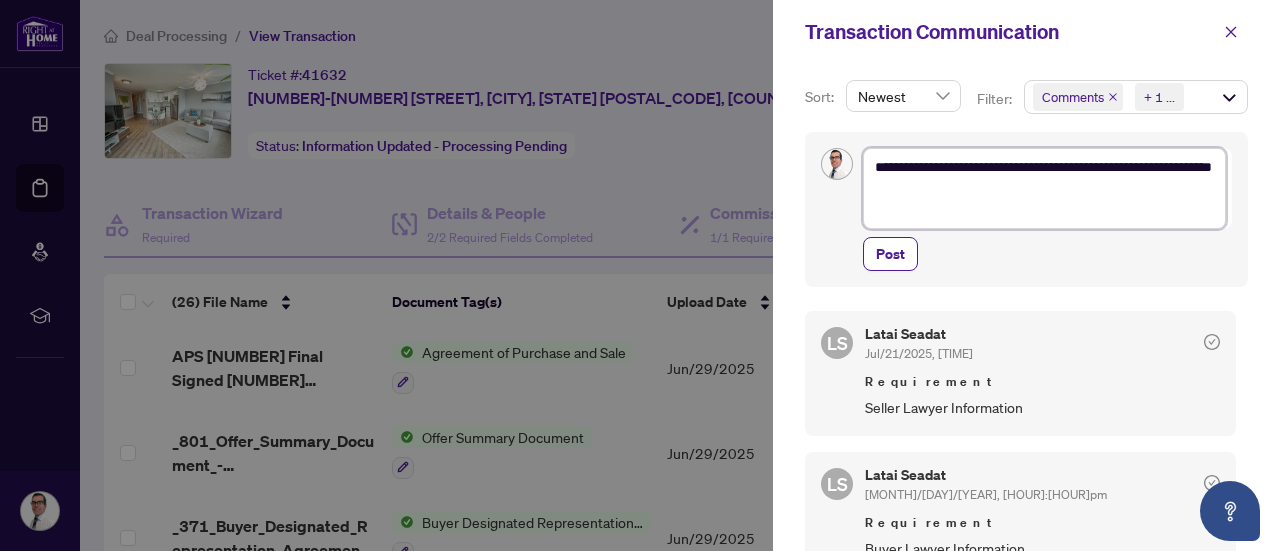 type on "**********" 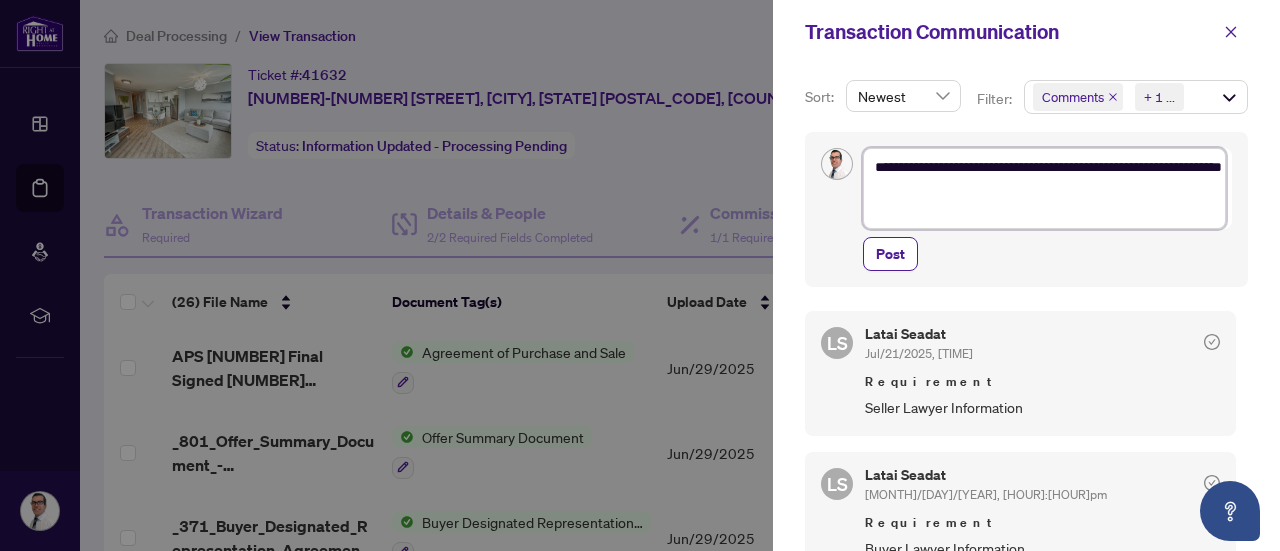 type on "**********" 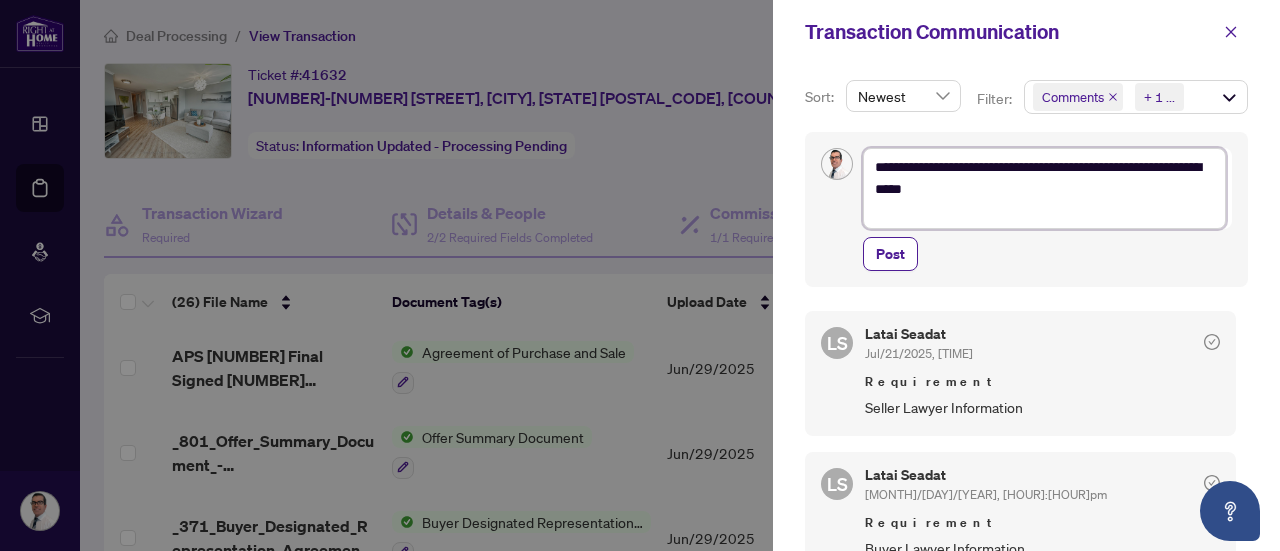 type on "**********" 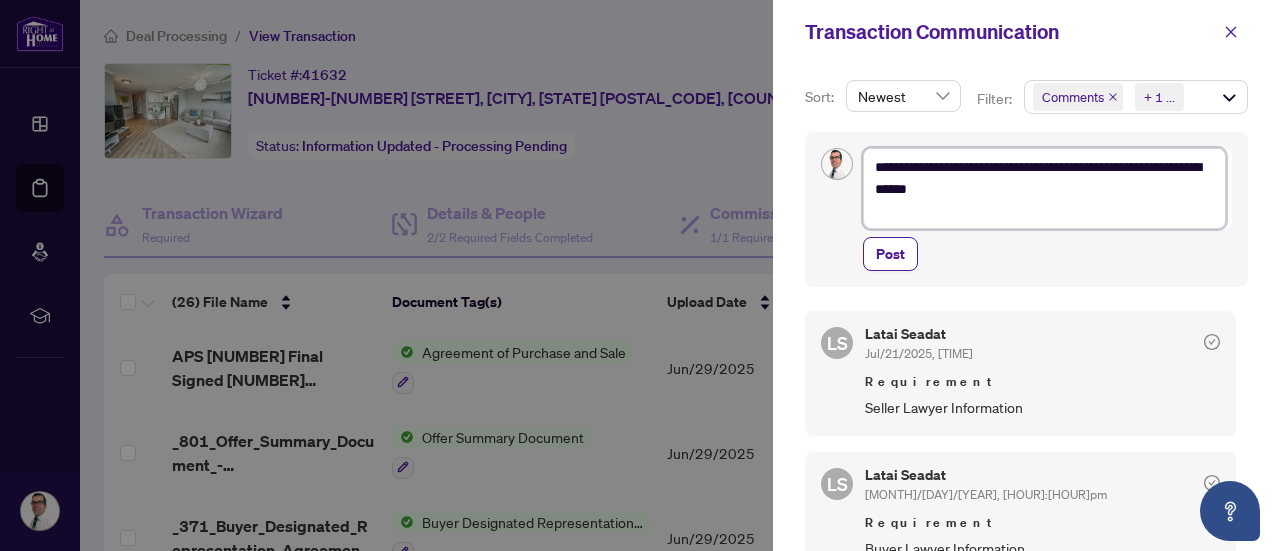 type on "**********" 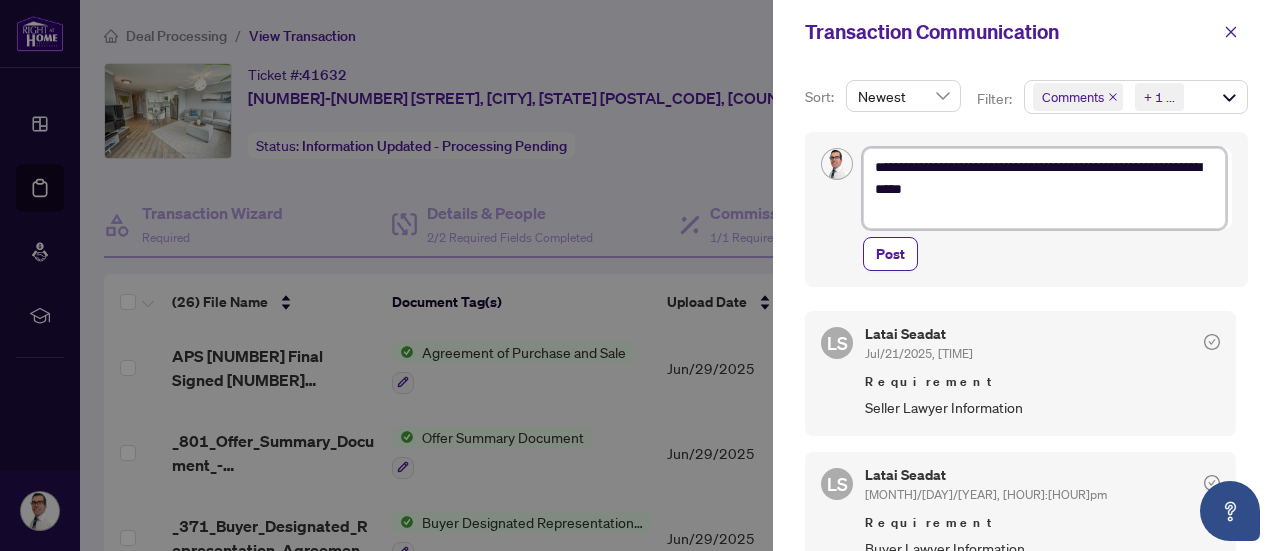 type on "**********" 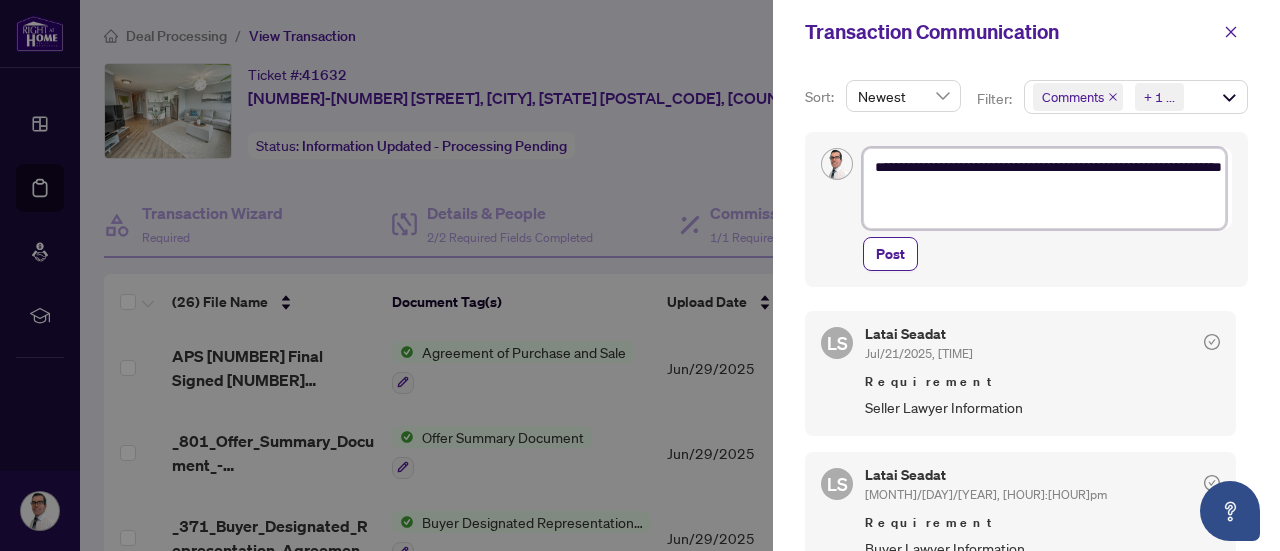 type on "**********" 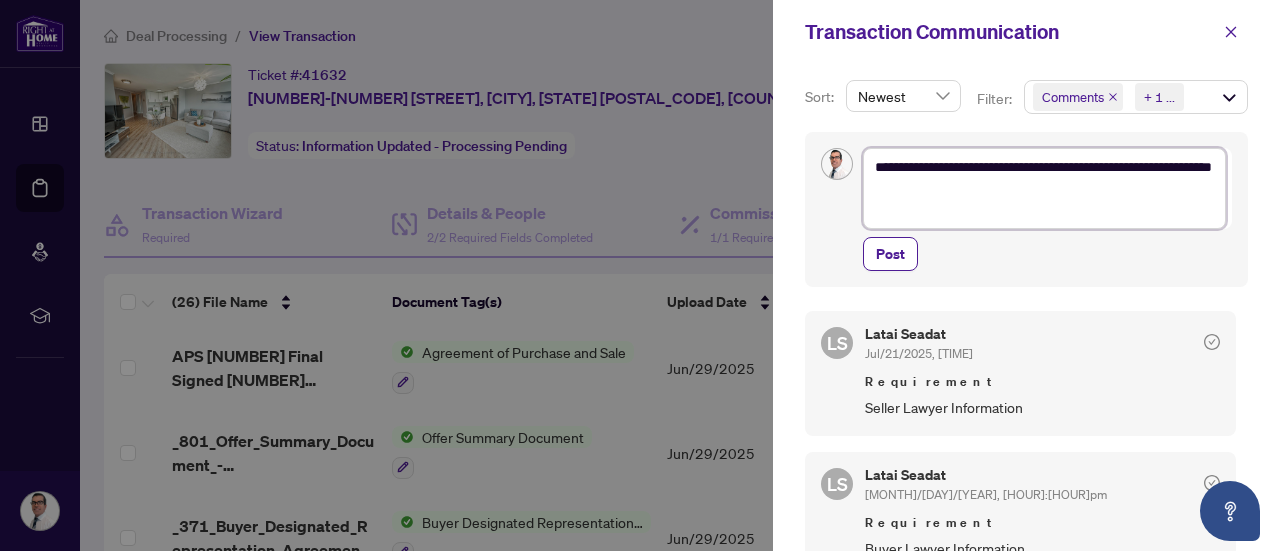 type on "**********" 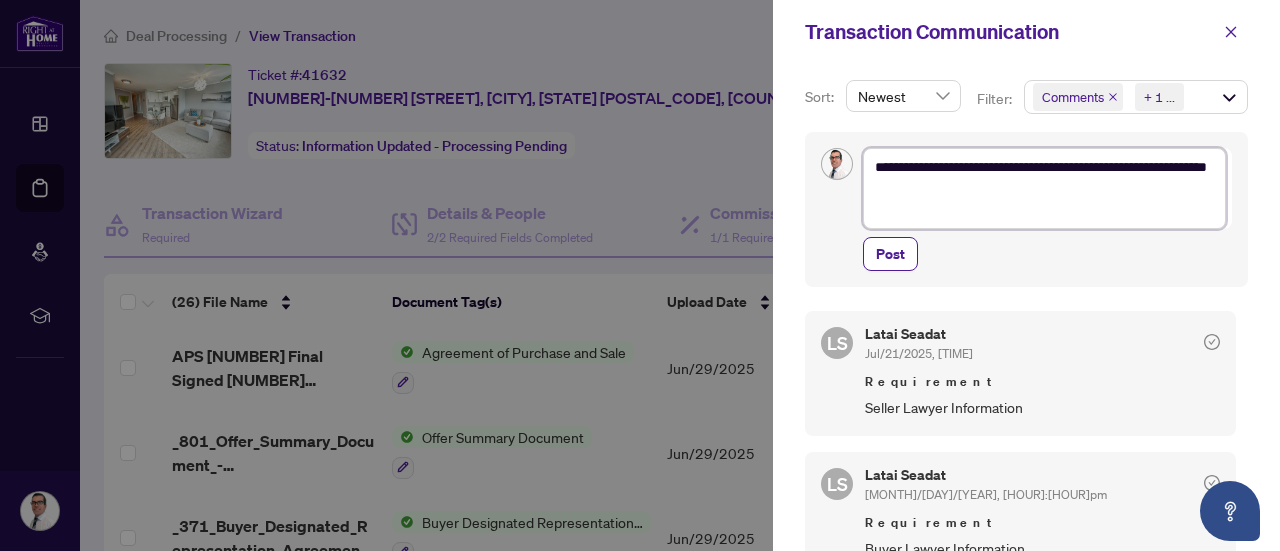 type on "**********" 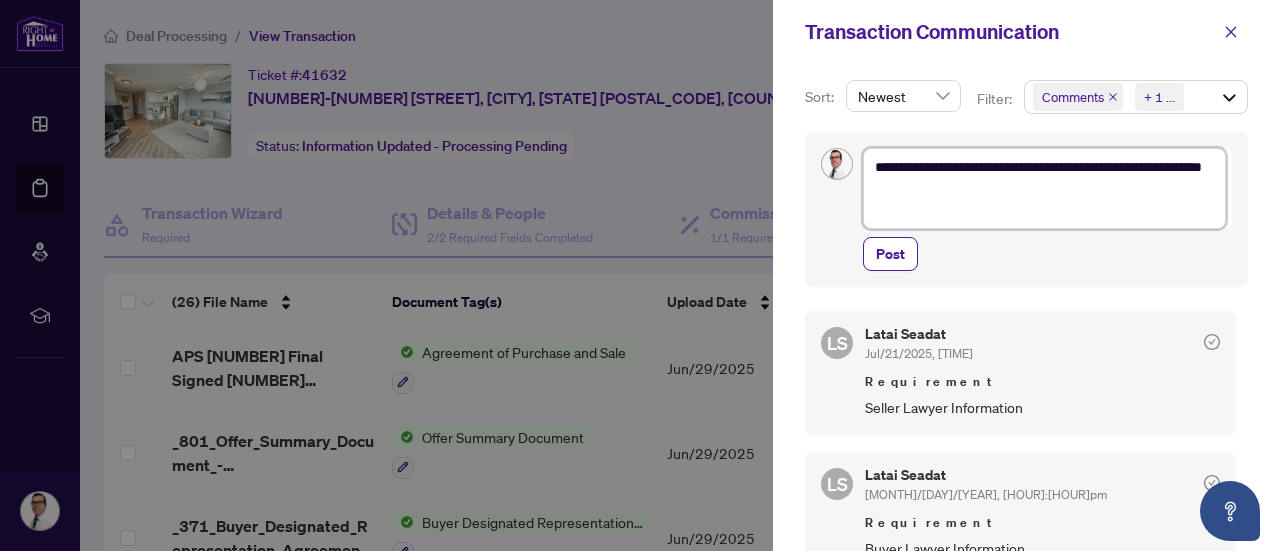 type on "**********" 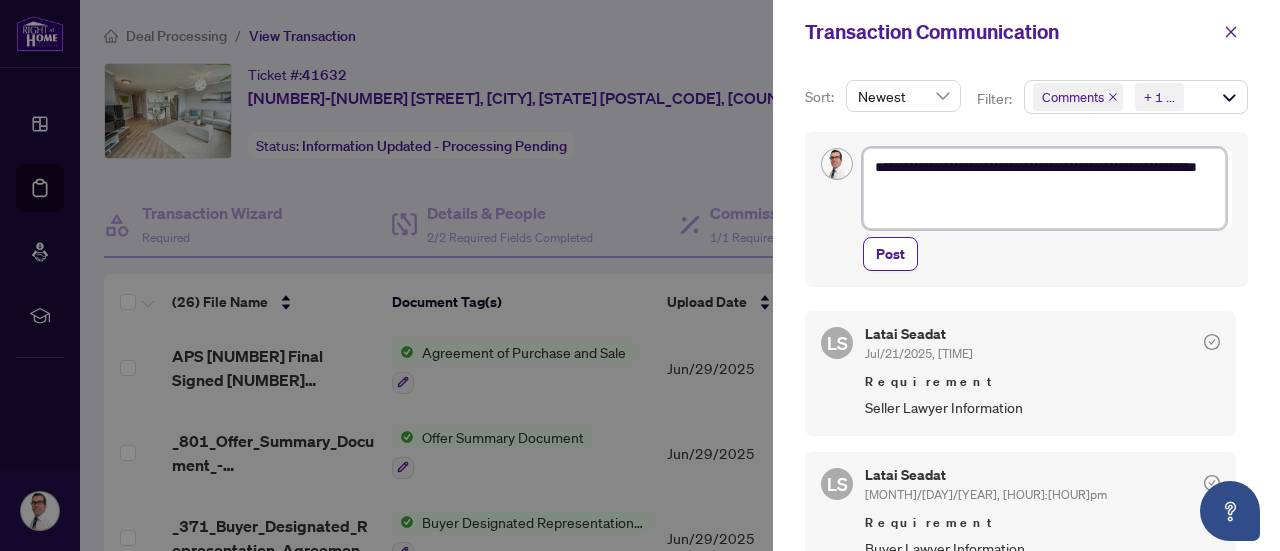 click on "**********" at bounding box center (1044, 188) 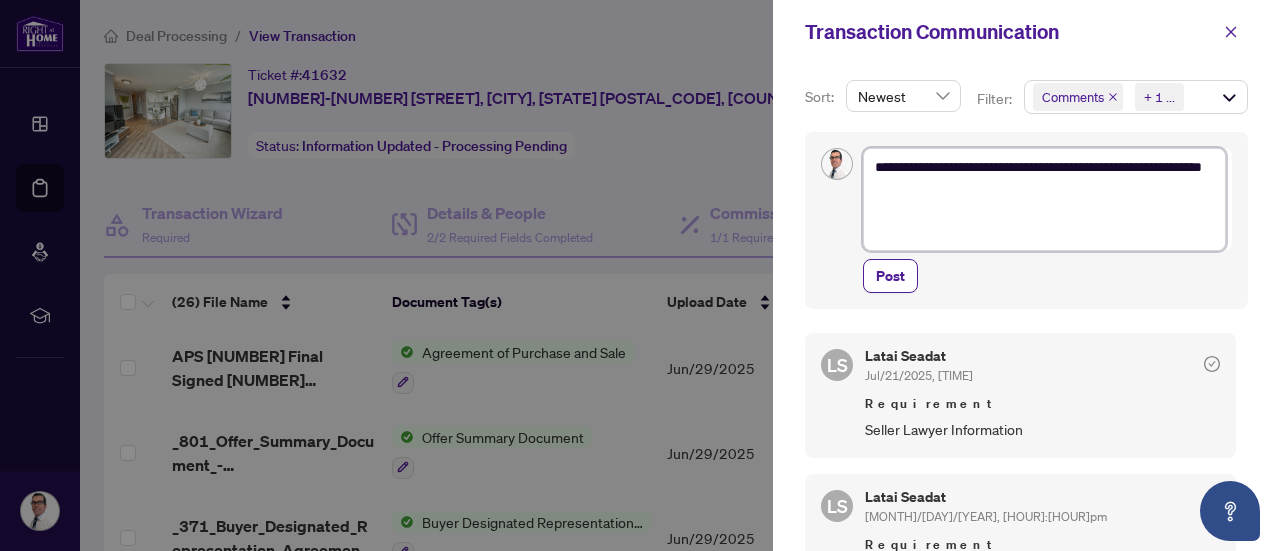 paste on "**********" 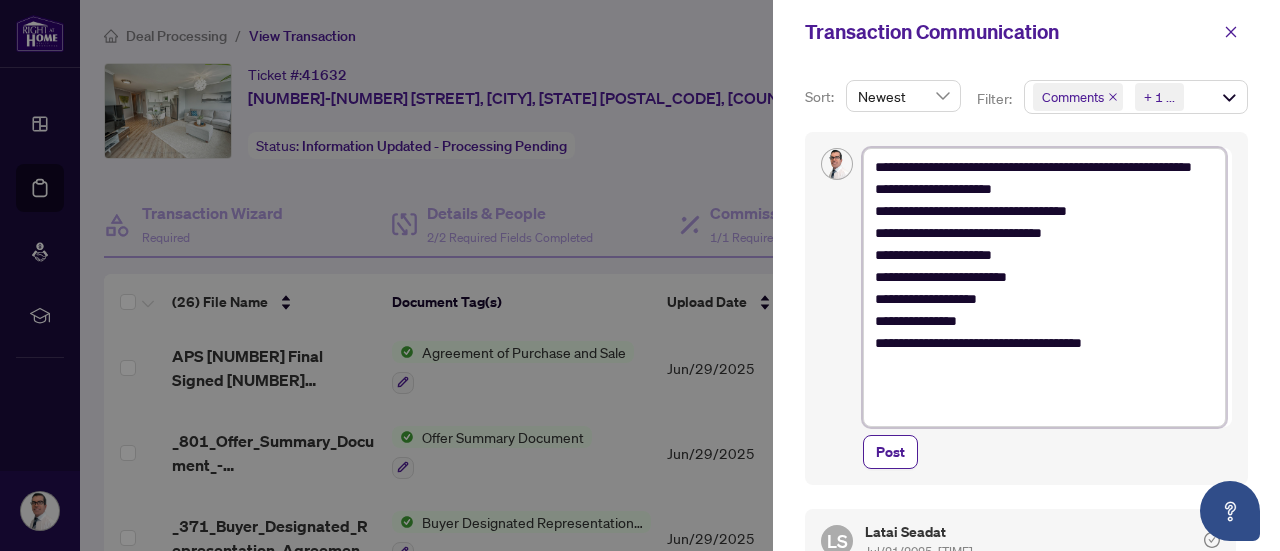 click on "**********" at bounding box center (1044, 287) 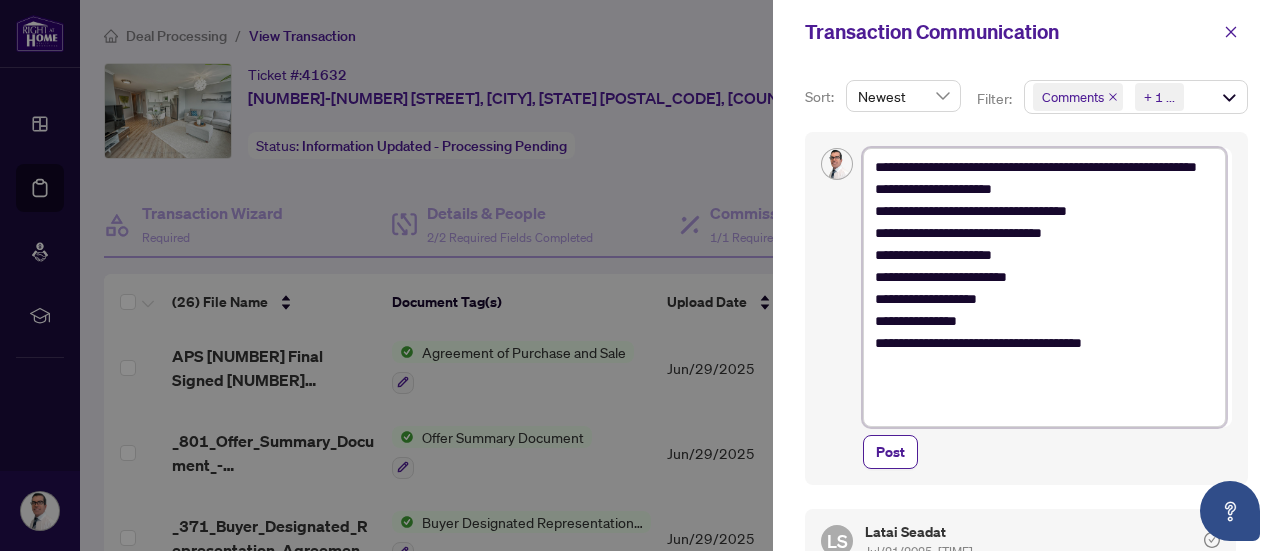 type on "**********" 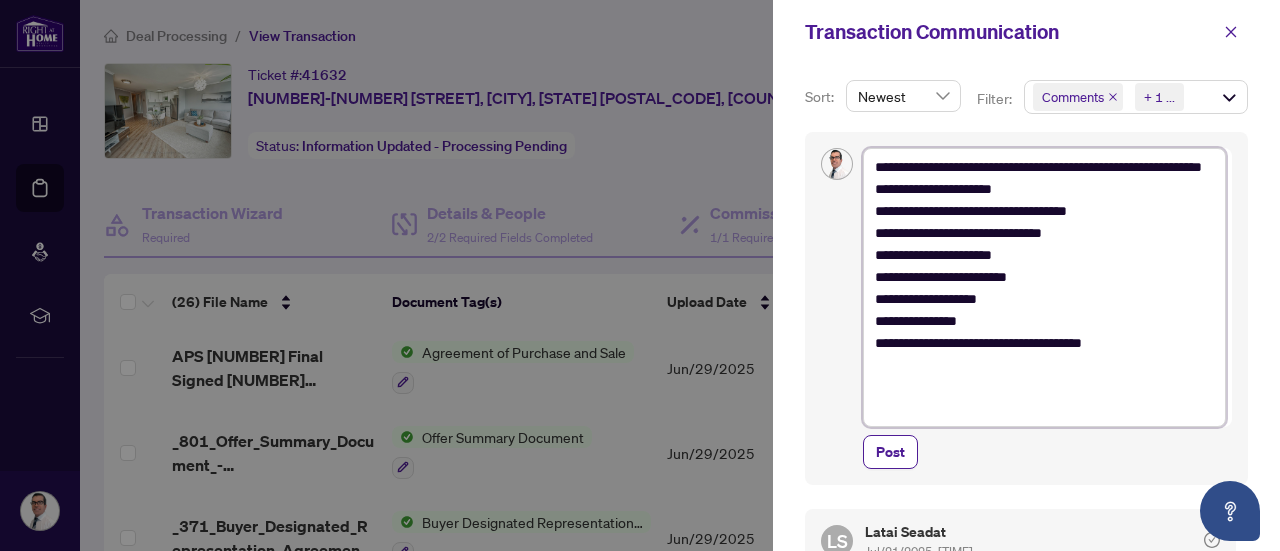 type 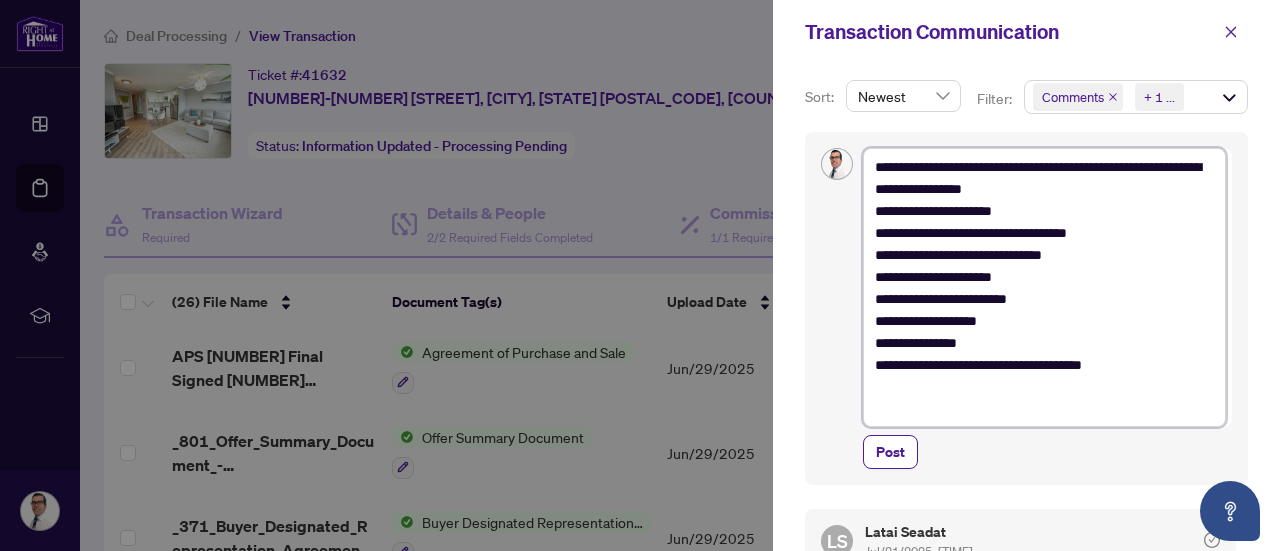 click on "**********" at bounding box center [1044, 287] 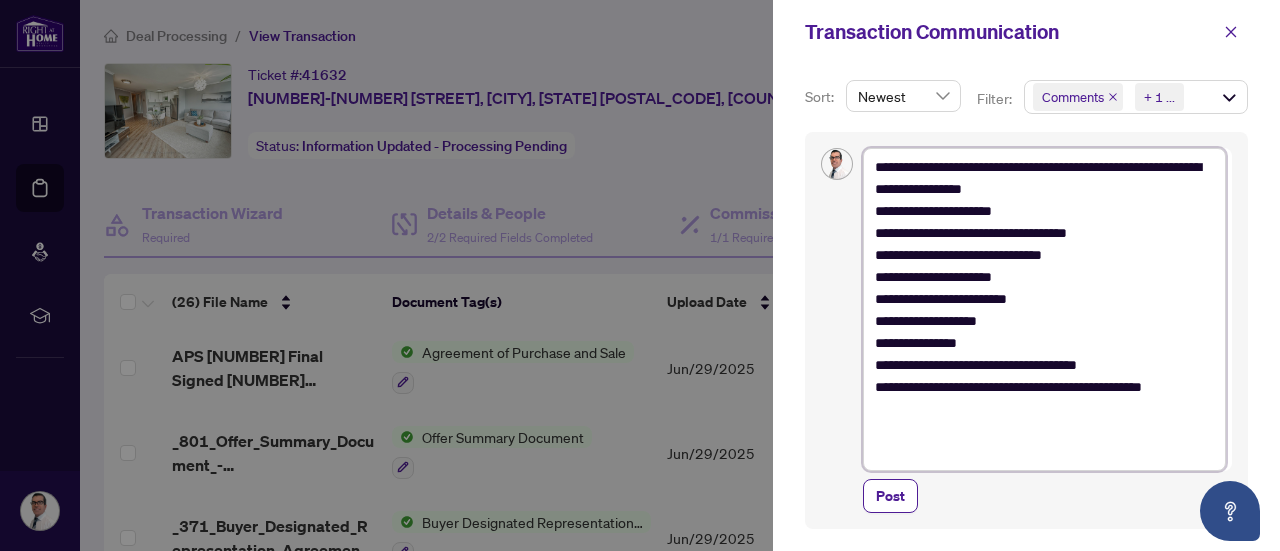 click on "**********" at bounding box center (1044, 309) 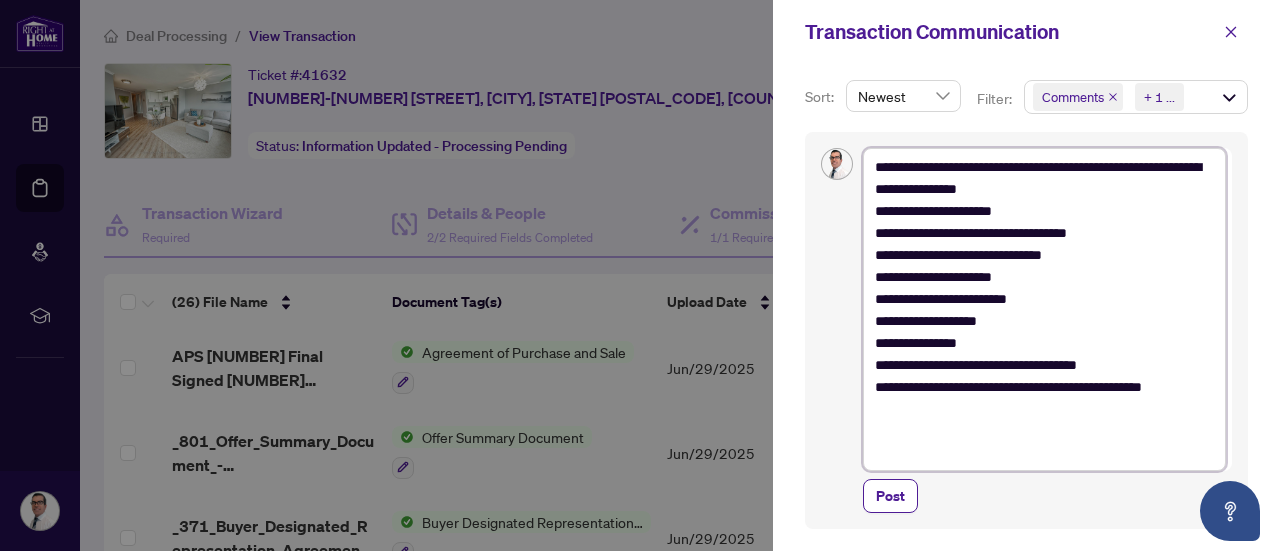 click on "**********" at bounding box center [1044, 309] 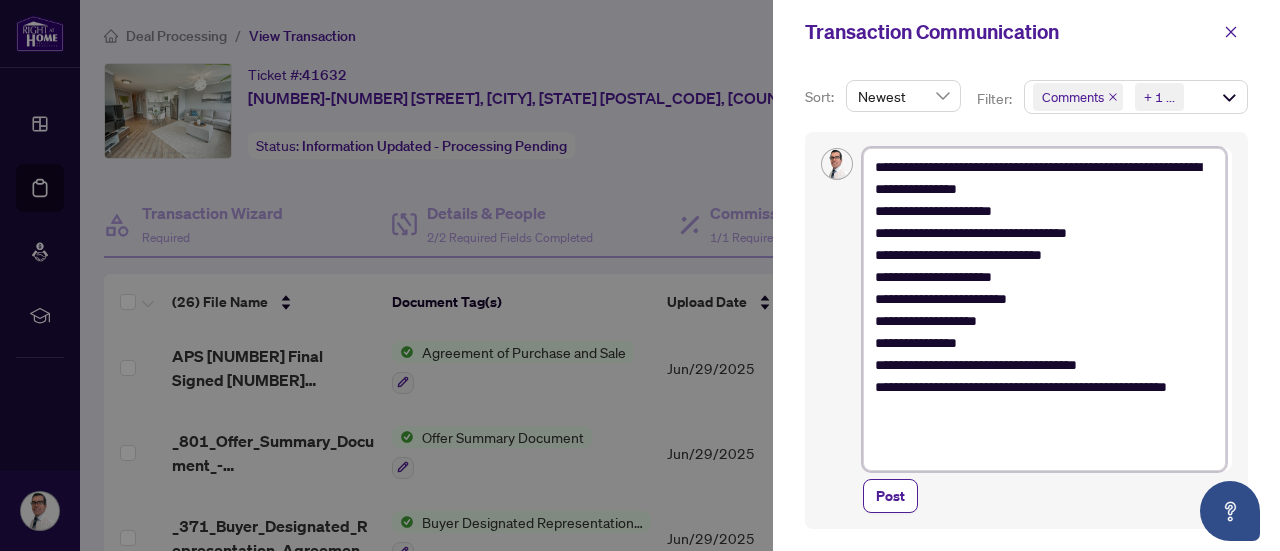 scroll, scrollTop: 100, scrollLeft: 0, axis: vertical 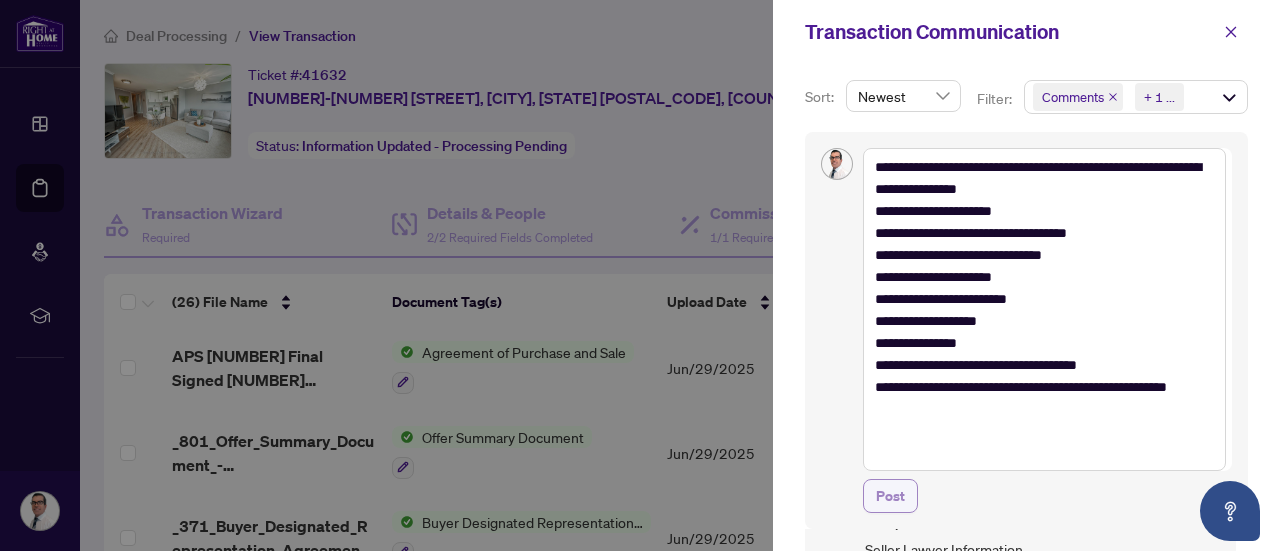 click on "Post" at bounding box center [890, 496] 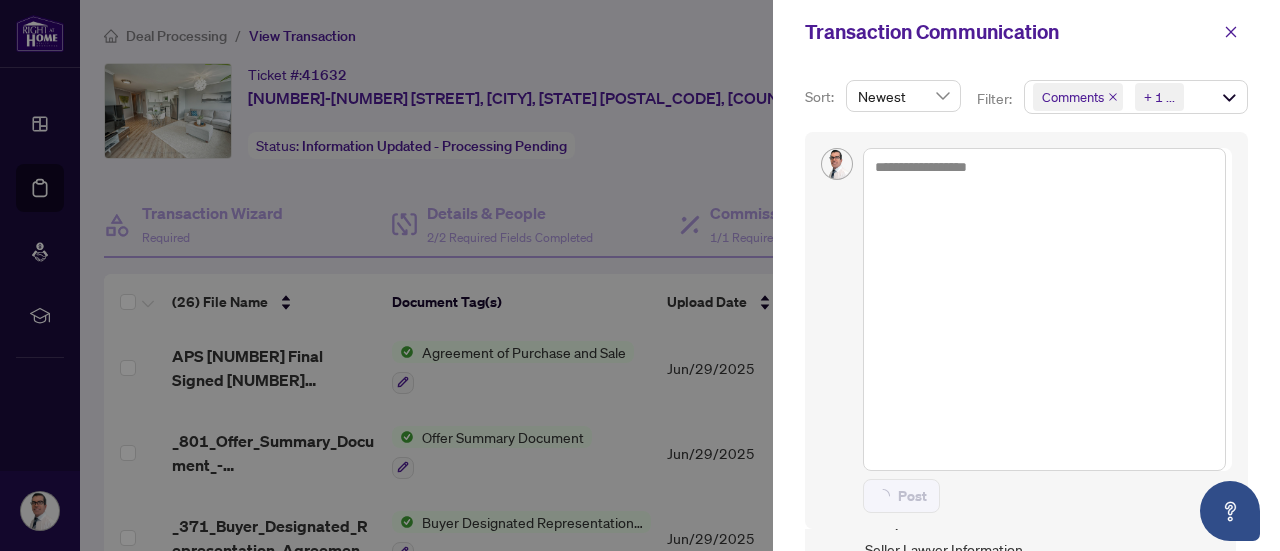 scroll, scrollTop: 2, scrollLeft: 0, axis: vertical 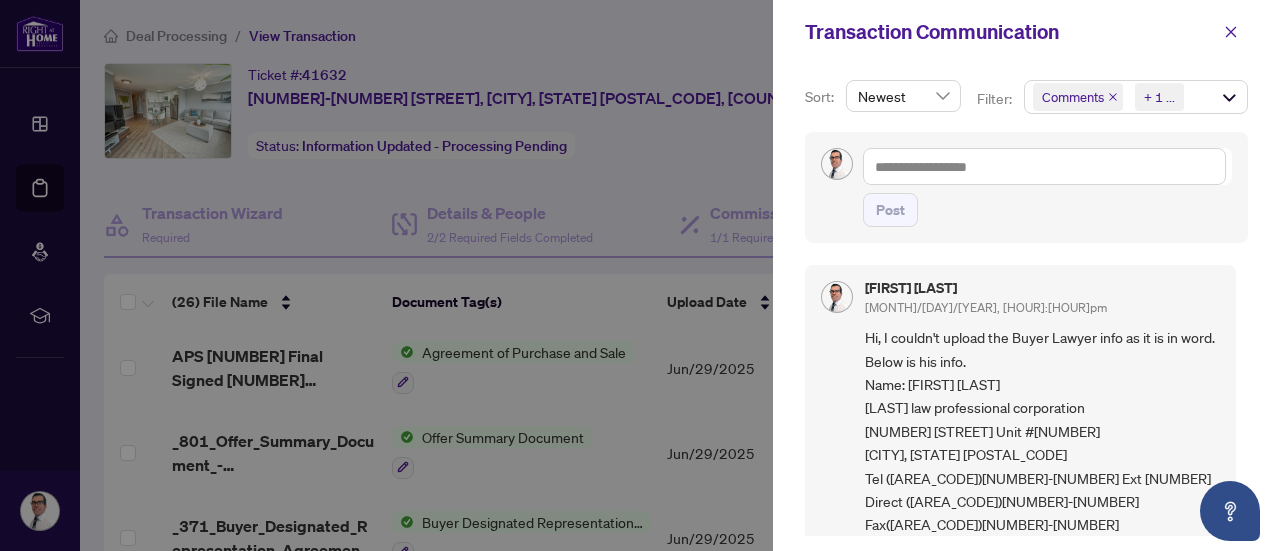 click at bounding box center (640, 275) 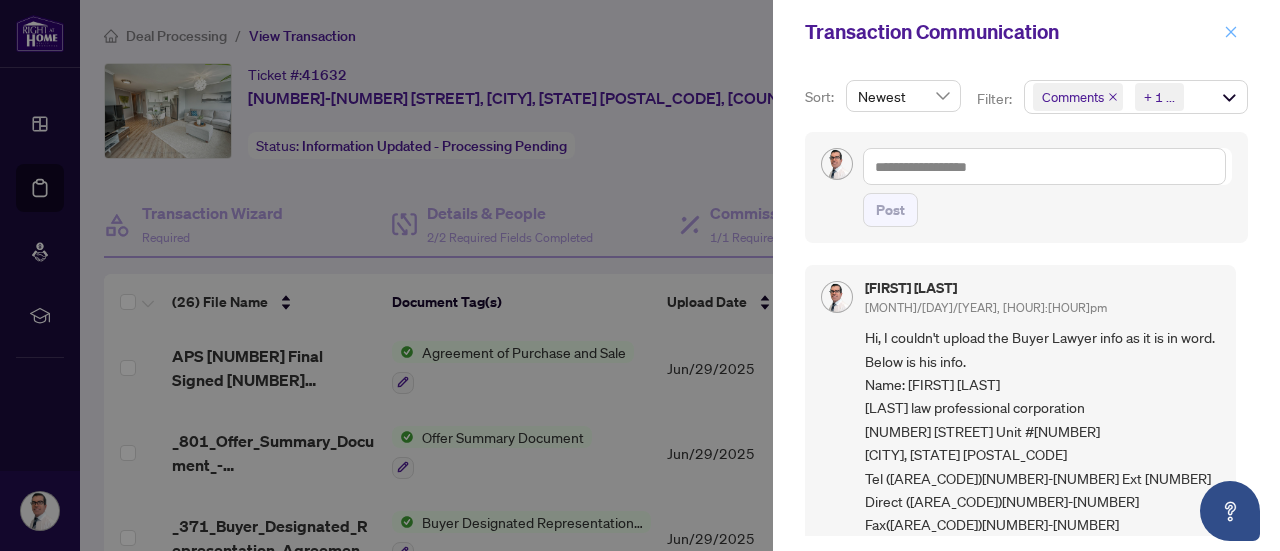 click 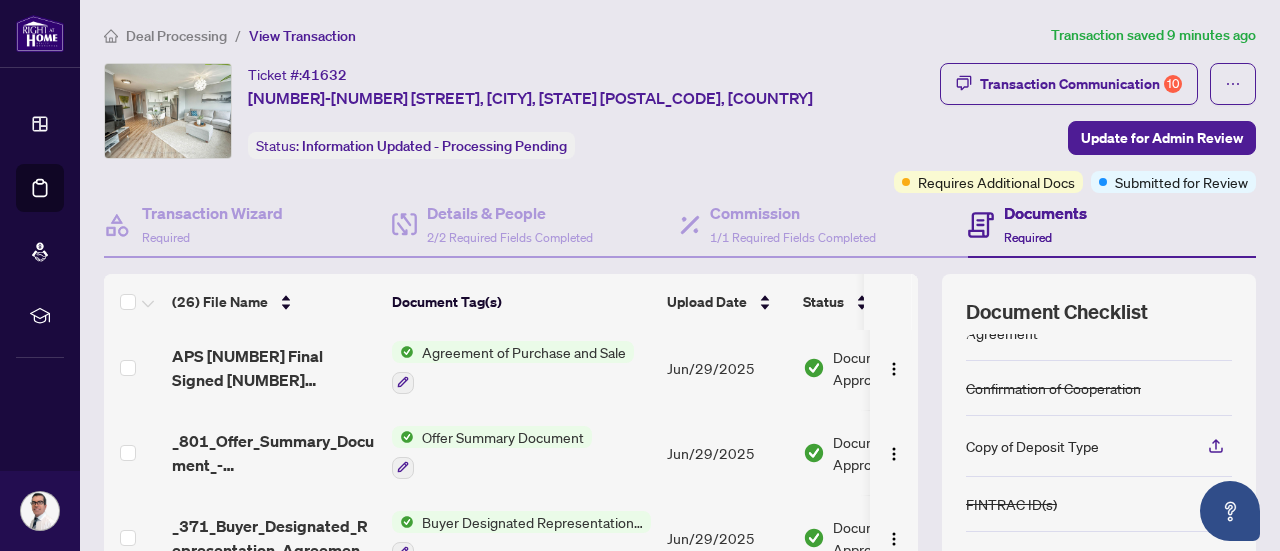 scroll, scrollTop: 286, scrollLeft: 0, axis: vertical 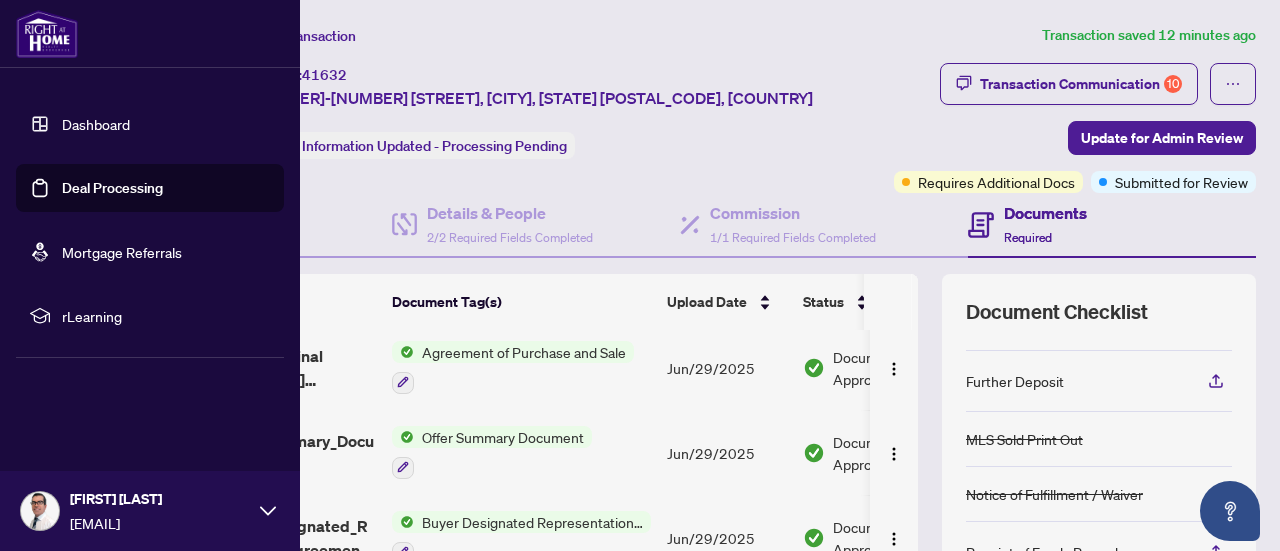 click on "Deal Processing" at bounding box center (112, 188) 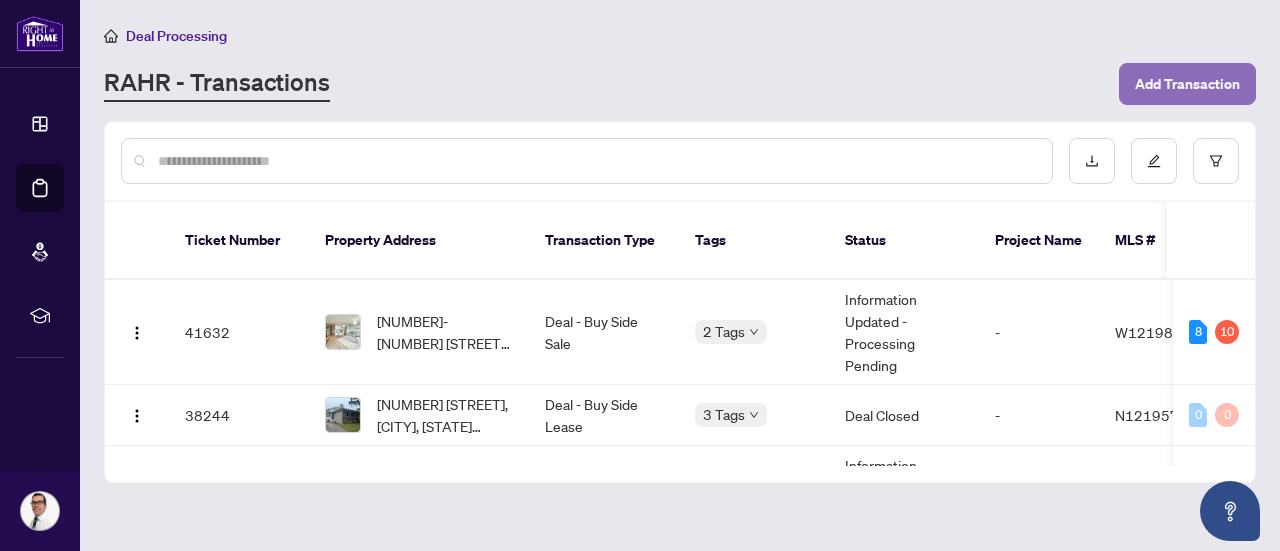 click on "Add Transaction" at bounding box center (1187, 84) 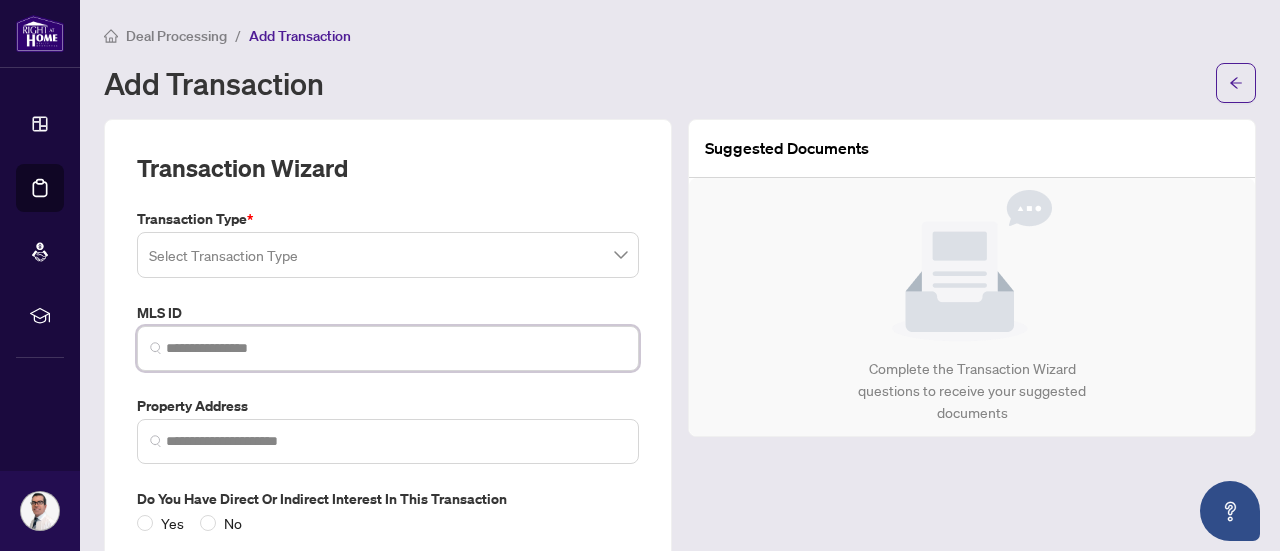 paste on "*********" 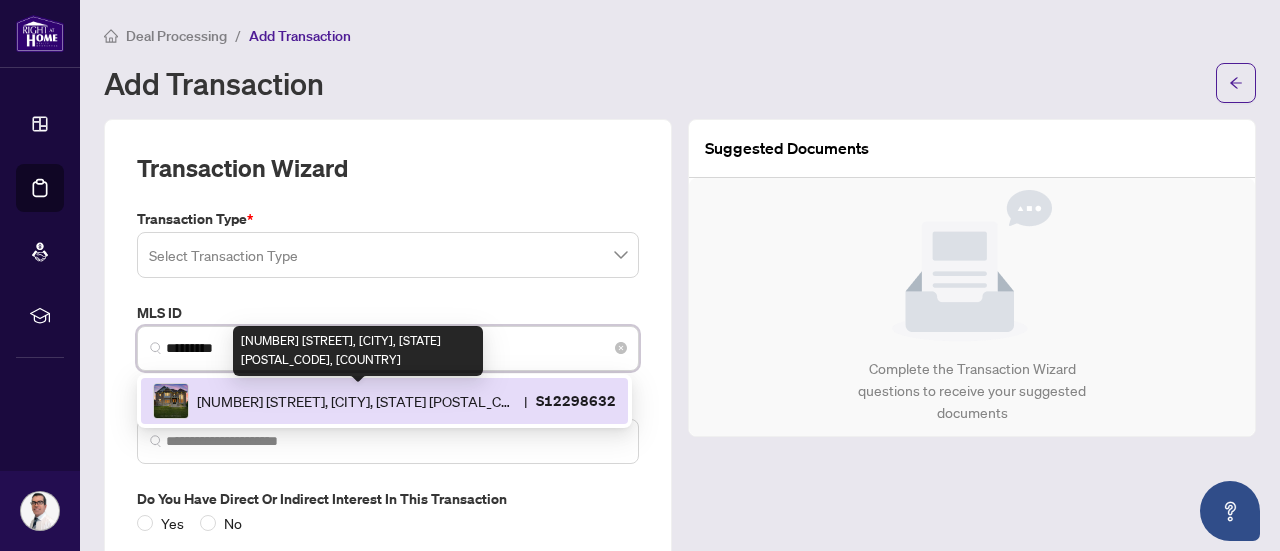 click on "[NUMBER] [STREET], [CITY], [PROVINCE] [POSTAL_CODE], [COUNTRY]" at bounding box center [356, 401] 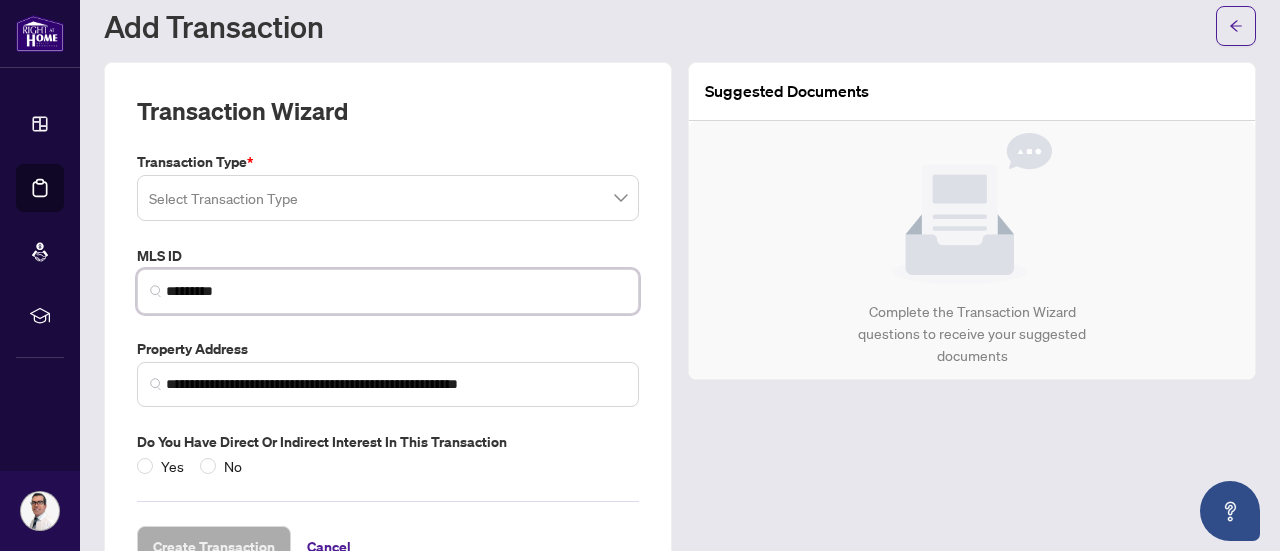 scroll, scrollTop: 26, scrollLeft: 0, axis: vertical 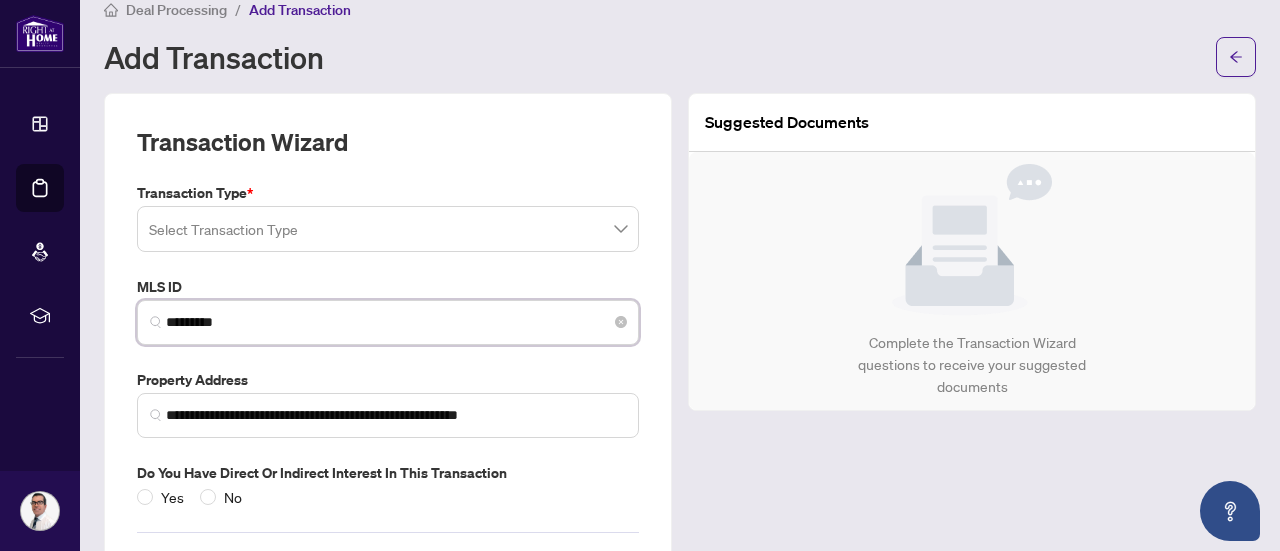 click on "*********" at bounding box center [396, 322] 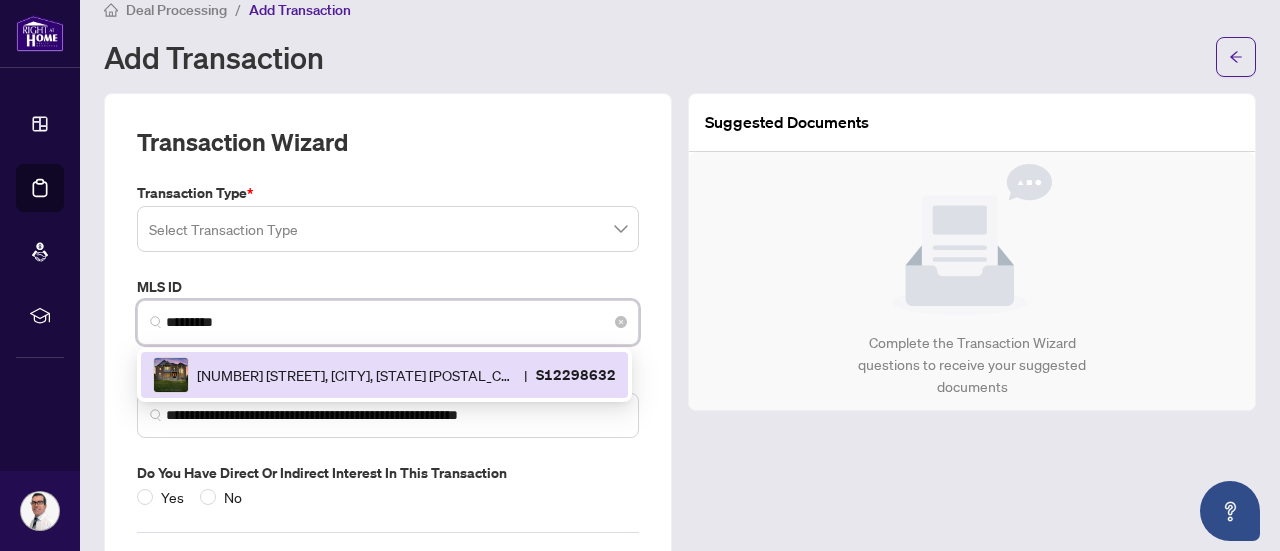 click on "*********" at bounding box center (396, 322) 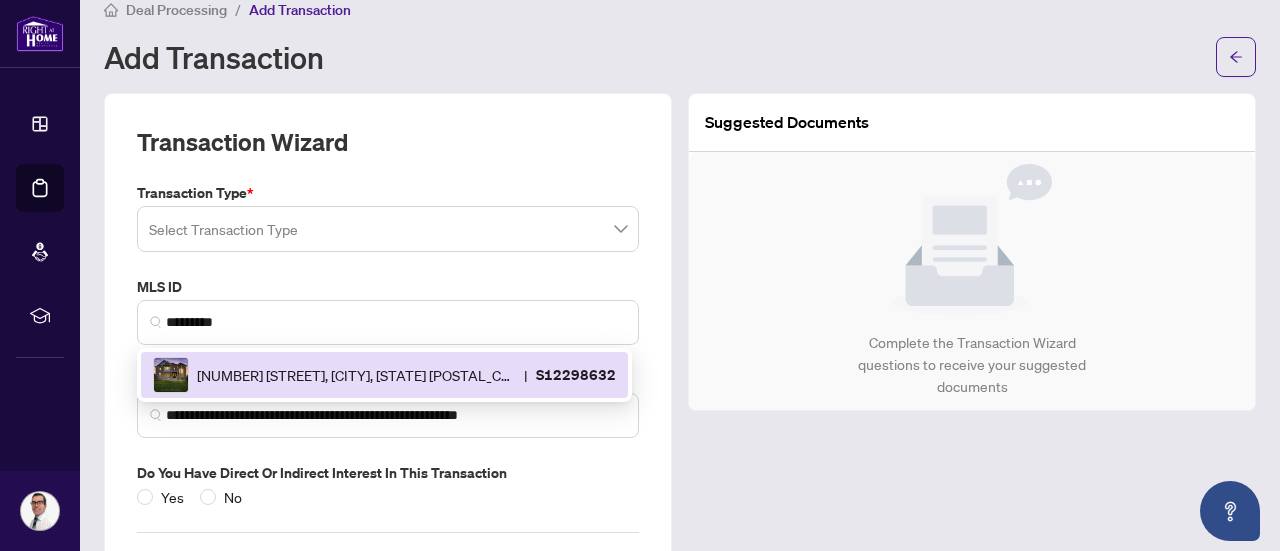 click at bounding box center [388, 229] 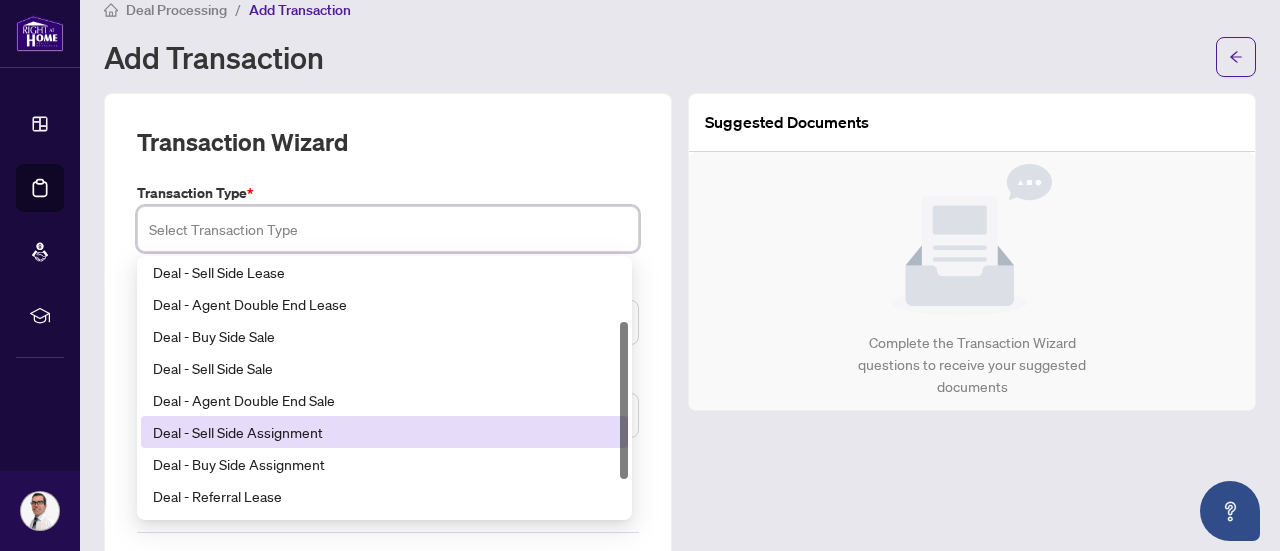 scroll, scrollTop: 160, scrollLeft: 0, axis: vertical 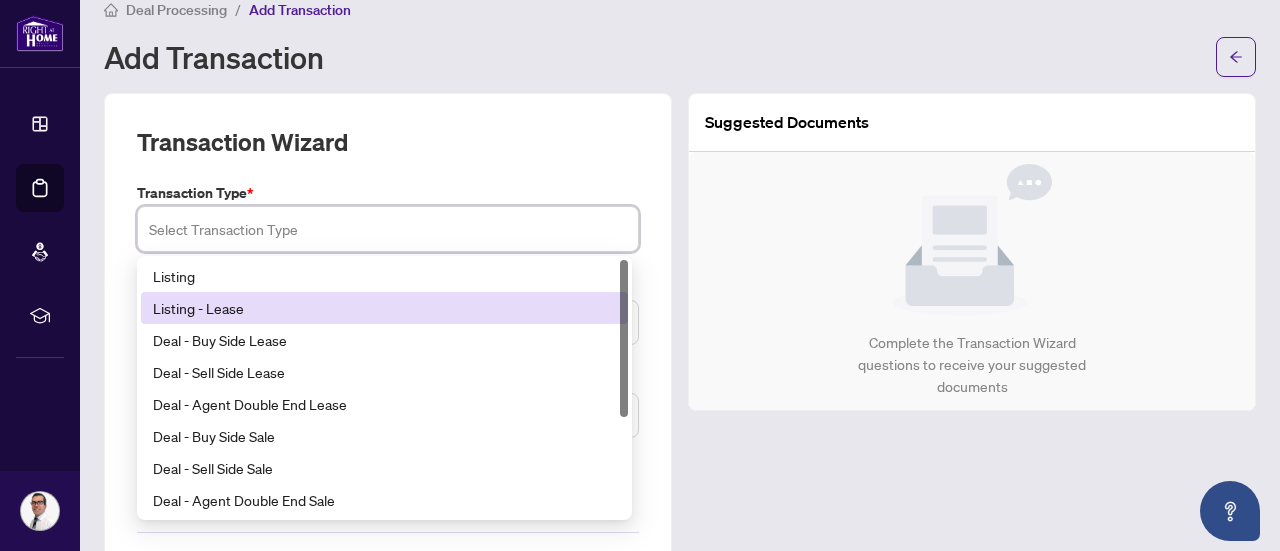 click on "Listing - Lease" at bounding box center [384, 308] 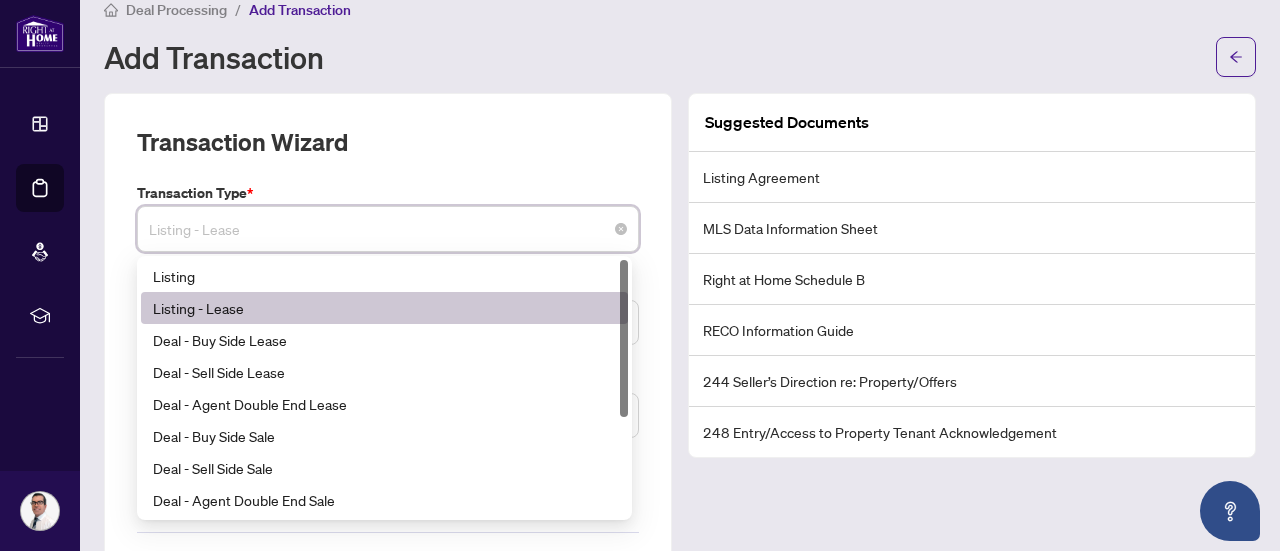 click on "Listing - Lease" at bounding box center (388, 229) 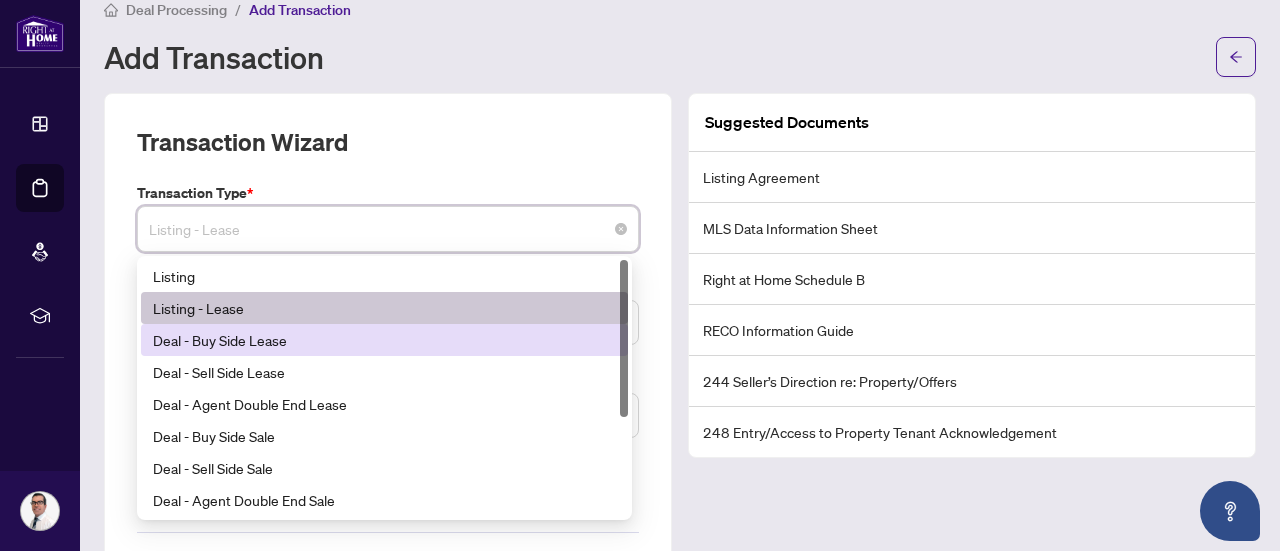 scroll, scrollTop: 0, scrollLeft: 0, axis: both 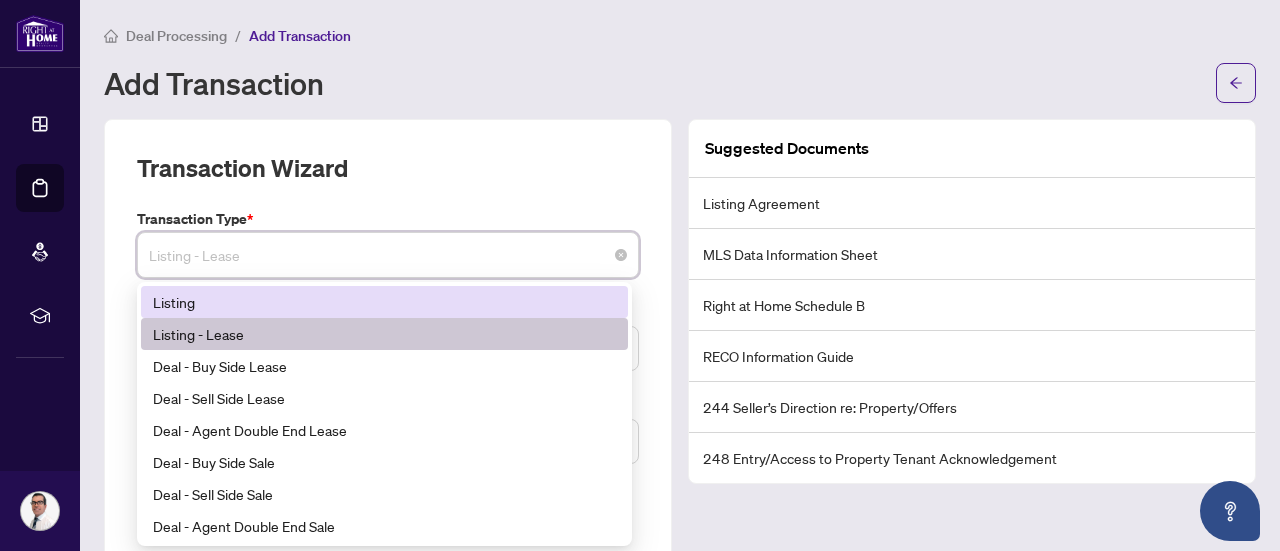 click on "Listing" at bounding box center (384, 302) 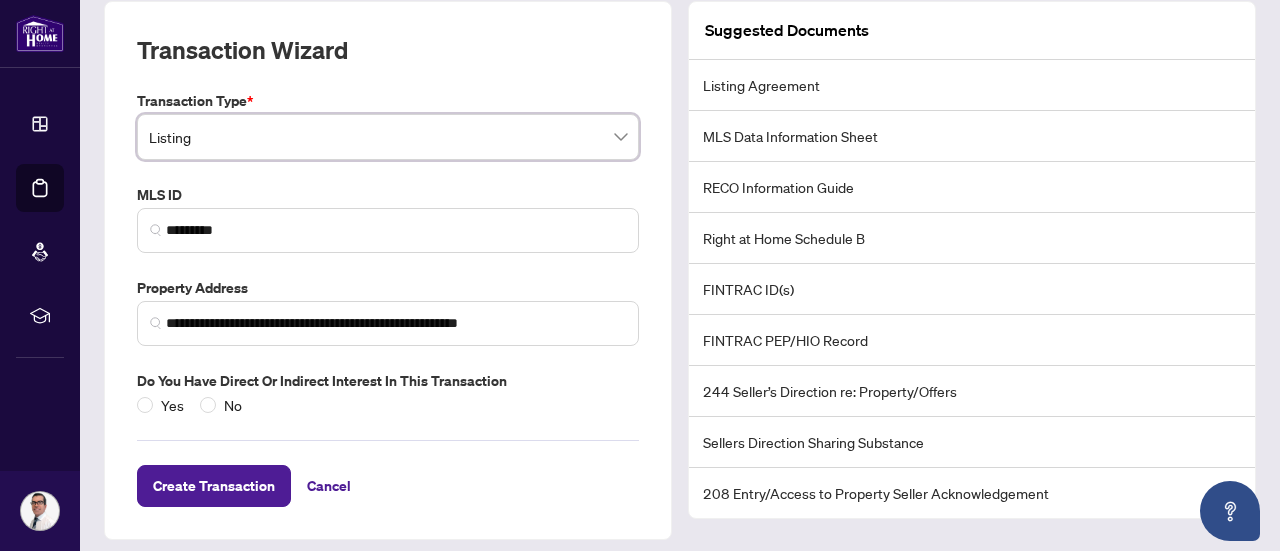 scroll, scrollTop: 126, scrollLeft: 0, axis: vertical 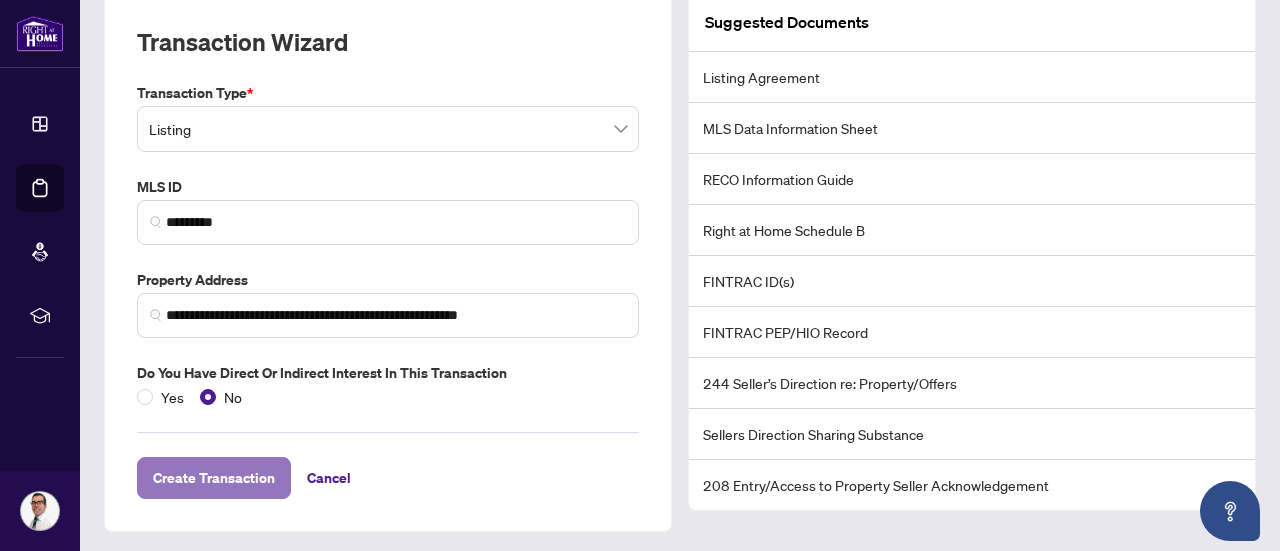 click on "Create Transaction" at bounding box center (214, 478) 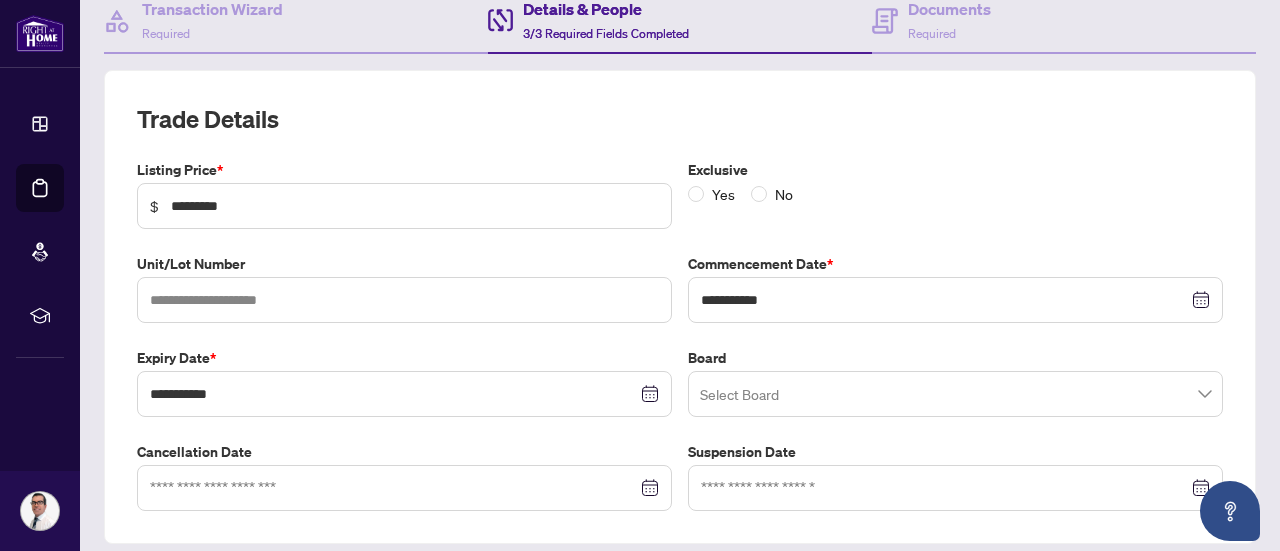 scroll, scrollTop: 226, scrollLeft: 0, axis: vertical 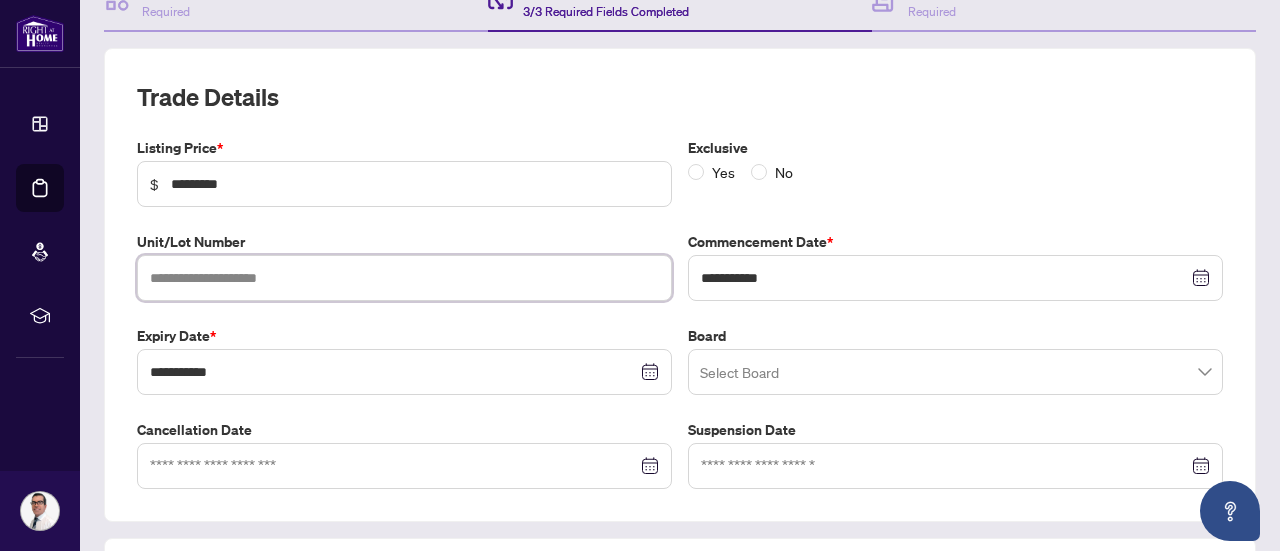 click at bounding box center [404, 278] 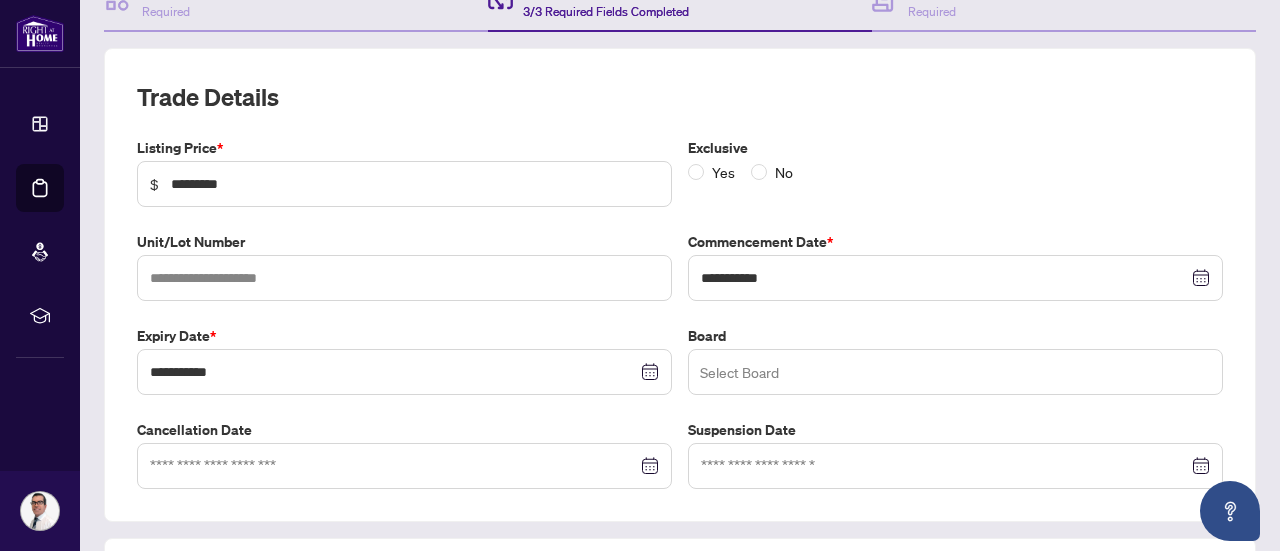 click at bounding box center [955, 372] 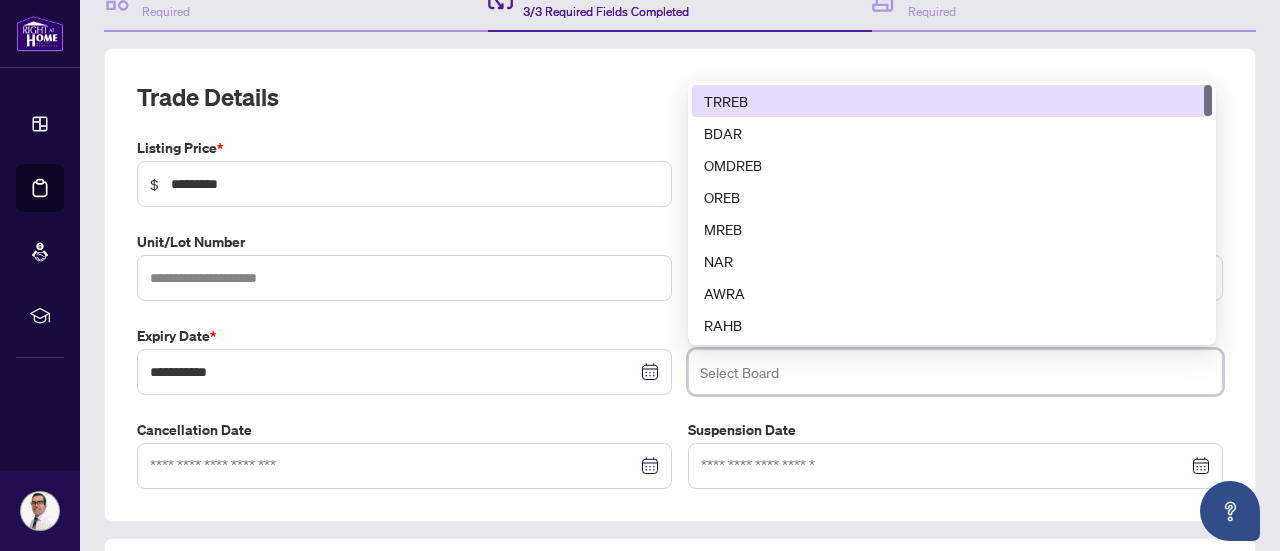 click on "TRREB" at bounding box center (952, 101) 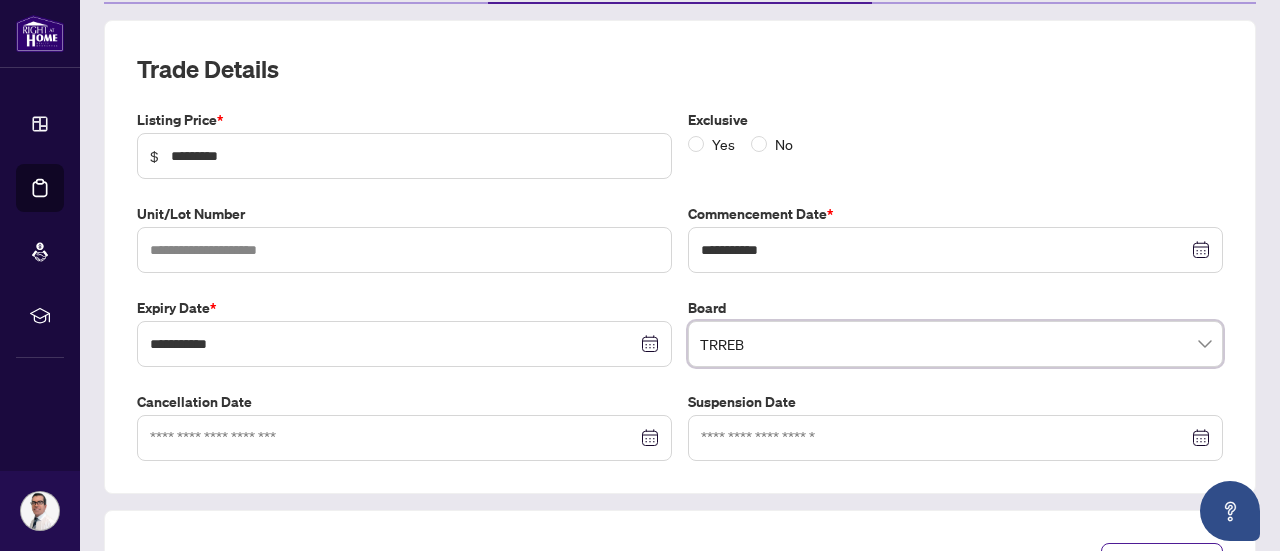 scroll, scrollTop: 226, scrollLeft: 0, axis: vertical 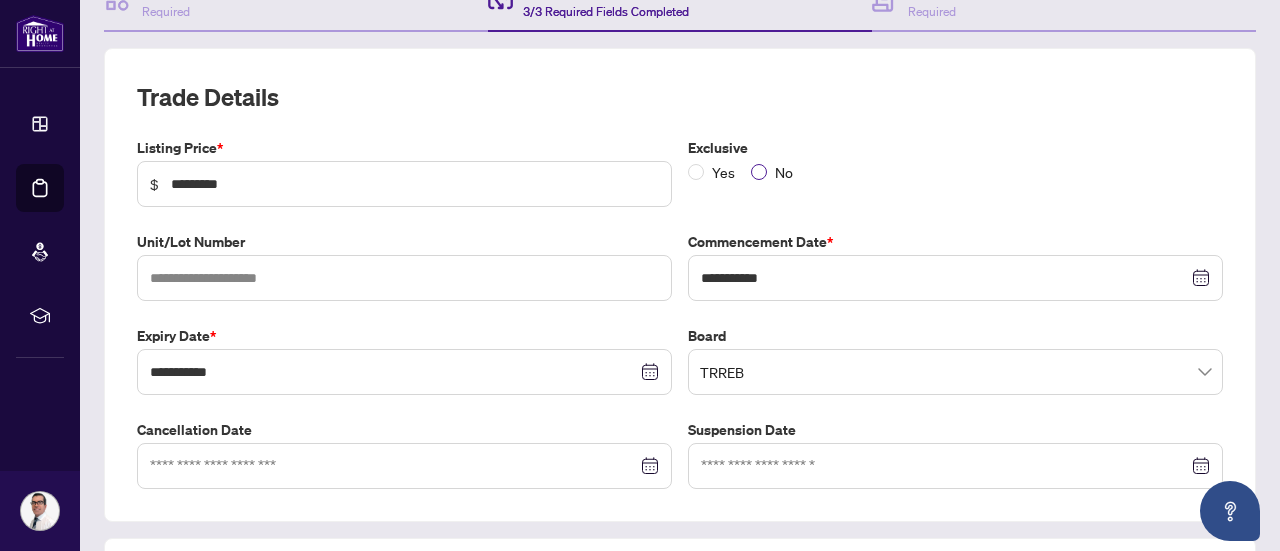 click on "No" at bounding box center [784, 172] 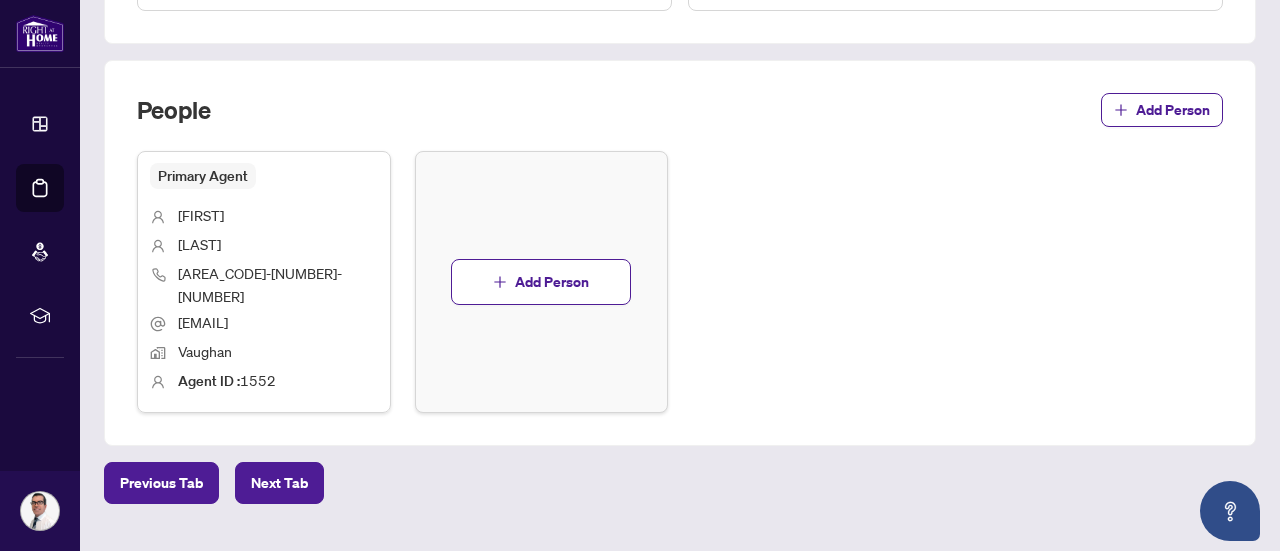scroll, scrollTop: 722, scrollLeft: 0, axis: vertical 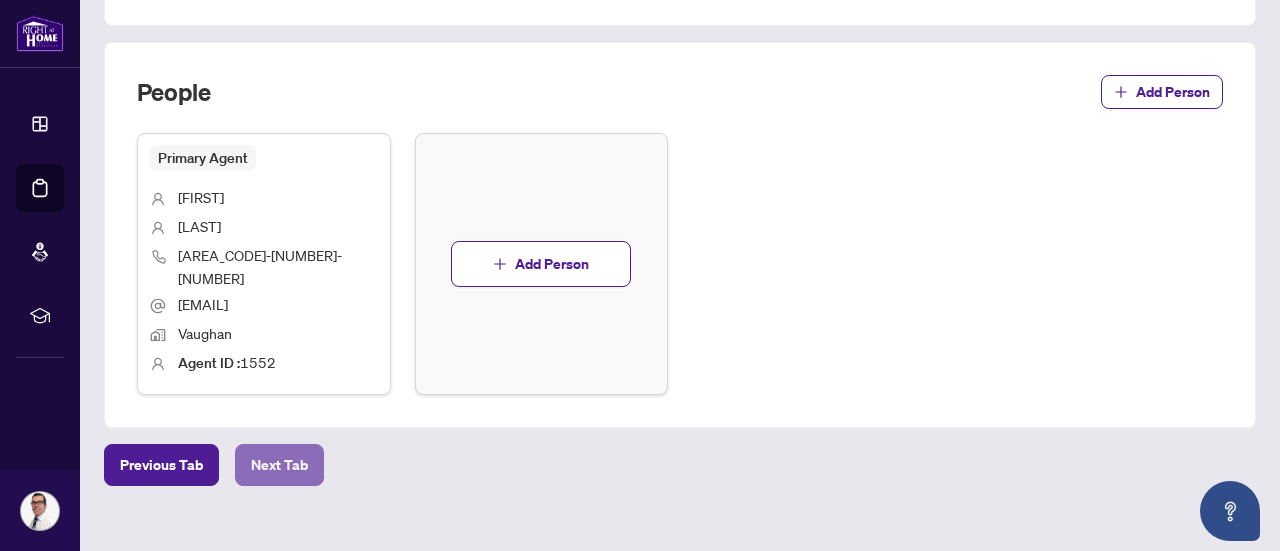 click on "Next Tab" at bounding box center [279, 465] 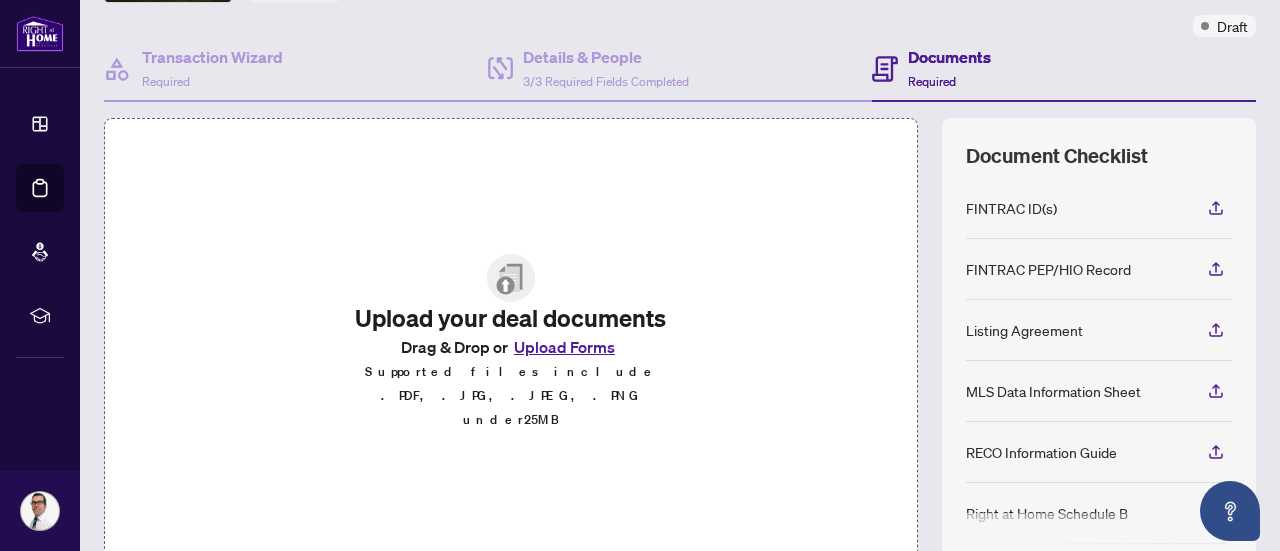scroll, scrollTop: 200, scrollLeft: 0, axis: vertical 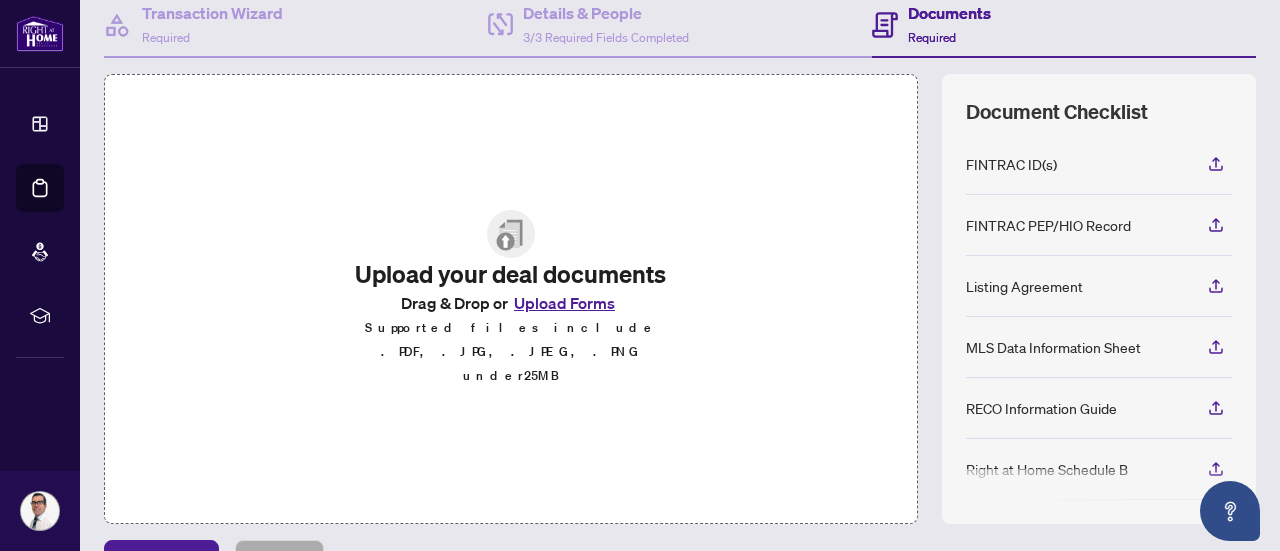 click on "Upload Forms" at bounding box center [564, 303] 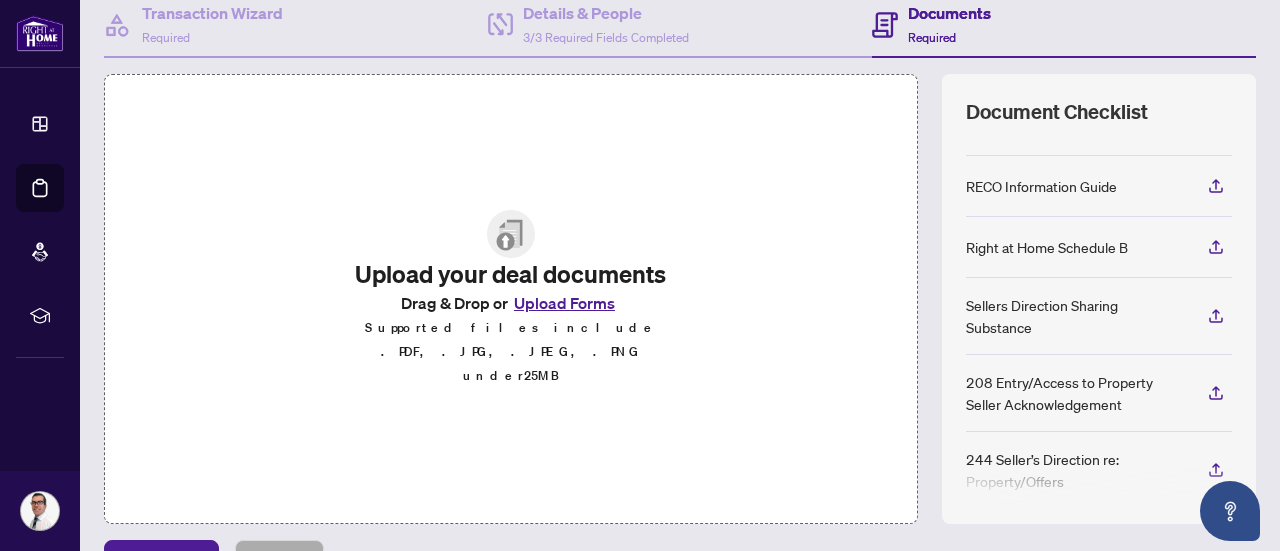 scroll, scrollTop: 231, scrollLeft: 0, axis: vertical 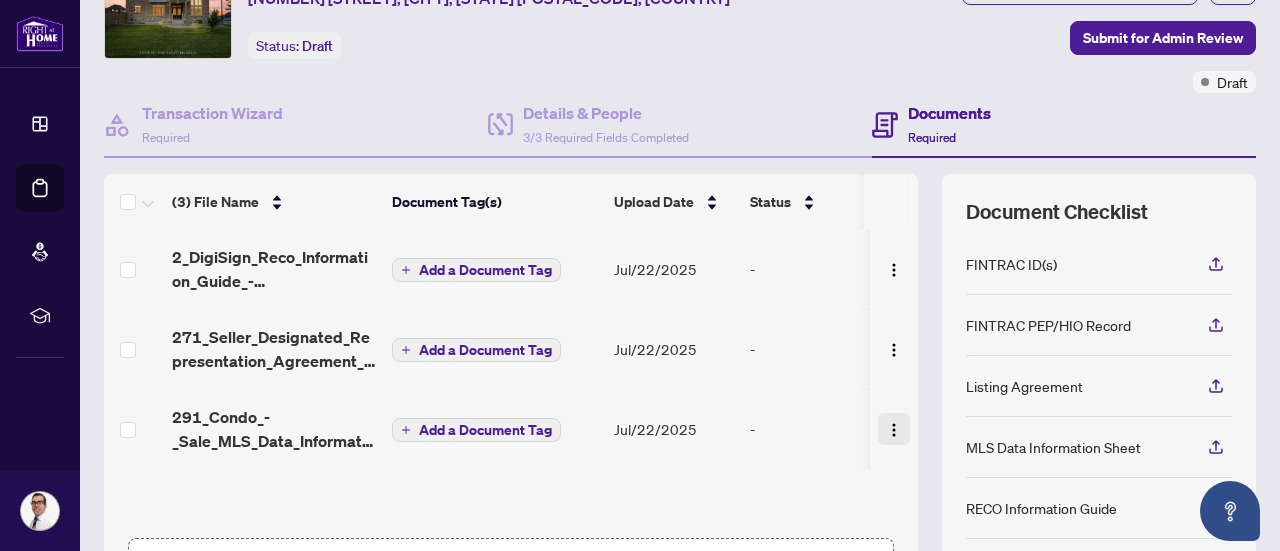 click at bounding box center (894, 430) 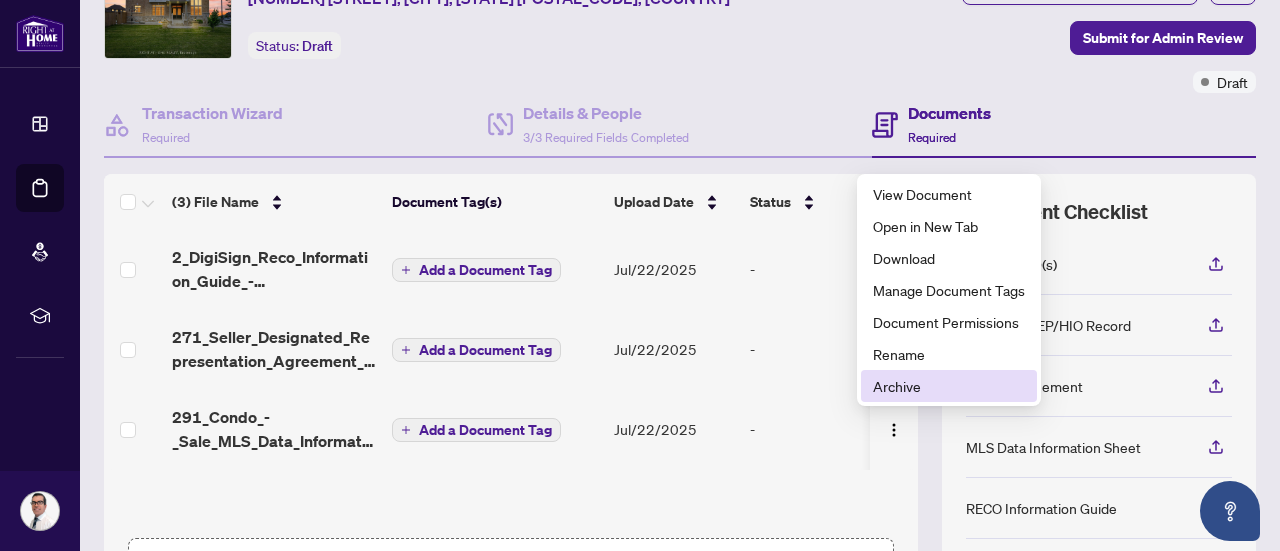 click on "Archive" at bounding box center (949, 386) 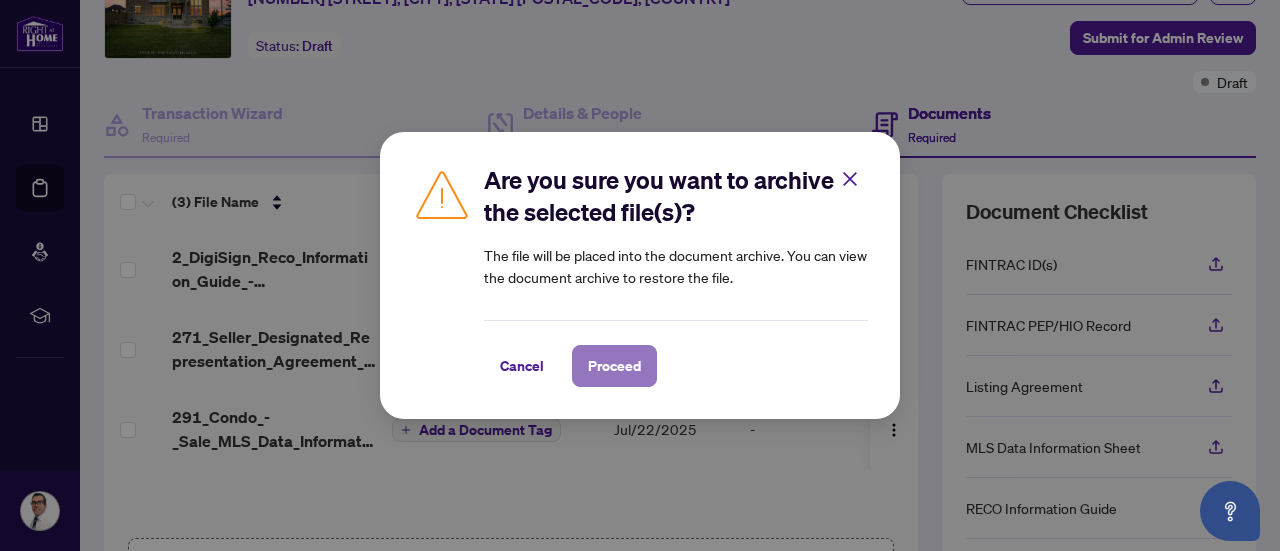 click on "Proceed" at bounding box center (614, 366) 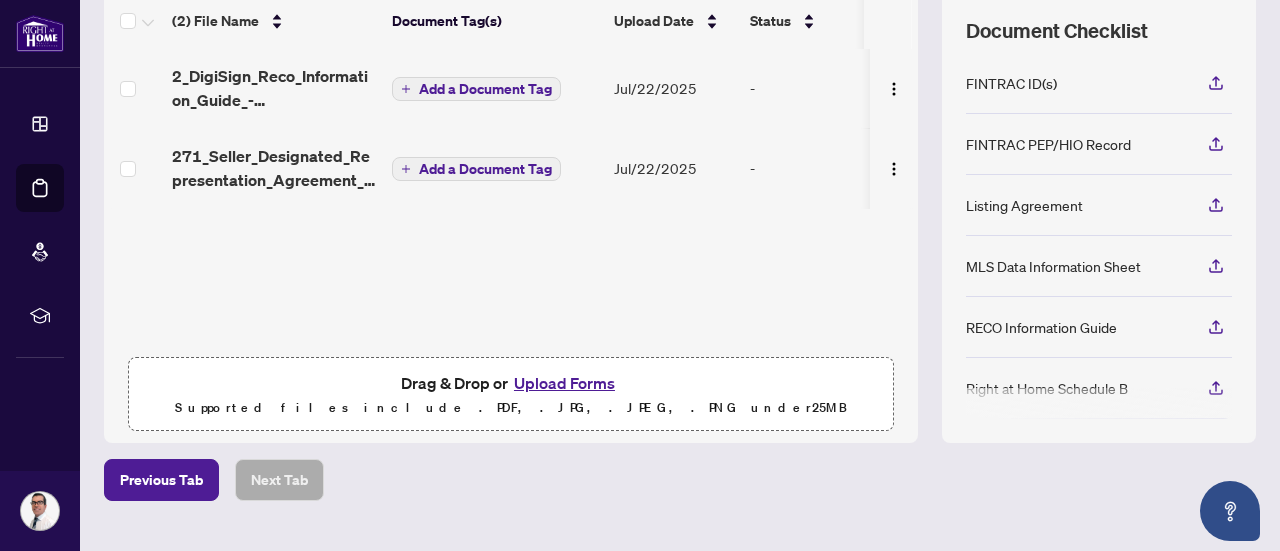scroll, scrollTop: 300, scrollLeft: 0, axis: vertical 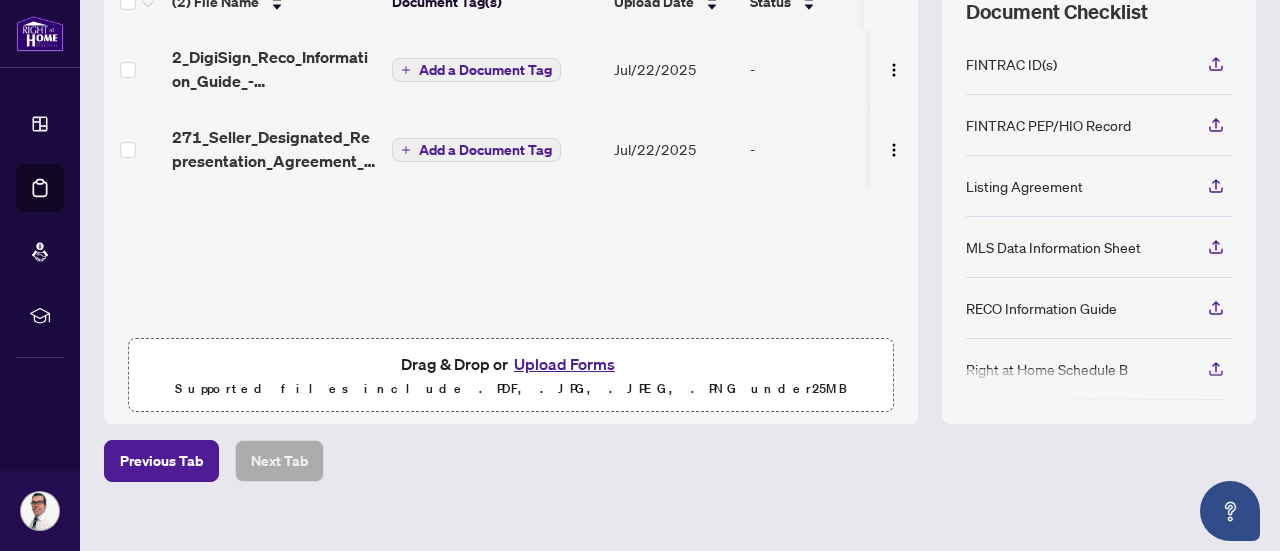 click on "Upload Forms" at bounding box center [564, 364] 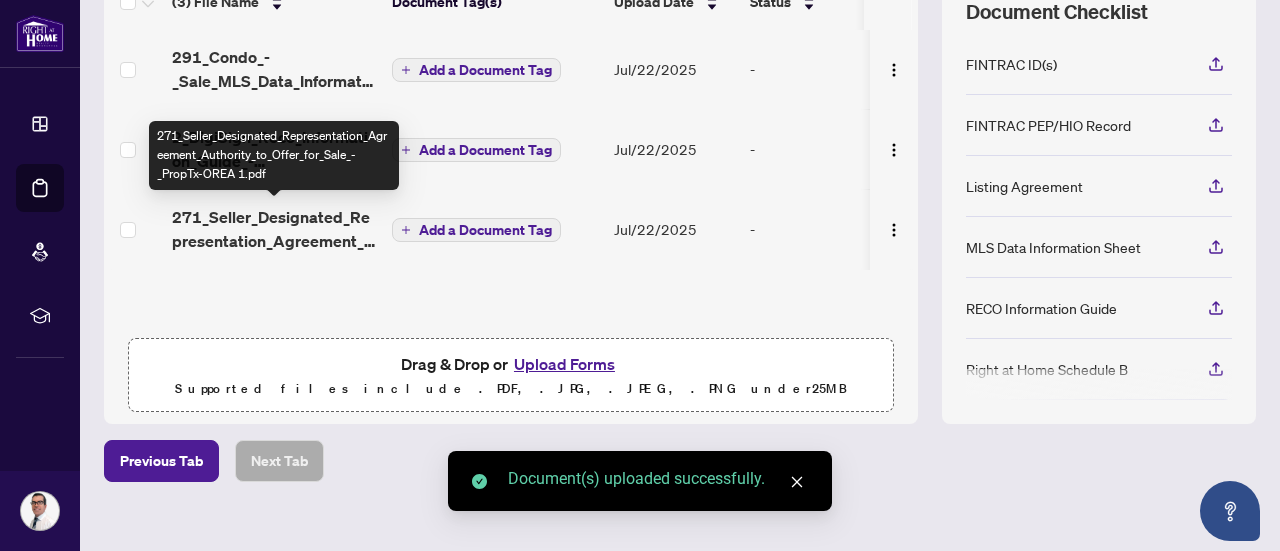 click on "271_Seller_Designated_Representation_Agreement_Authority_to_Offer_for_Sale_-_PropTx-OREA 1.pdf" at bounding box center (274, 229) 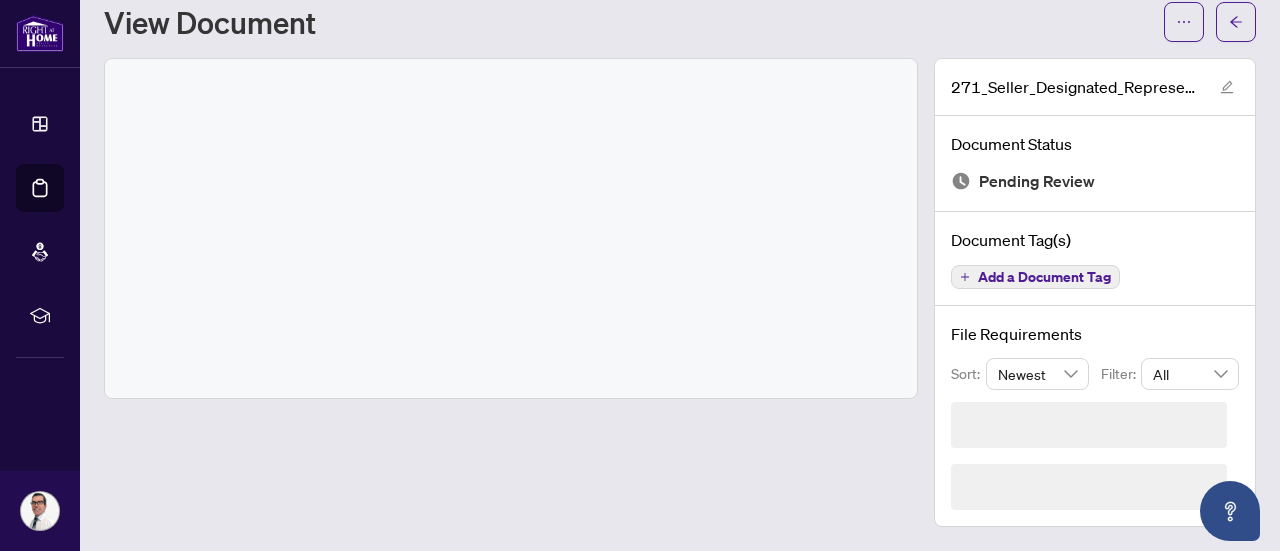 scroll, scrollTop: 0, scrollLeft: 0, axis: both 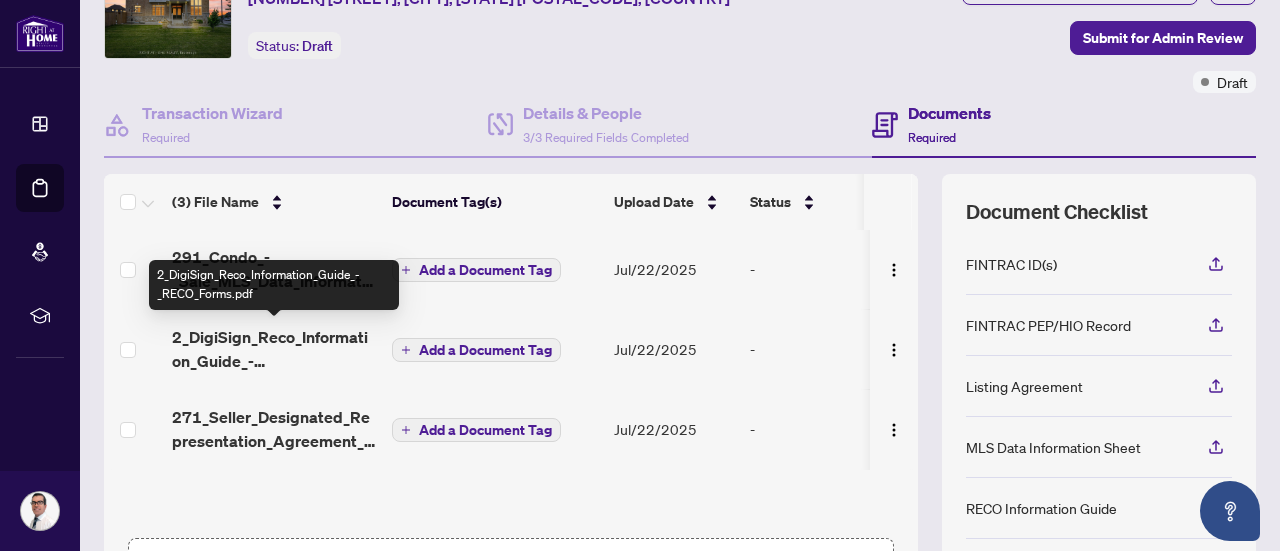 click on "2_DigiSign_Reco_Information_Guide_-_RECO_Forms.pdf" at bounding box center (274, 349) 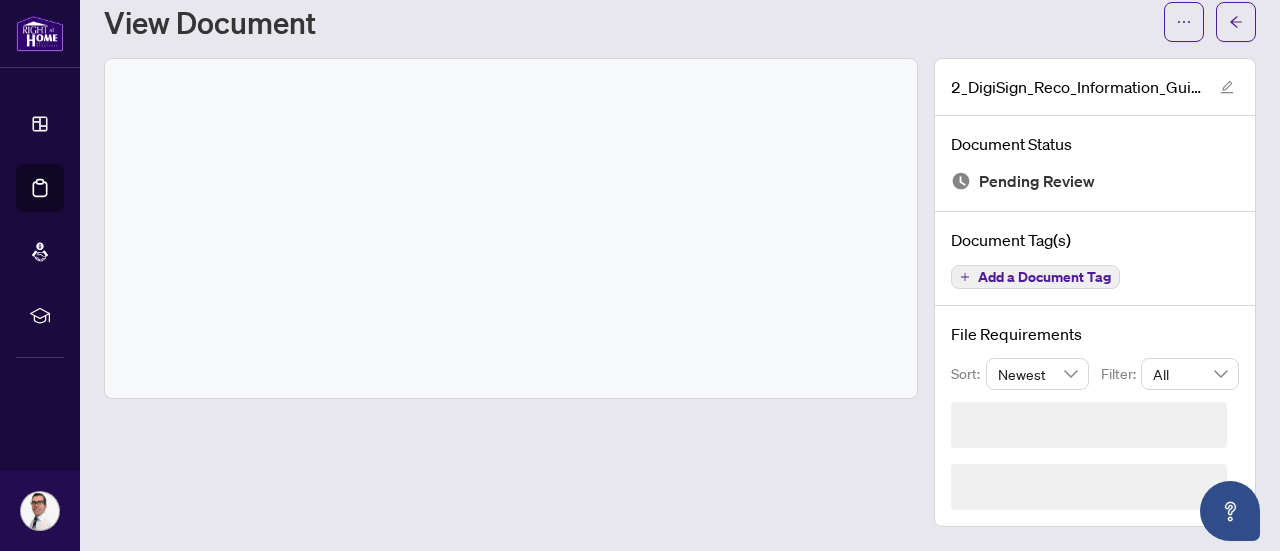 scroll, scrollTop: 0, scrollLeft: 0, axis: both 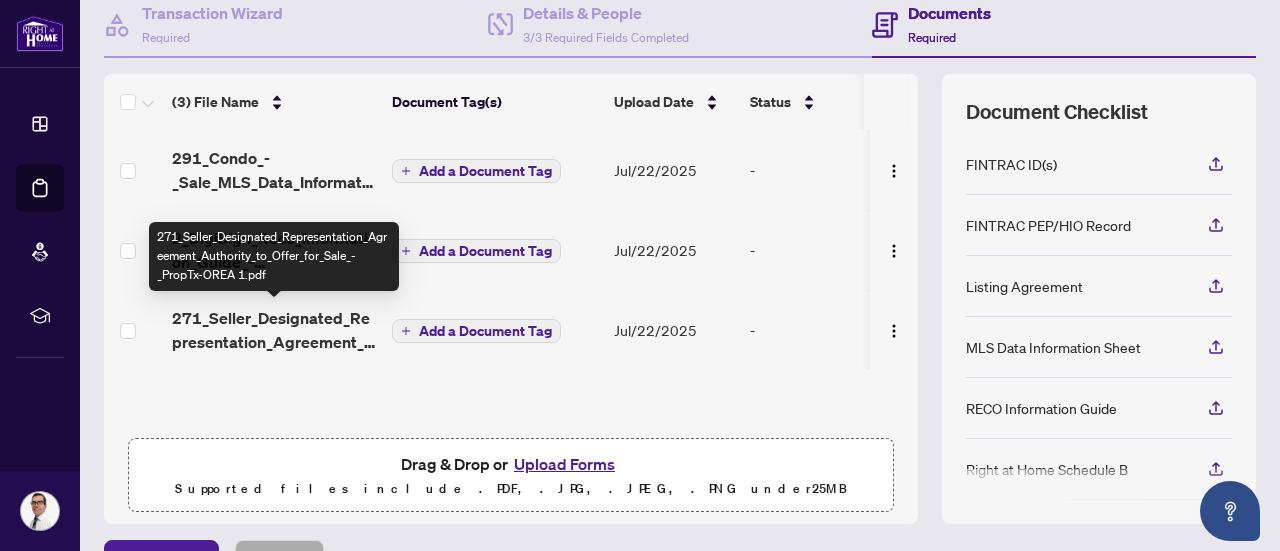 click on "271_Seller_Designated_Representation_Agreement_Authority_to_Offer_for_Sale_-_PropTx-OREA 1.pdf" at bounding box center (274, 330) 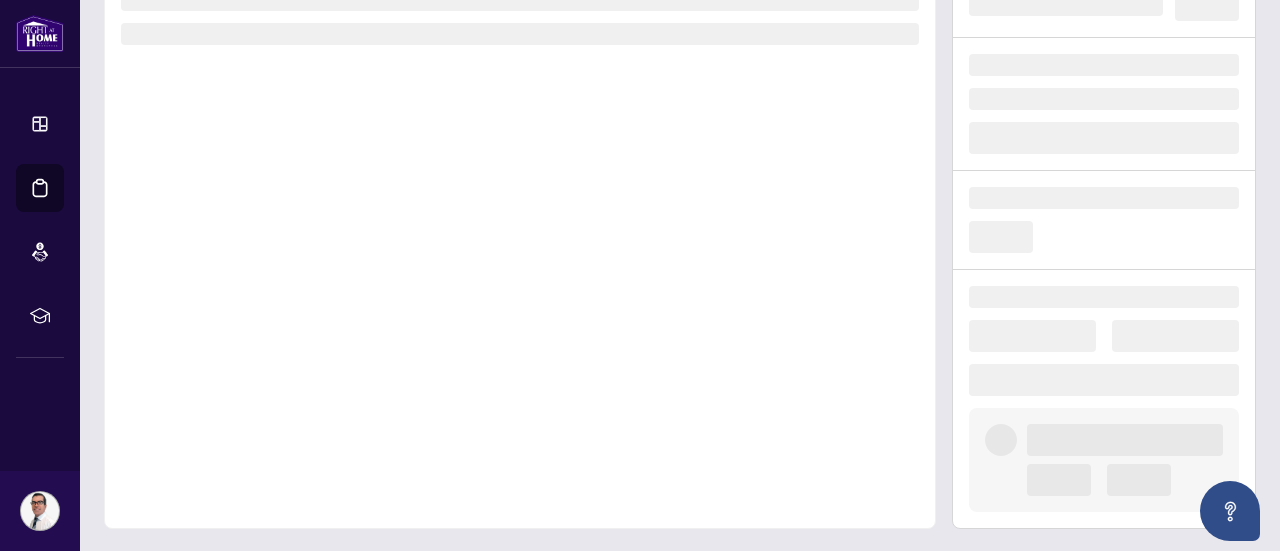 scroll, scrollTop: 0, scrollLeft: 0, axis: both 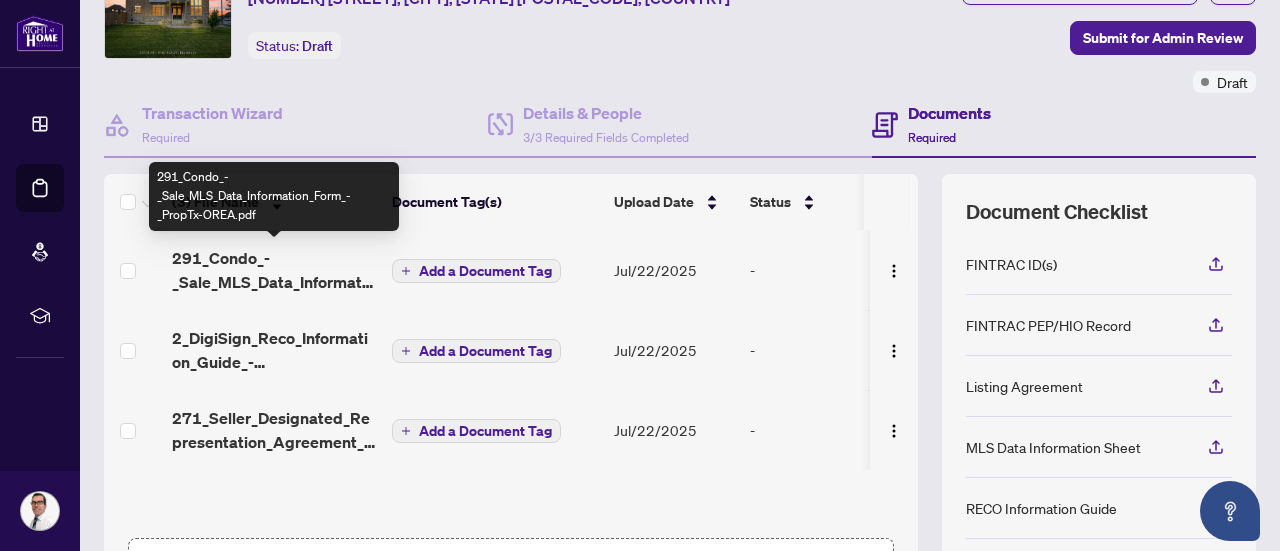 click on "291_Condo_-_Sale_MLS_Data_Information_Form_-_PropTx-OREA.pdf" at bounding box center (274, 270) 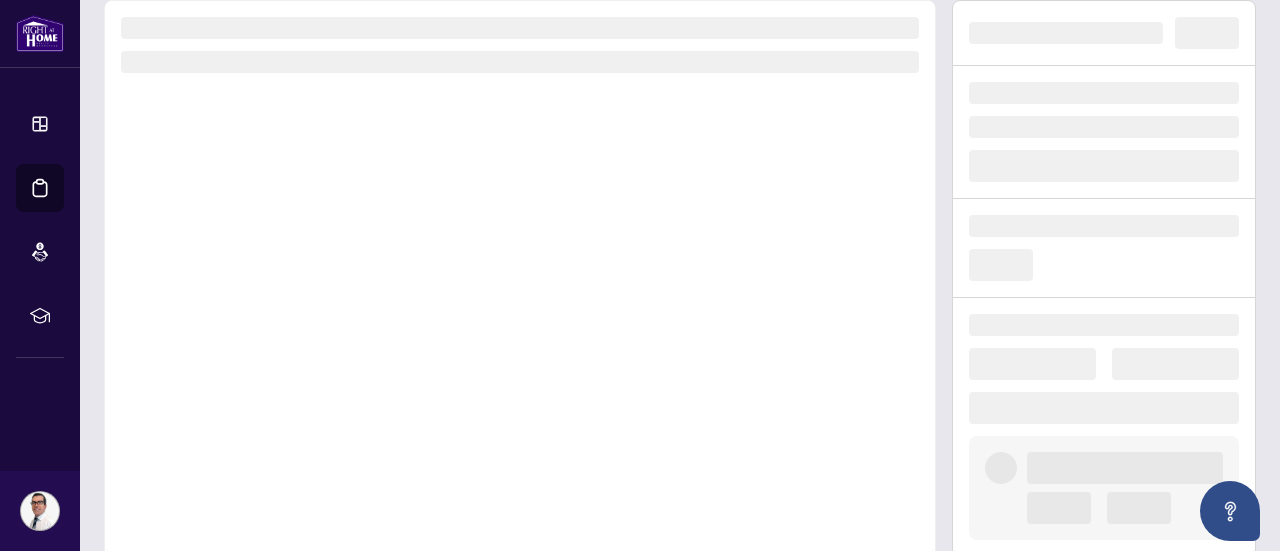 scroll, scrollTop: 0, scrollLeft: 0, axis: both 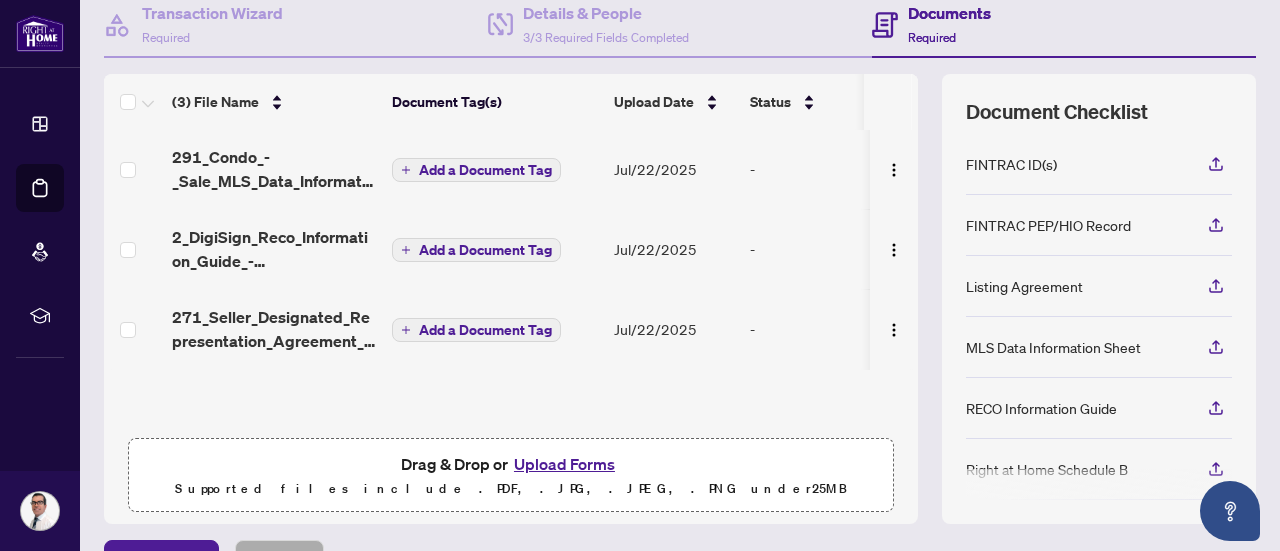 click on "Upload Forms" at bounding box center (564, 464) 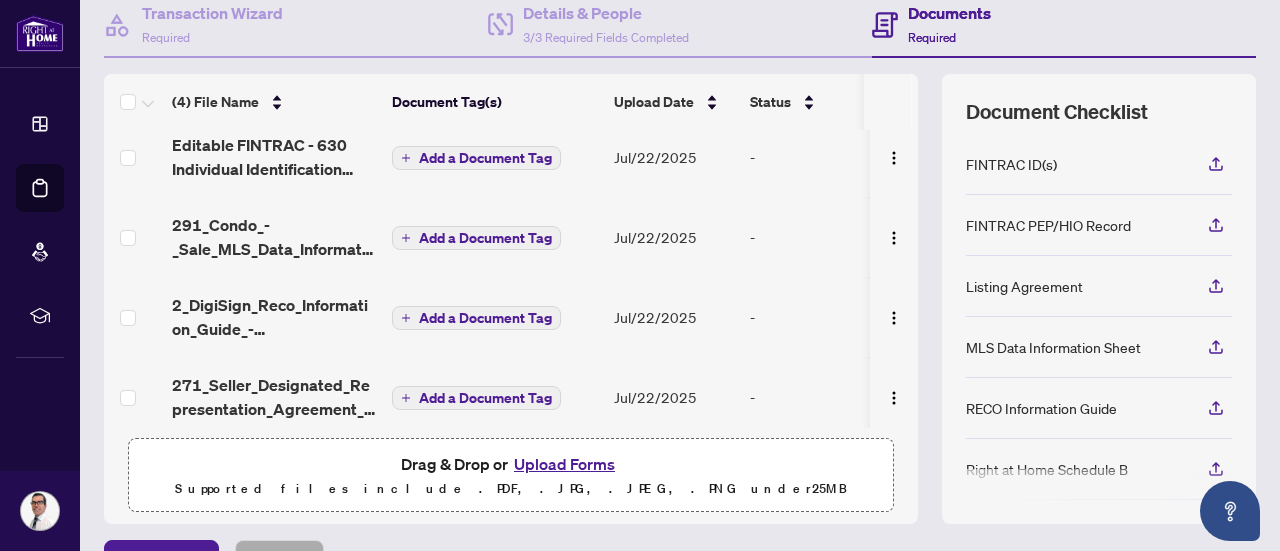 scroll, scrollTop: 0, scrollLeft: 0, axis: both 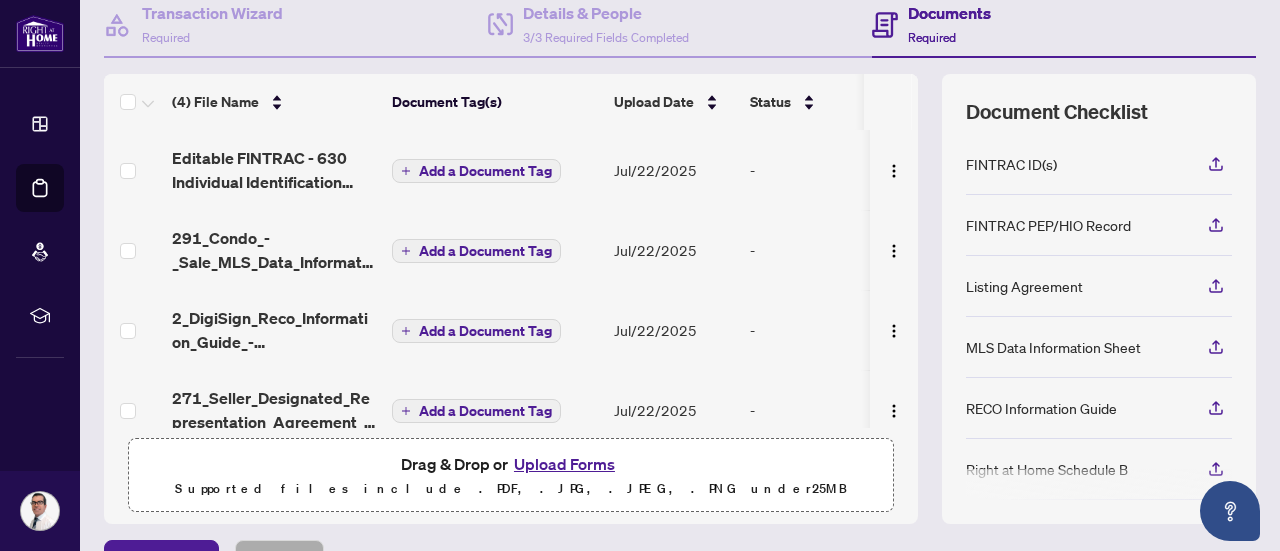 click on "Upload Forms" at bounding box center (564, 464) 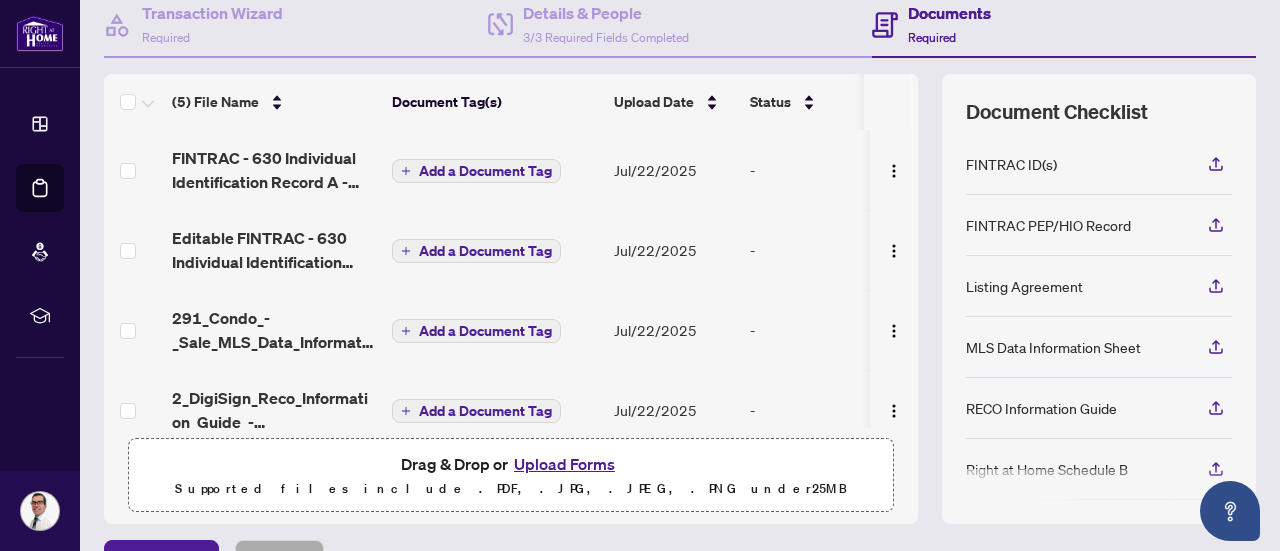 click on "-" at bounding box center (827, 250) 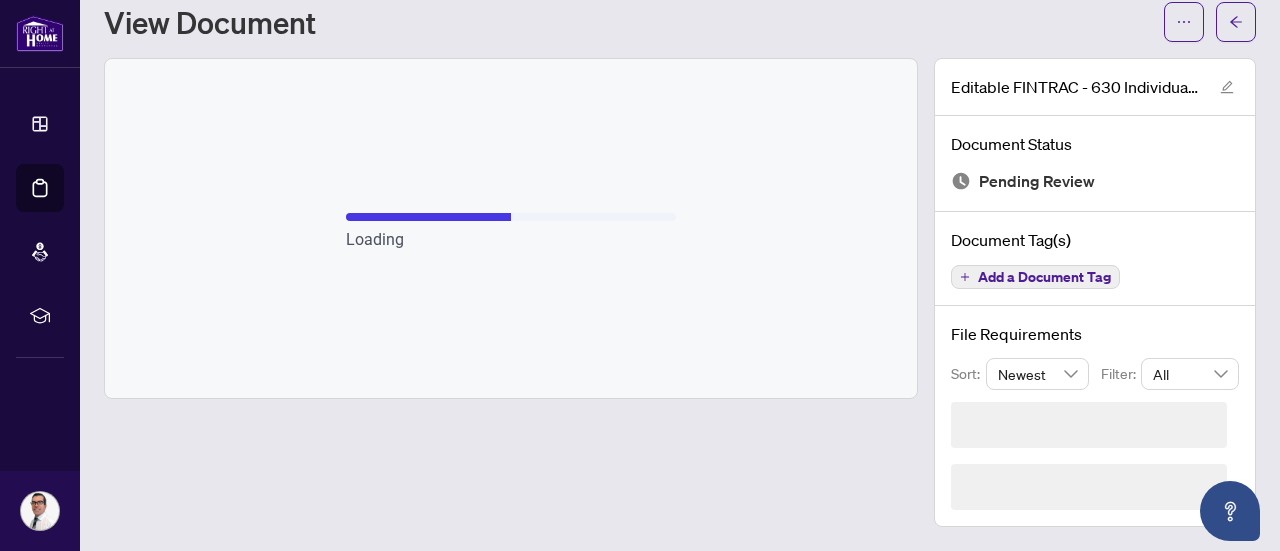 scroll, scrollTop: 0, scrollLeft: 0, axis: both 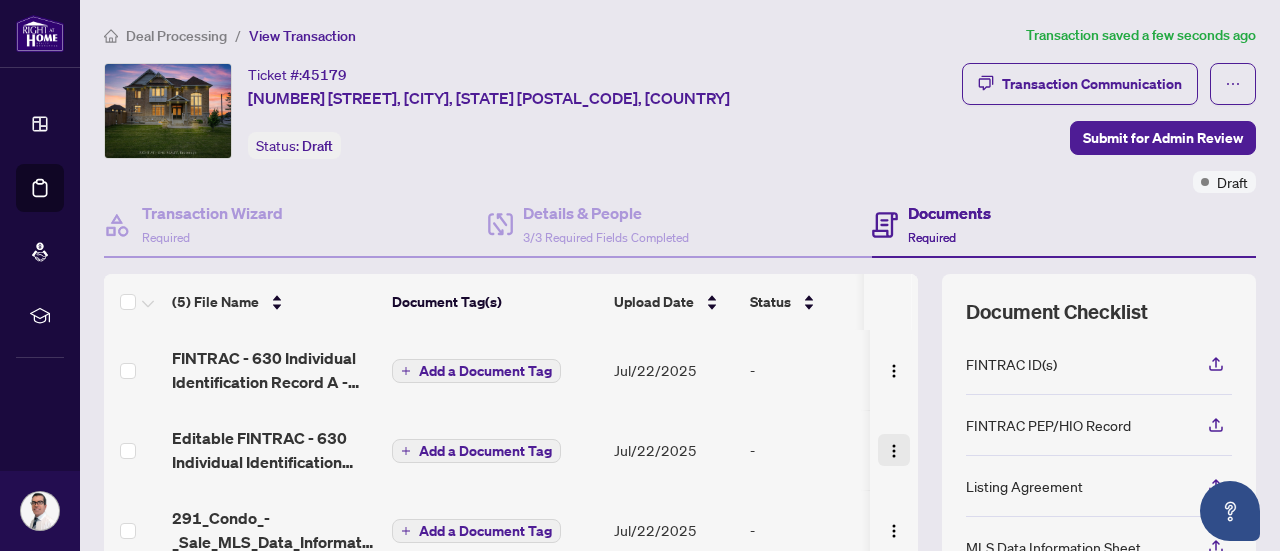 click at bounding box center [894, 451] 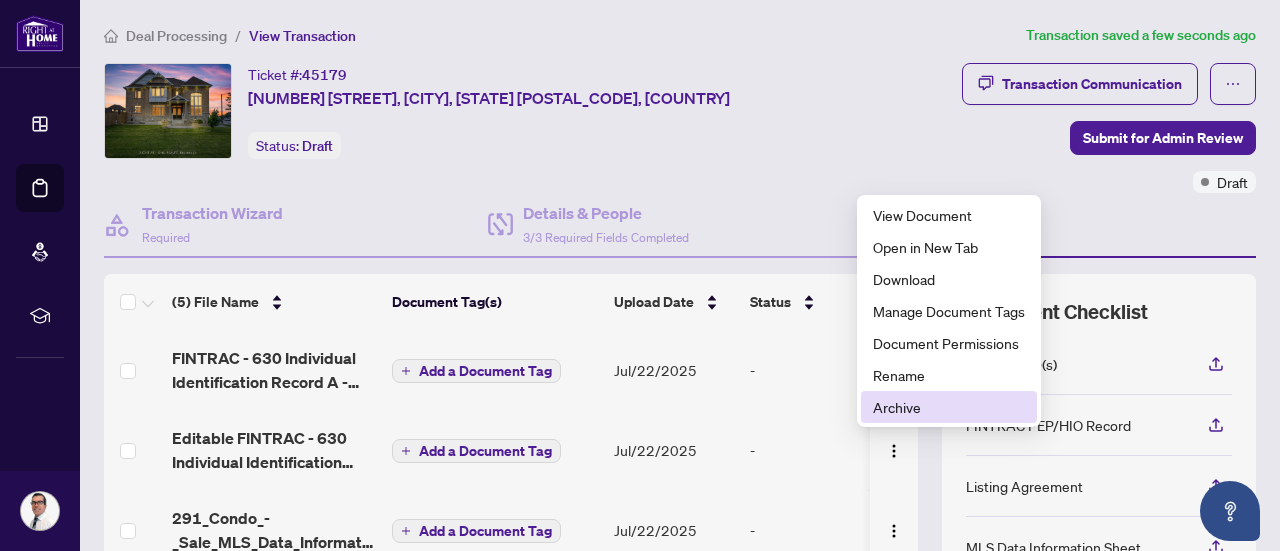 click on "Archive" at bounding box center [949, 407] 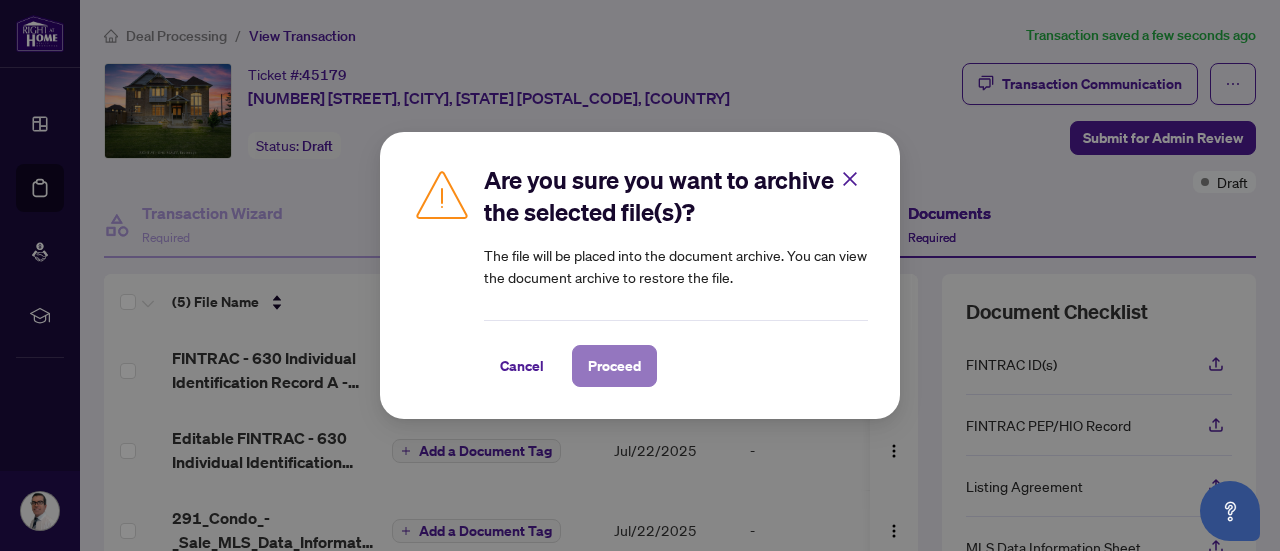 click on "Proceed" at bounding box center (614, 366) 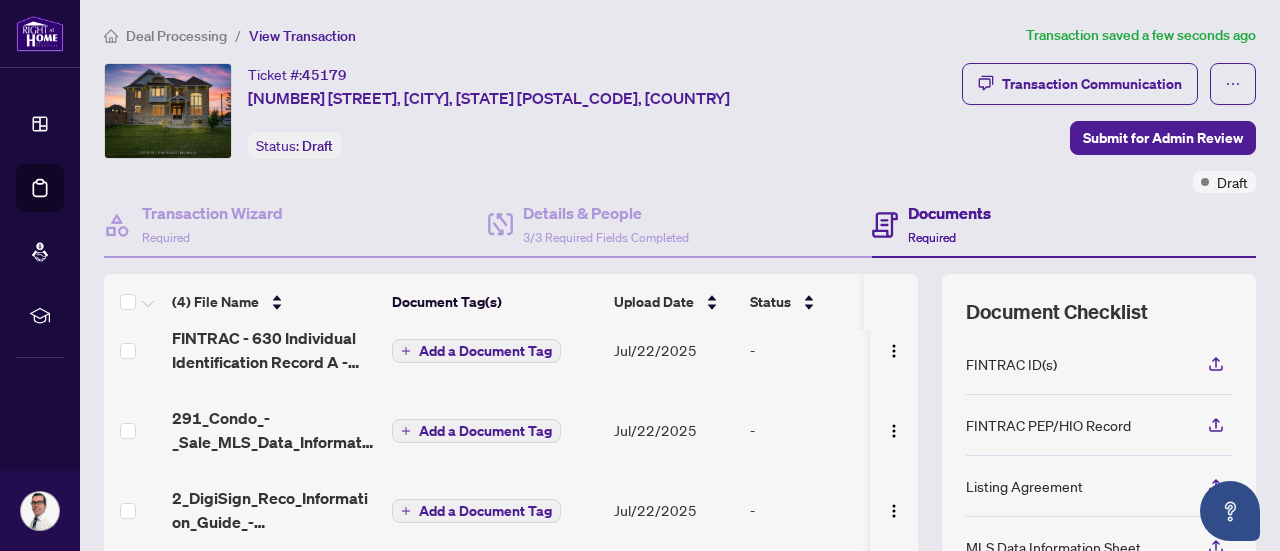 scroll, scrollTop: 29, scrollLeft: 0, axis: vertical 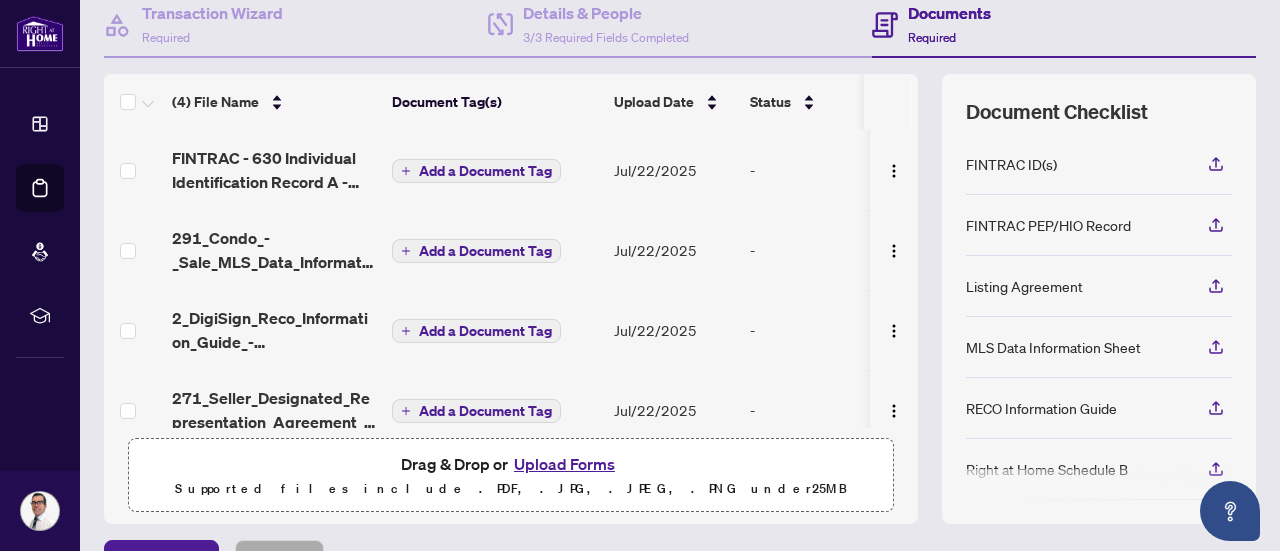 click on "Upload Forms" at bounding box center (564, 464) 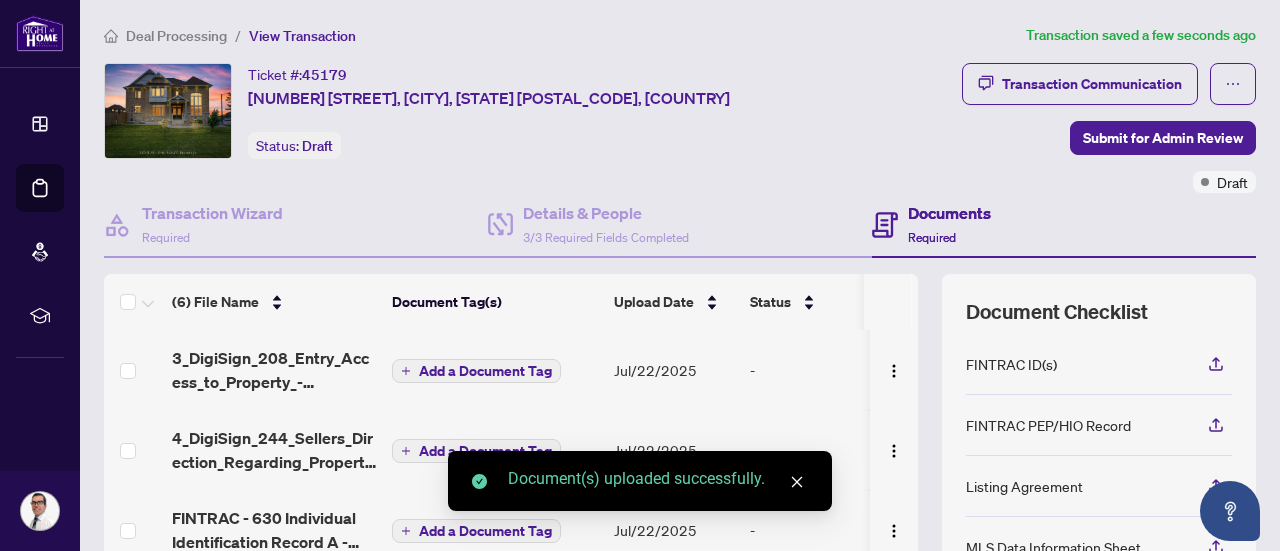 scroll, scrollTop: 100, scrollLeft: 0, axis: vertical 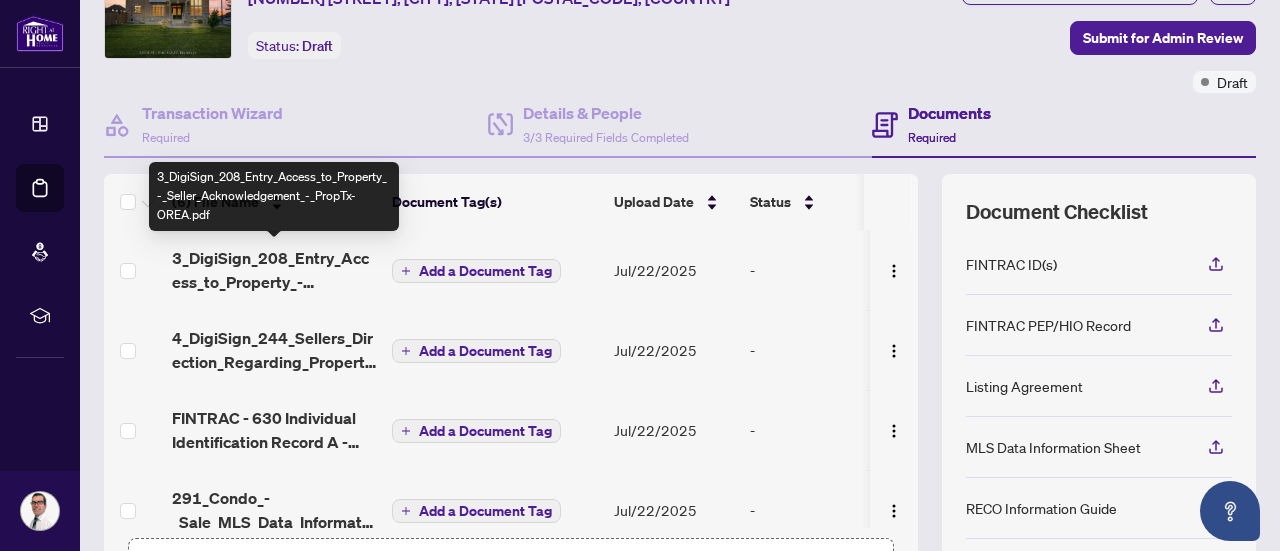 click on "3_DigiSign_208_Entry_Access_to_Property_-_Seller_Acknowledgement_-_PropTx-OREA.pdf" at bounding box center (274, 270) 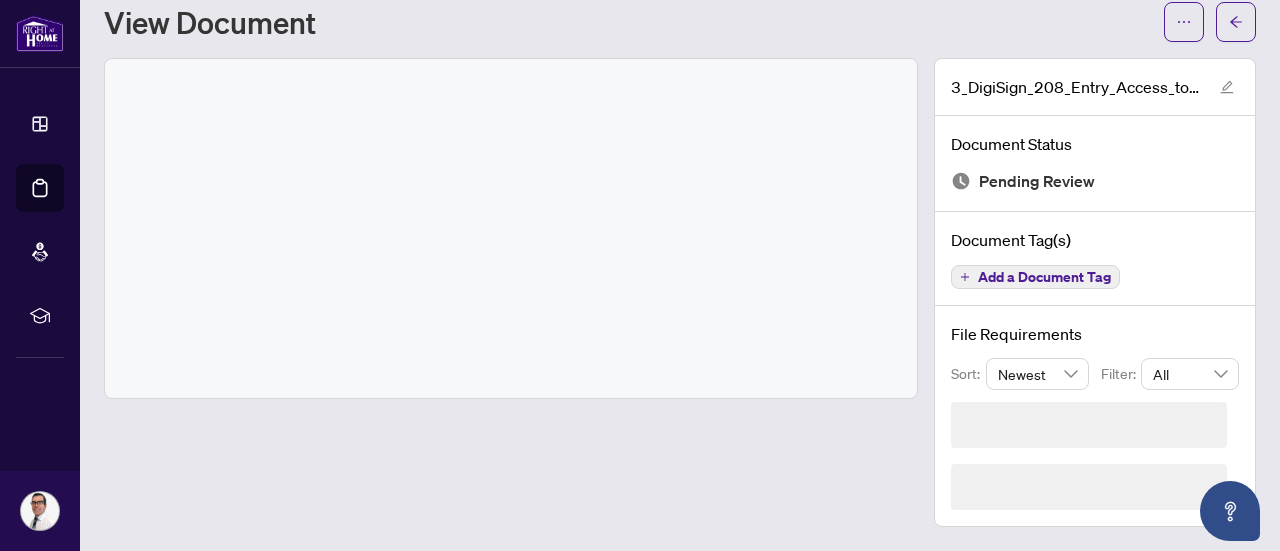 scroll, scrollTop: 0, scrollLeft: 0, axis: both 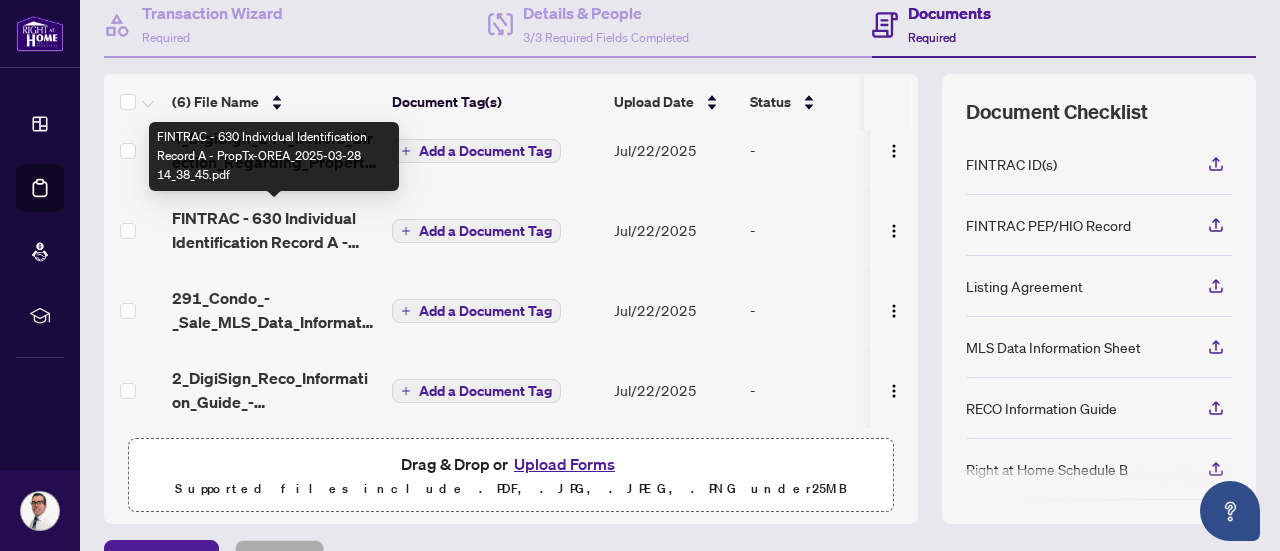 click on "FINTRAC - 630 Individual Identification Record A - PropTx-OREA_2025-03-28 14_38_45.pdf" at bounding box center [274, 230] 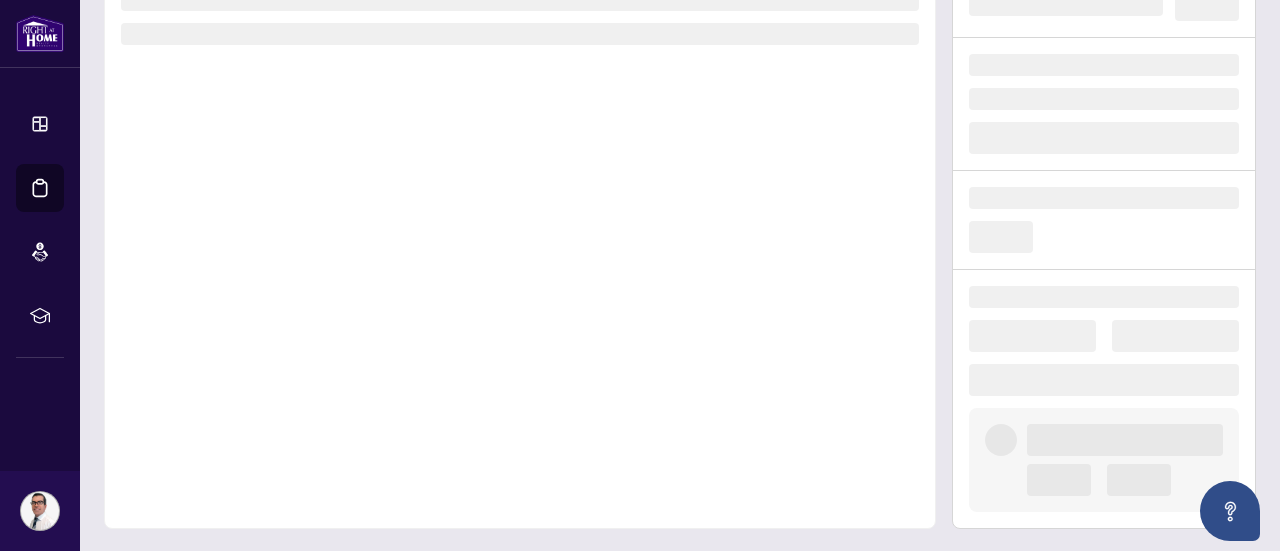 scroll, scrollTop: 0, scrollLeft: 0, axis: both 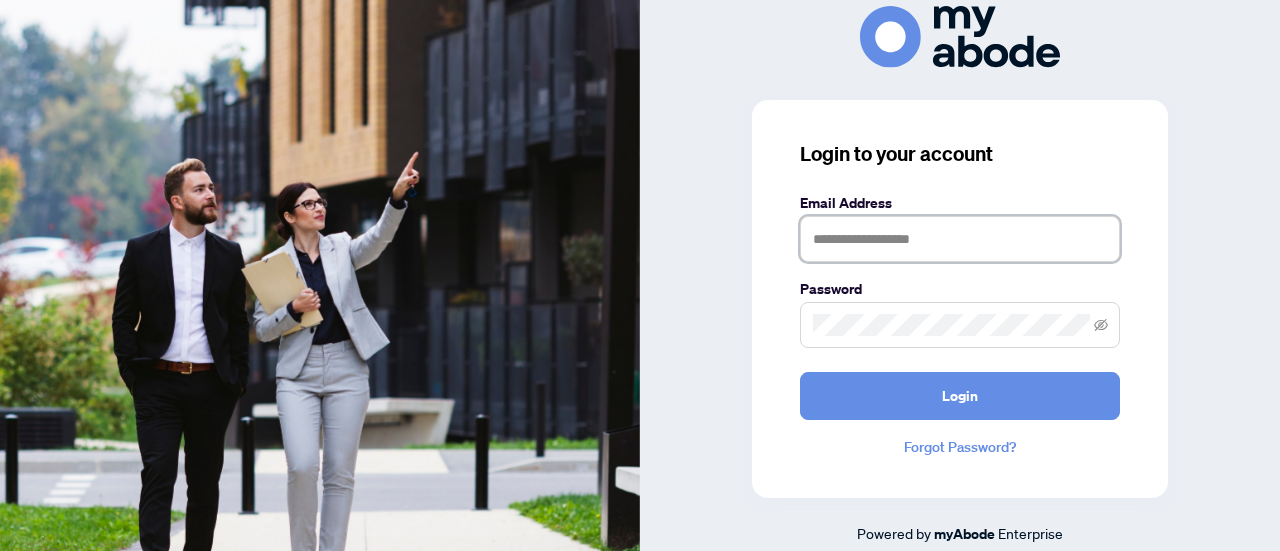click at bounding box center [960, 239] 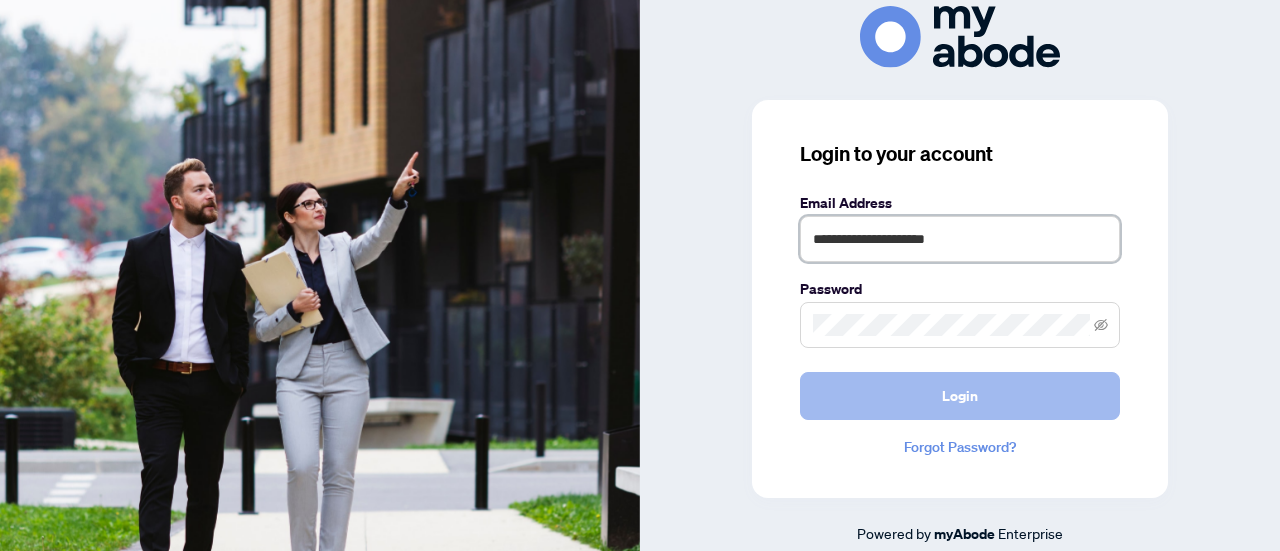 type on "**********" 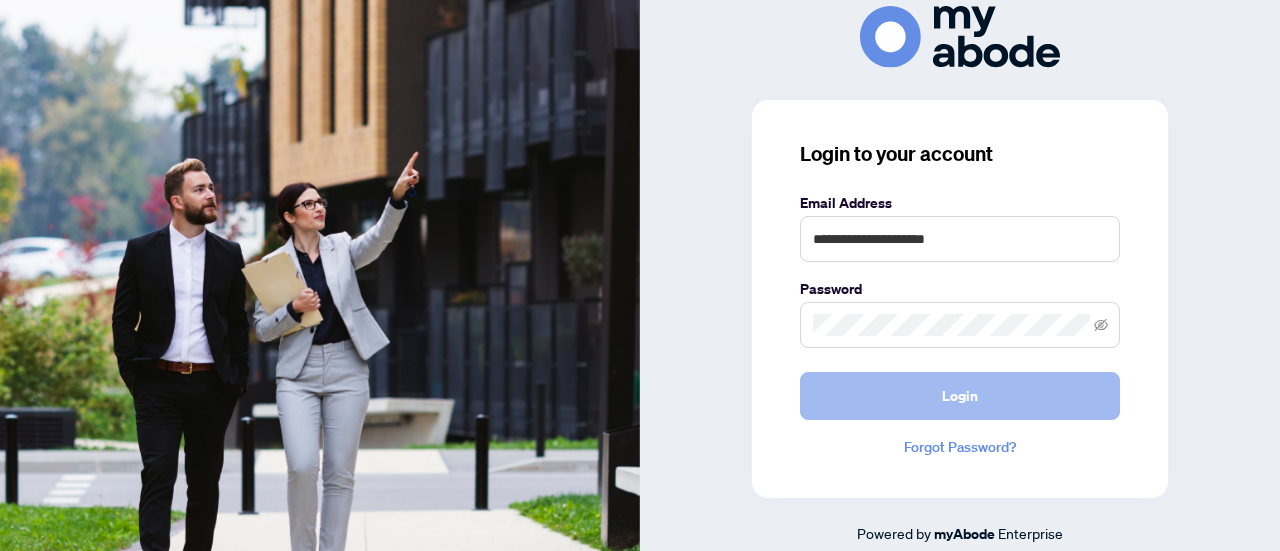 click on "Login" at bounding box center [960, 396] 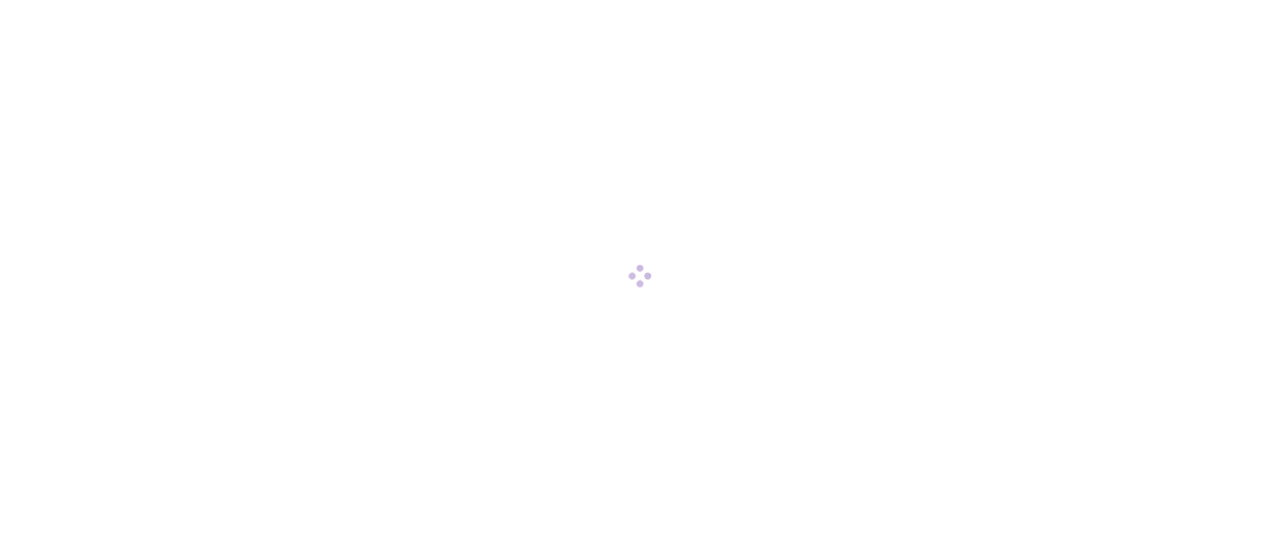 scroll, scrollTop: 0, scrollLeft: 0, axis: both 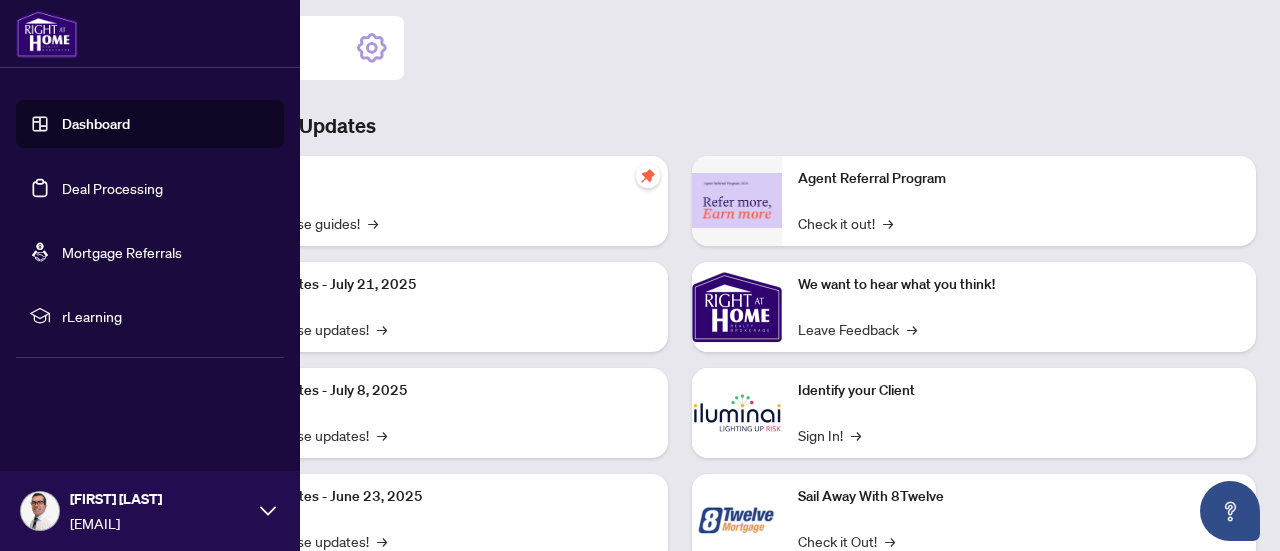 click on "Dashboard" at bounding box center (96, 124) 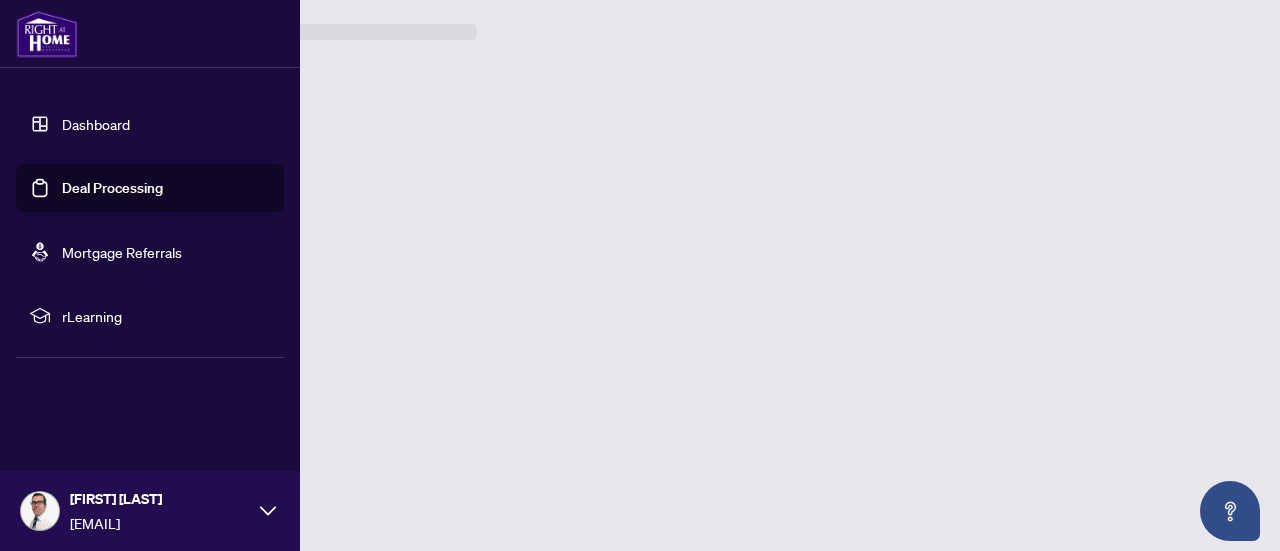 scroll, scrollTop: 0, scrollLeft: 0, axis: both 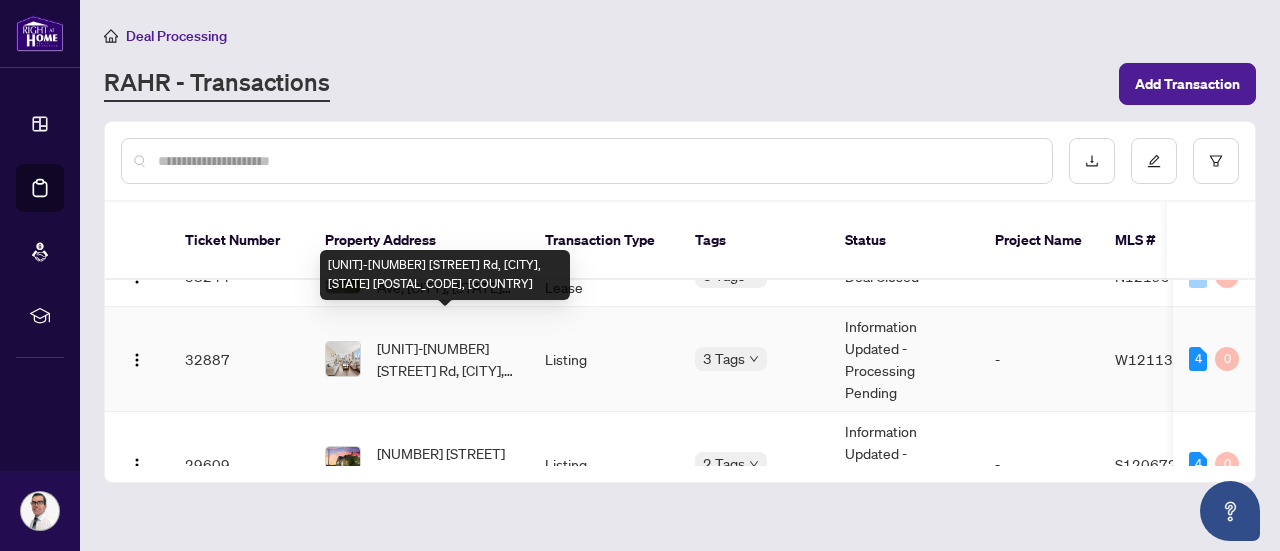 click on "[NUMBER]-[NUMBER] [STREET], [CITY], [PROVINCE] [POSTAL_CODE], [COUNTRY]" at bounding box center [445, 359] 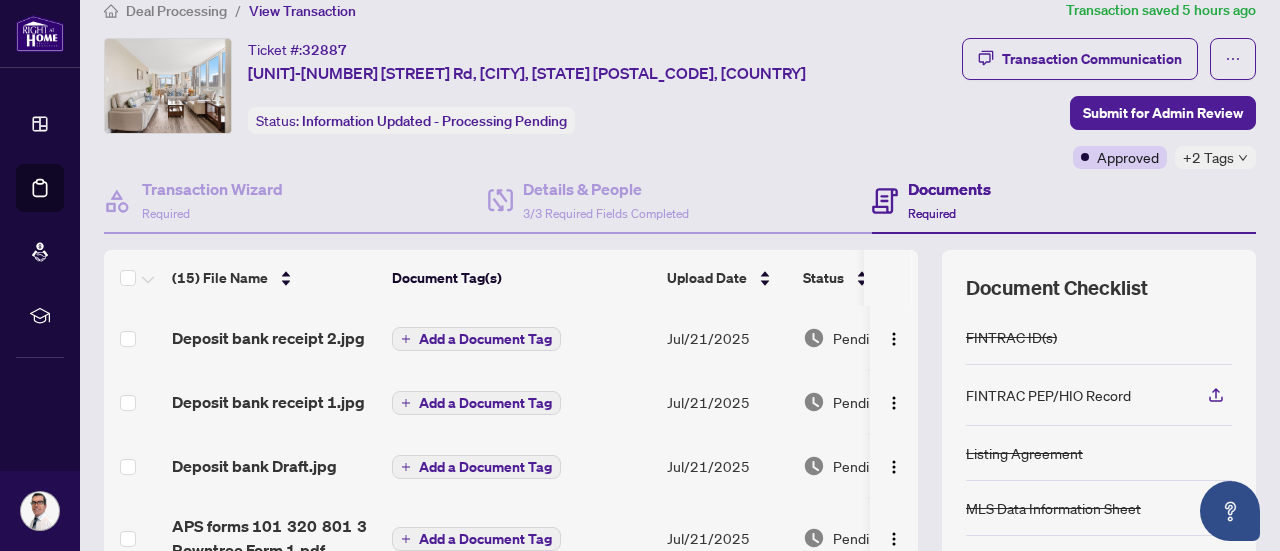 scroll, scrollTop: 0, scrollLeft: 0, axis: both 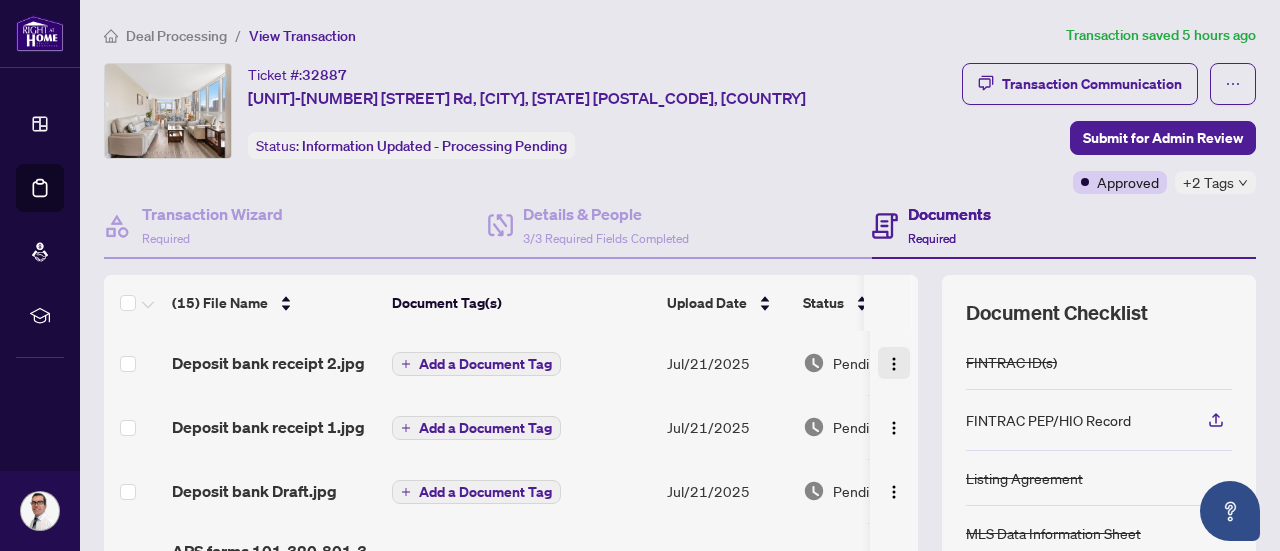 click at bounding box center (894, 364) 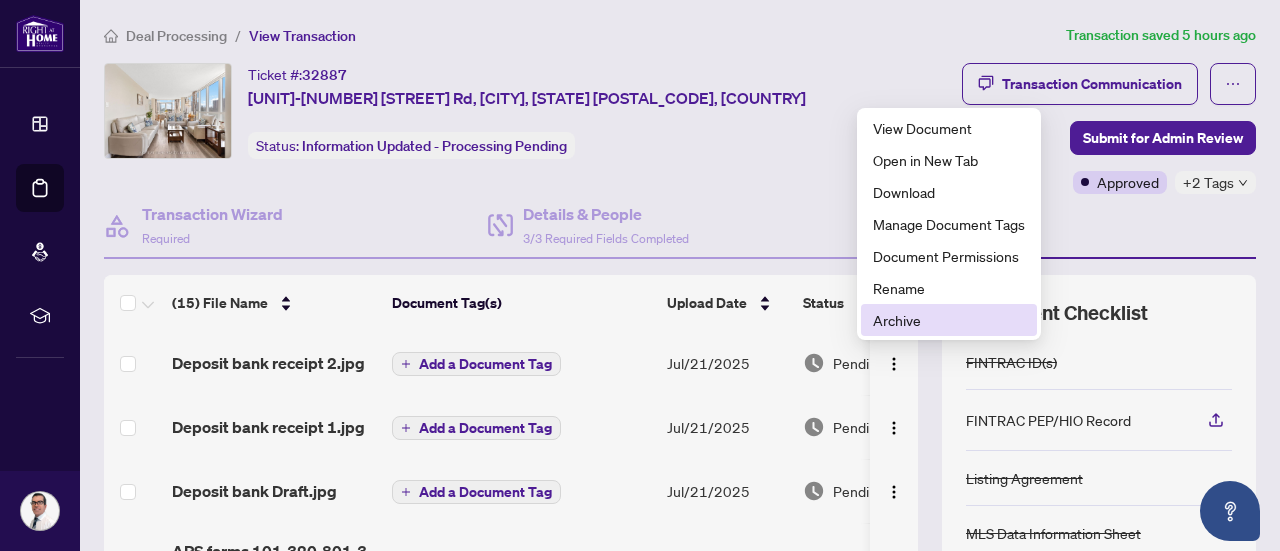 click on "Archive" at bounding box center [949, 320] 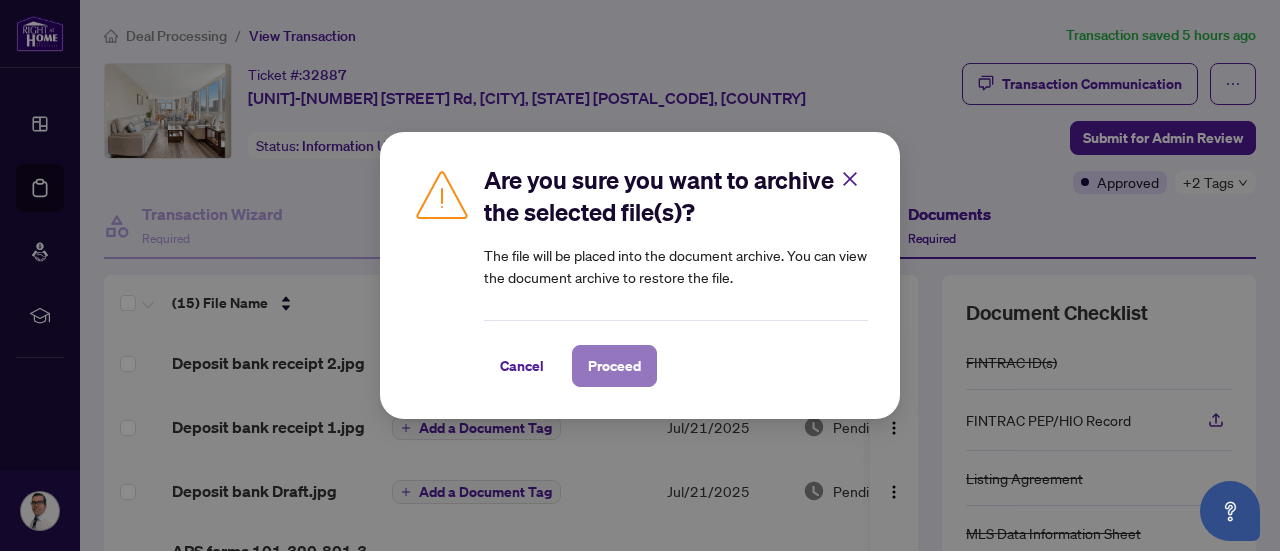 click on "Proceed" at bounding box center [614, 366] 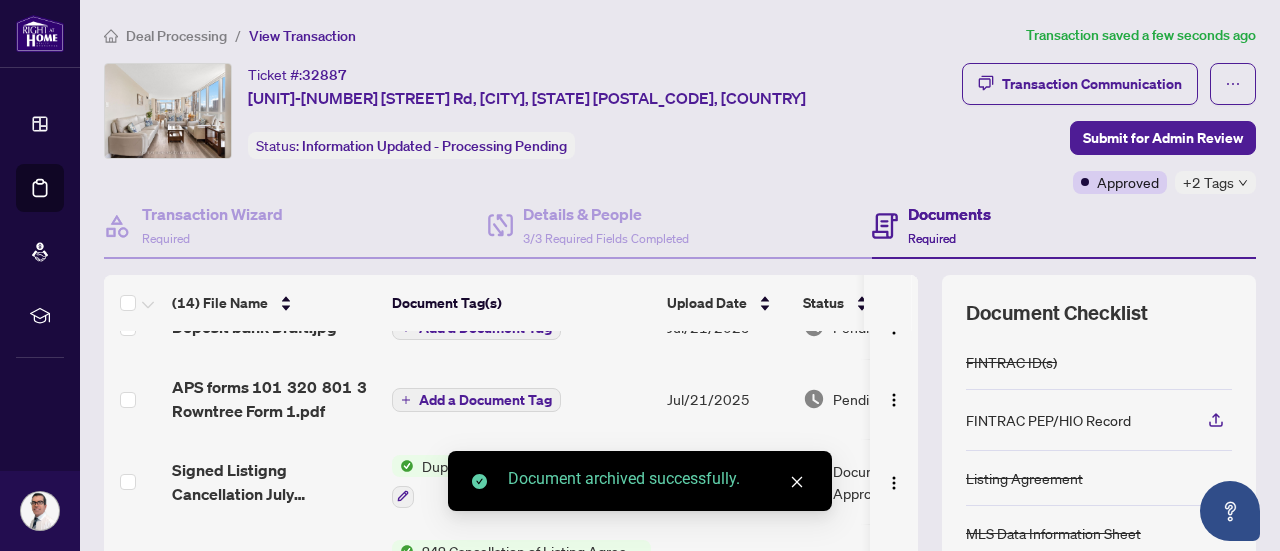 scroll, scrollTop: 0, scrollLeft: 0, axis: both 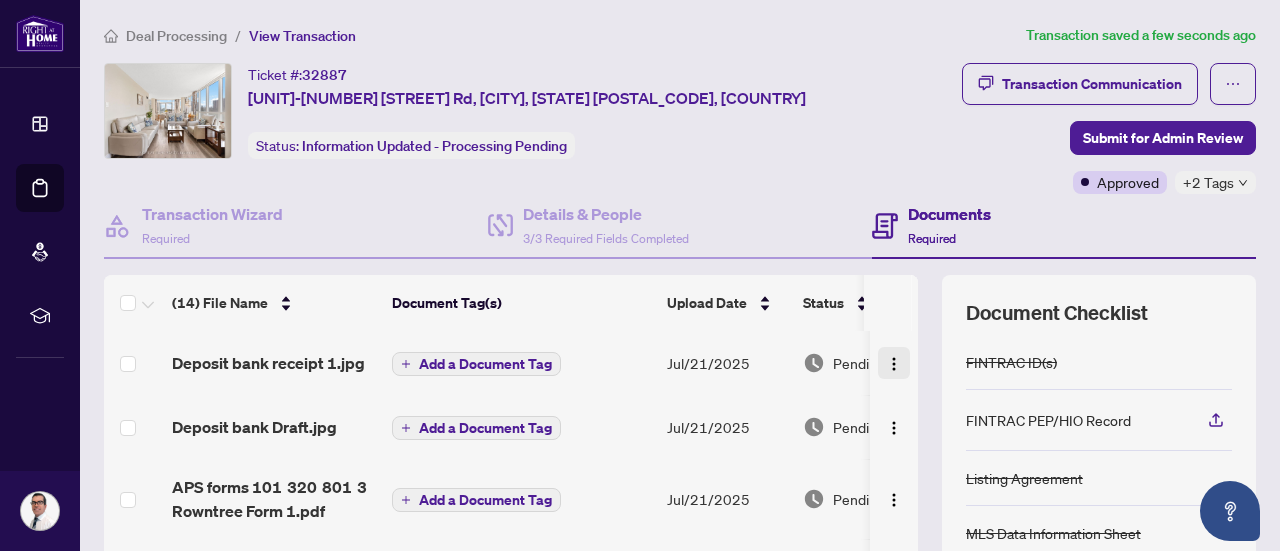 click at bounding box center (894, 364) 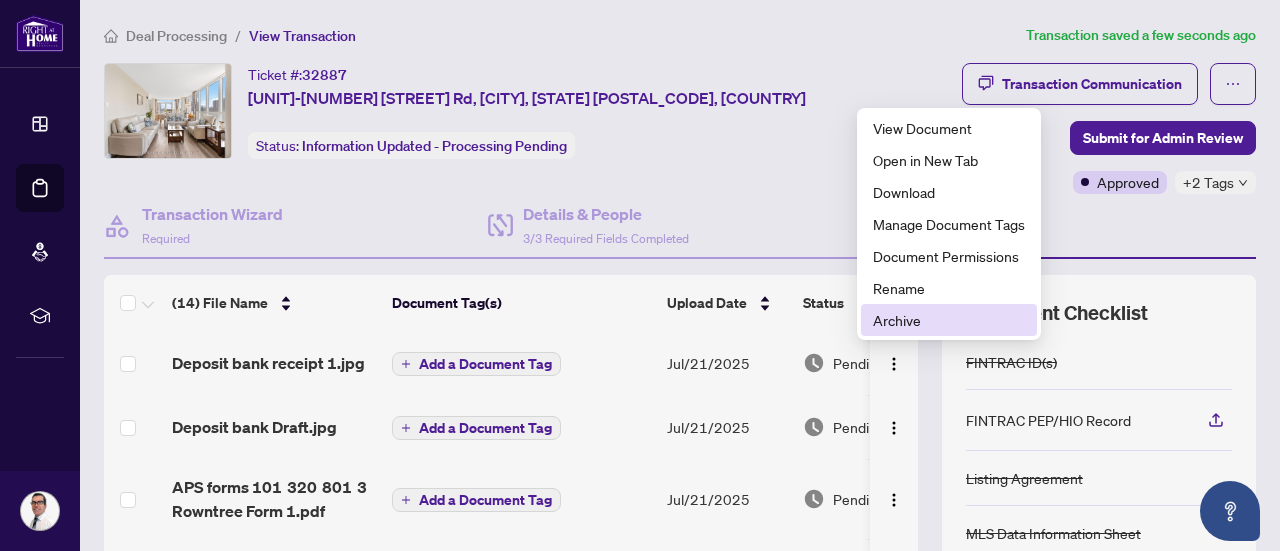 click on "Archive" at bounding box center (949, 320) 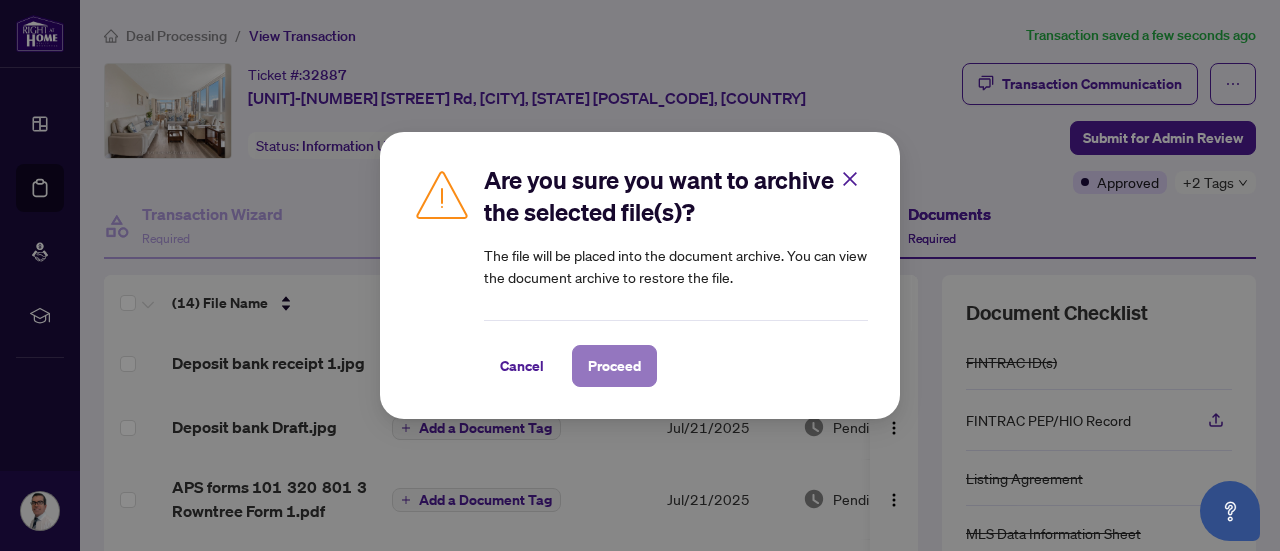 click on "Proceed" at bounding box center (614, 366) 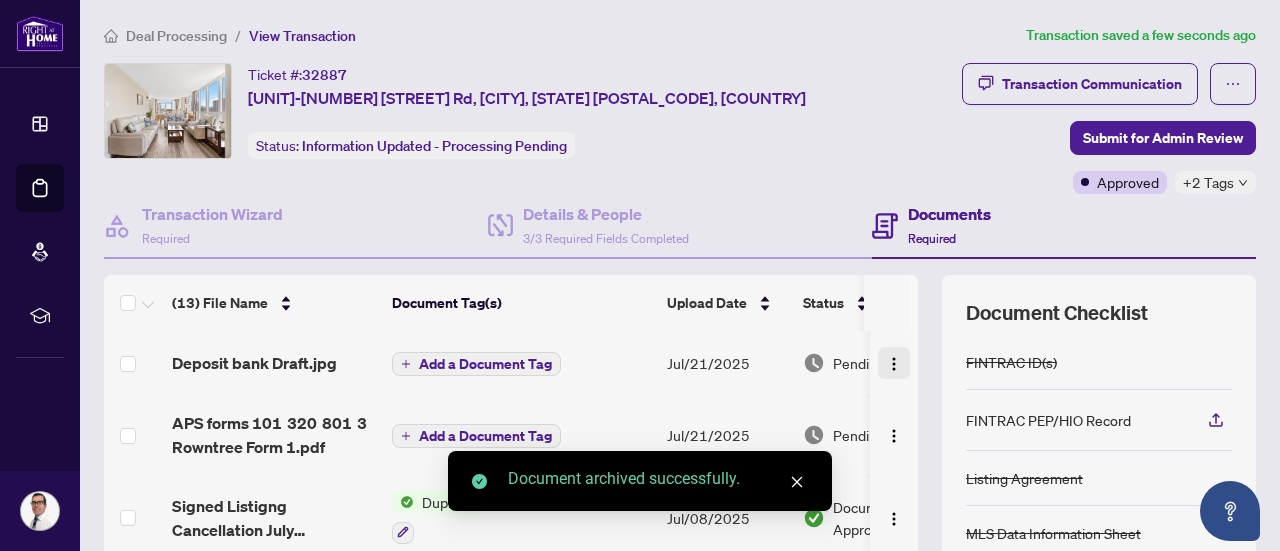 click at bounding box center [894, 364] 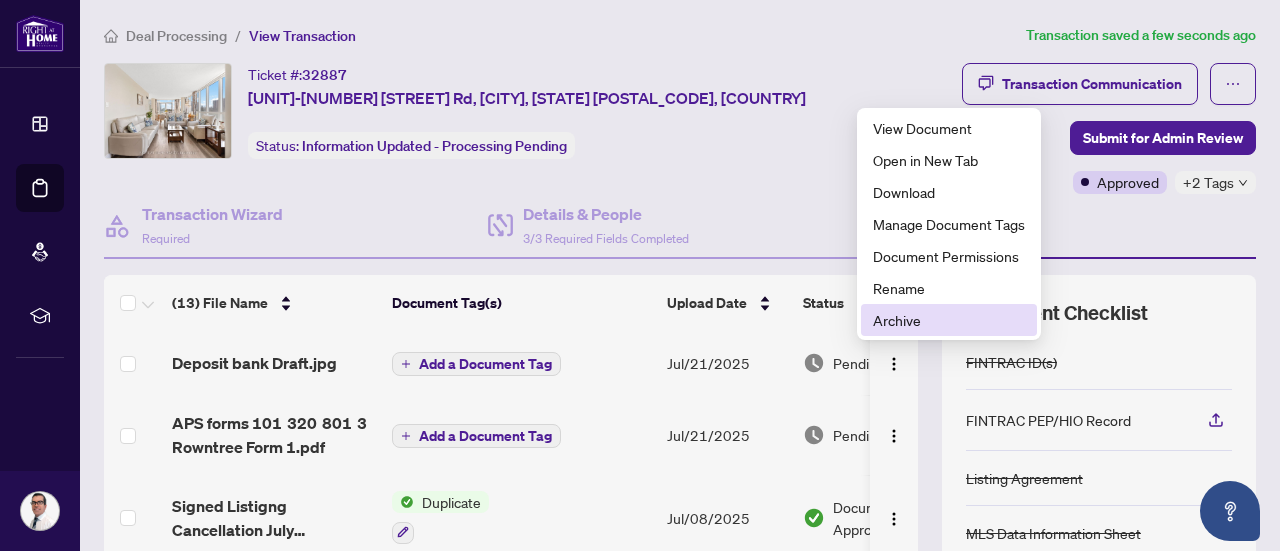 click on "Archive" at bounding box center (949, 320) 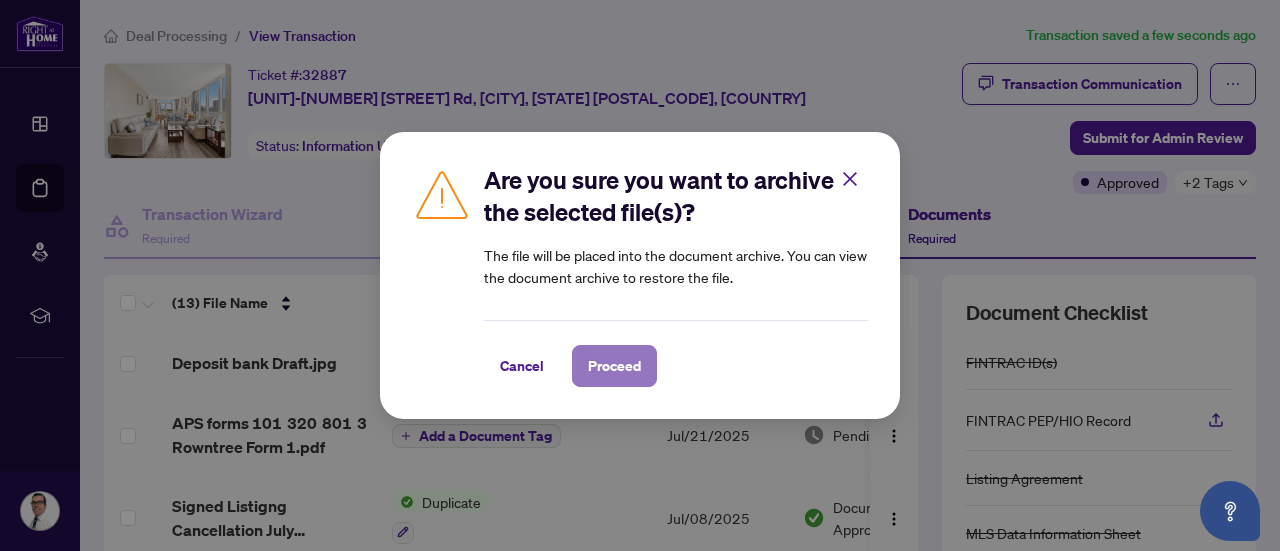 click on "Proceed" at bounding box center (614, 366) 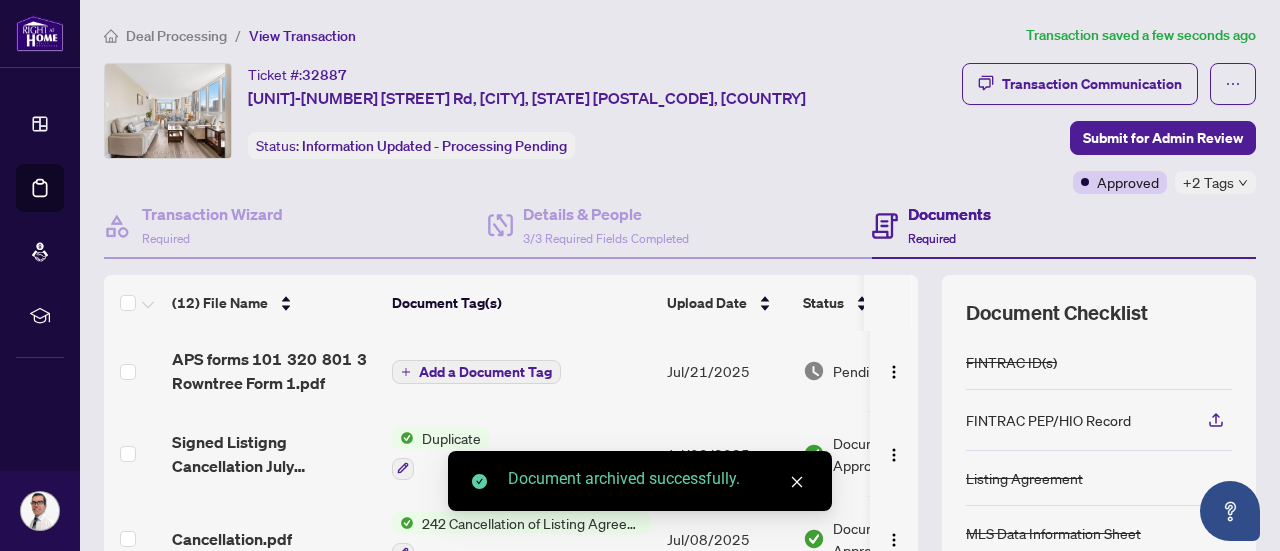 scroll, scrollTop: 100, scrollLeft: 0, axis: vertical 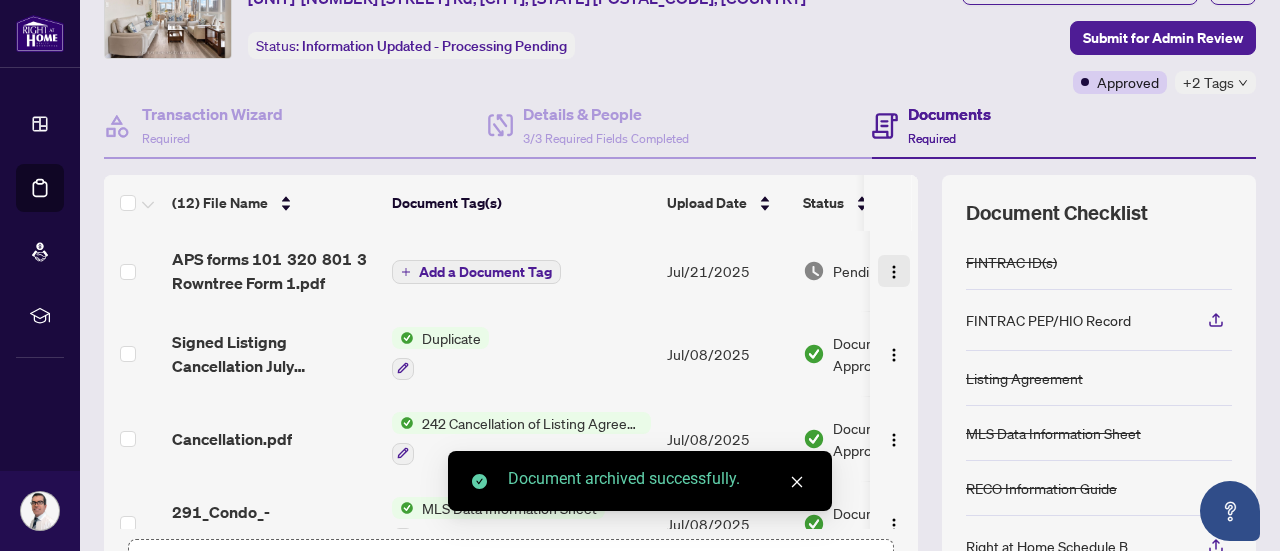 click at bounding box center [894, 272] 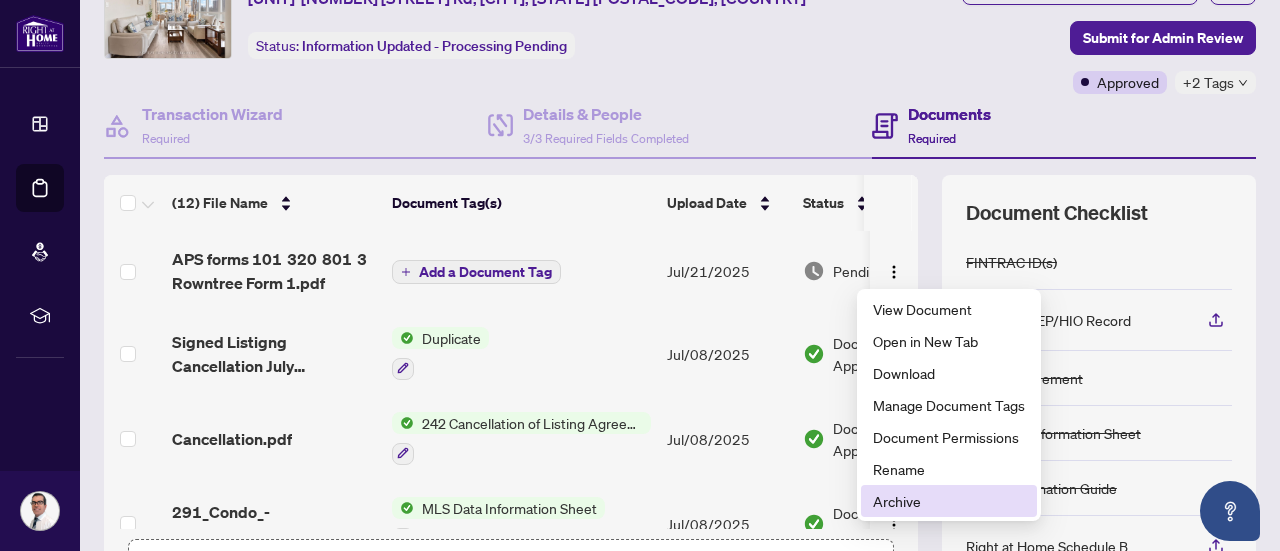 click on "Archive" at bounding box center (949, 501) 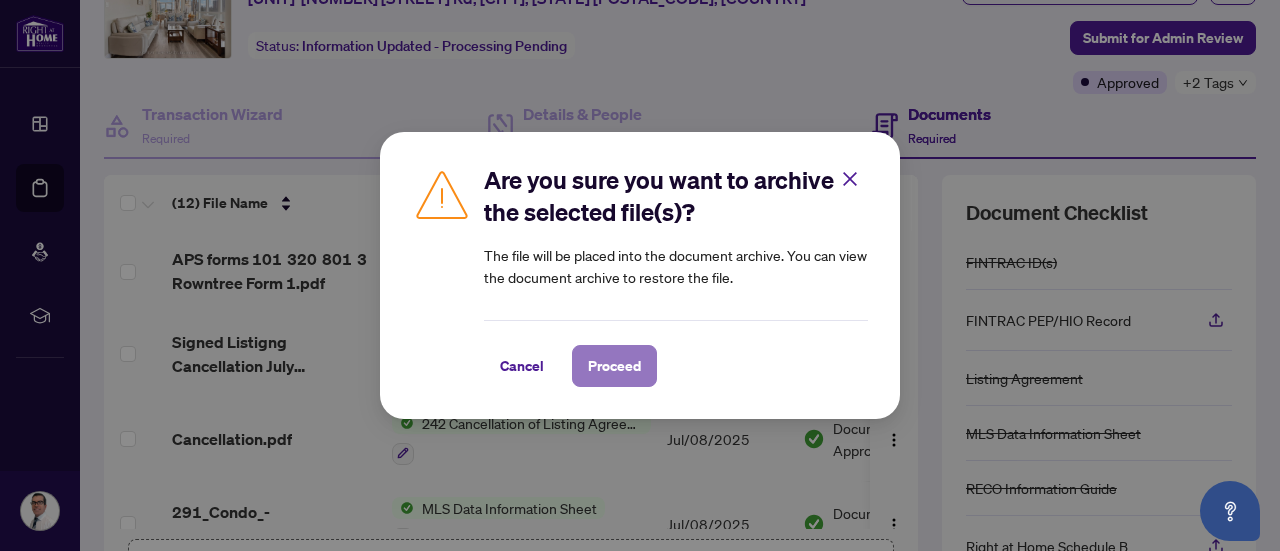 click on "Proceed" at bounding box center (614, 366) 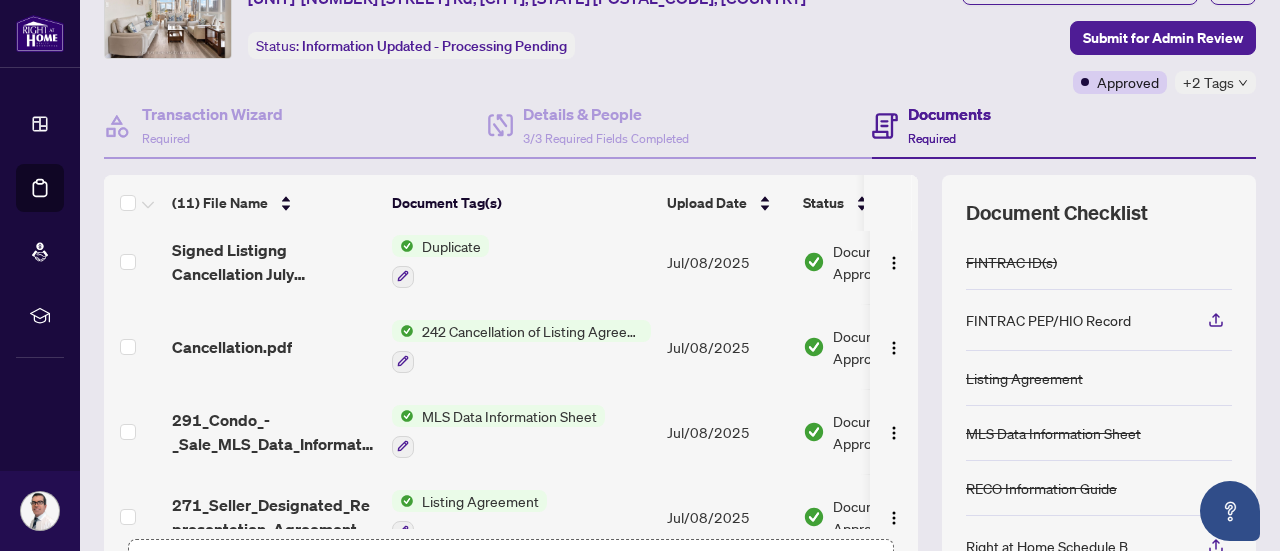scroll, scrollTop: 0, scrollLeft: 0, axis: both 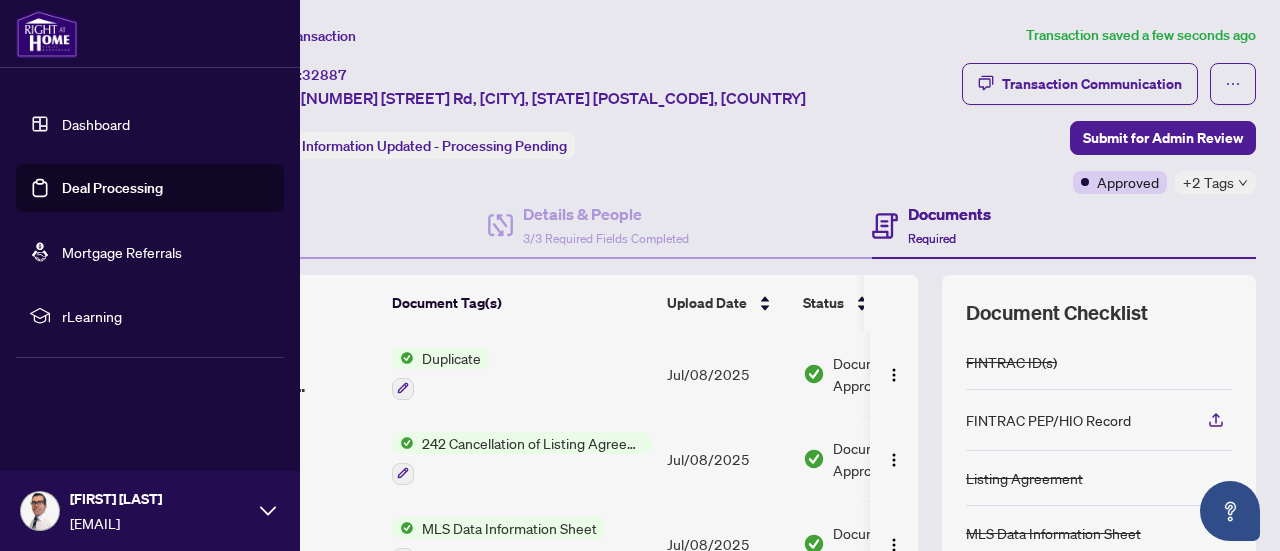 click on "Deal Processing" at bounding box center (112, 188) 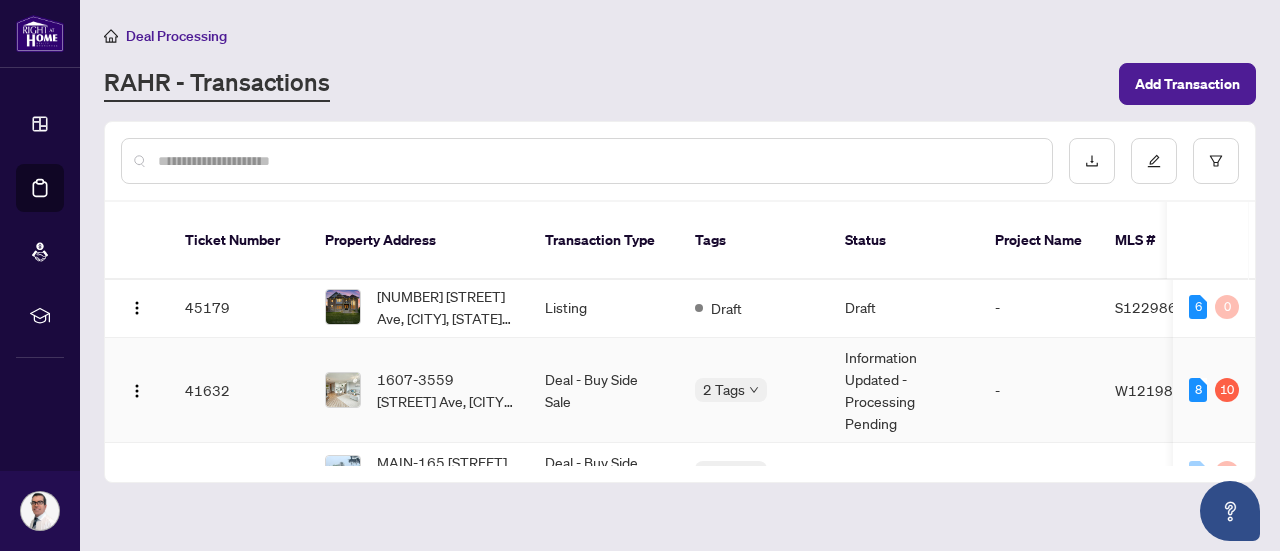 scroll, scrollTop: 0, scrollLeft: 0, axis: both 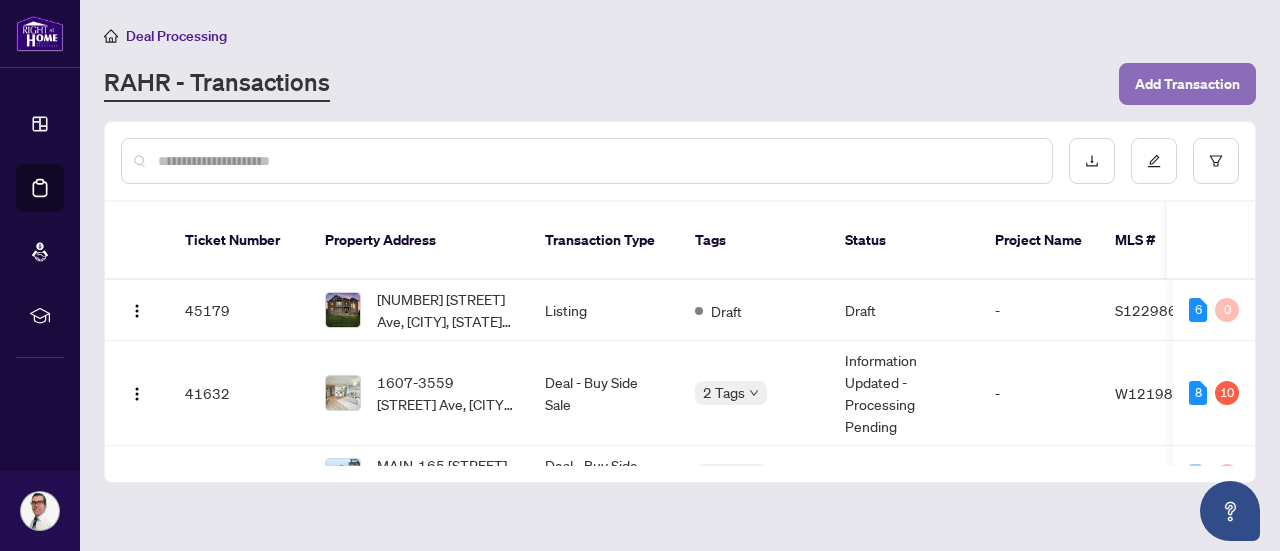 click on "Add Transaction" at bounding box center (1187, 84) 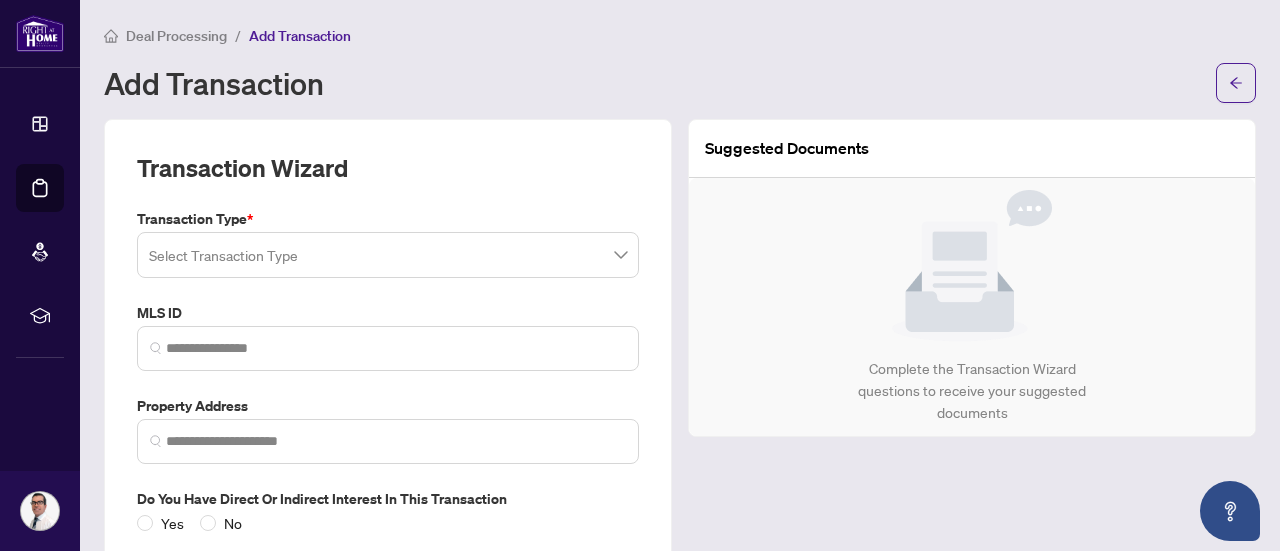 click at bounding box center [388, 255] 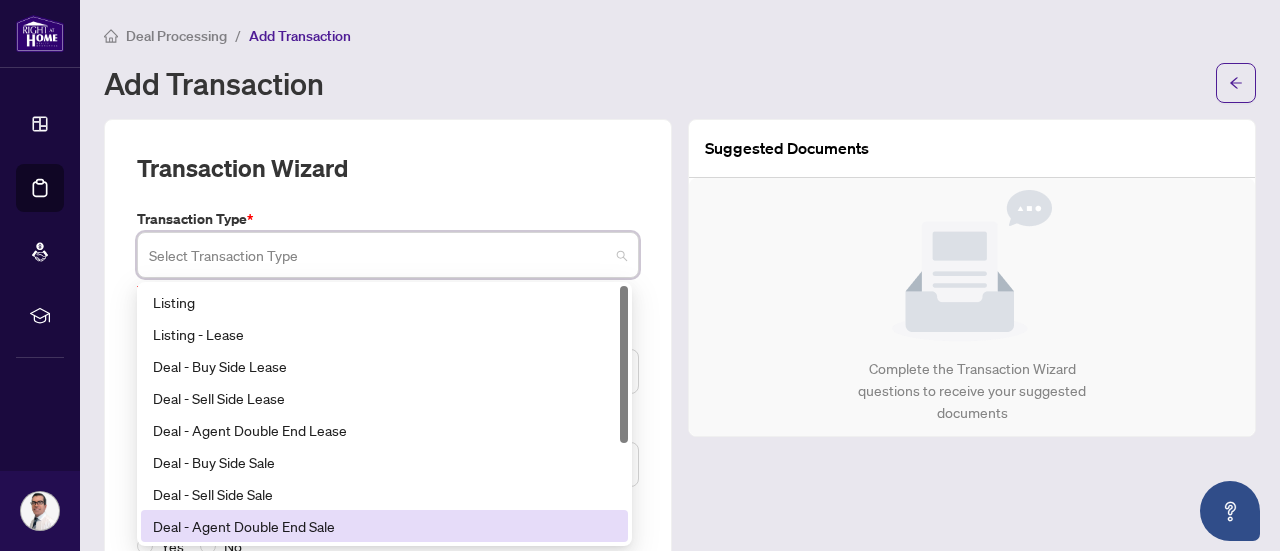 drag, startPoint x: 480, startPoint y: 257, endPoint x: 290, endPoint y: 298, distance: 194.37335 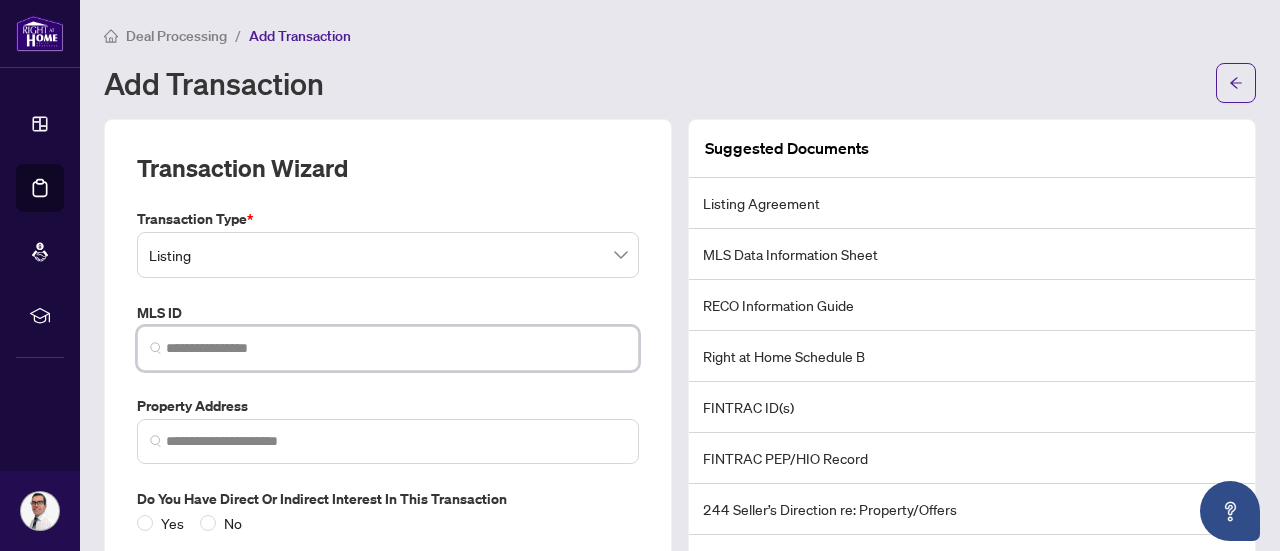 paste on "*********" 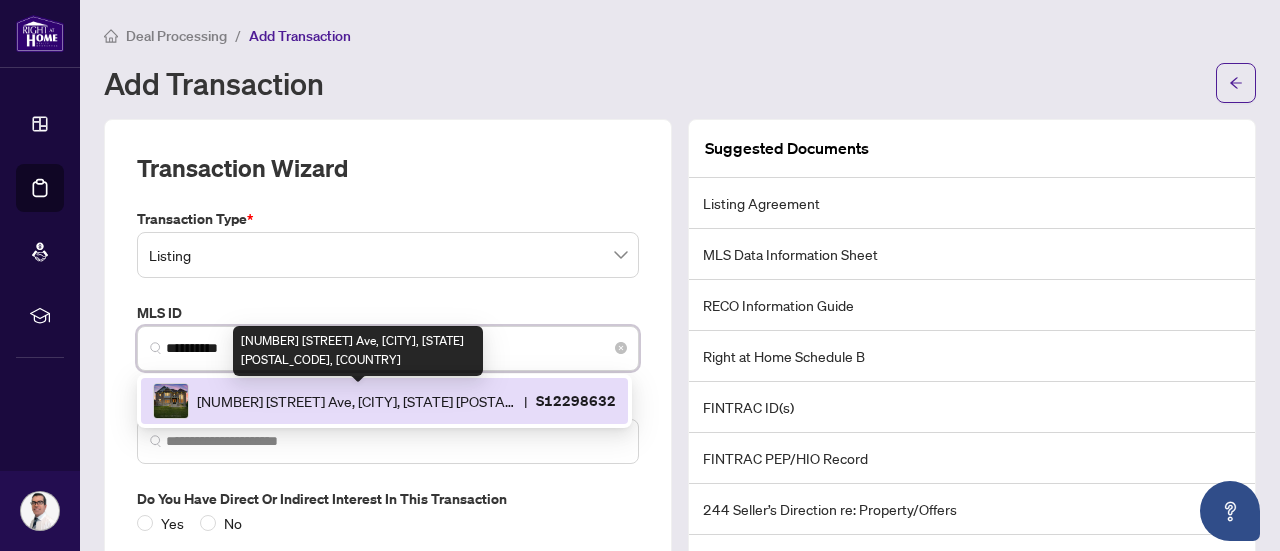 click on "[NUMBER] [STREET], [CITY], [PROVINCE] [POSTAL_CODE], [COUNTRY]" at bounding box center [356, 401] 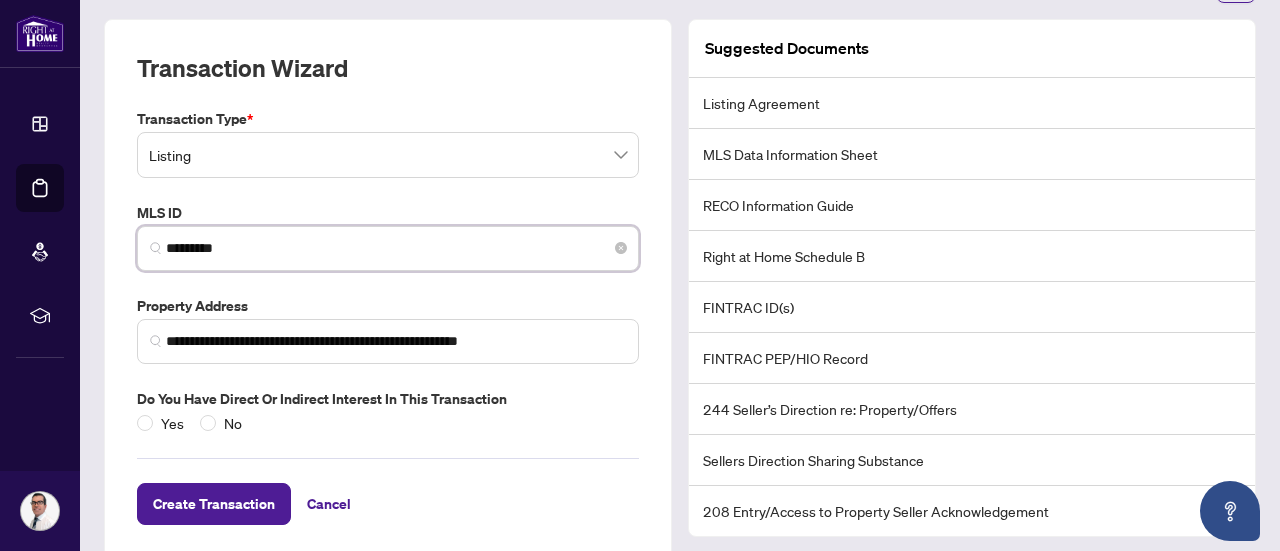 scroll, scrollTop: 126, scrollLeft: 0, axis: vertical 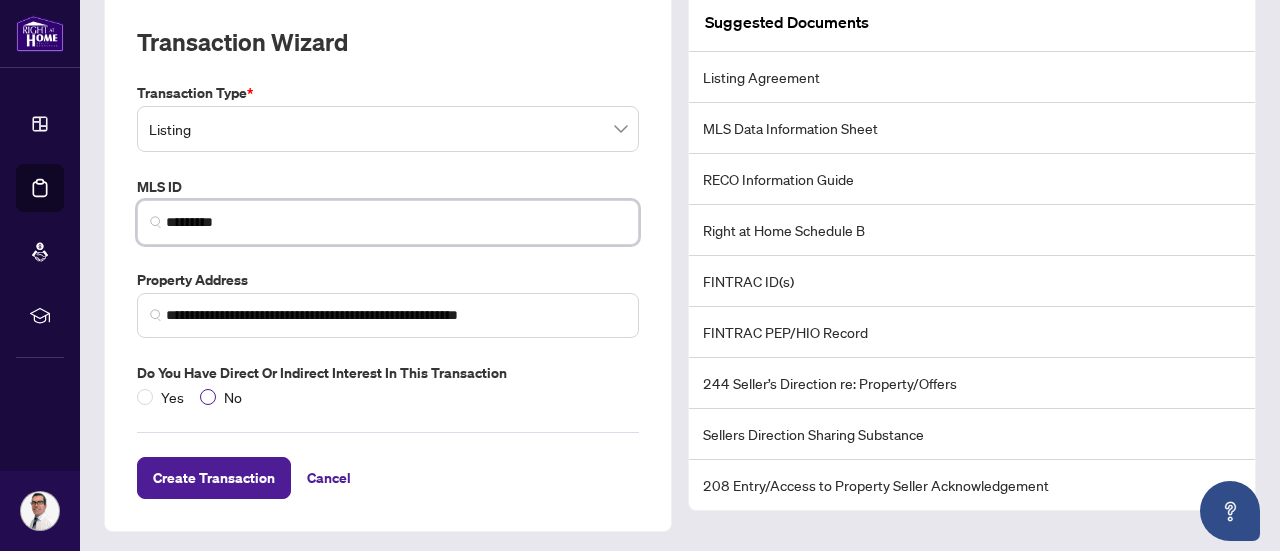 type on "*********" 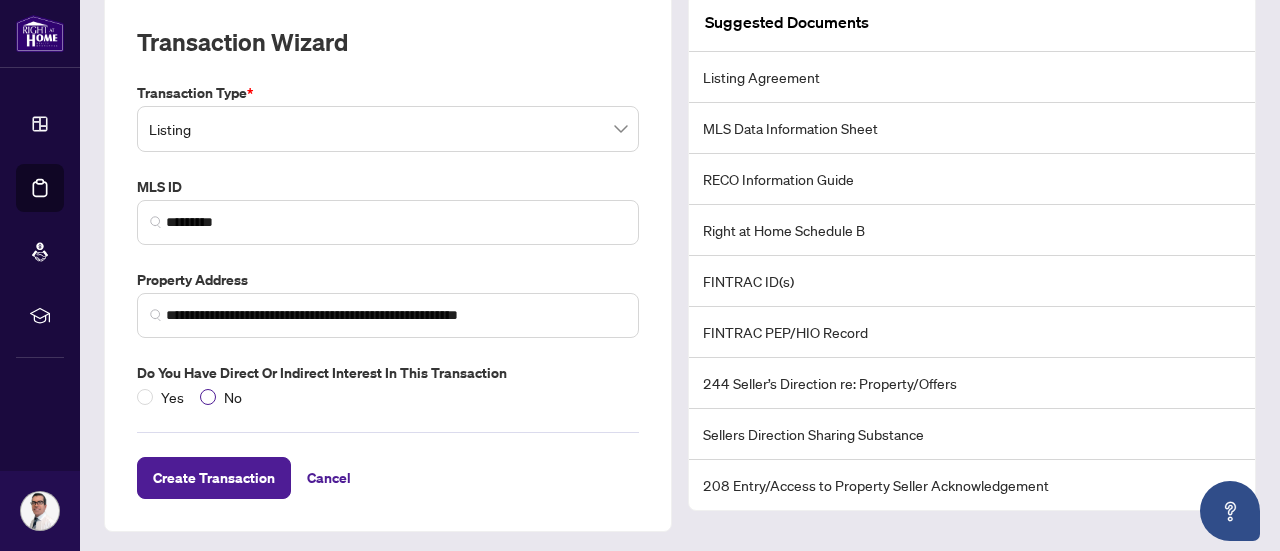 click on "No" at bounding box center [233, 397] 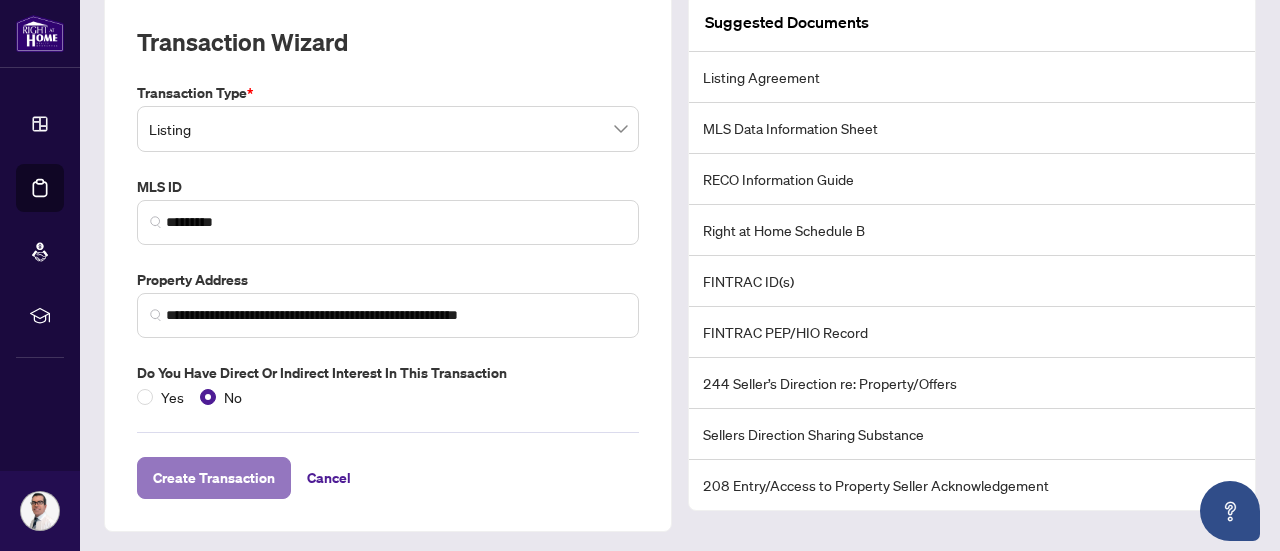 click on "Create Transaction" at bounding box center [214, 478] 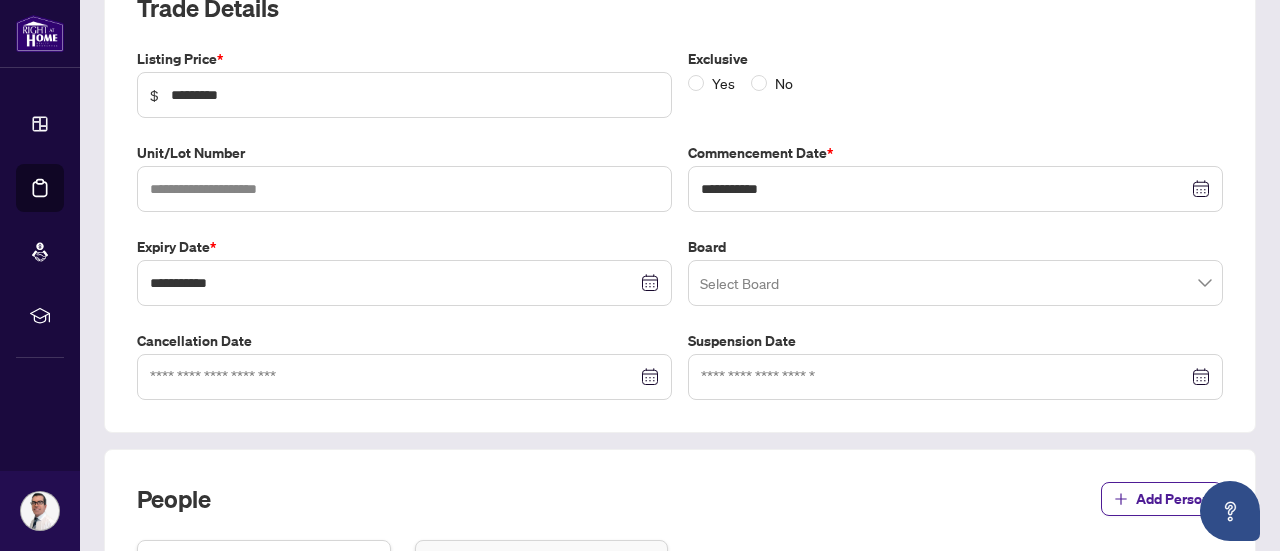 scroll, scrollTop: 200, scrollLeft: 0, axis: vertical 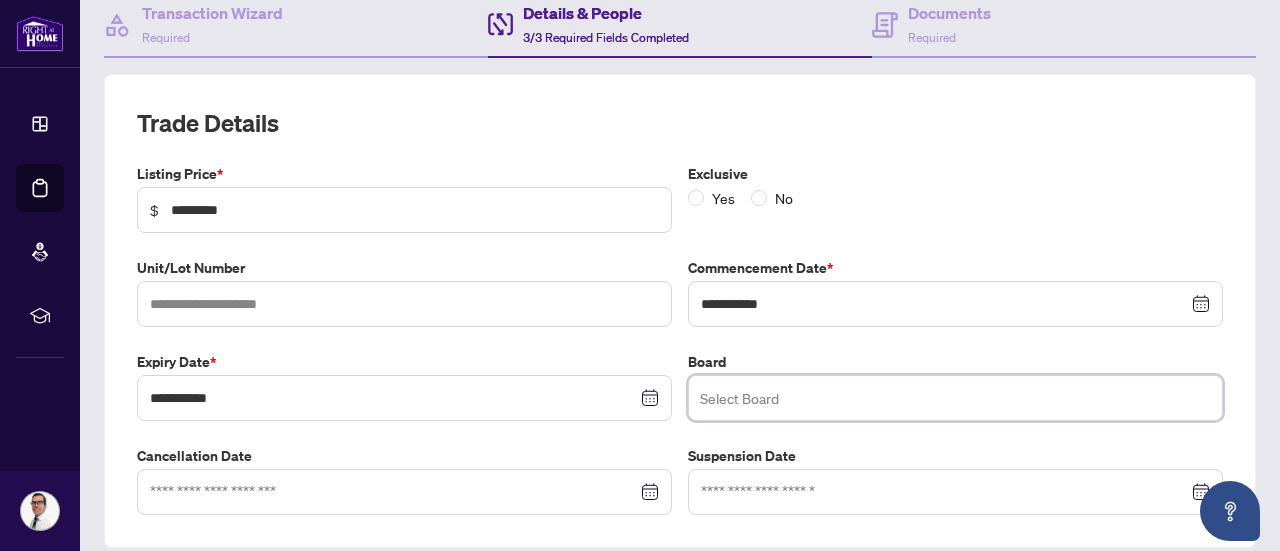 click at bounding box center (955, 398) 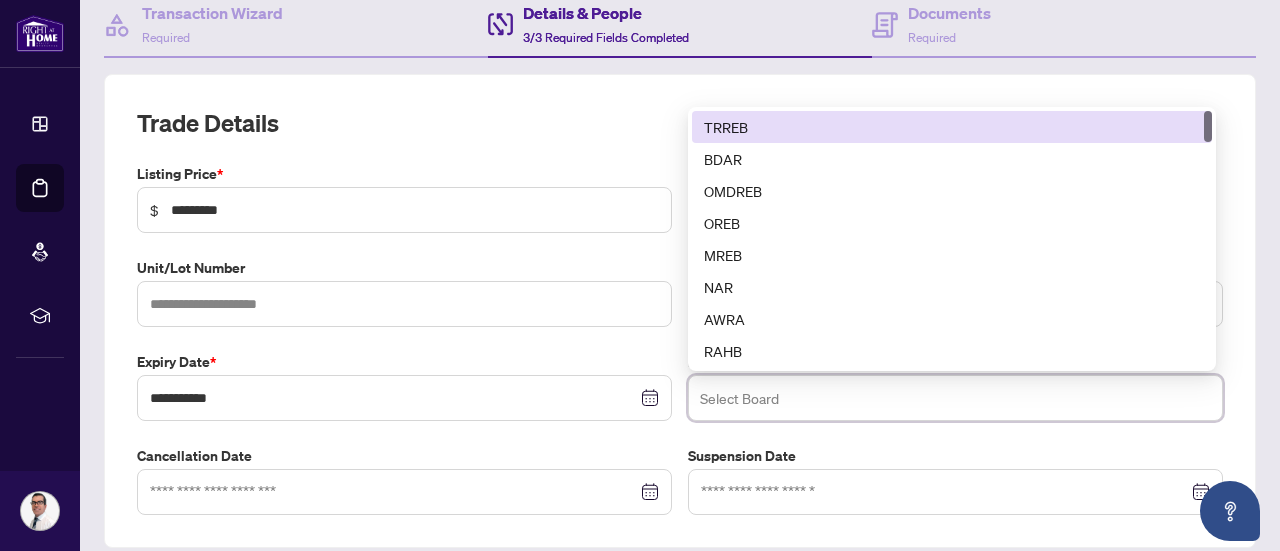 click on "TRREB" at bounding box center [952, 127] 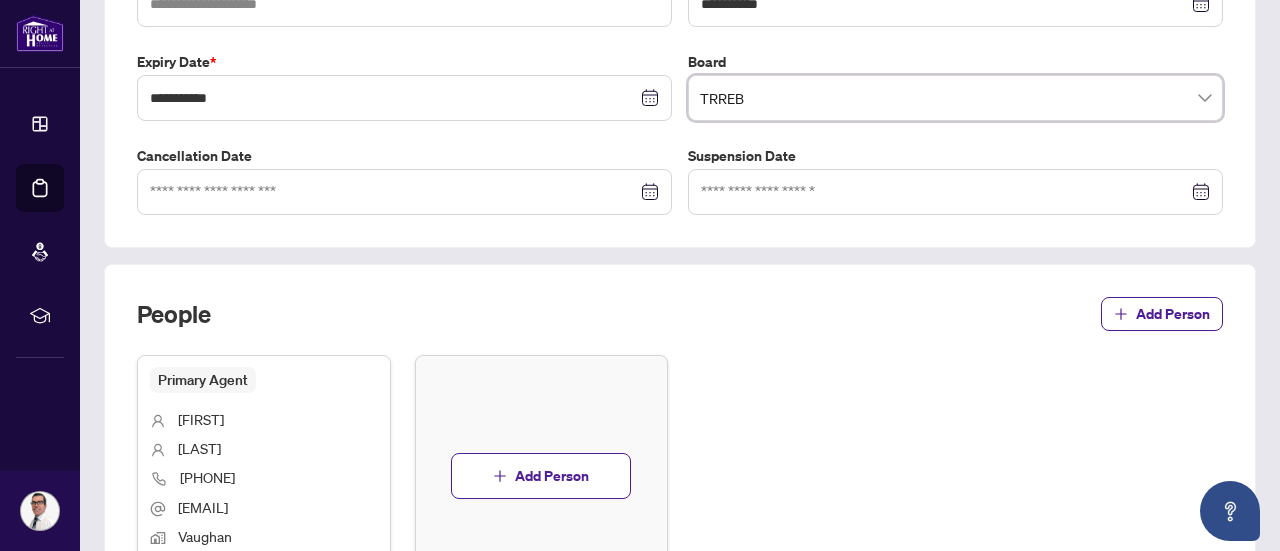 scroll, scrollTop: 700, scrollLeft: 0, axis: vertical 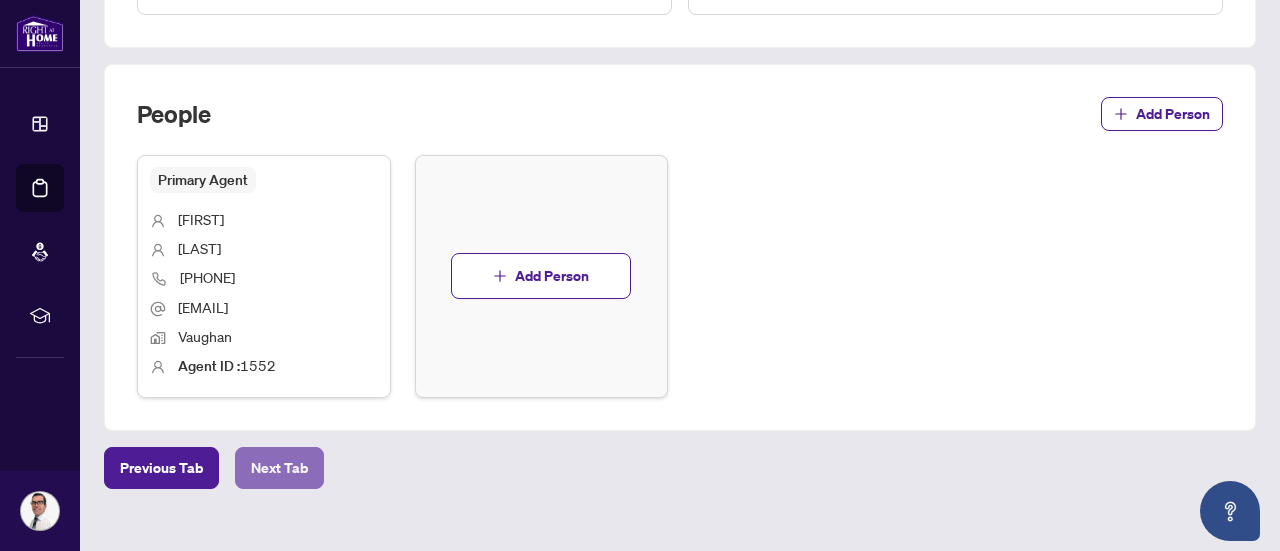 click on "Next Tab" at bounding box center [279, 468] 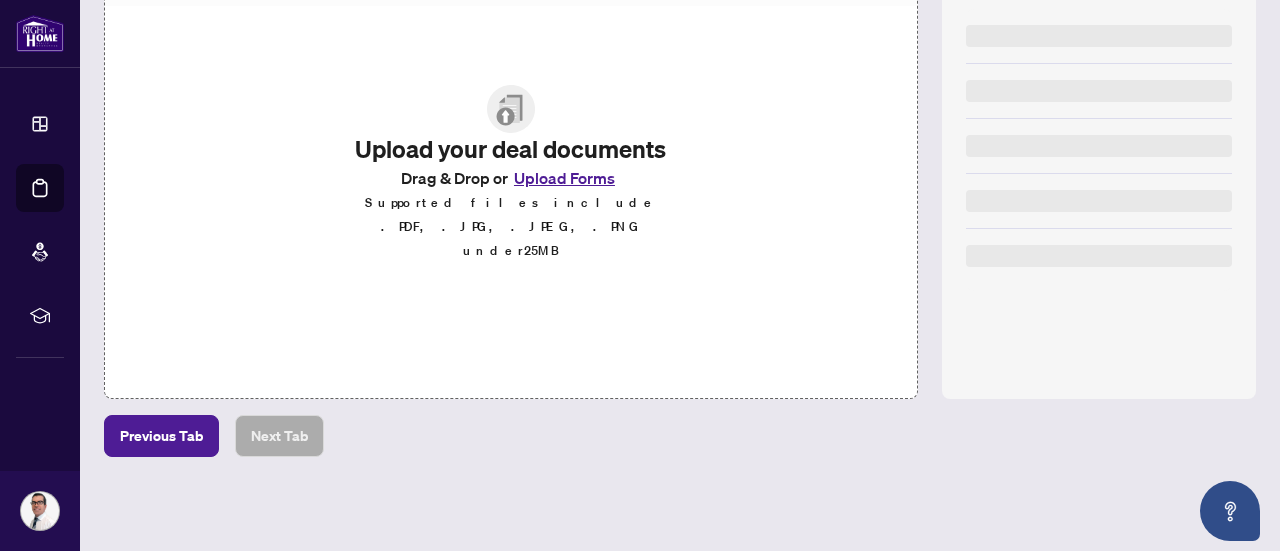 scroll, scrollTop: 321, scrollLeft: 0, axis: vertical 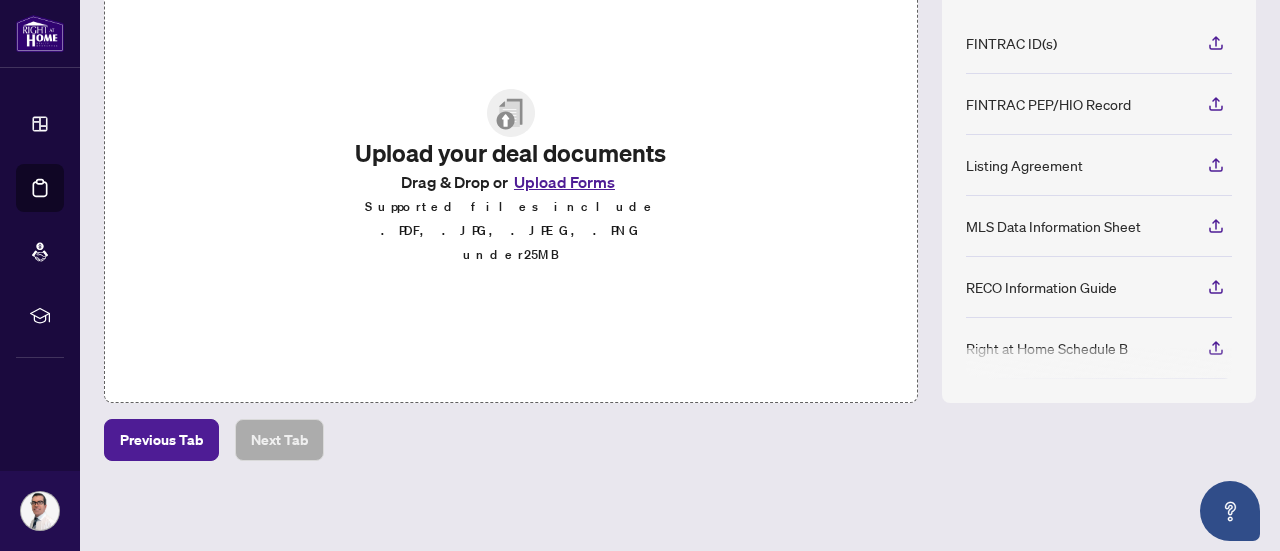 click on "Upload Forms" at bounding box center [564, 182] 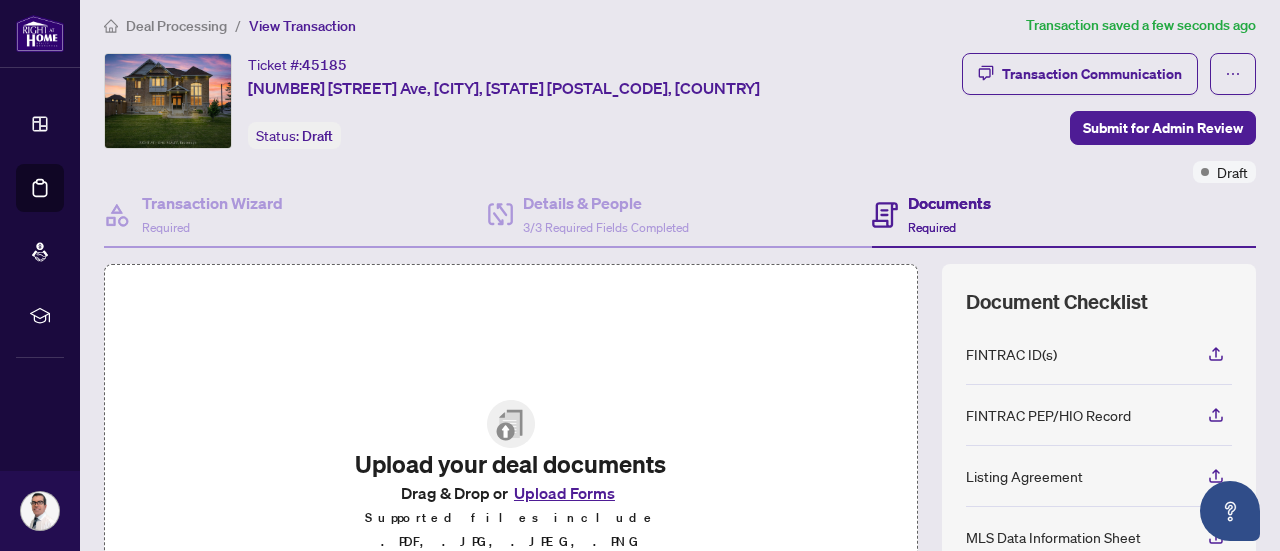 scroll, scrollTop: 0, scrollLeft: 0, axis: both 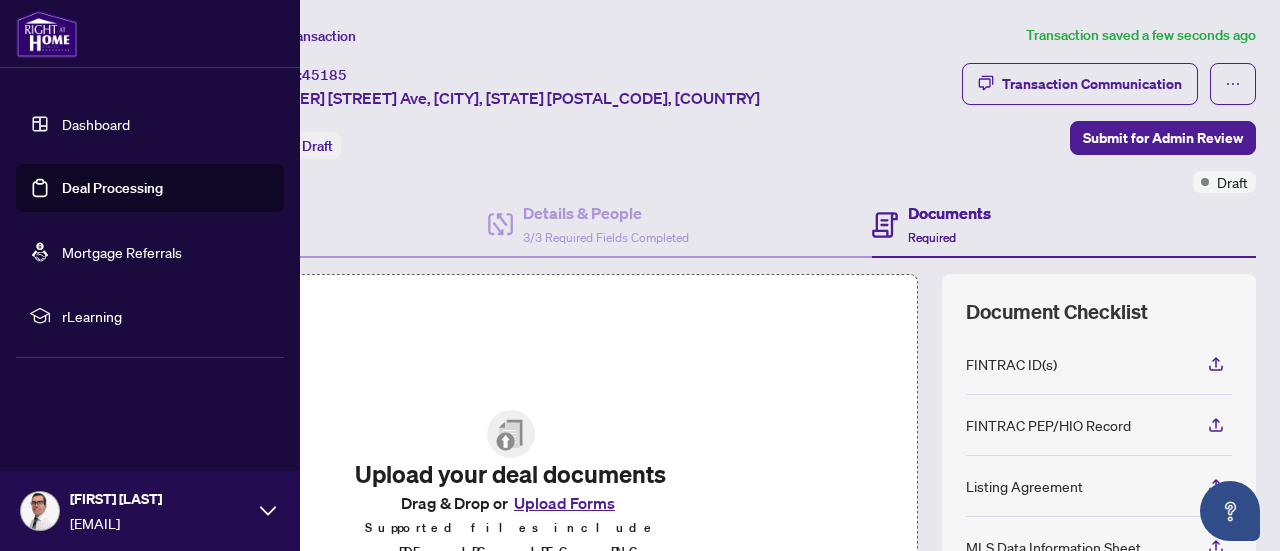 click on "Deal Processing" at bounding box center (112, 188) 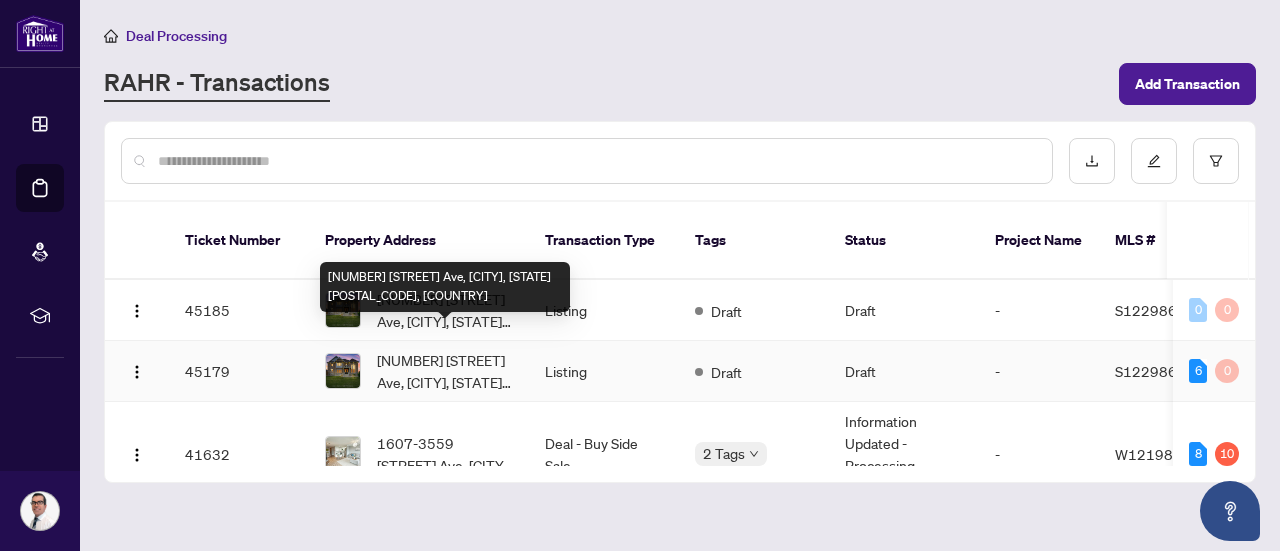 click on "[NUMBER] [STREET], [CITY], [PROVINCE] [POSTAL_CODE], [COUNTRY]" at bounding box center (445, 371) 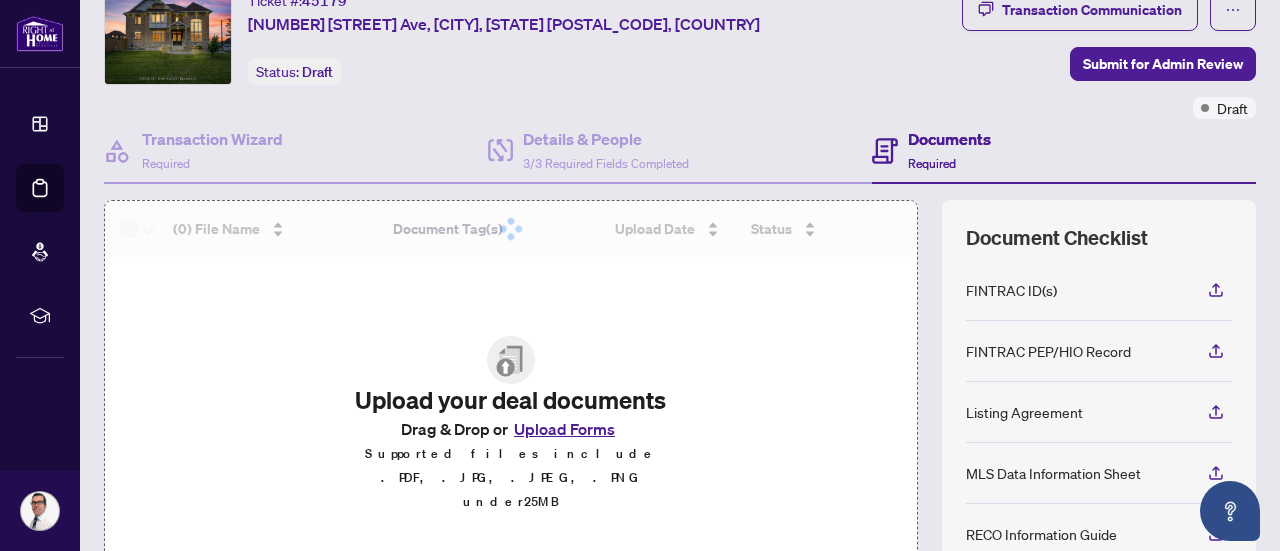 scroll, scrollTop: 100, scrollLeft: 0, axis: vertical 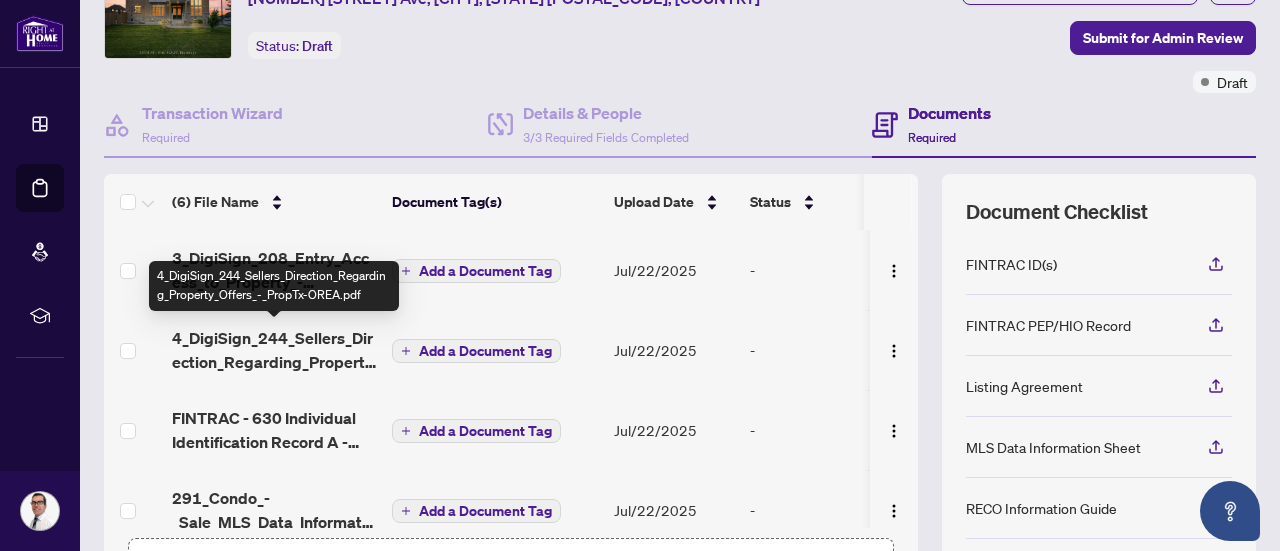 click on "4_DigiSign_244_Sellers_Direction_Regarding_Property_Offers_-_PropTx-OREA.pdf" at bounding box center [274, 350] 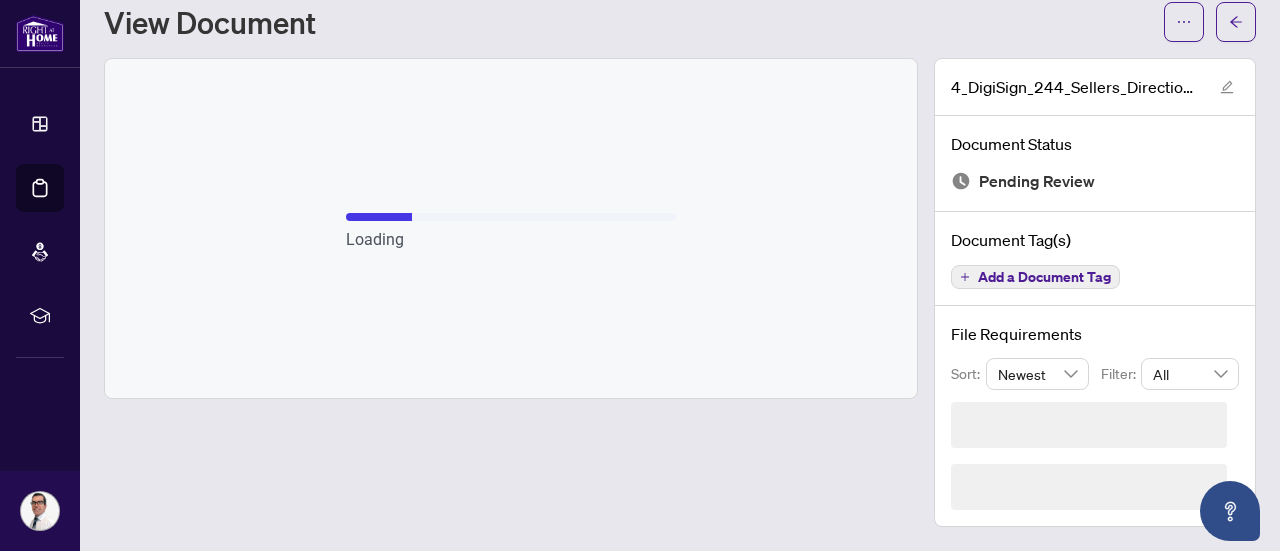 scroll, scrollTop: 0, scrollLeft: 0, axis: both 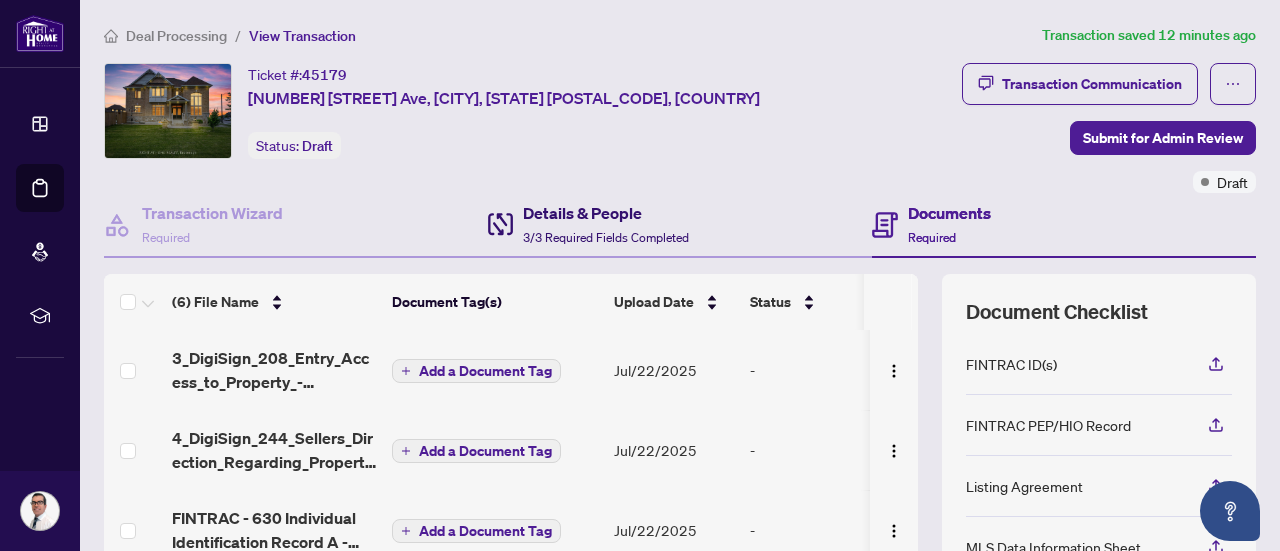 click on "Details & People 3/3 Required Fields Completed" at bounding box center [606, 224] 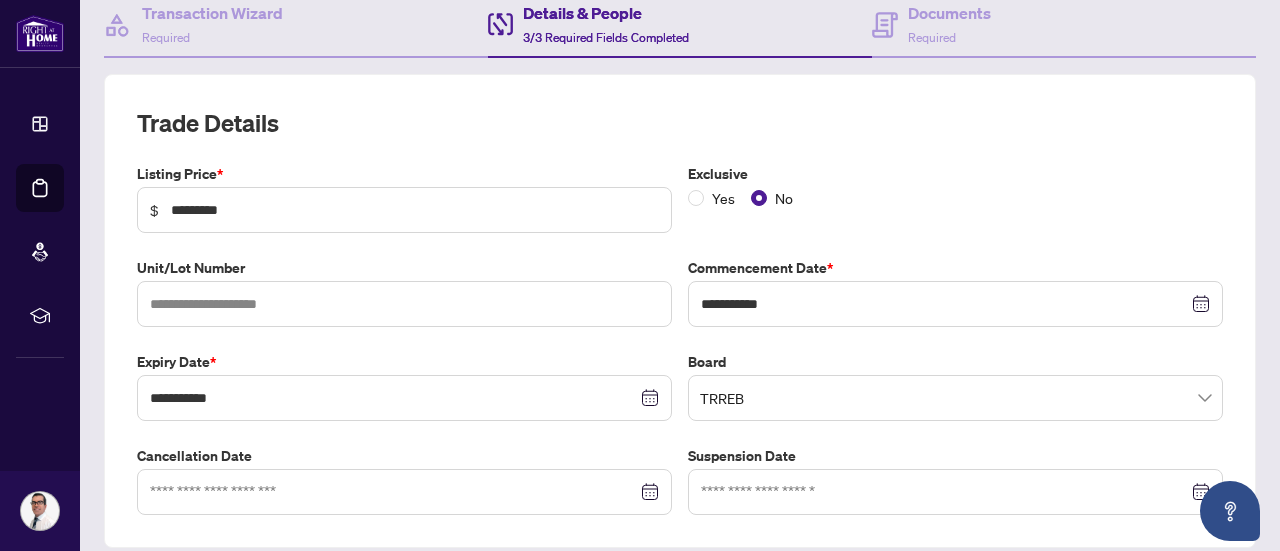 scroll, scrollTop: 200, scrollLeft: 0, axis: vertical 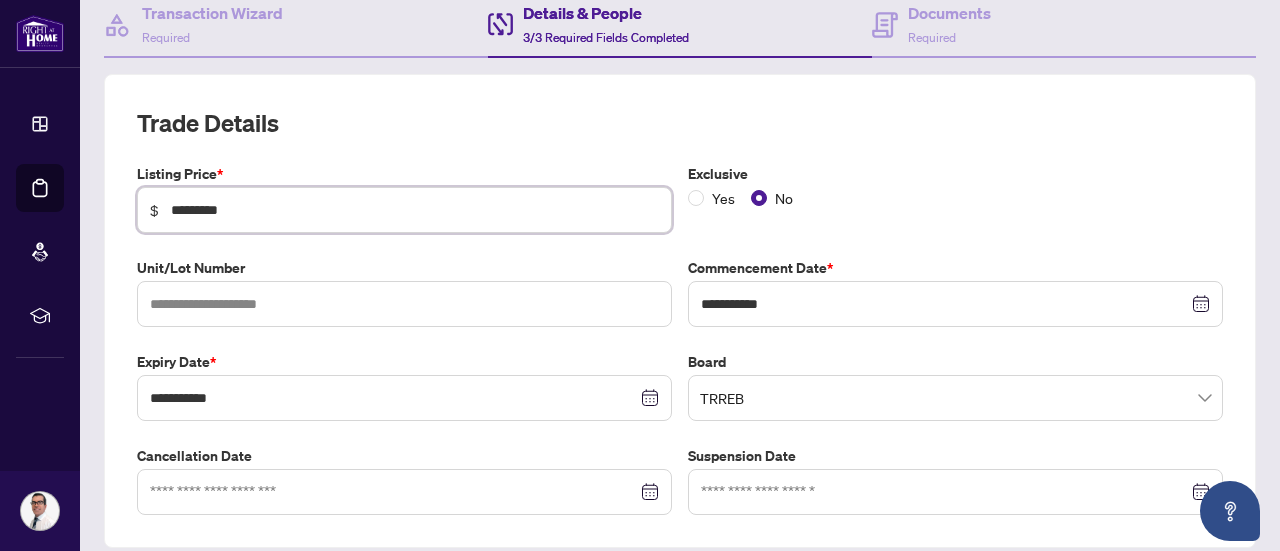 click on "*********" at bounding box center [415, 210] 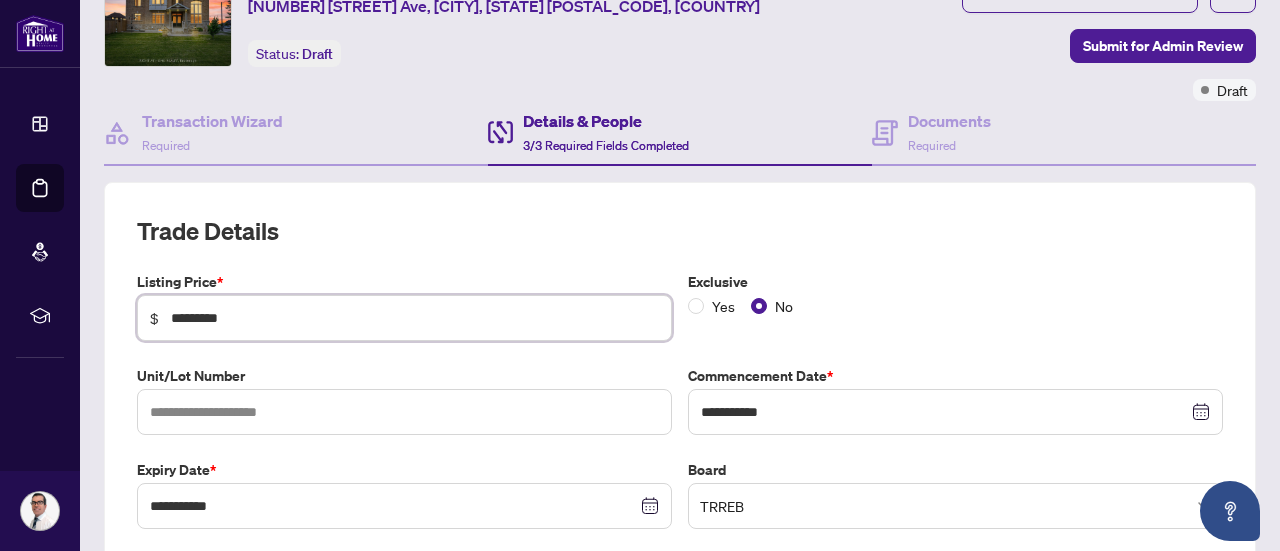 scroll, scrollTop: 0, scrollLeft: 0, axis: both 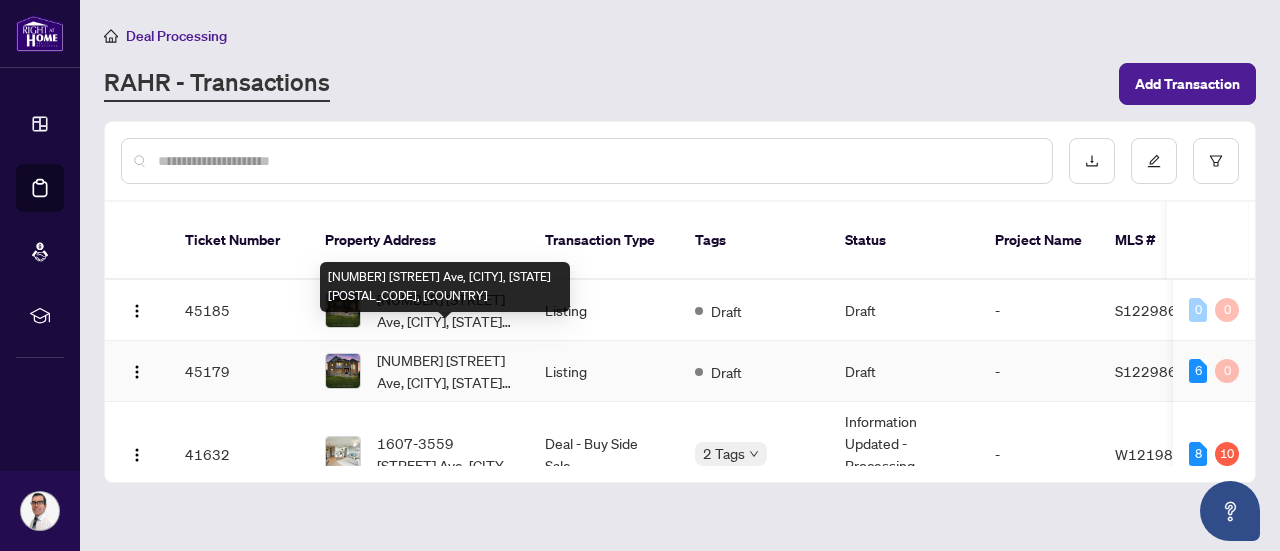 click on "[NUMBER] [STREET], [CITY], [PROVINCE] [POSTAL_CODE], [COUNTRY]" at bounding box center (445, 371) 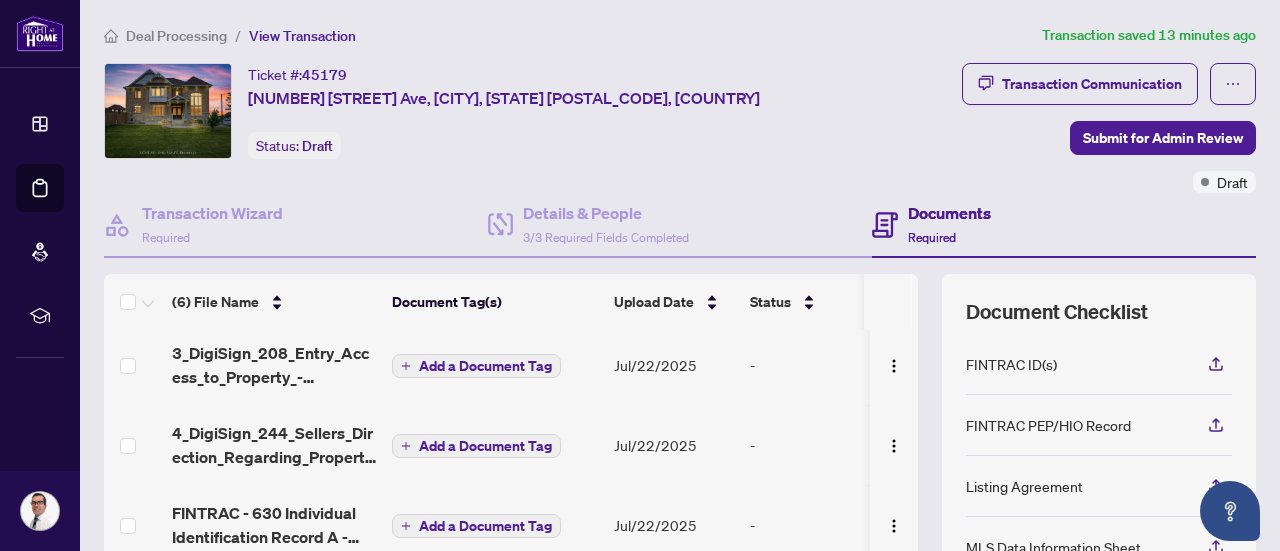 scroll, scrollTop: 0, scrollLeft: 0, axis: both 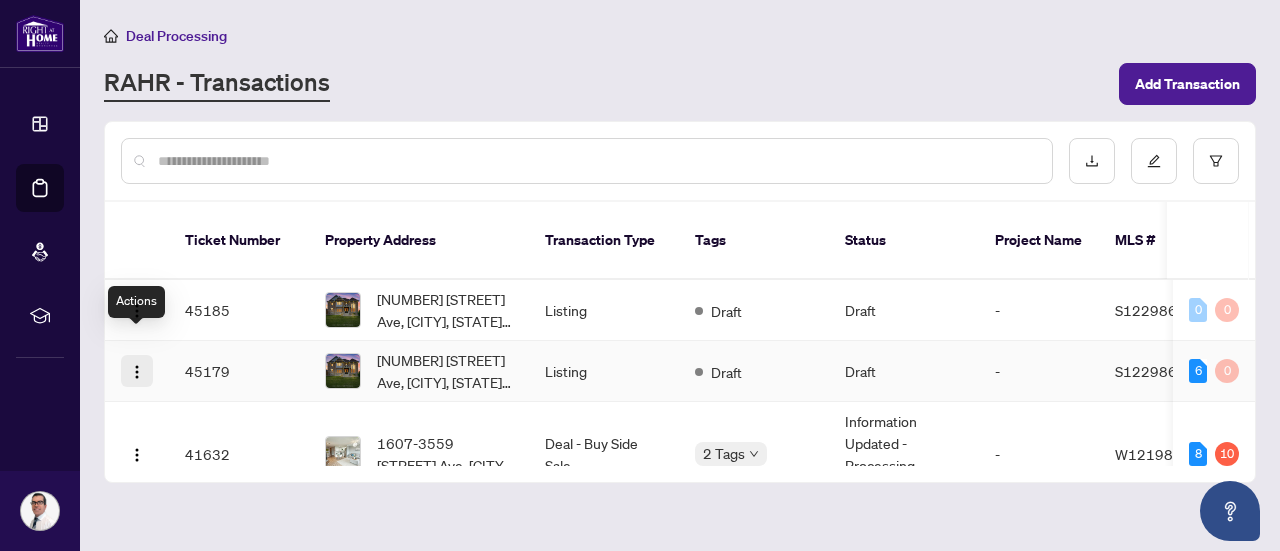 click at bounding box center (137, 371) 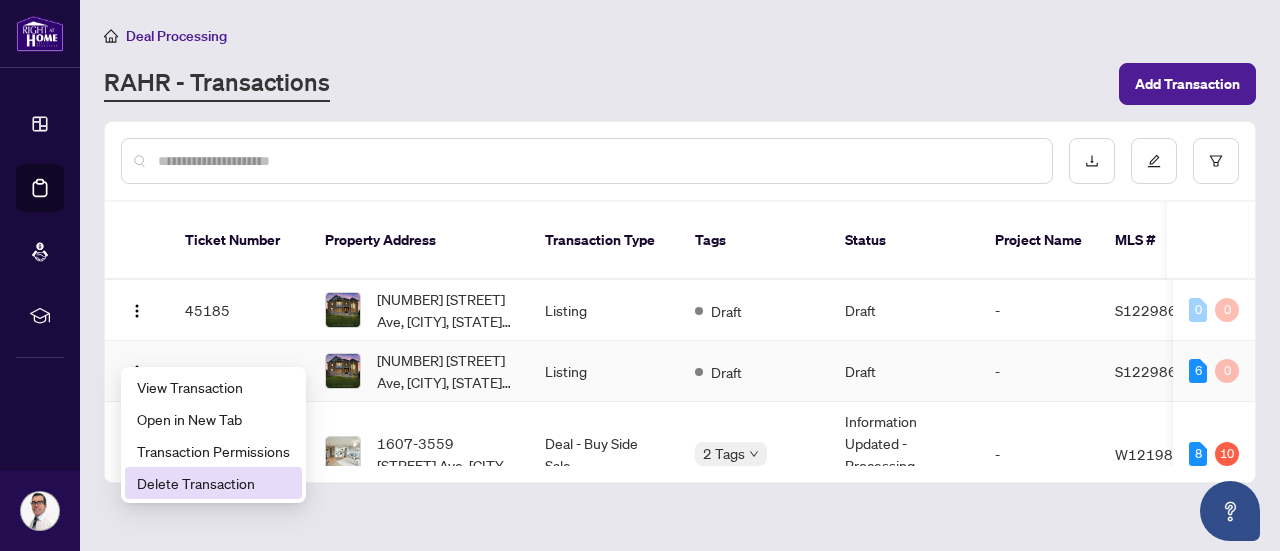 click on "Delete Transaction" at bounding box center [213, 483] 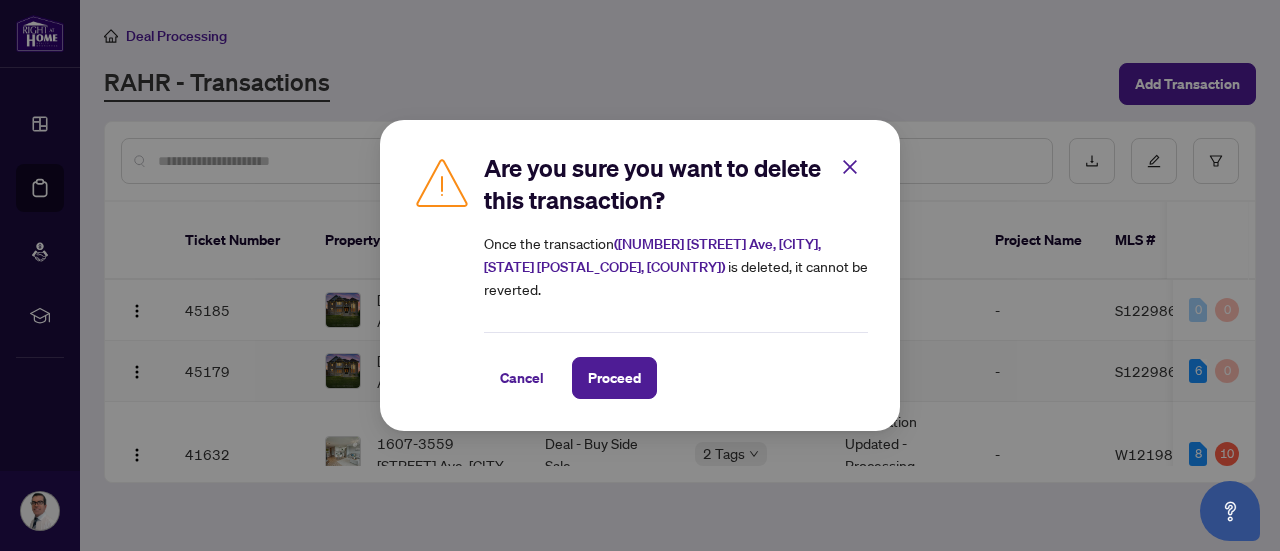 click on "Are you sure you want to delete this transaction? Once the transaction  ( 57 Victoria Wood Ave, Springwater, Ontario L9X 1Z8, Canada )   is deleted, it cannot be reverted. Cancel Proceed Cancel OK" at bounding box center (640, 275) 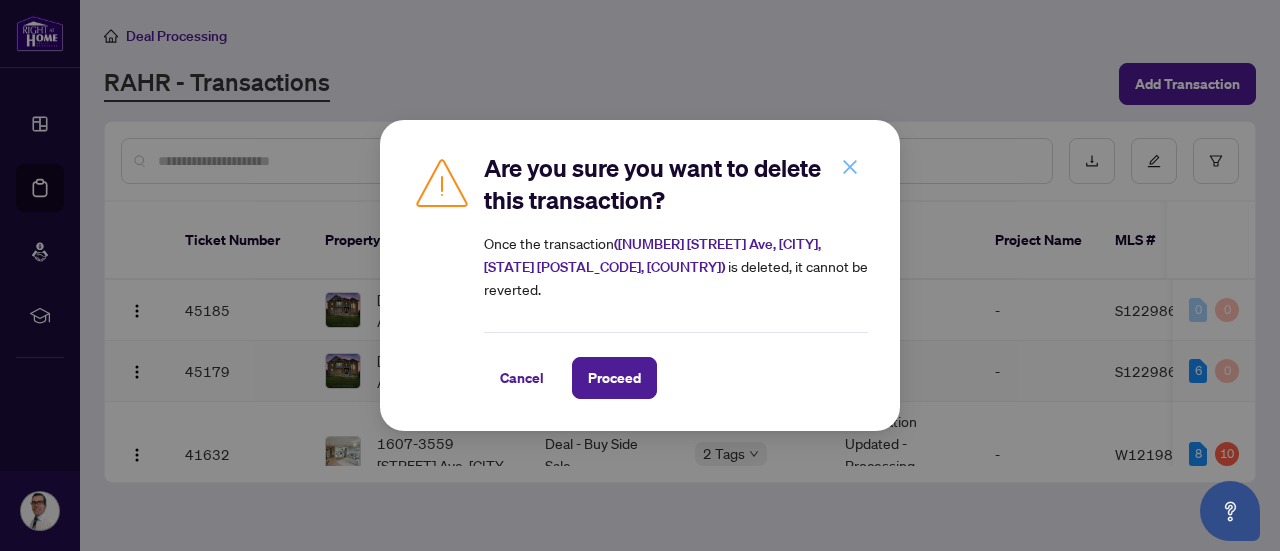 click 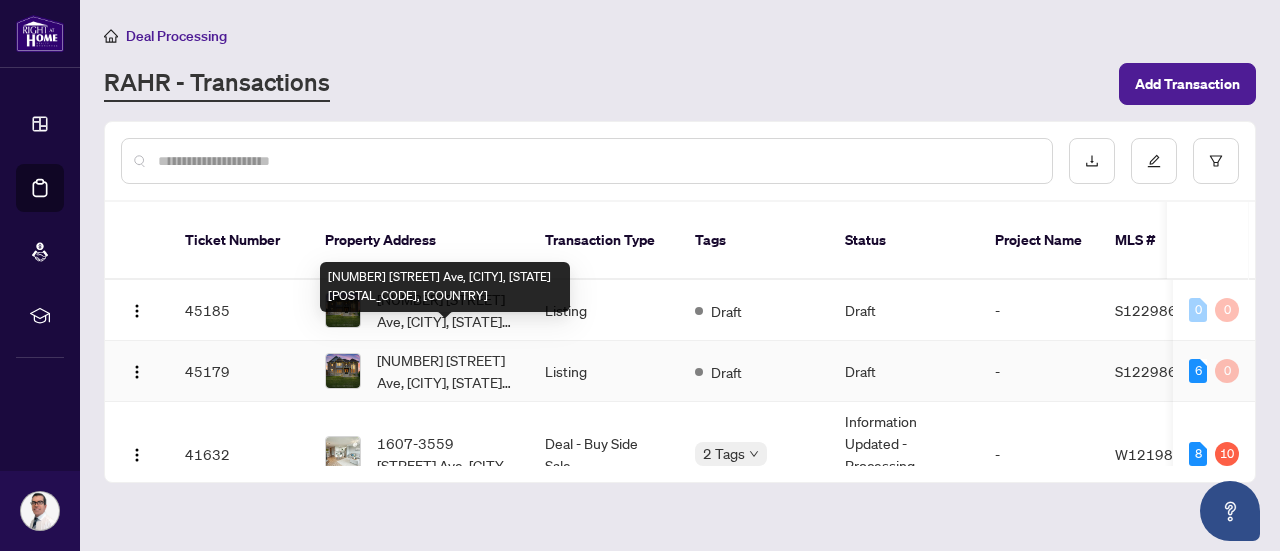 click on "[NUMBER] [STREET], [CITY], [PROVINCE] [POSTAL_CODE], [COUNTRY]" at bounding box center [445, 371] 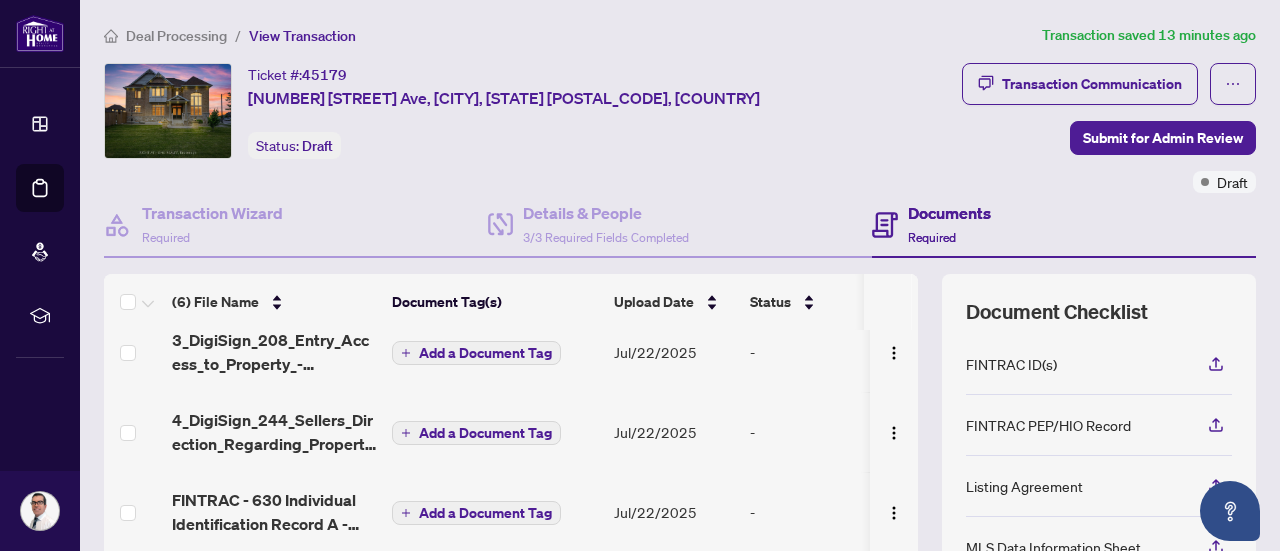 scroll, scrollTop: 0, scrollLeft: 0, axis: both 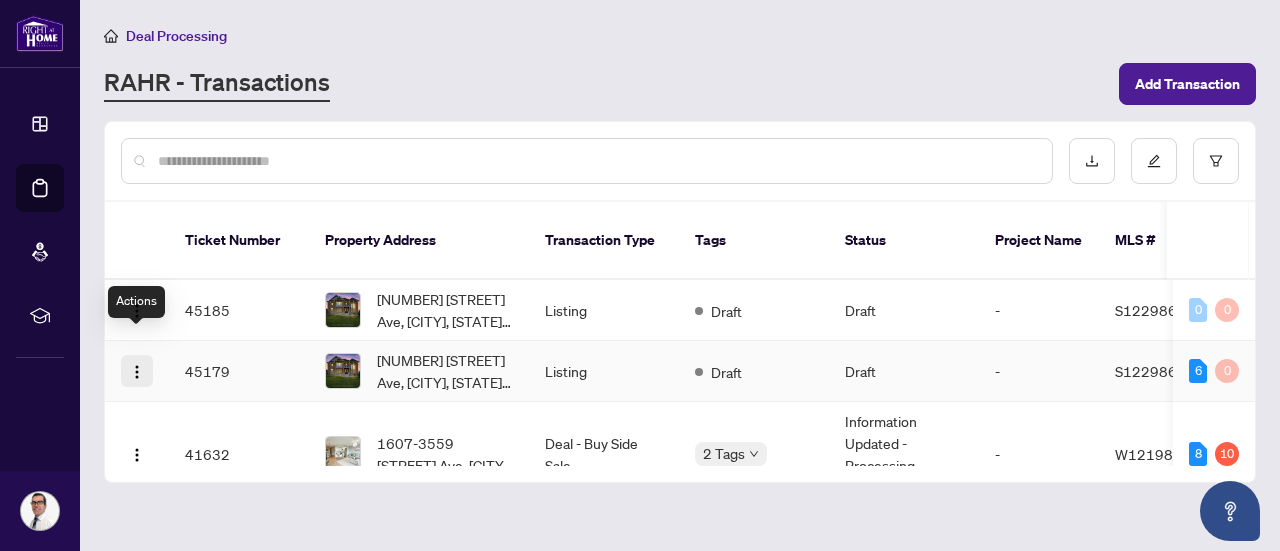 click at bounding box center [137, 372] 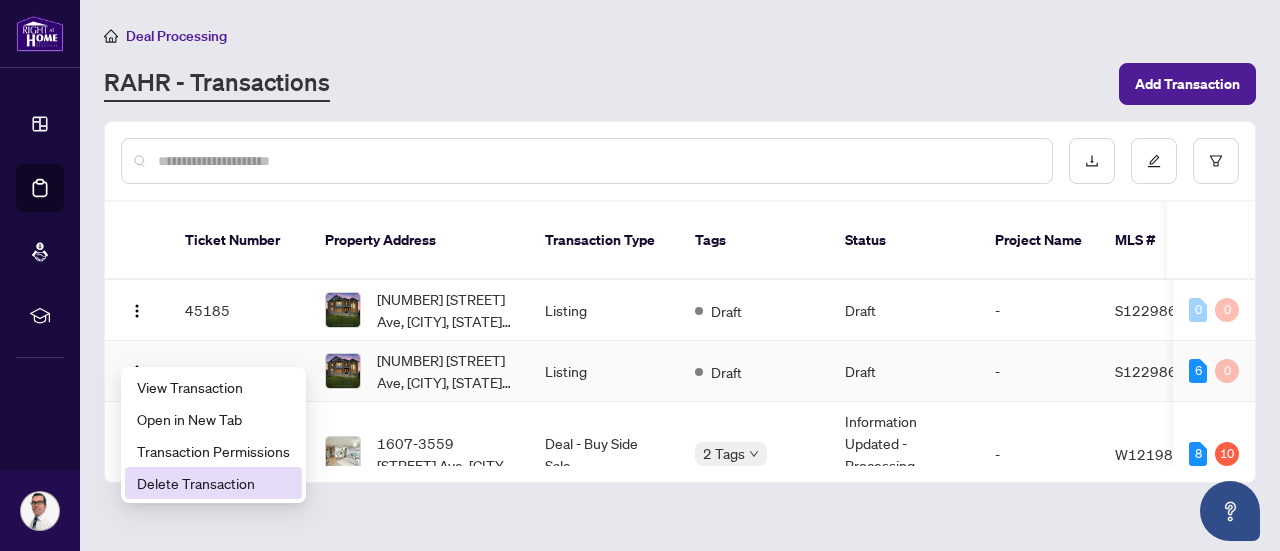 click on "Delete Transaction" at bounding box center (213, 483) 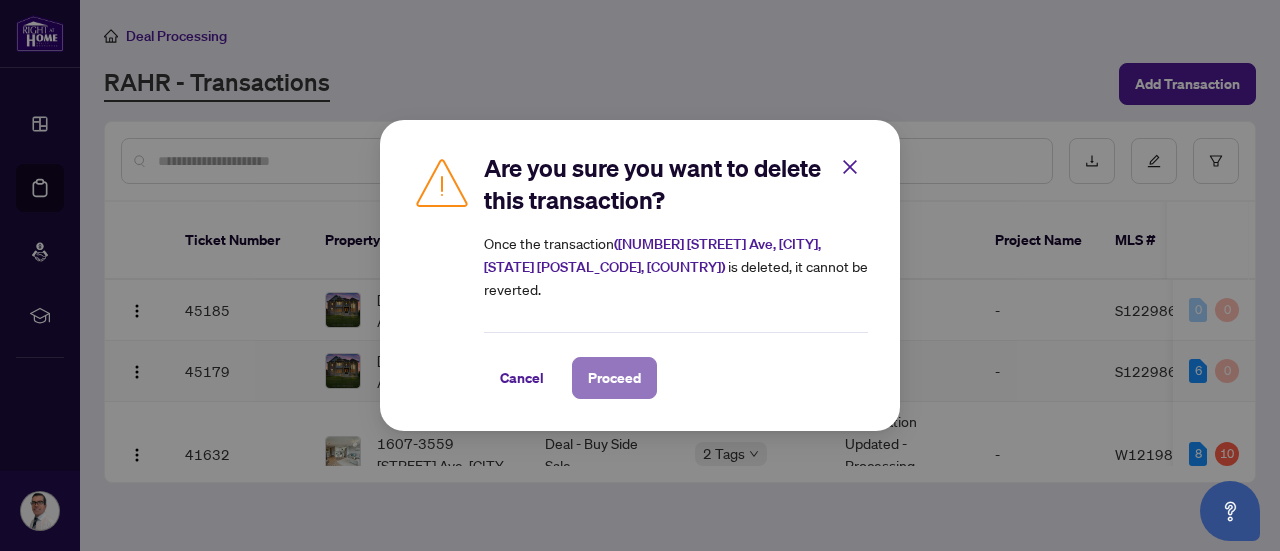 click on "Proceed" at bounding box center [614, 378] 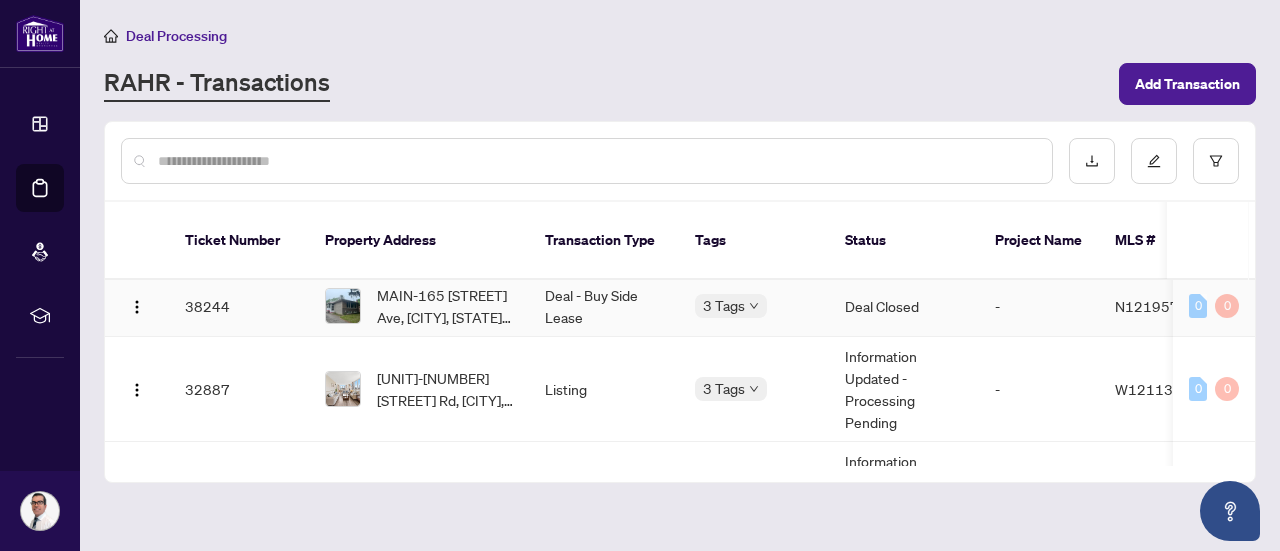 scroll, scrollTop: 200, scrollLeft: 0, axis: vertical 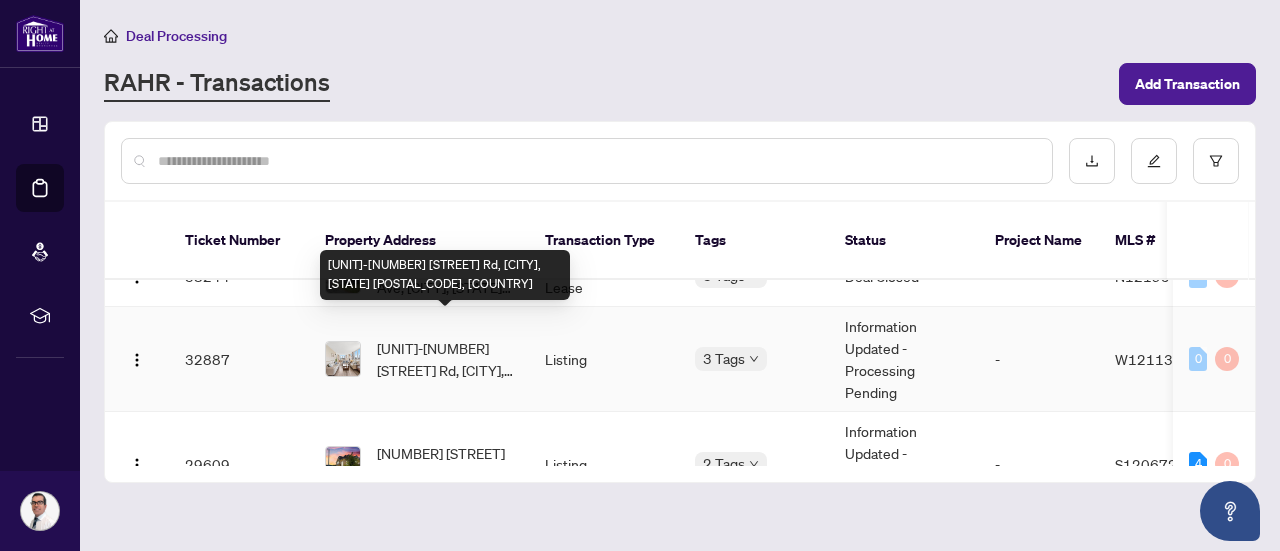 click on "[NUMBER]-[NUMBER] [STREET], [CITY], [PROVINCE] [POSTAL_CODE], [COUNTRY]" at bounding box center (445, 359) 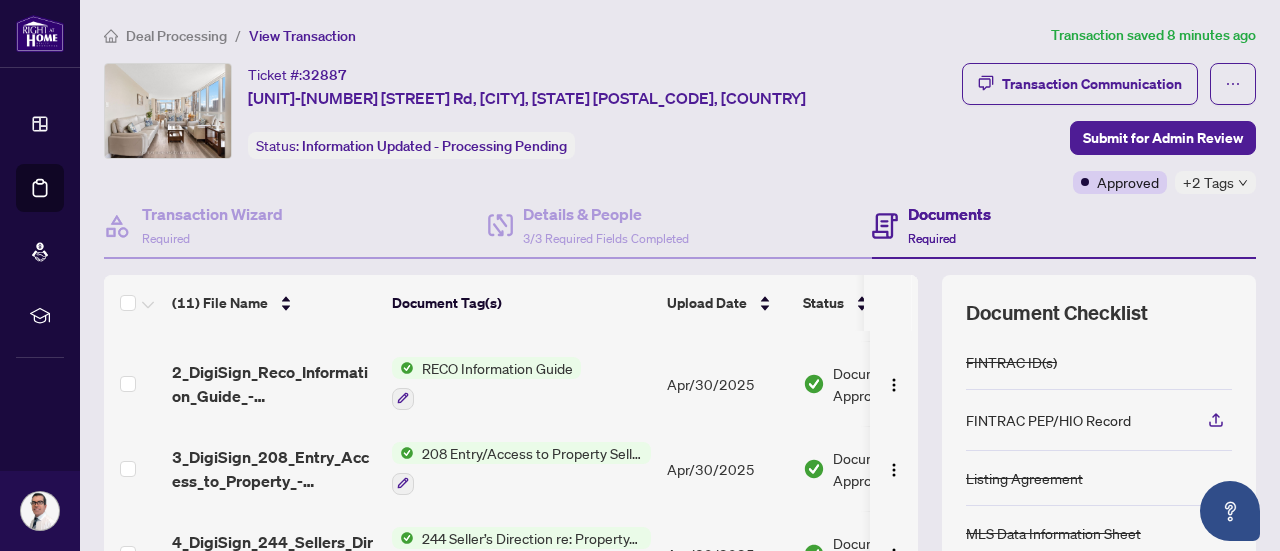 scroll, scrollTop: 0, scrollLeft: 0, axis: both 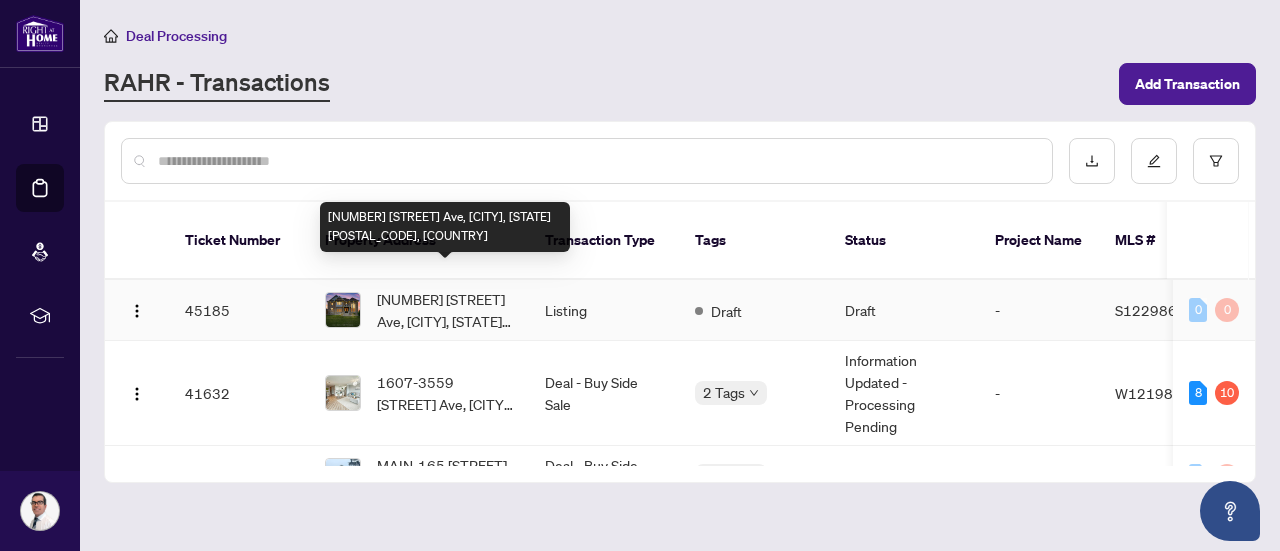 click on "[NUMBER] [STREET], [CITY], [PROVINCE] [POSTAL_CODE], [COUNTRY]" at bounding box center (445, 310) 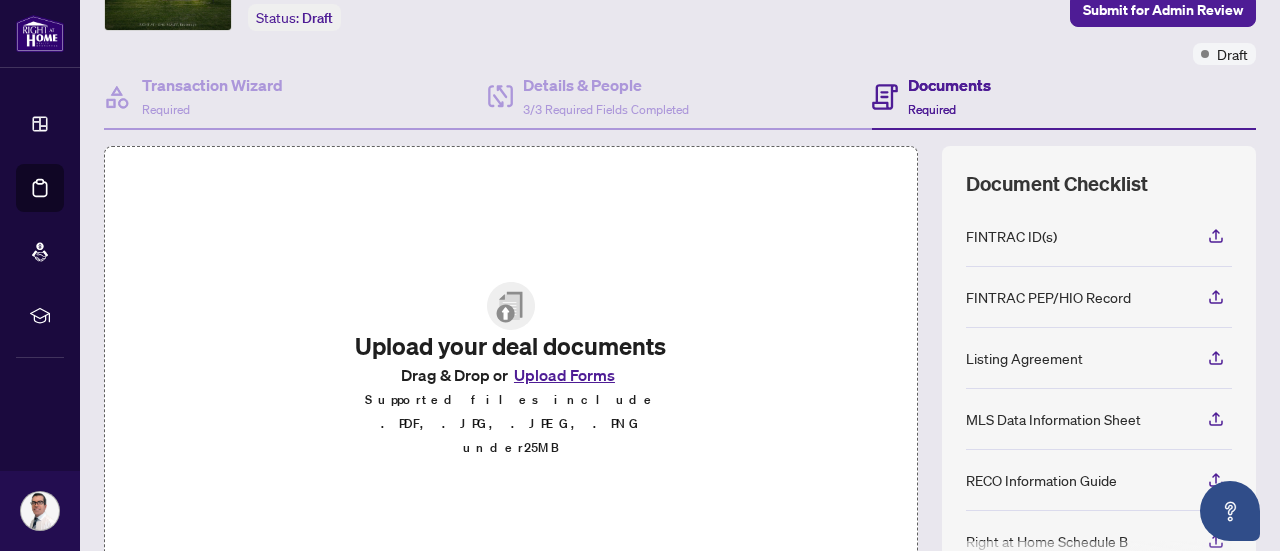 scroll, scrollTop: 200, scrollLeft: 0, axis: vertical 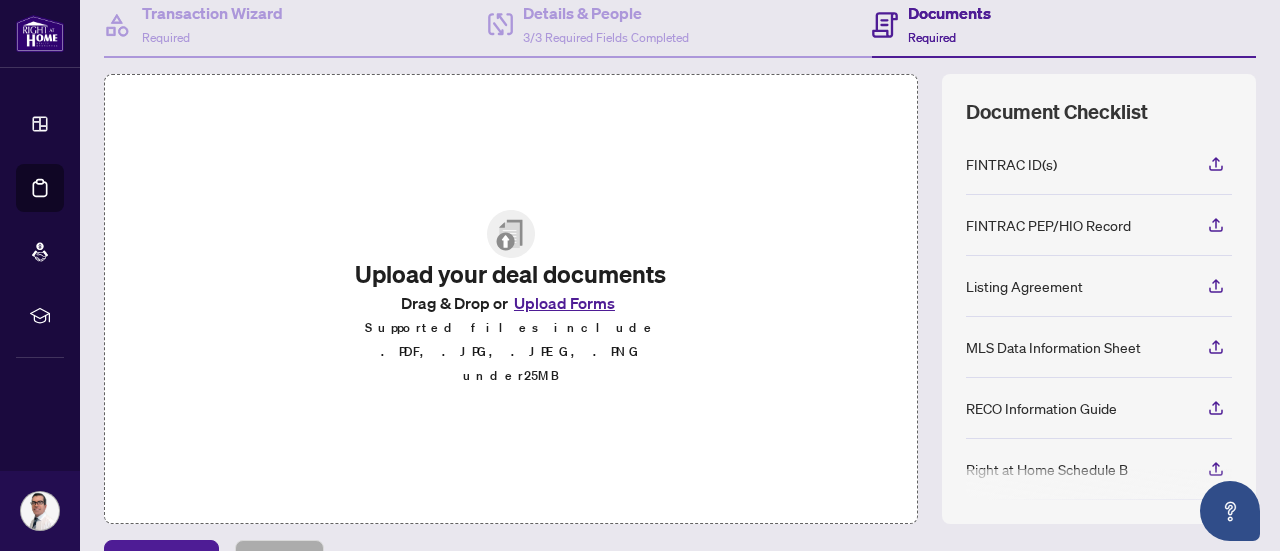 click on "Upload Forms" at bounding box center (564, 303) 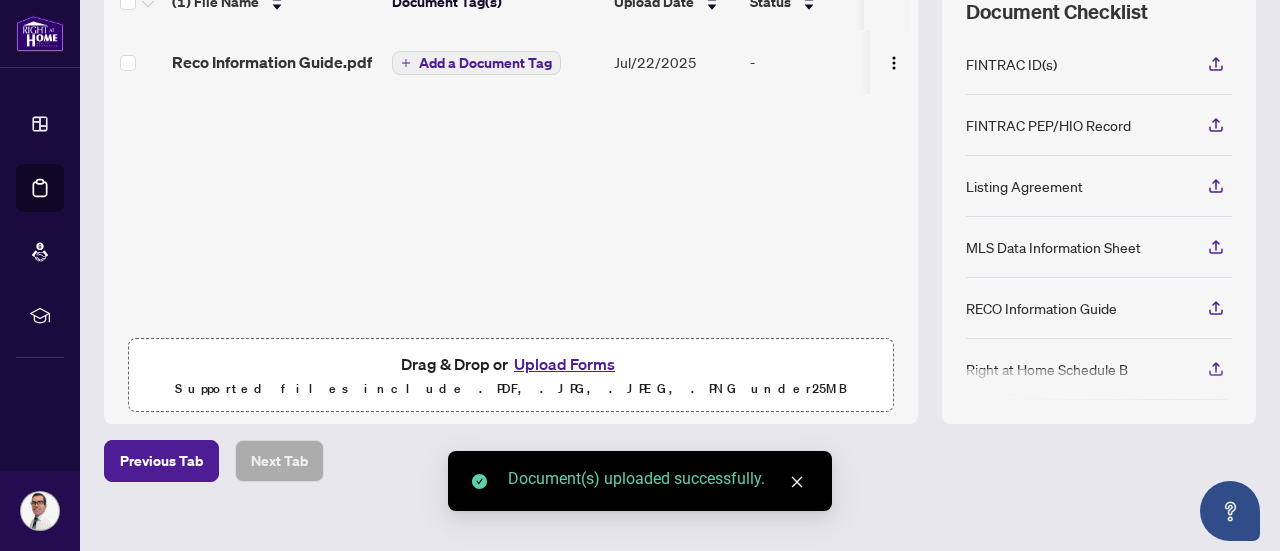 scroll, scrollTop: 299, scrollLeft: 0, axis: vertical 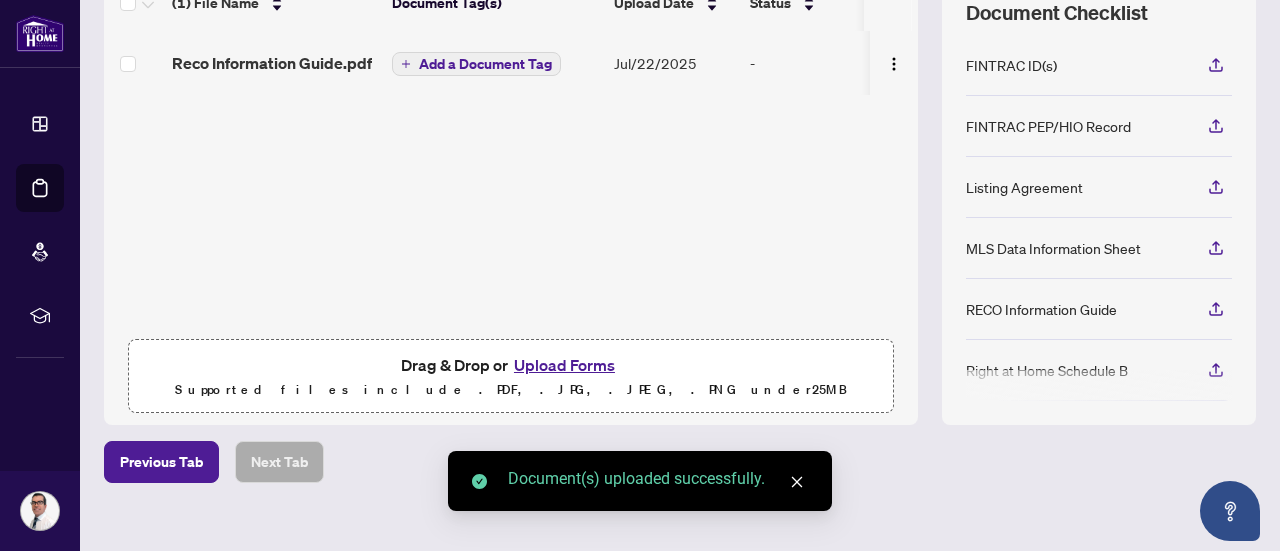 click on "Upload Forms" at bounding box center (564, 365) 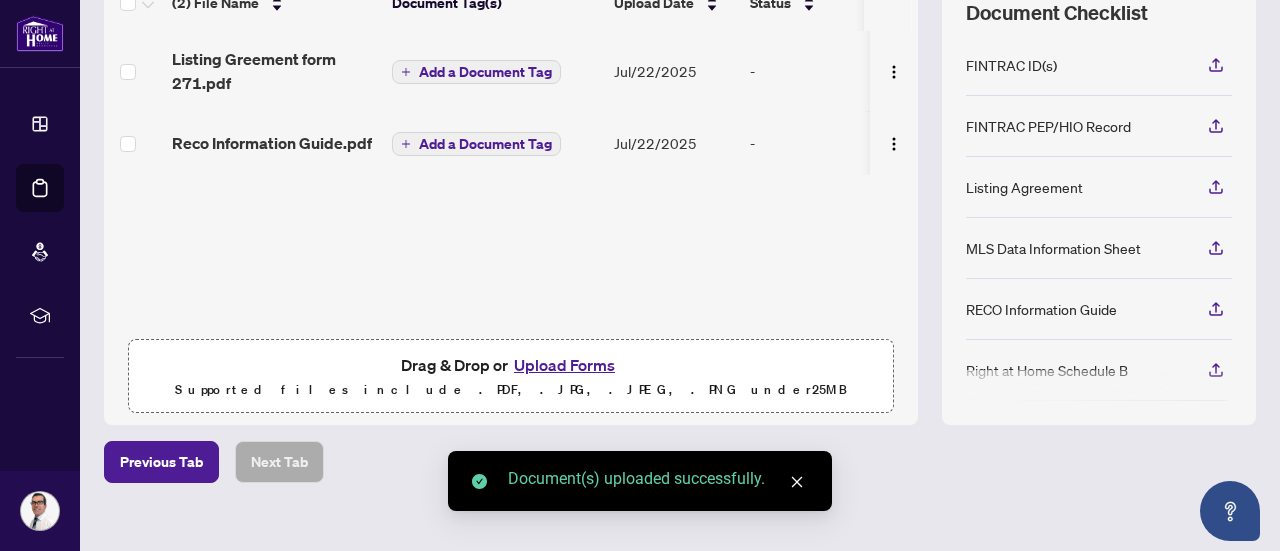 click on "Upload Forms" at bounding box center [564, 365] 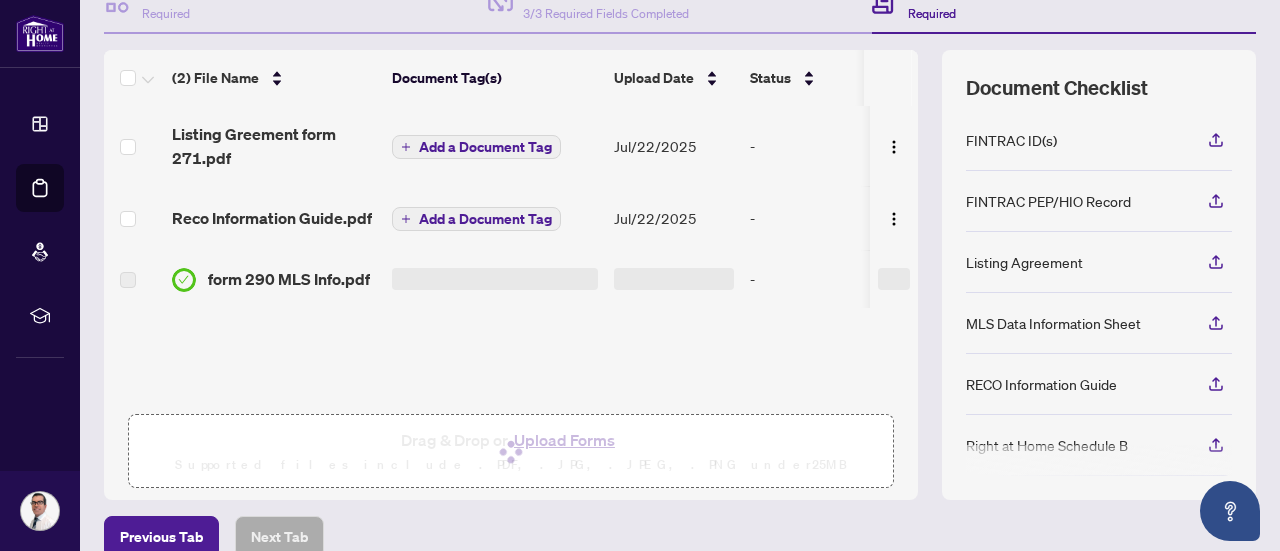 scroll, scrollTop: 199, scrollLeft: 0, axis: vertical 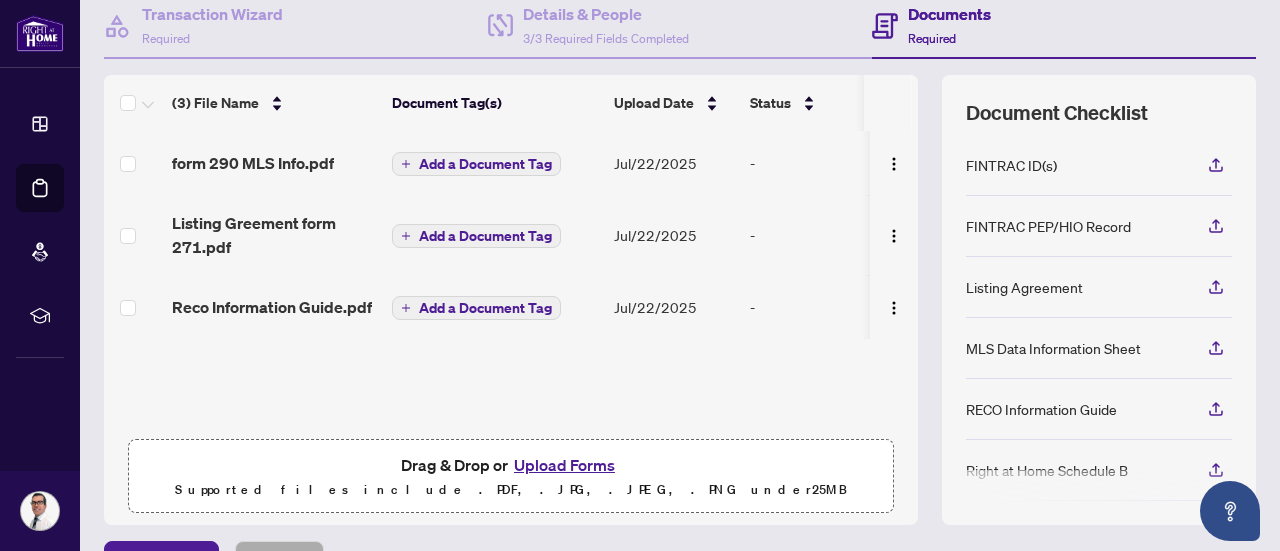 click on "Upload Forms" at bounding box center (564, 465) 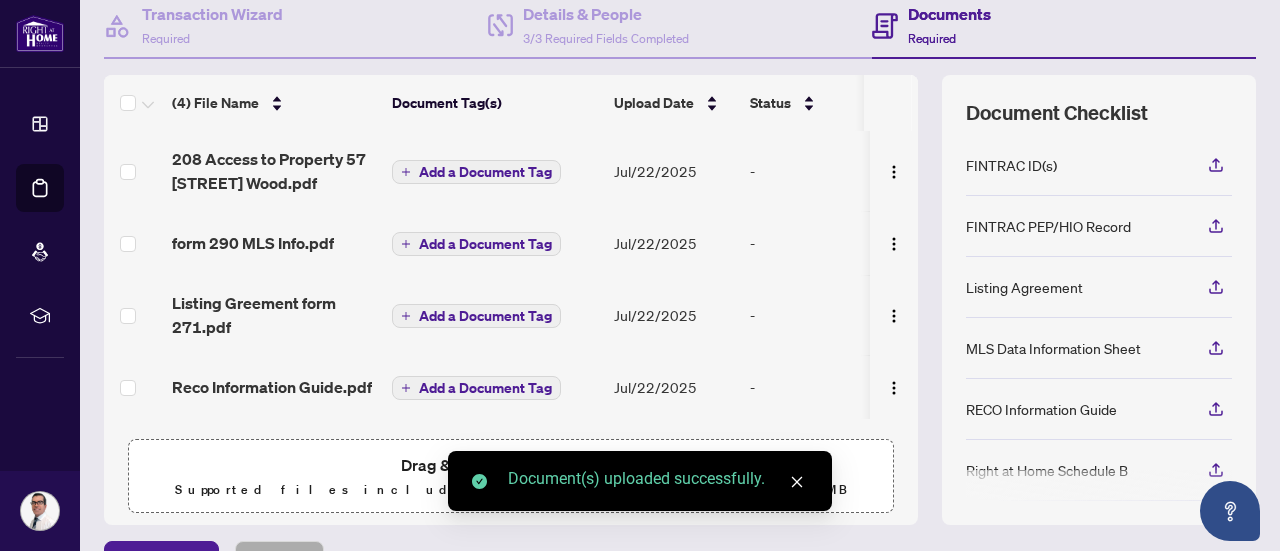 scroll, scrollTop: 1, scrollLeft: 0, axis: vertical 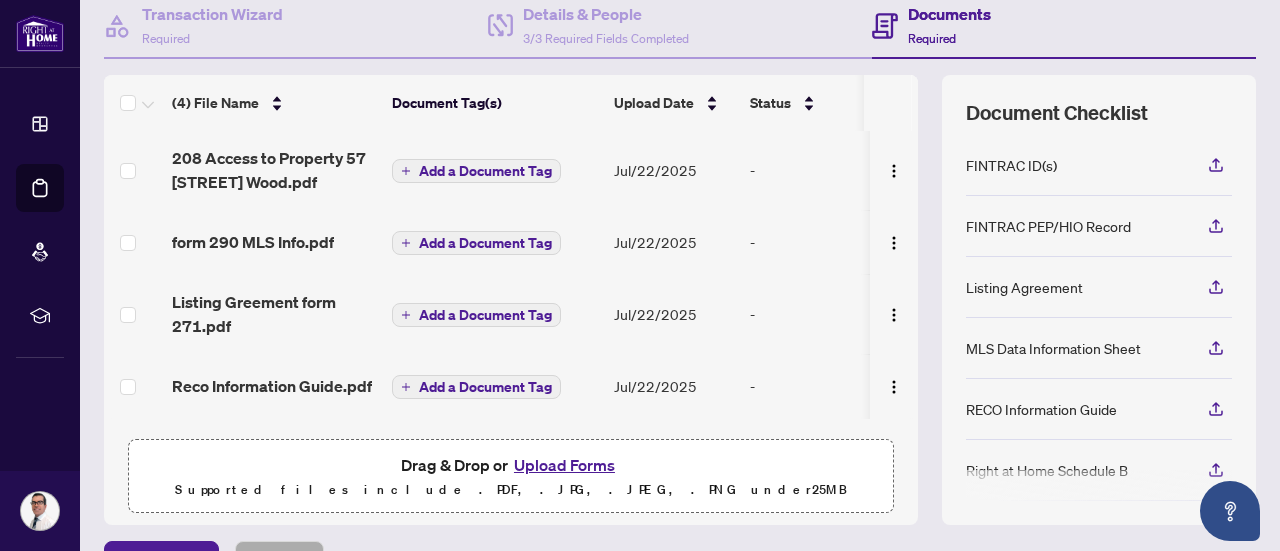 click on "Upload Forms" at bounding box center [564, 465] 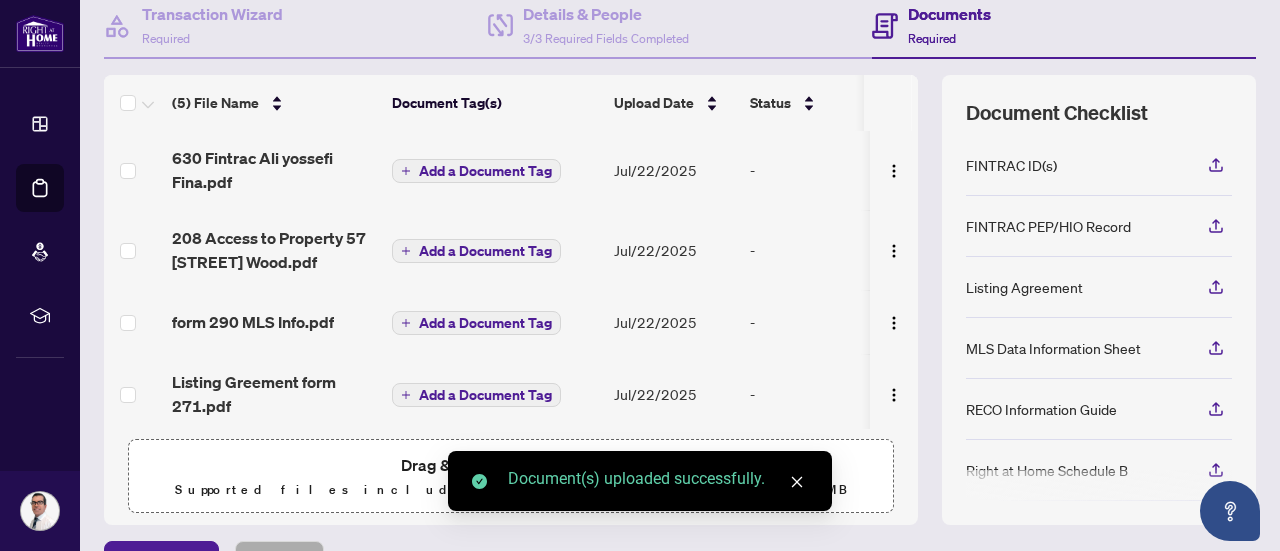 scroll, scrollTop: 0, scrollLeft: 0, axis: both 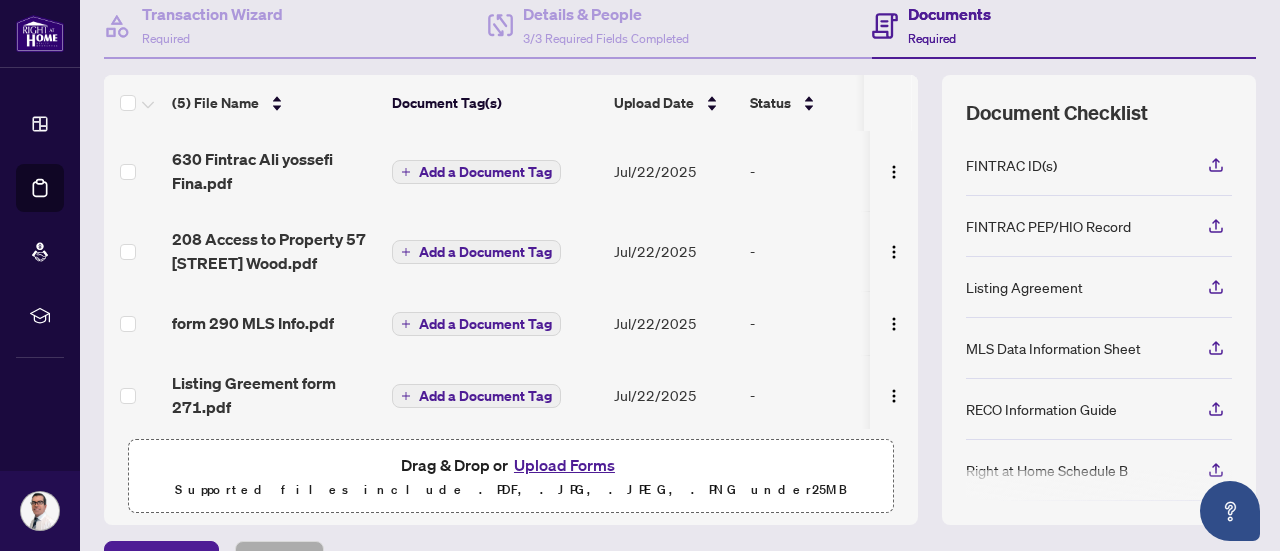 click on "Upload Forms" at bounding box center [564, 465] 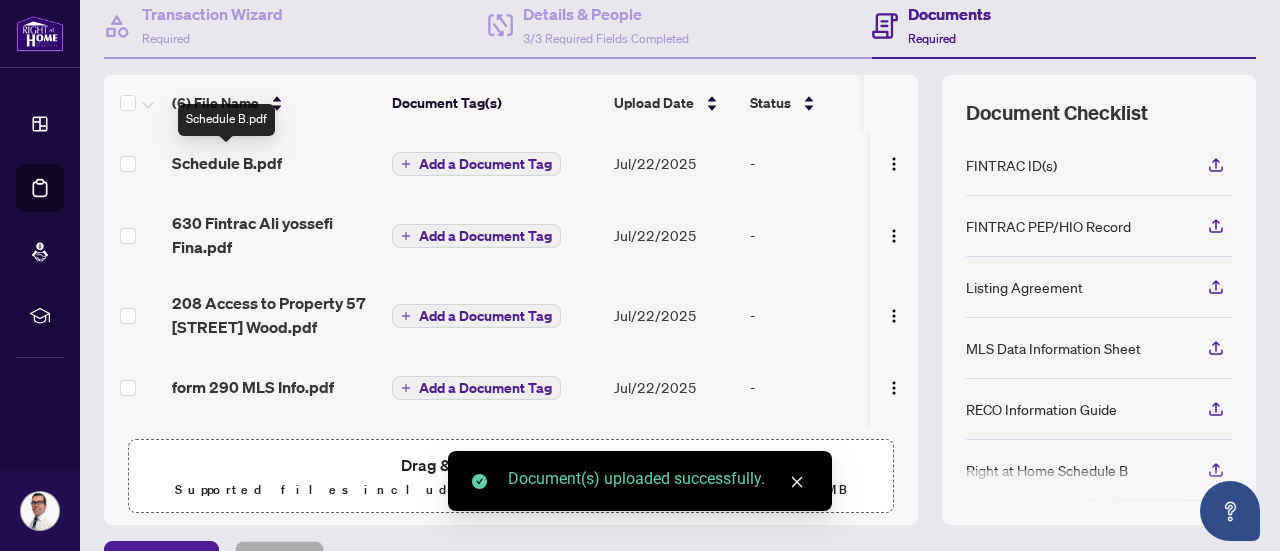 click on "Schedule B.pdf" at bounding box center (227, 163) 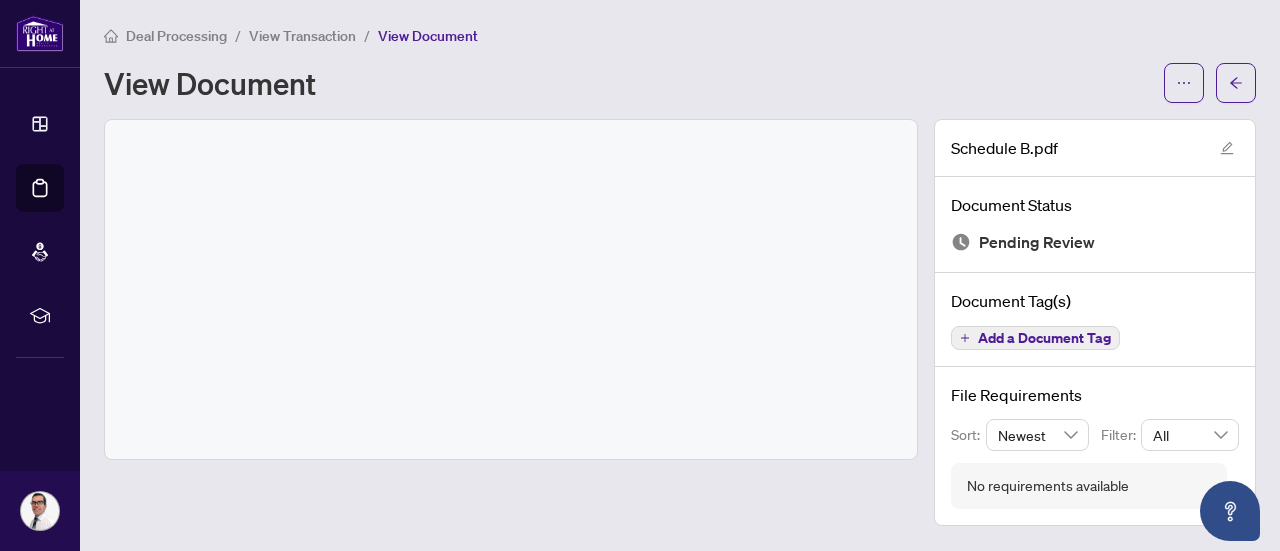 scroll, scrollTop: 0, scrollLeft: 0, axis: both 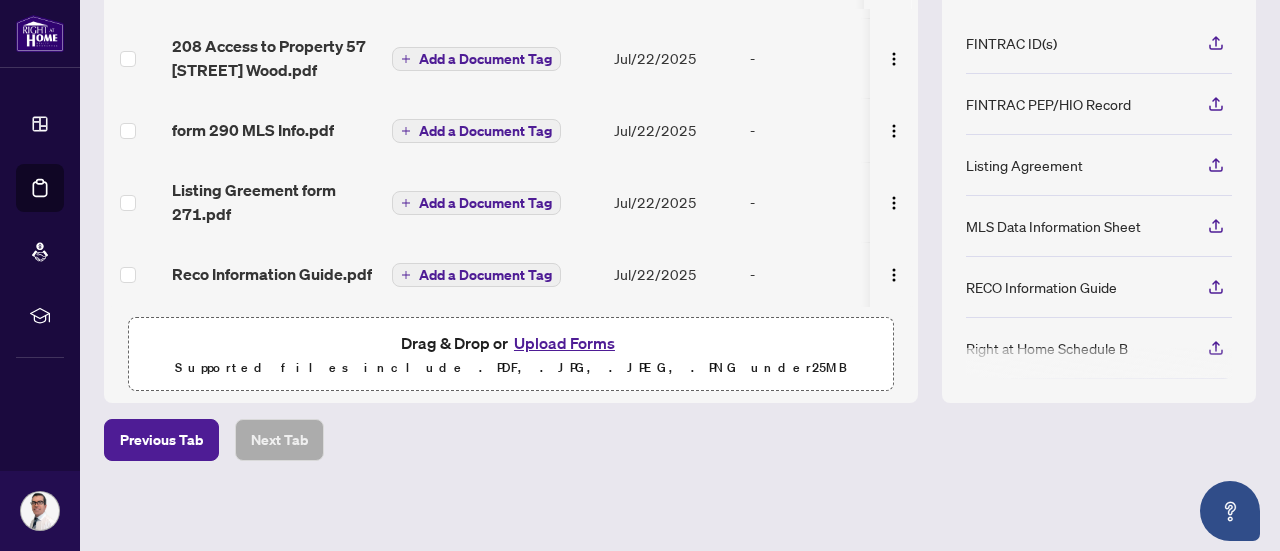 click on "Upload Forms" at bounding box center [564, 343] 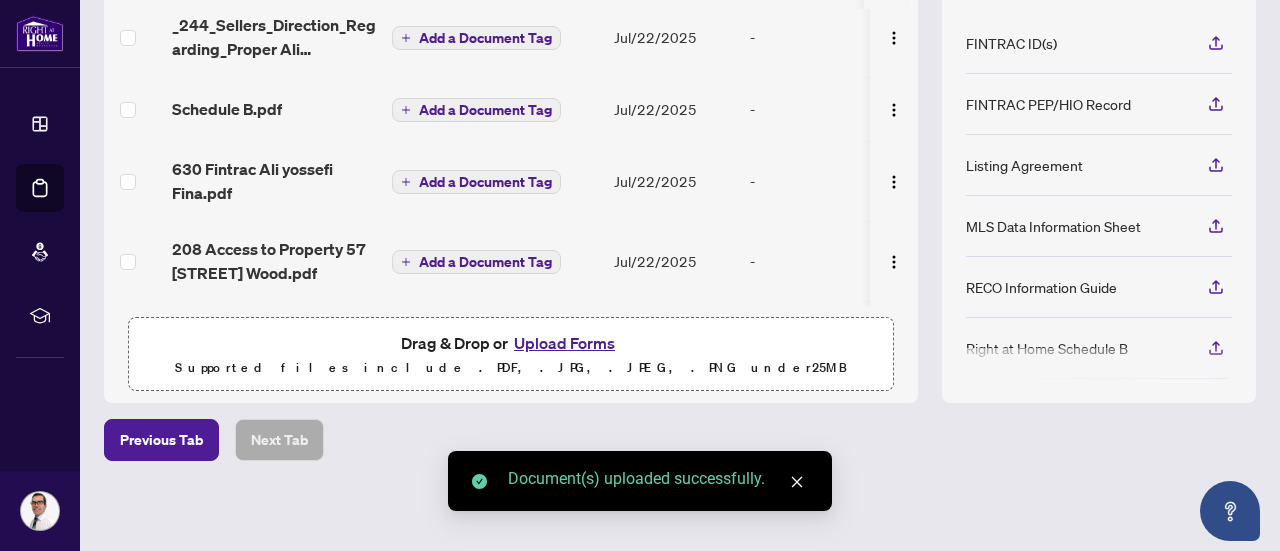 scroll, scrollTop: 0, scrollLeft: 0, axis: both 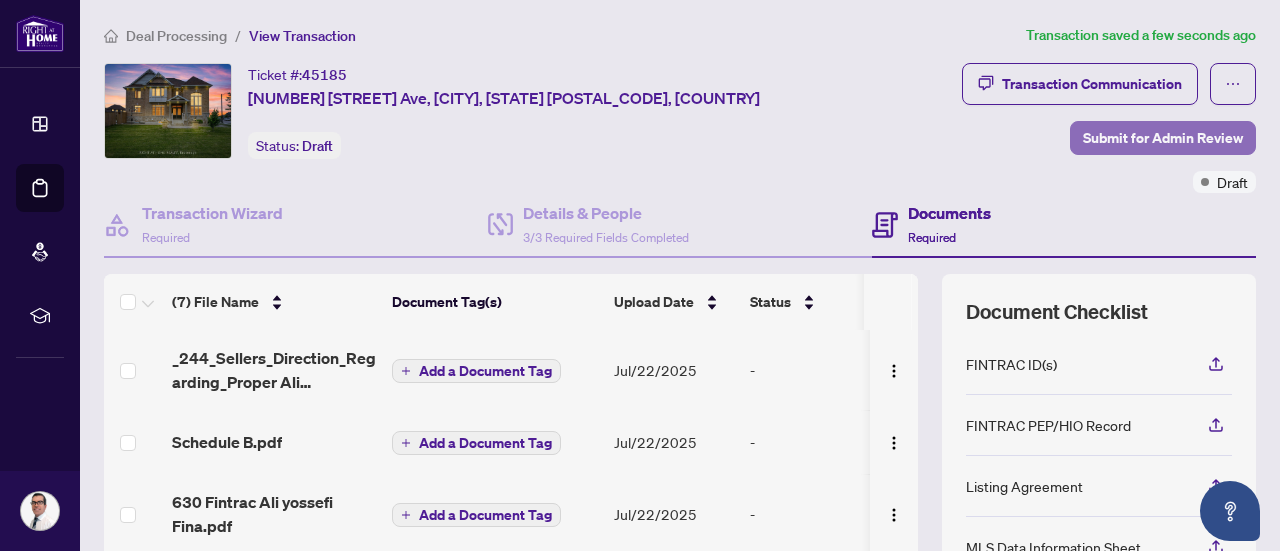 click on "Submit for Admin Review" at bounding box center (1163, 138) 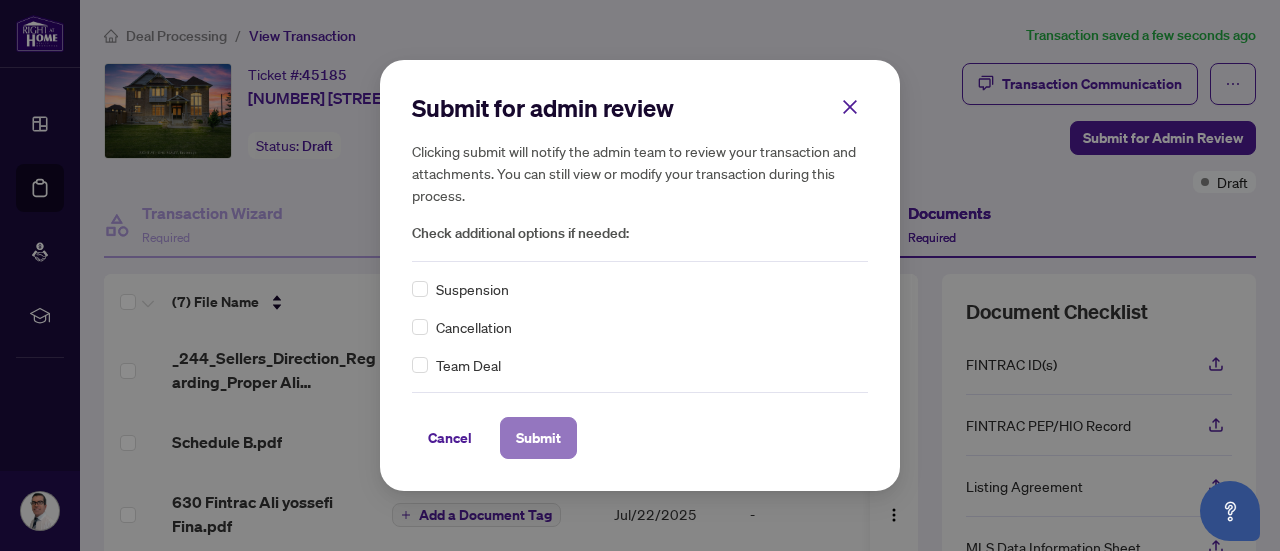 click on "Submit" at bounding box center (538, 438) 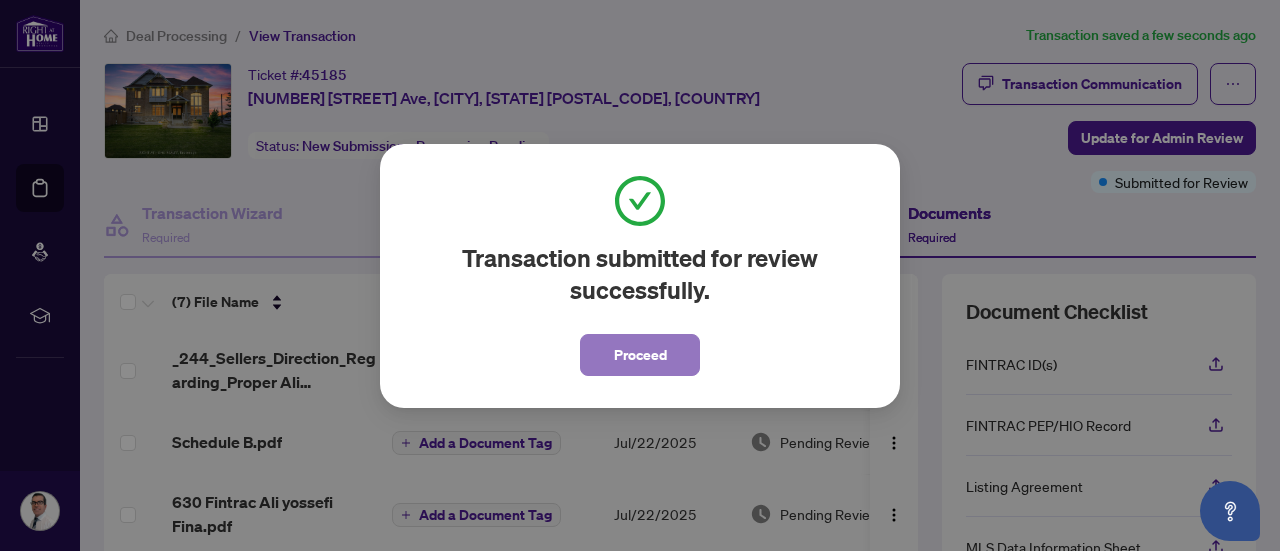click on "Proceed" at bounding box center (640, 355) 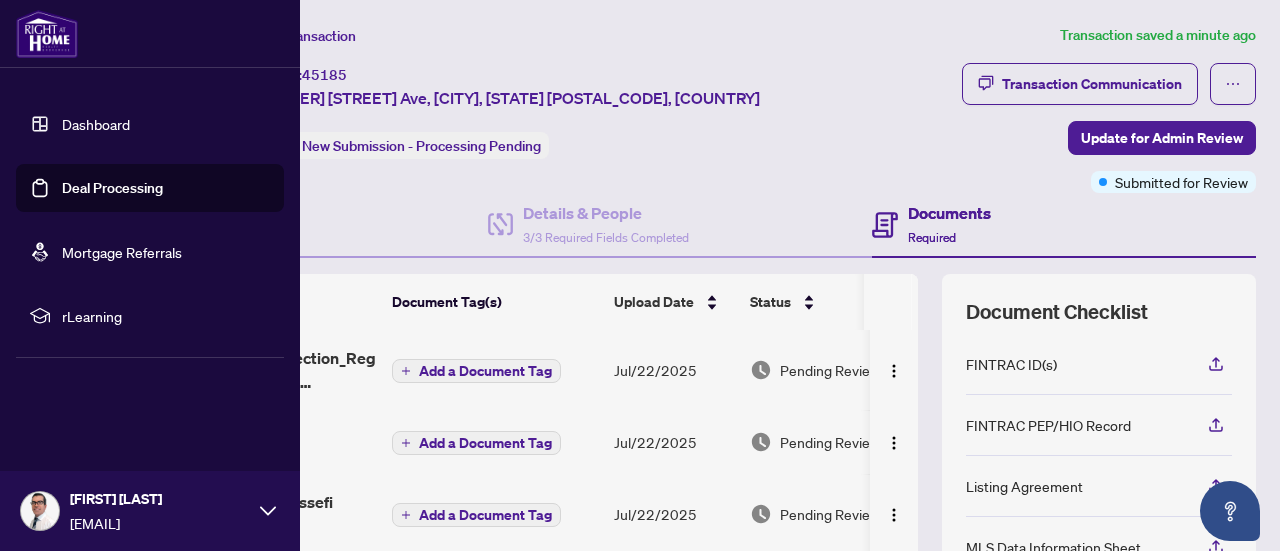 click on "Deal Processing" at bounding box center [112, 188] 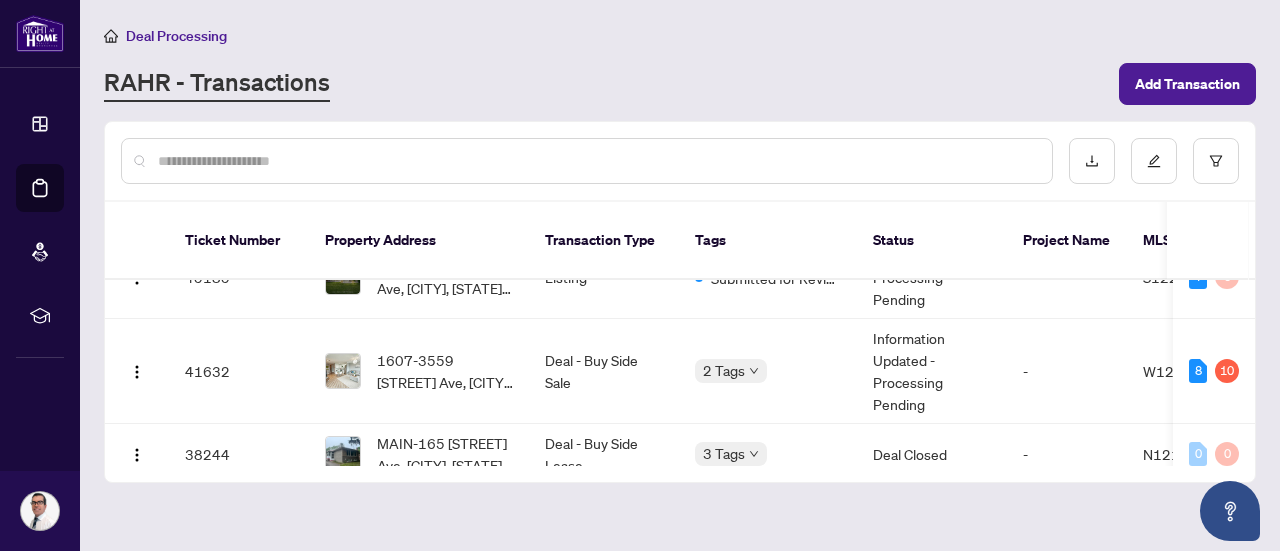 scroll, scrollTop: 0, scrollLeft: 0, axis: both 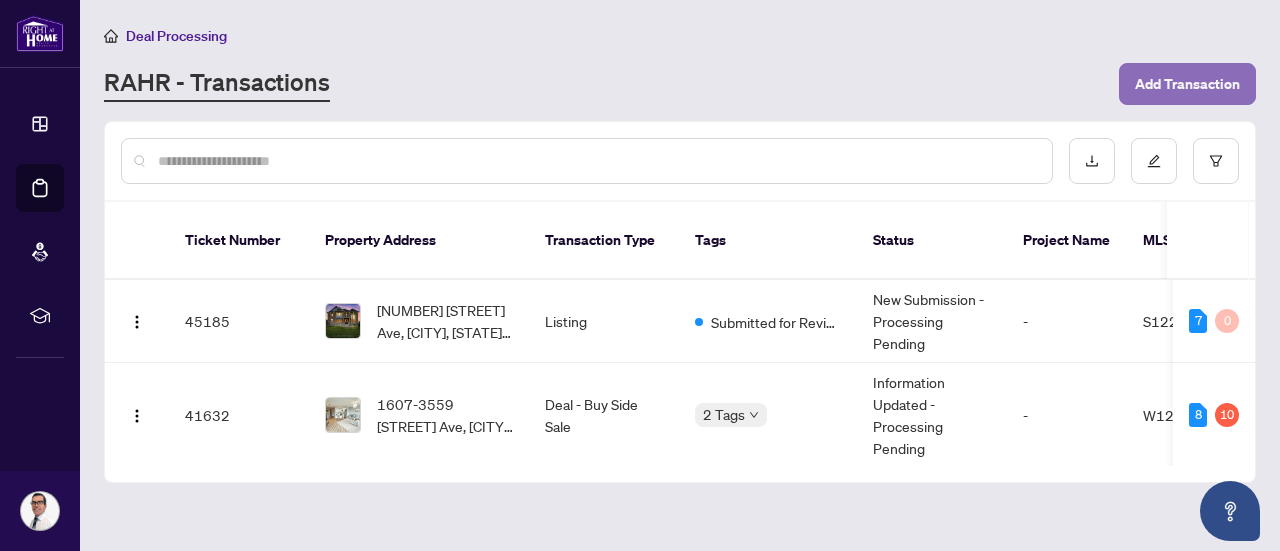 click on "Add Transaction" at bounding box center [1187, 84] 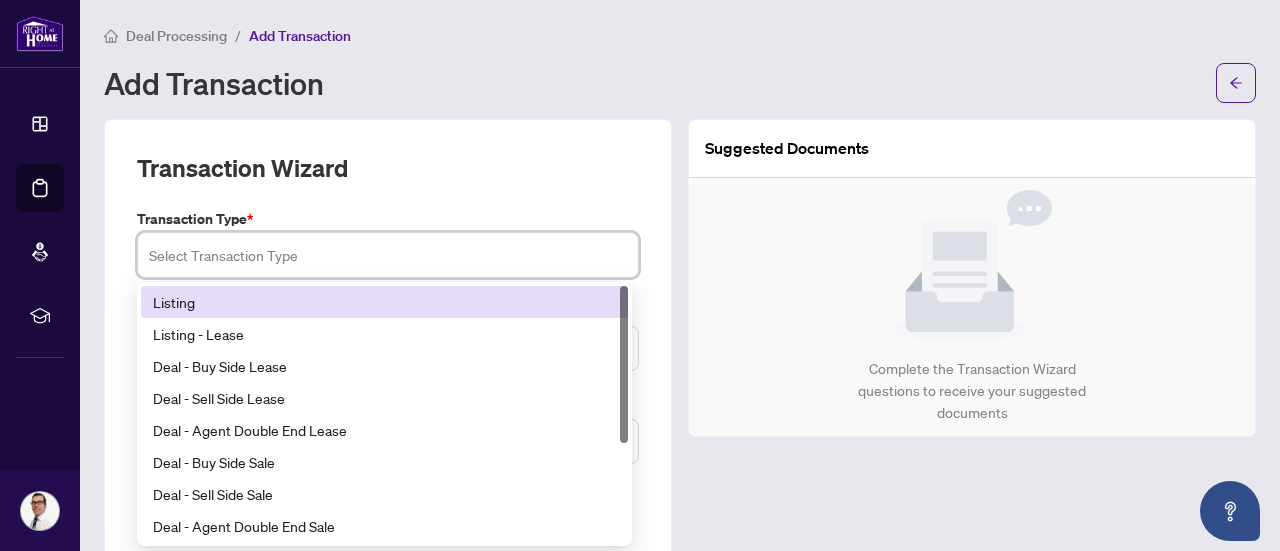 click at bounding box center (388, 255) 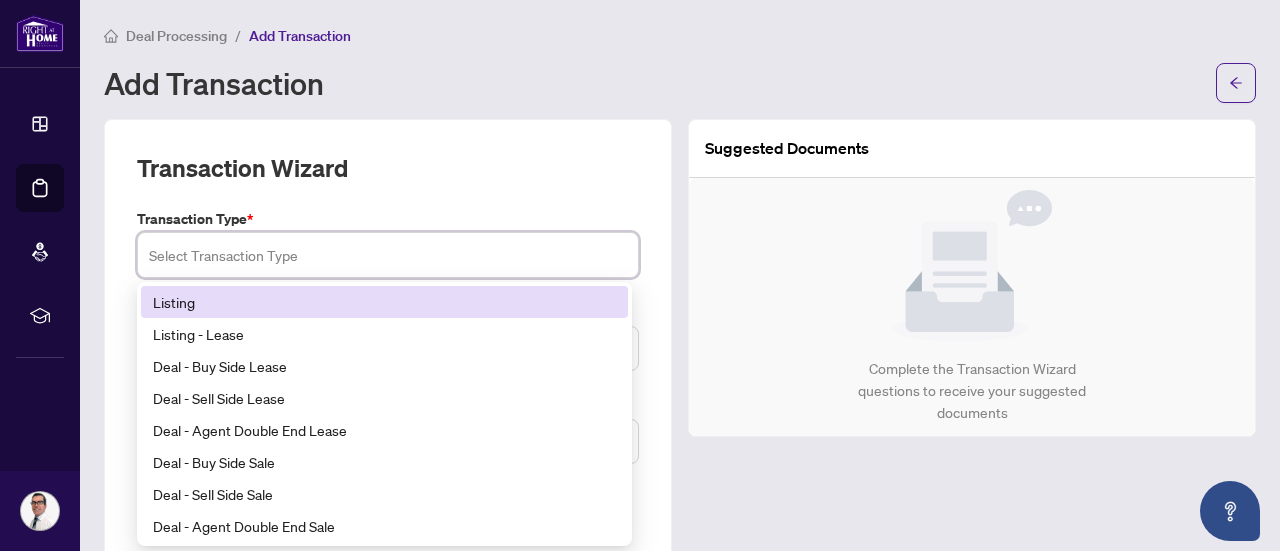 click on "Listing" at bounding box center (384, 302) 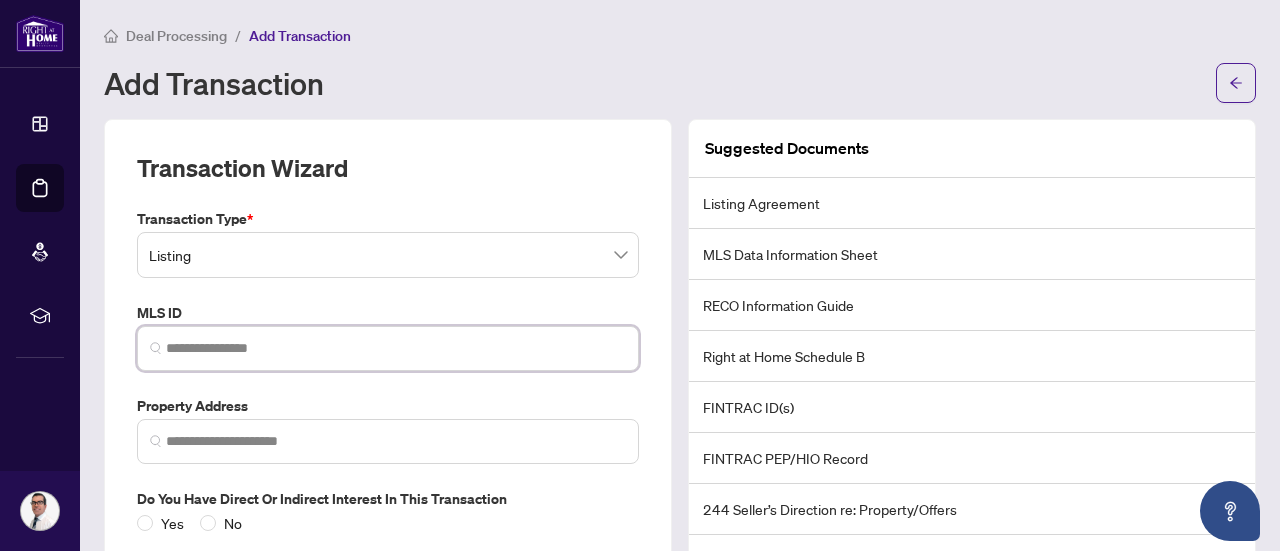 paste on "*********" 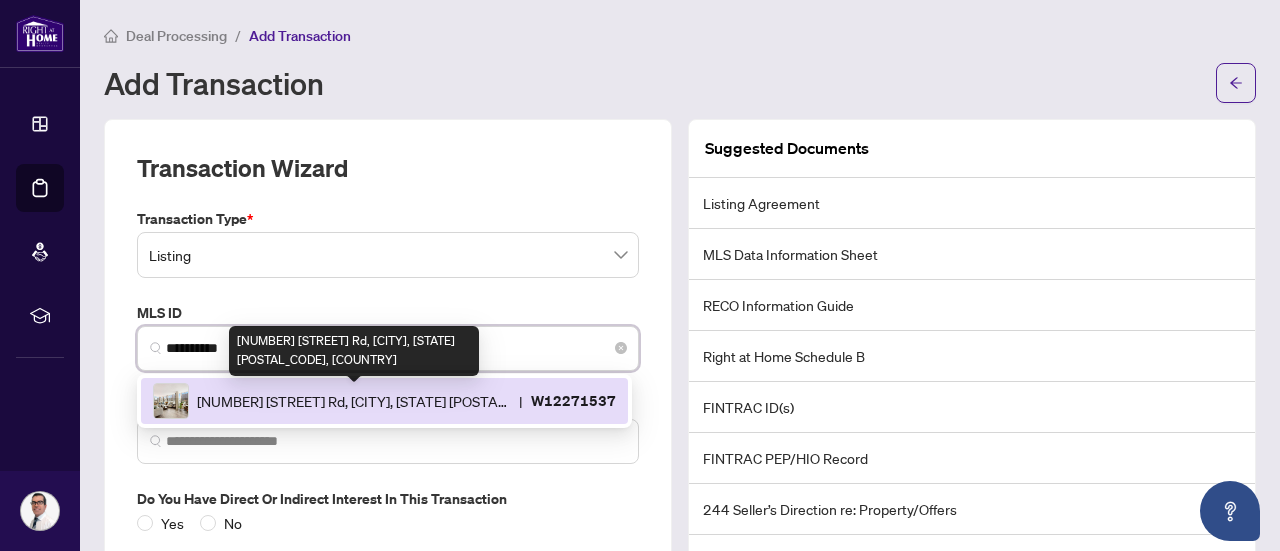click on "3 Rowntree Rd, Toronto, Ontario M9V 5G8, Canada" at bounding box center [354, 401] 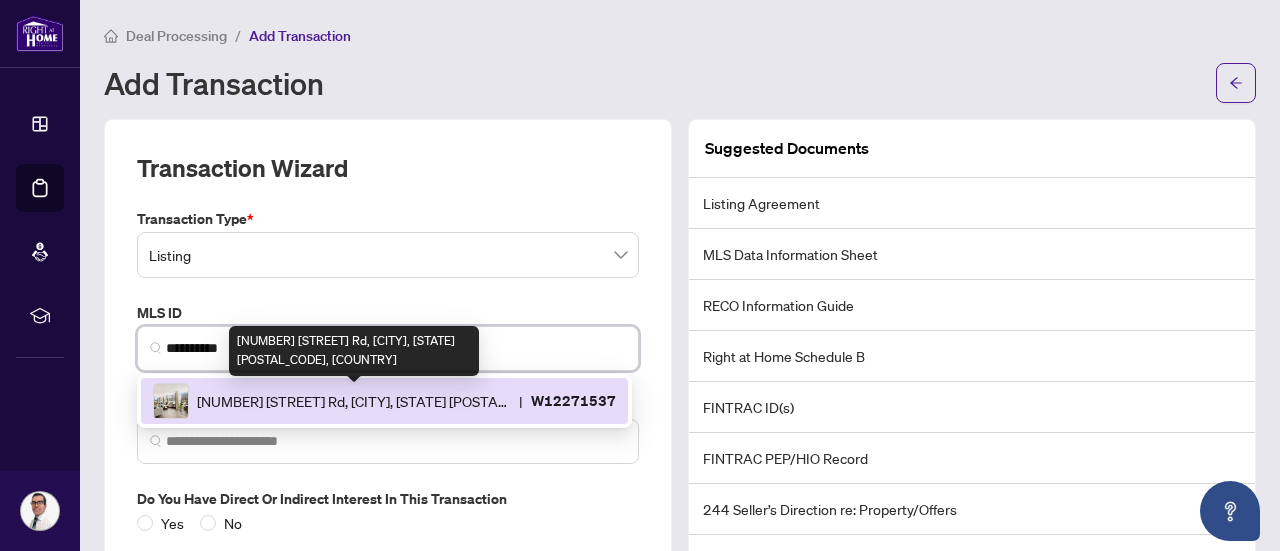 type on "*********" 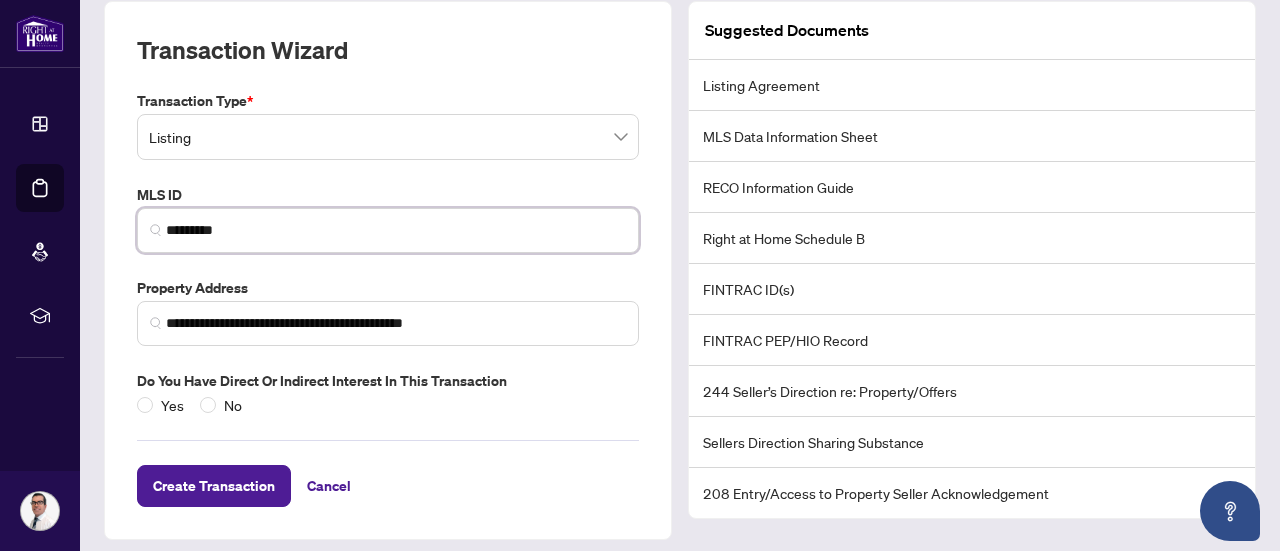 scroll, scrollTop: 126, scrollLeft: 0, axis: vertical 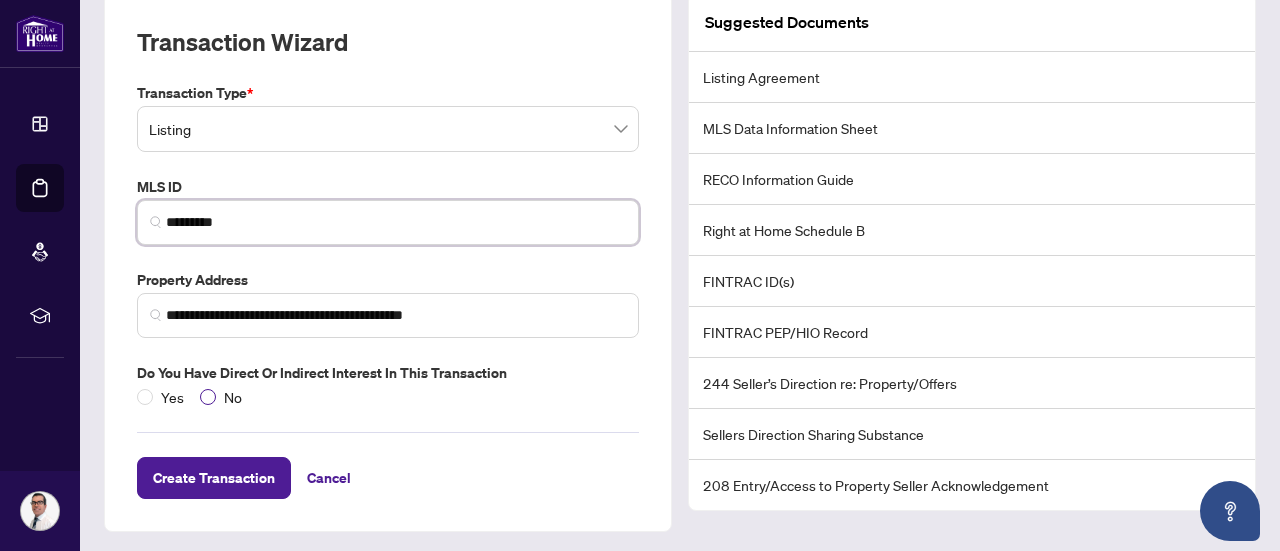 type on "*********" 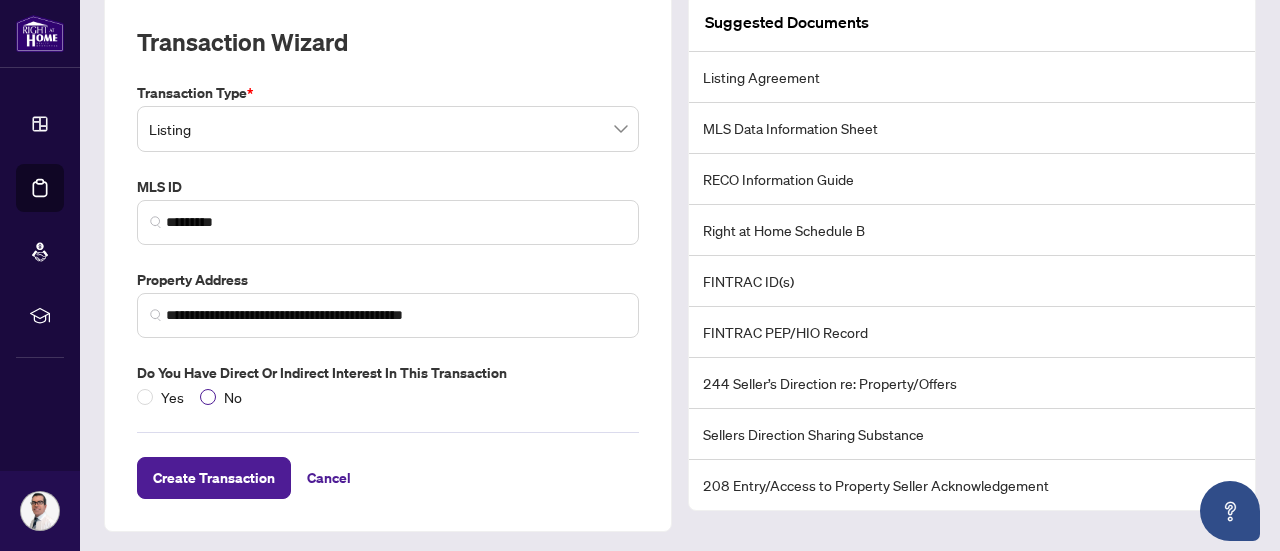 click on "No" at bounding box center (233, 397) 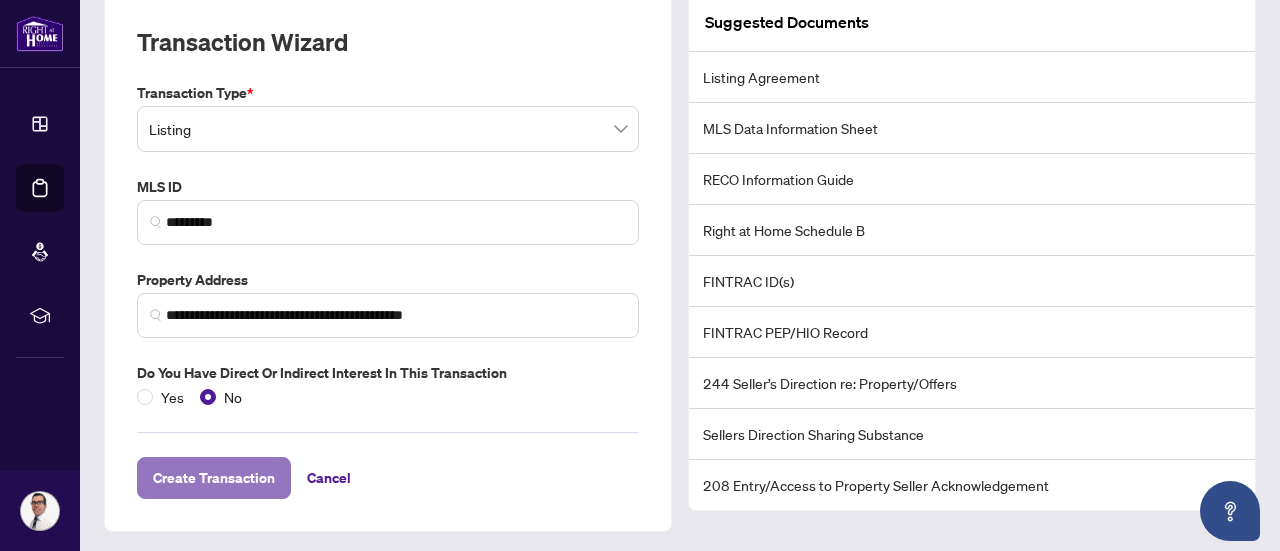 click on "Create Transaction" at bounding box center (214, 478) 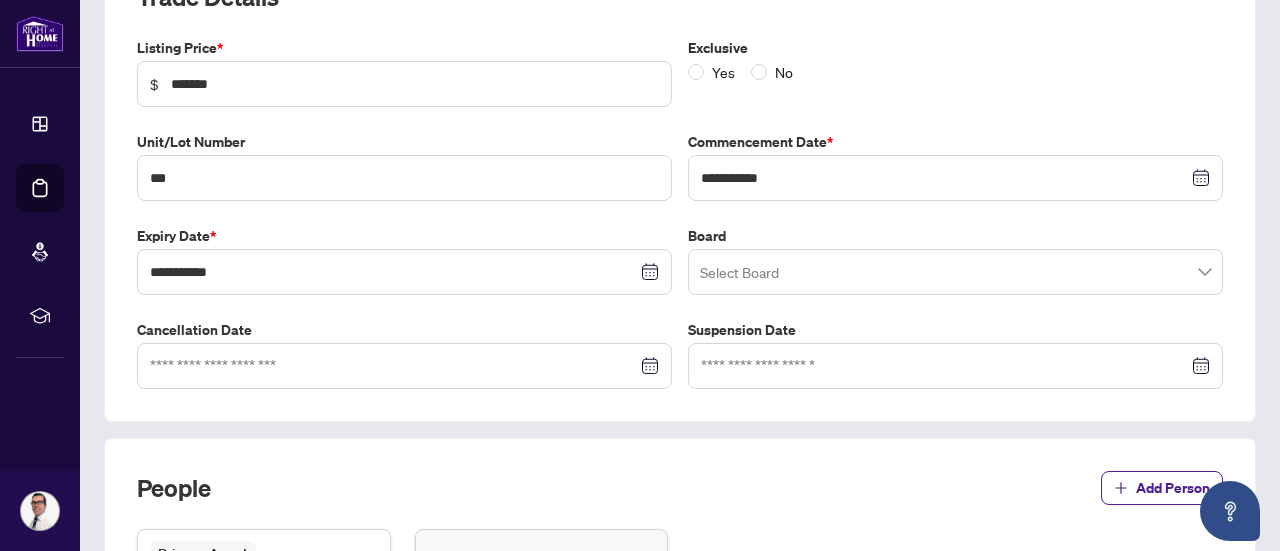 scroll, scrollTop: 226, scrollLeft: 0, axis: vertical 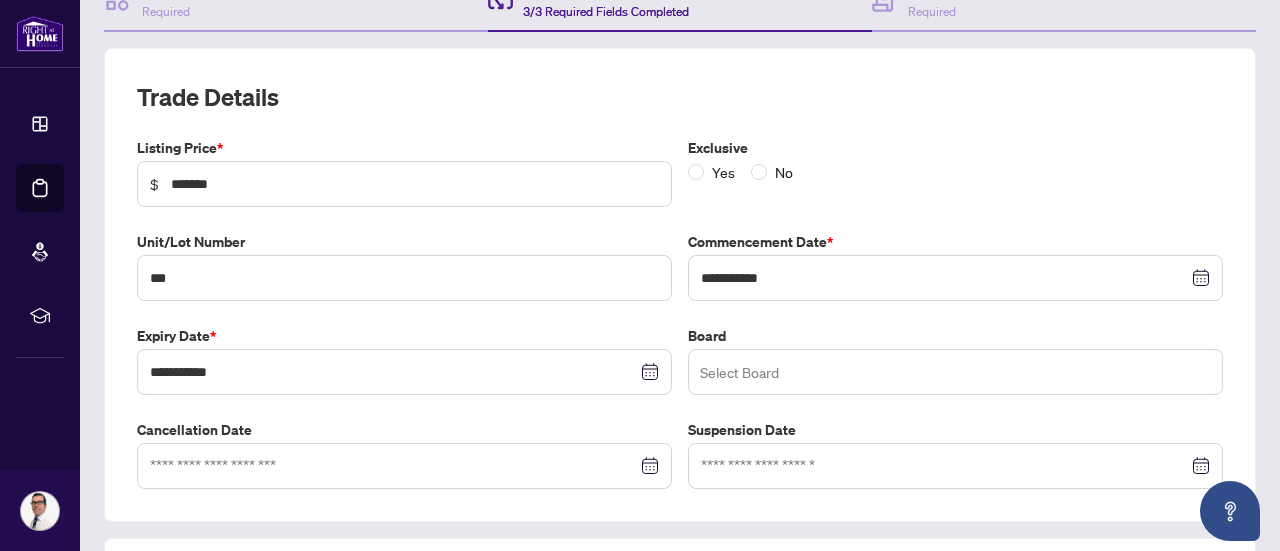 click at bounding box center [955, 372] 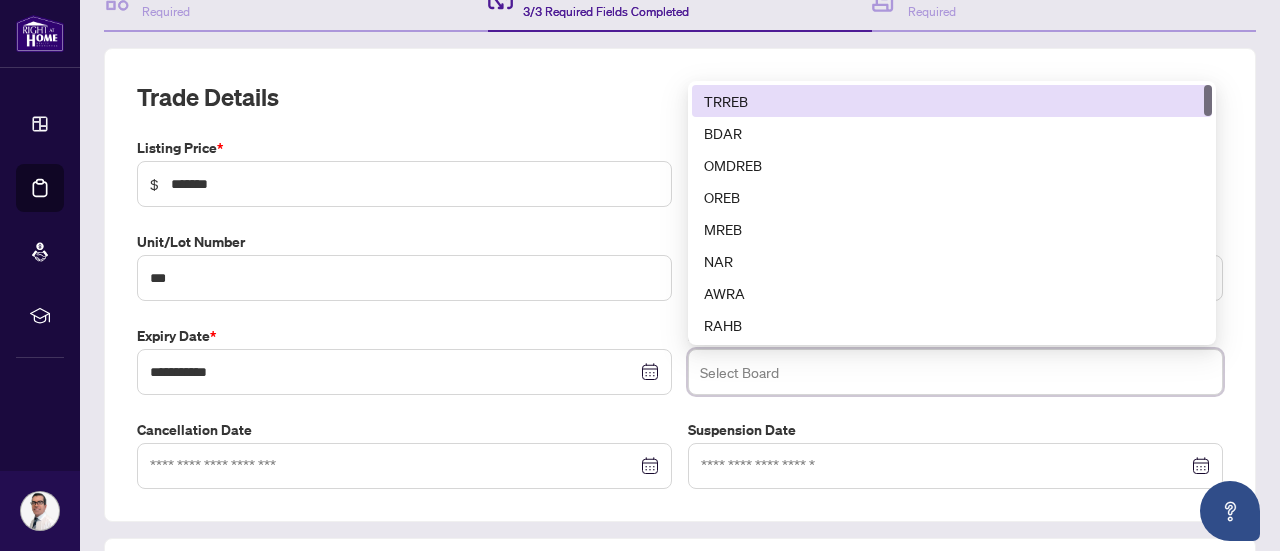 click on "TRREB" at bounding box center [952, 101] 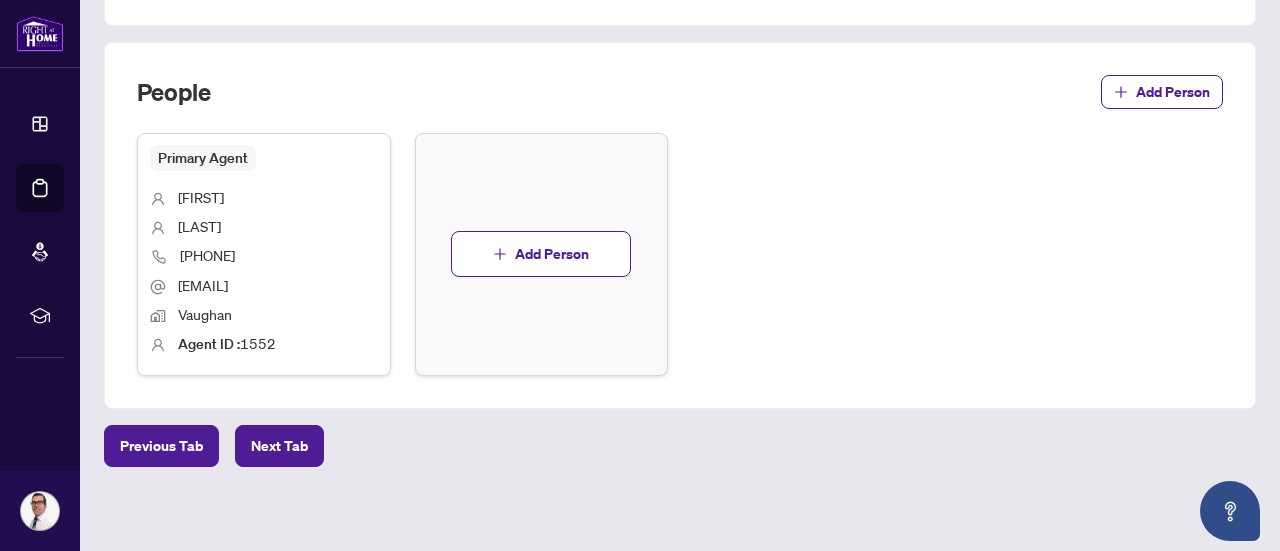 scroll, scrollTop: 722, scrollLeft: 0, axis: vertical 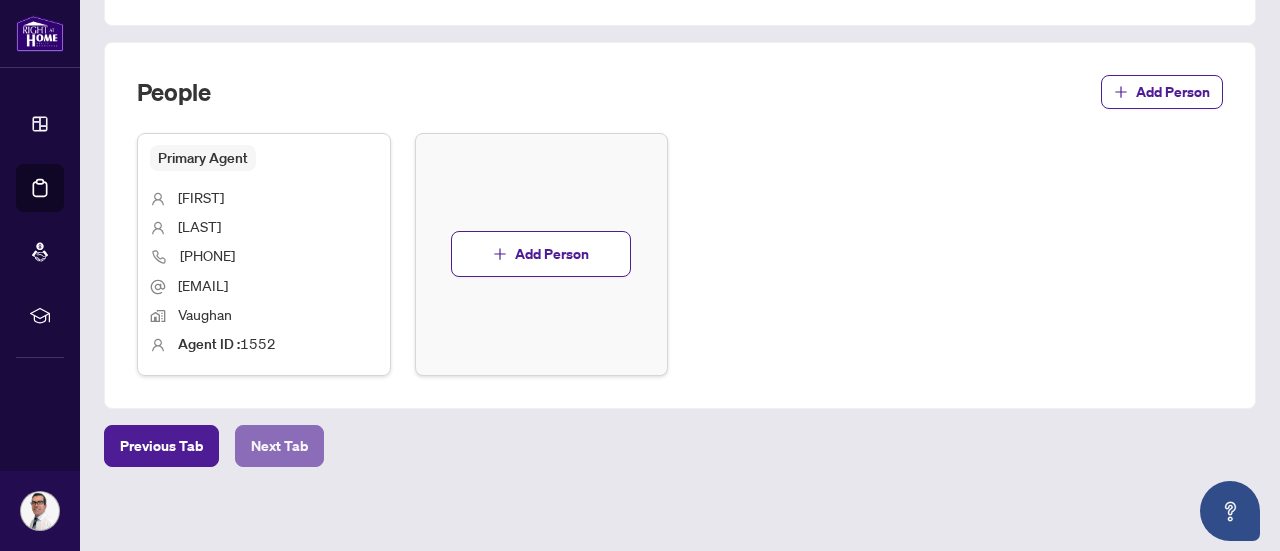 click on "Next Tab" at bounding box center (279, 446) 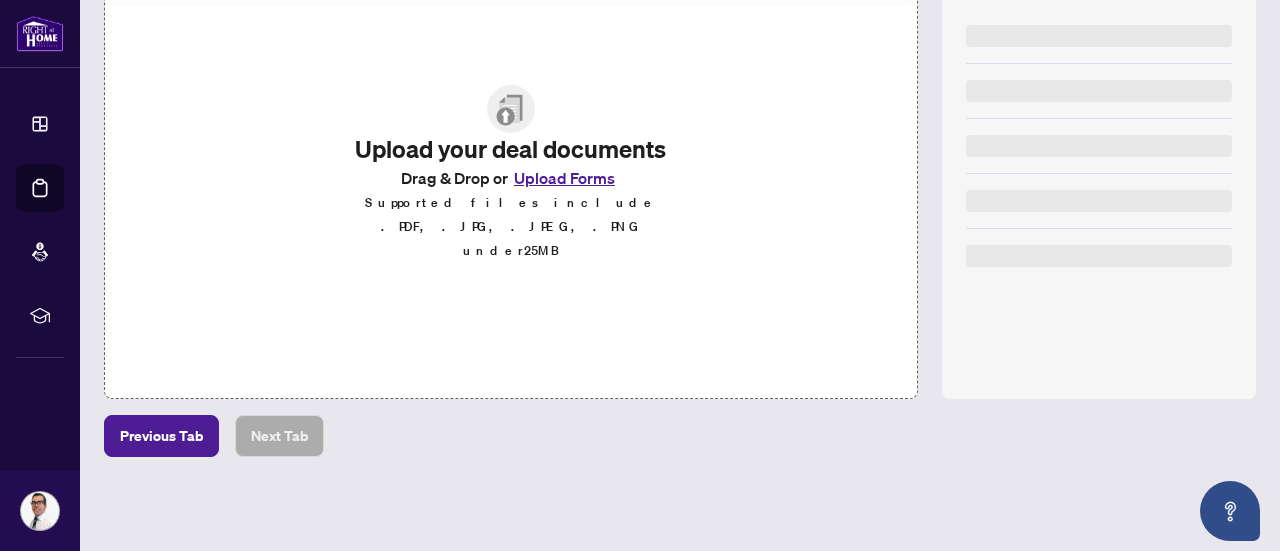 scroll, scrollTop: 321, scrollLeft: 0, axis: vertical 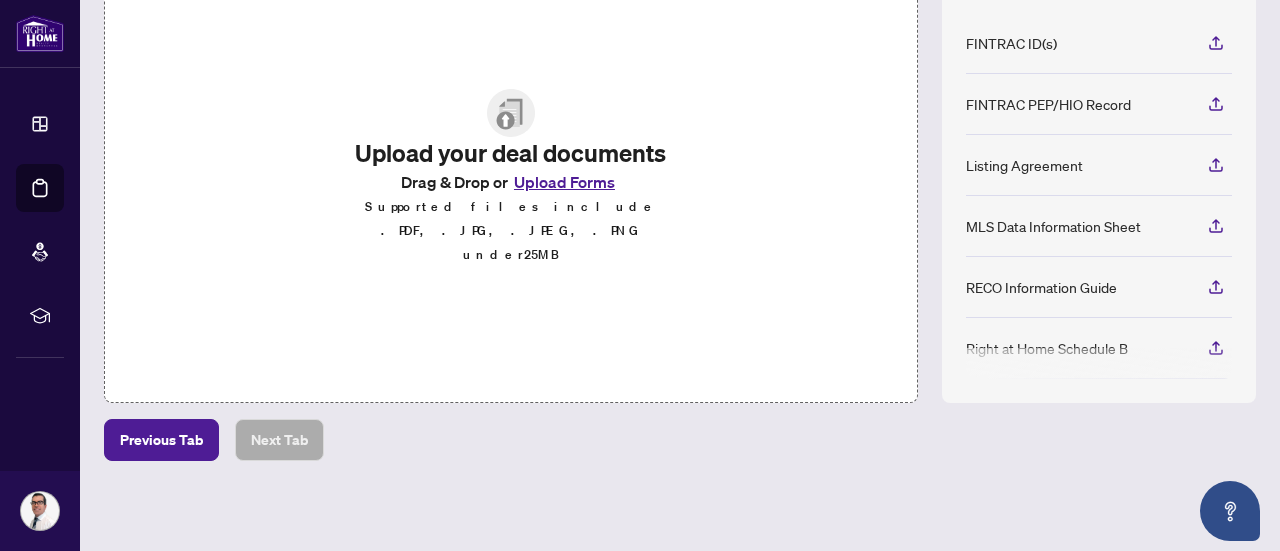 click on "Upload Forms" at bounding box center (564, 182) 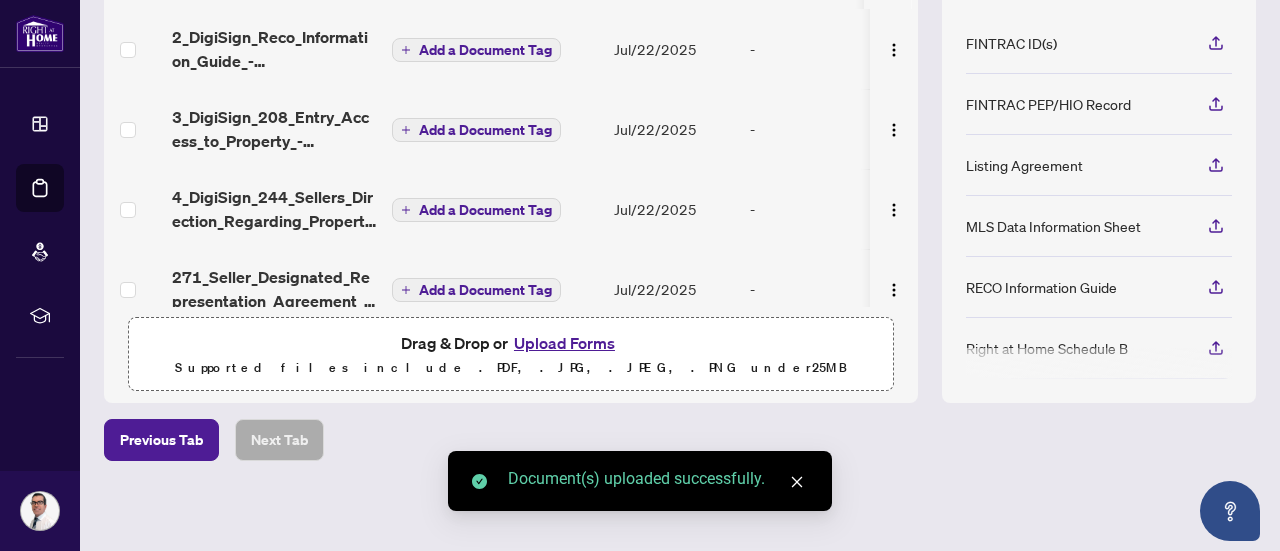 click on "Upload Forms" at bounding box center [564, 343] 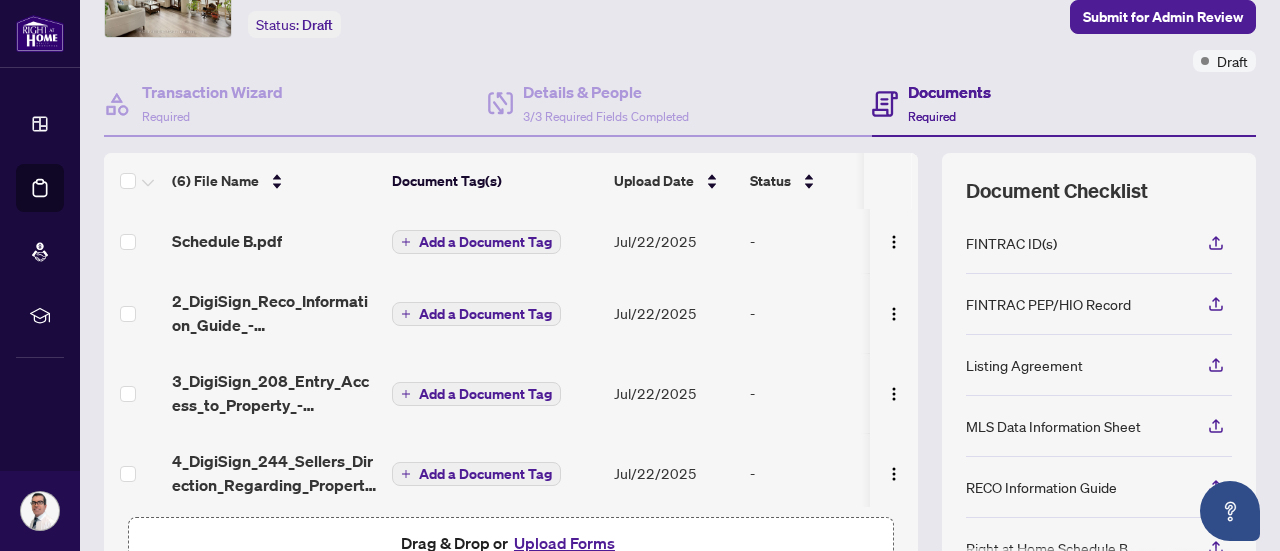 scroll, scrollTop: 221, scrollLeft: 0, axis: vertical 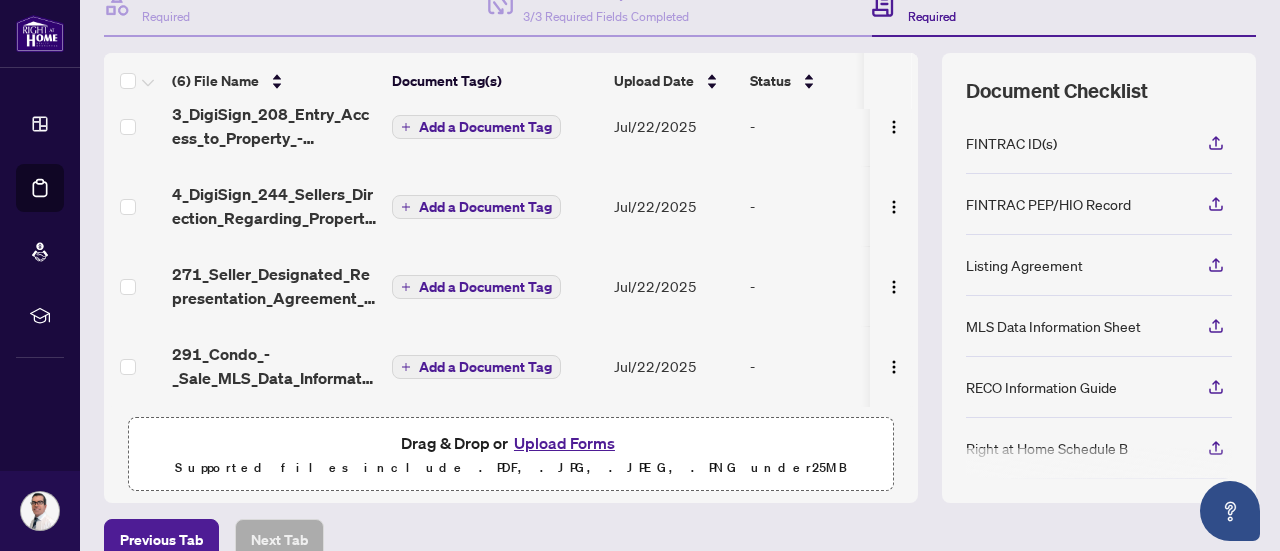 click on "Upload Forms" at bounding box center [564, 443] 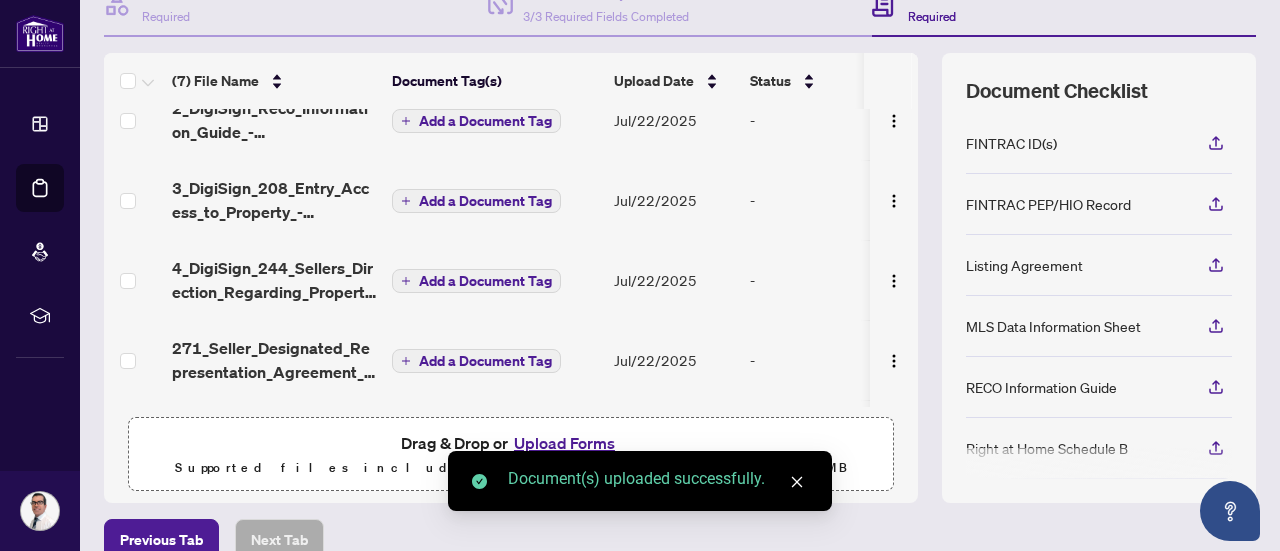 scroll, scrollTop: 0, scrollLeft: 0, axis: both 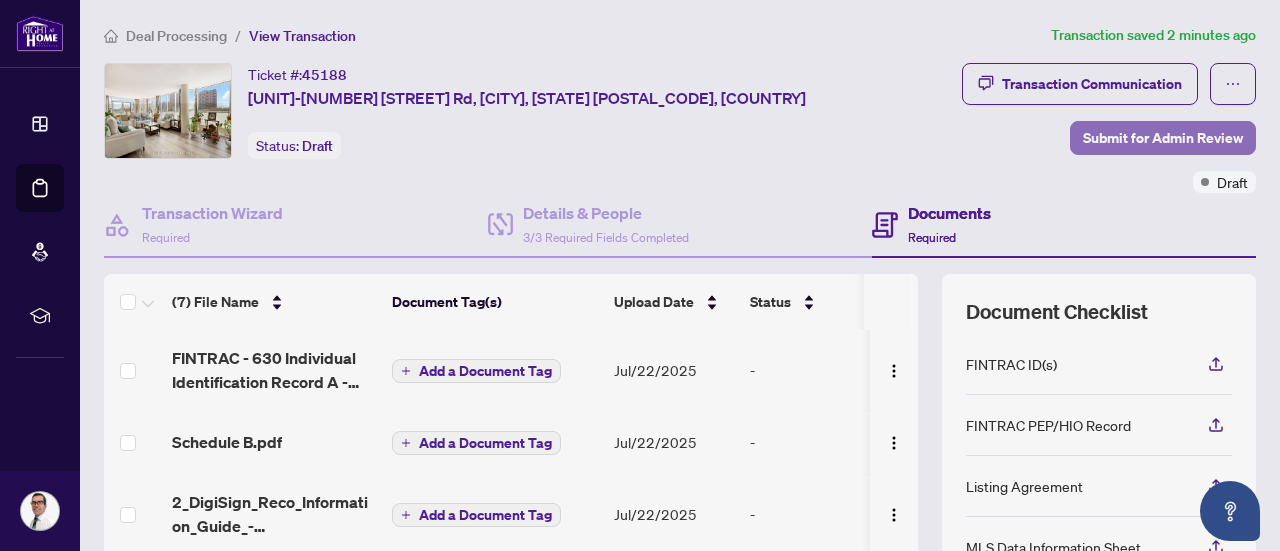 click on "Submit for Admin Review" at bounding box center (1163, 138) 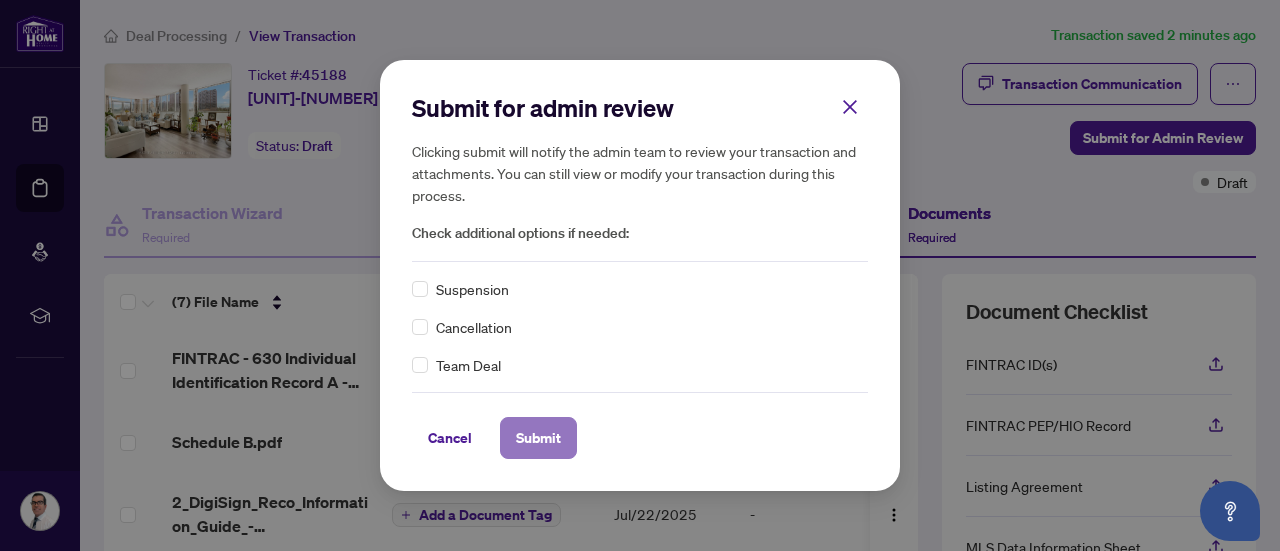 click on "Submit" at bounding box center (538, 438) 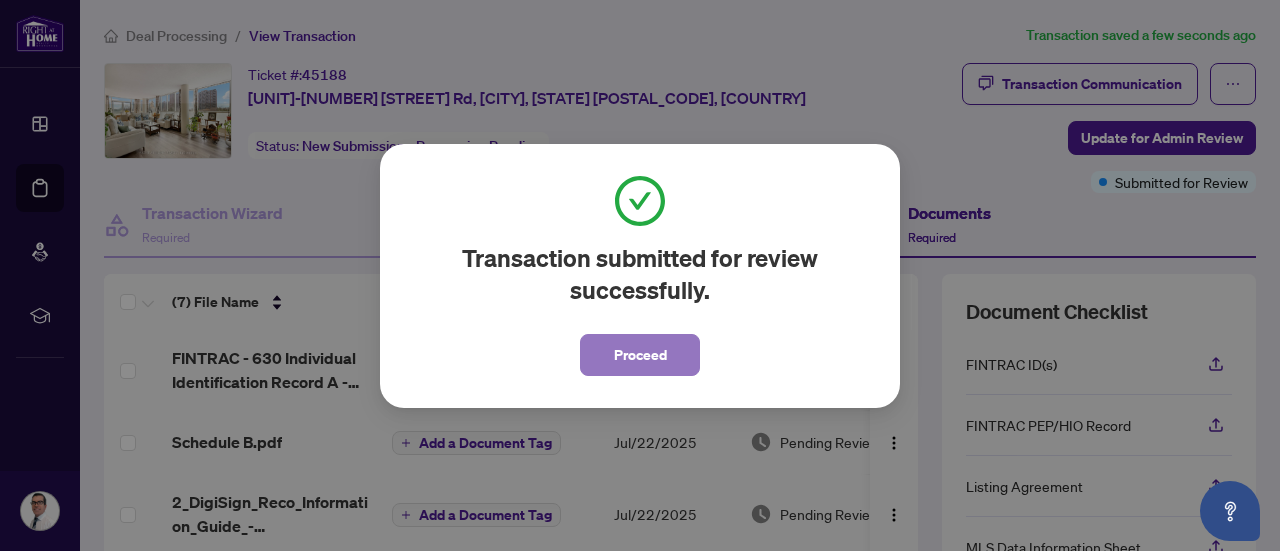 click on "Proceed" at bounding box center (640, 355) 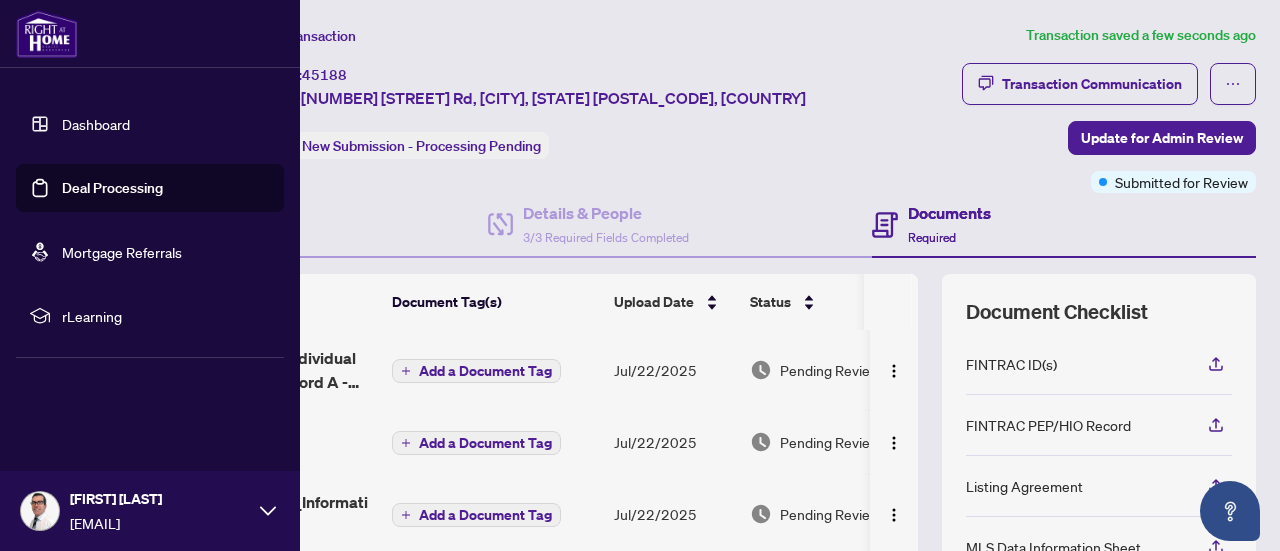 click on "Deal Processing" at bounding box center (112, 188) 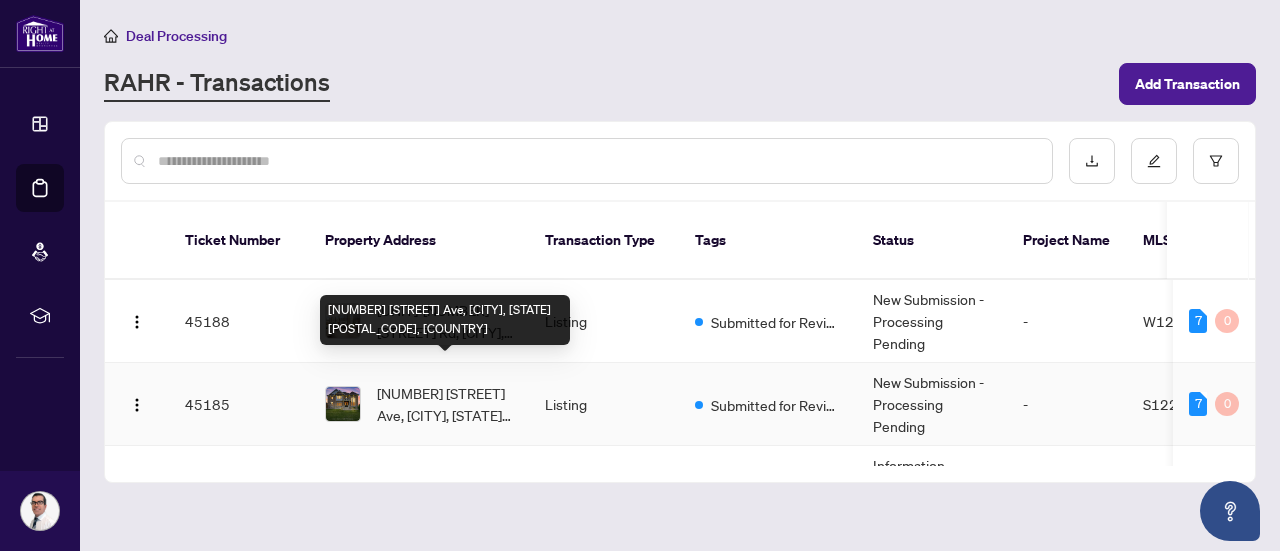 click on "[NUMBER] [STREET], [CITY], [PROVINCE] [POSTAL_CODE], [COUNTRY]" at bounding box center (445, 404) 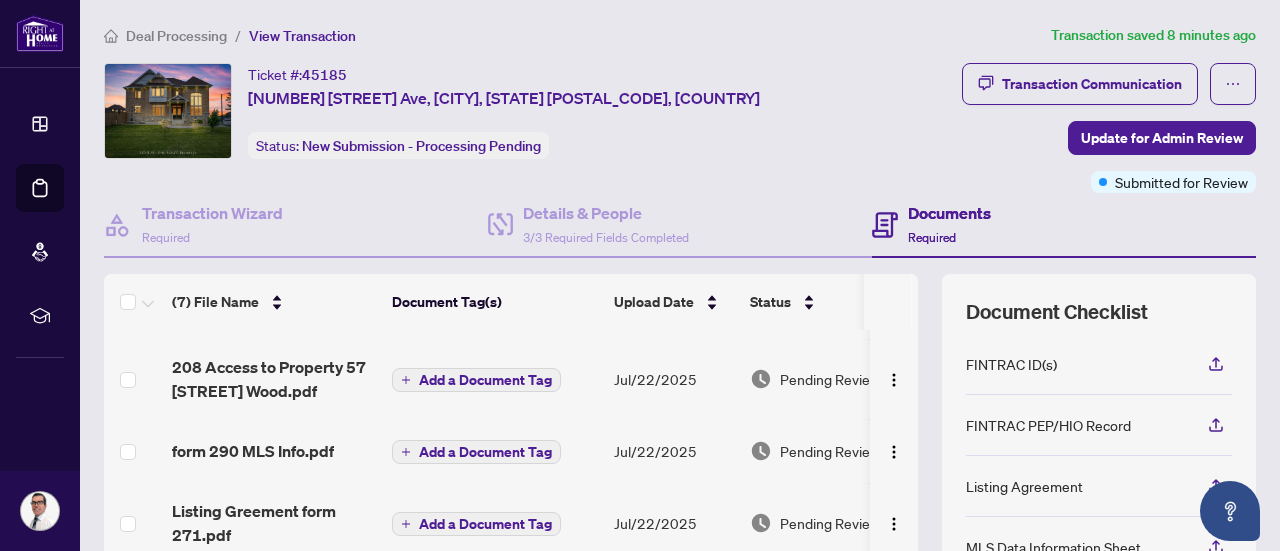 scroll, scrollTop: 221, scrollLeft: 0, axis: vertical 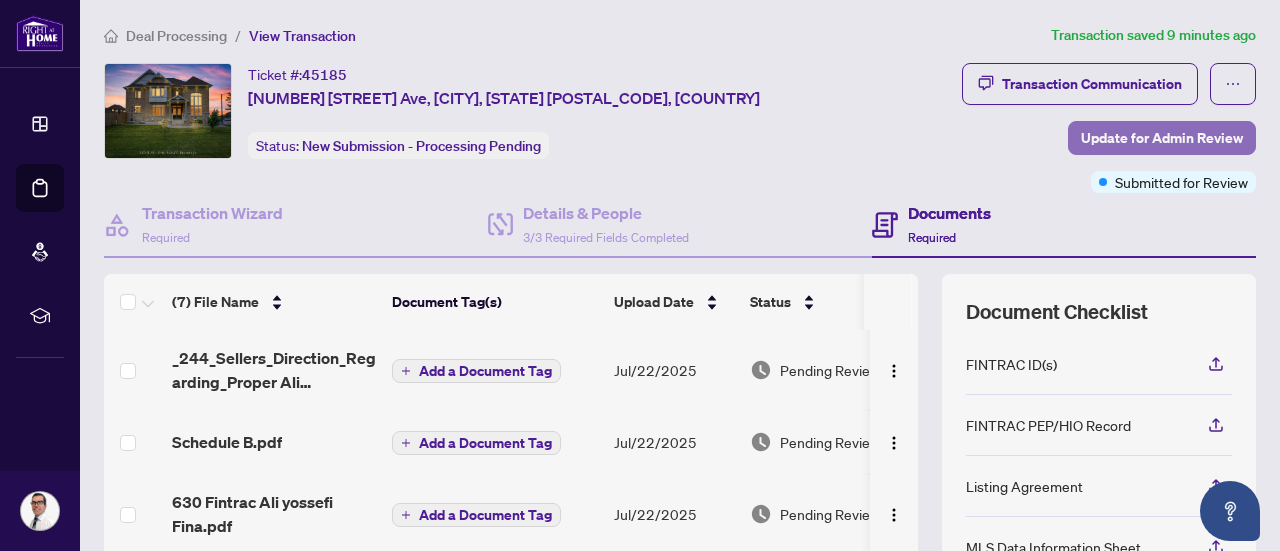 click on "Update for Admin Review" at bounding box center [1162, 138] 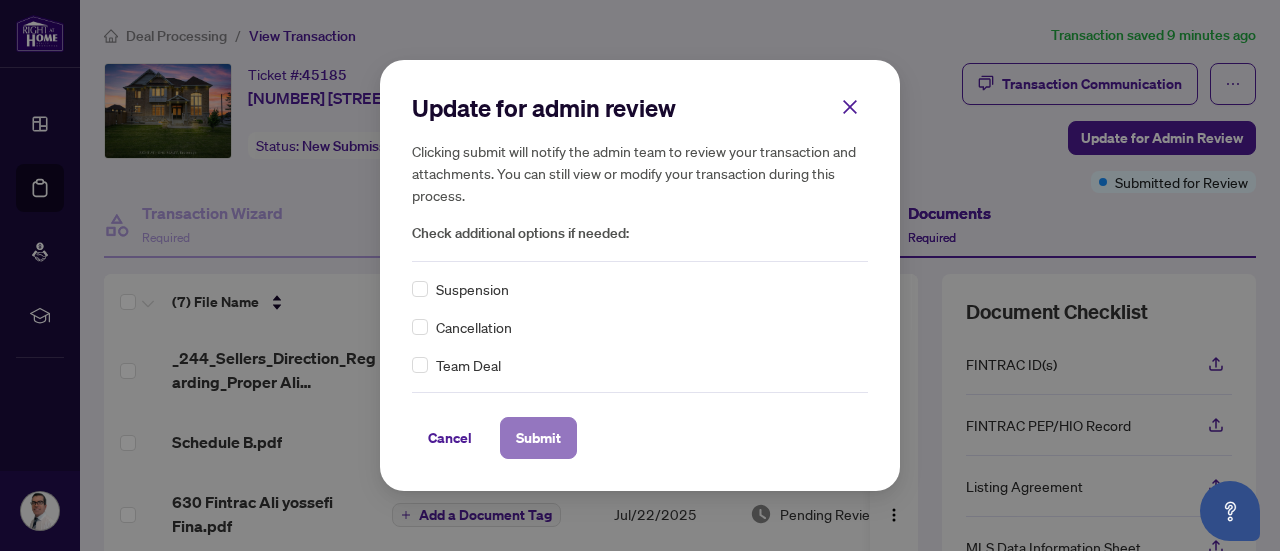 click on "Submit" at bounding box center (538, 438) 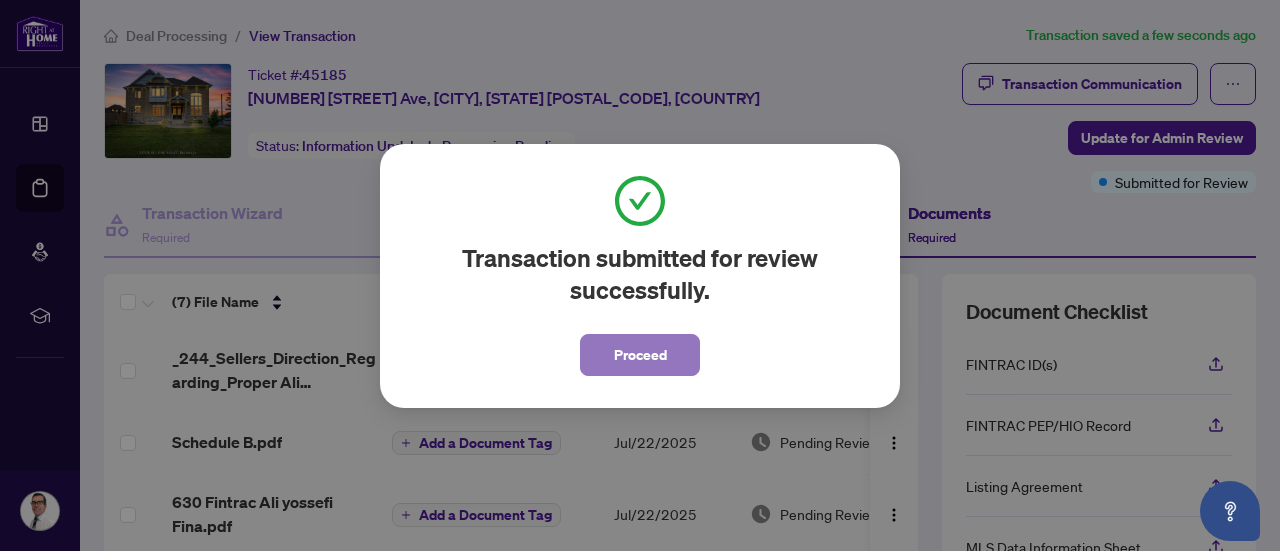 click on "Proceed" at bounding box center [640, 355] 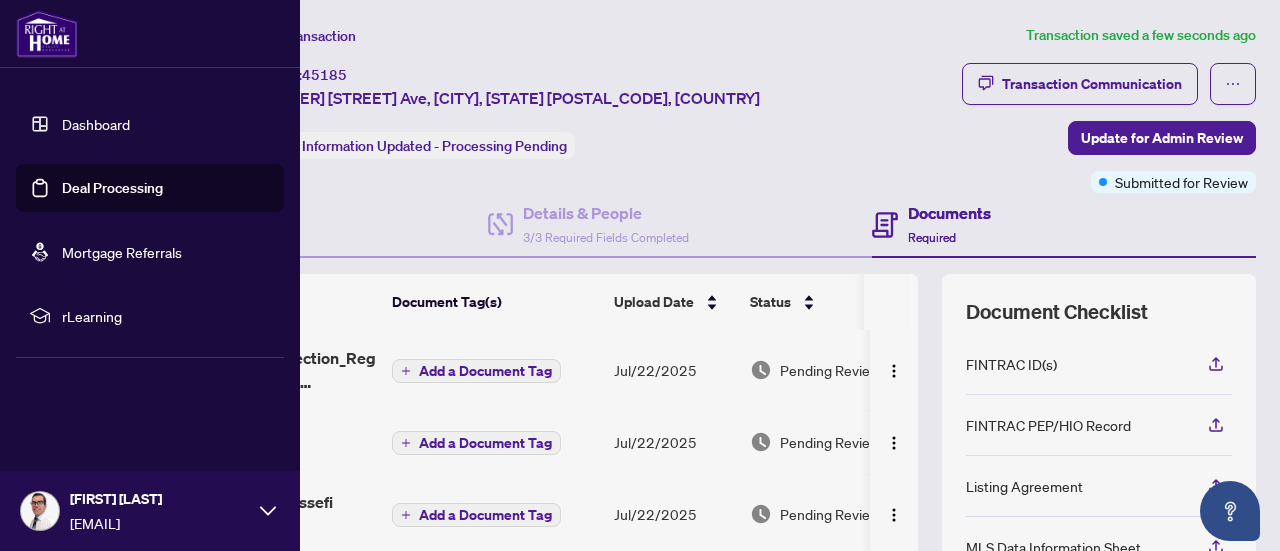 drag, startPoint x: 74, startPoint y: 191, endPoint x: 275, endPoint y: 213, distance: 202.2004 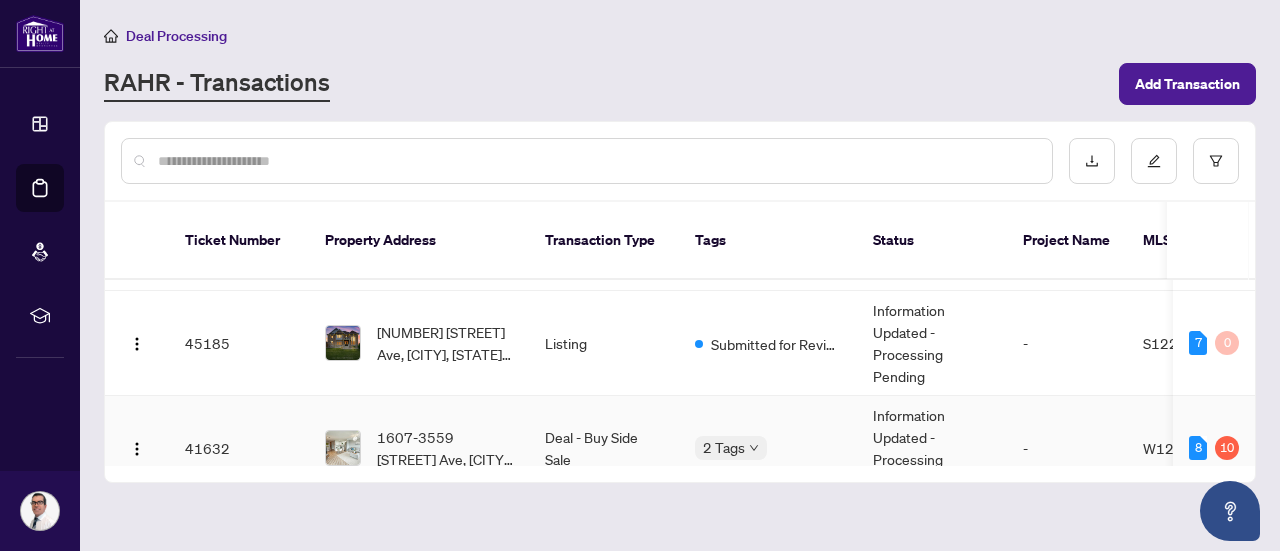 scroll, scrollTop: 200, scrollLeft: 0, axis: vertical 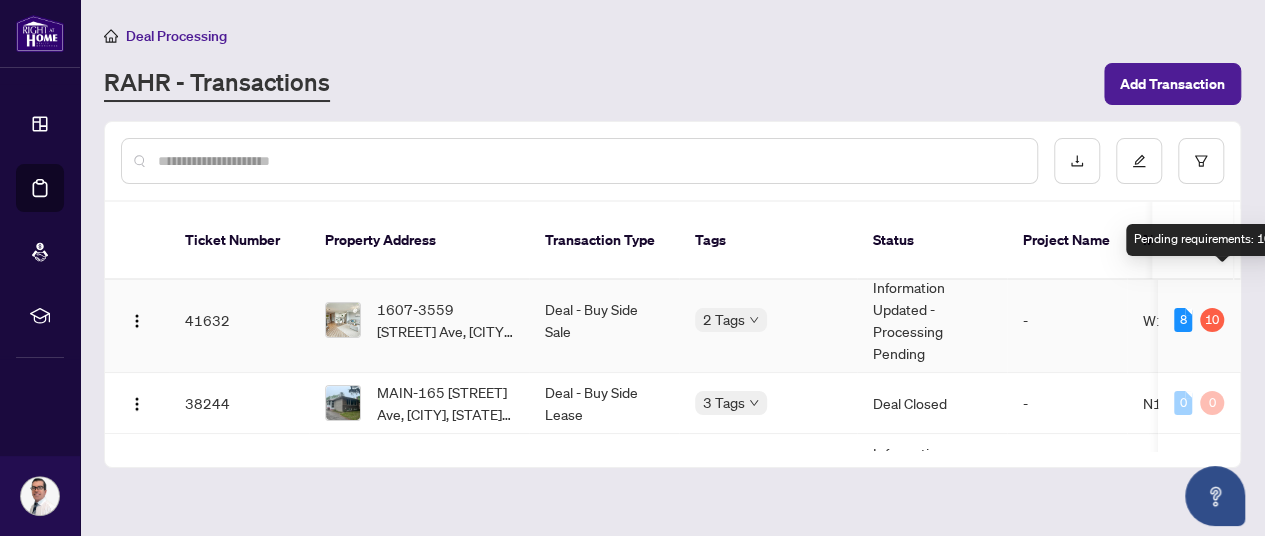 click on "10" at bounding box center (1212, 320) 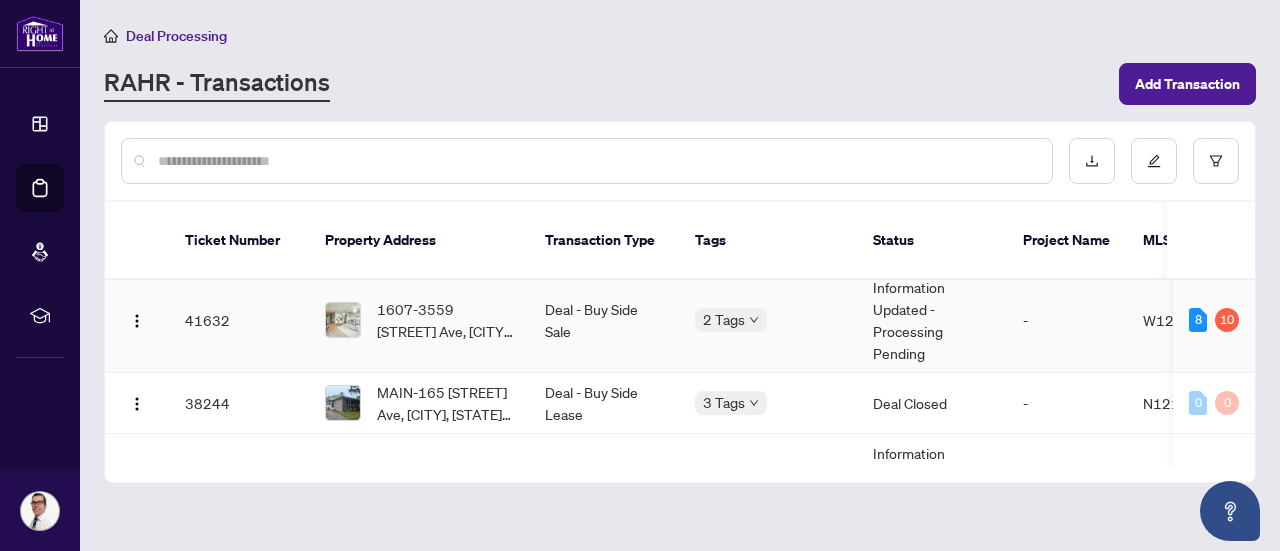 click on "Deal - Buy Side Sale" at bounding box center (604, 320) 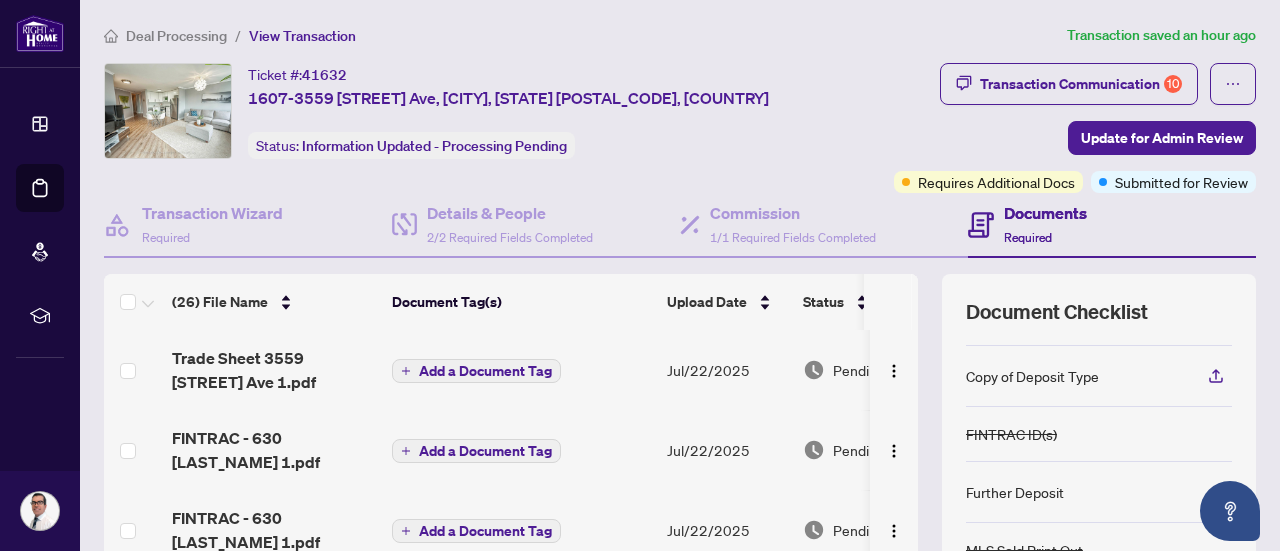 scroll, scrollTop: 286, scrollLeft: 0, axis: vertical 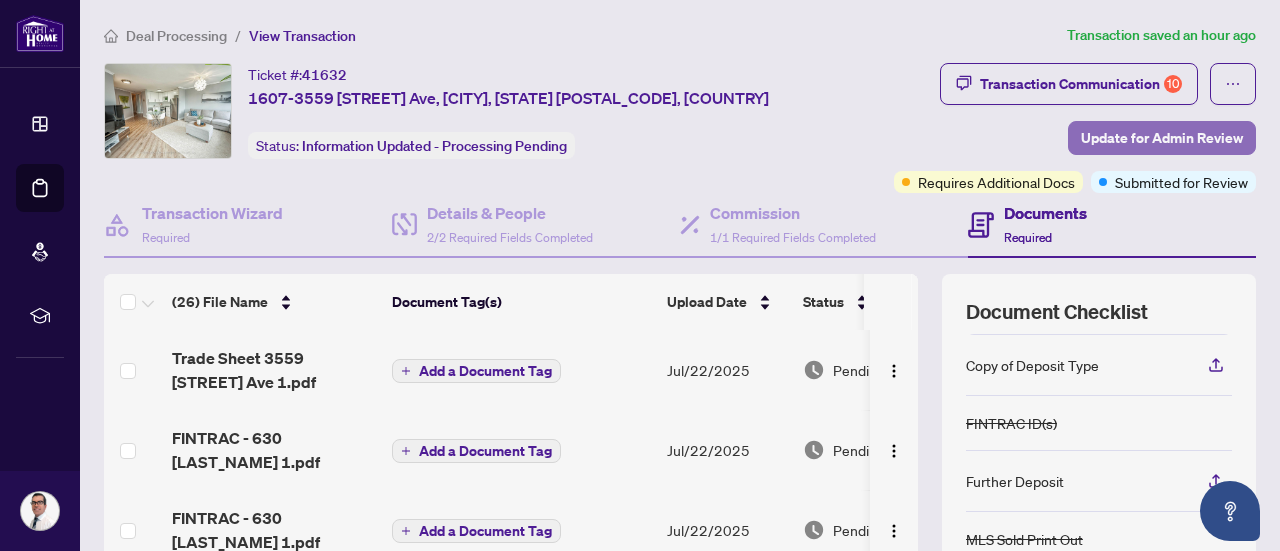 click on "Update for Admin Review" at bounding box center [1162, 138] 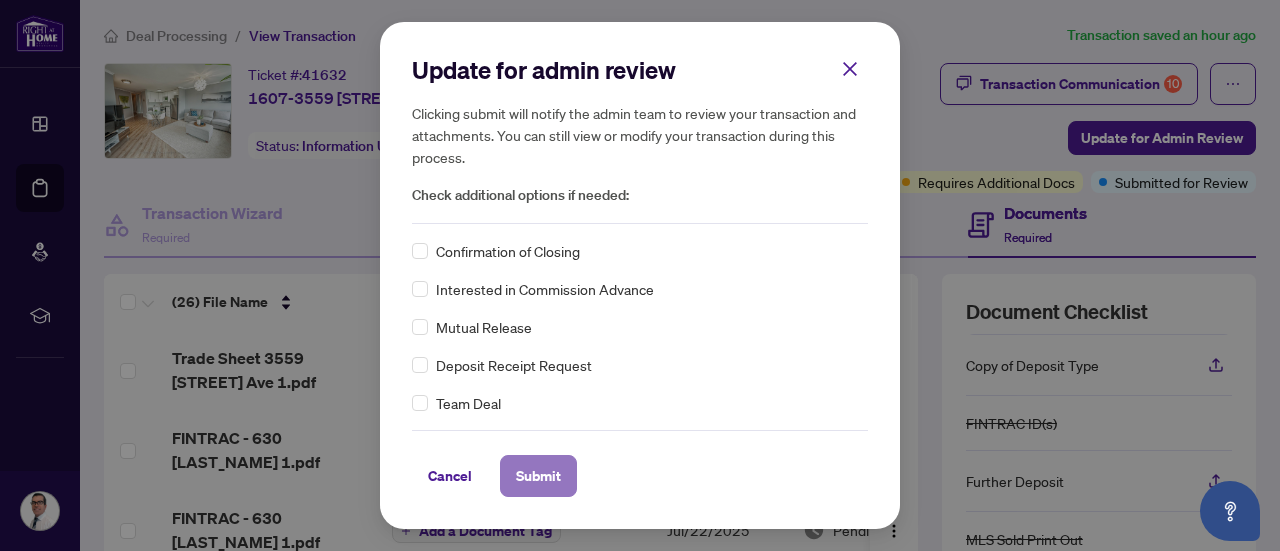 click on "Submit" at bounding box center (538, 476) 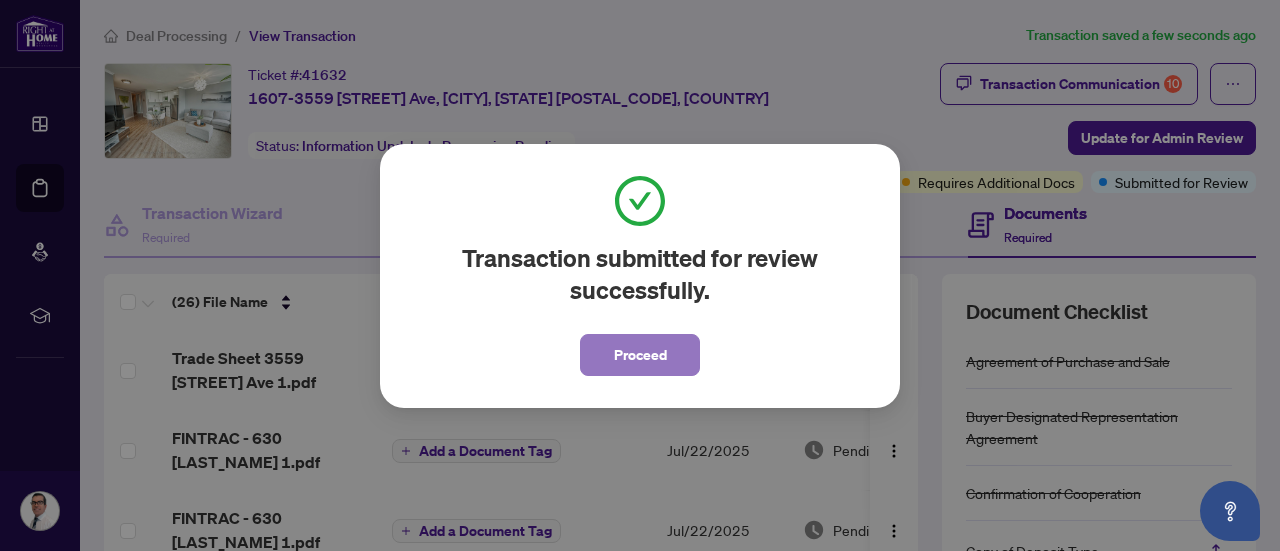 click on "Proceed" at bounding box center (640, 355) 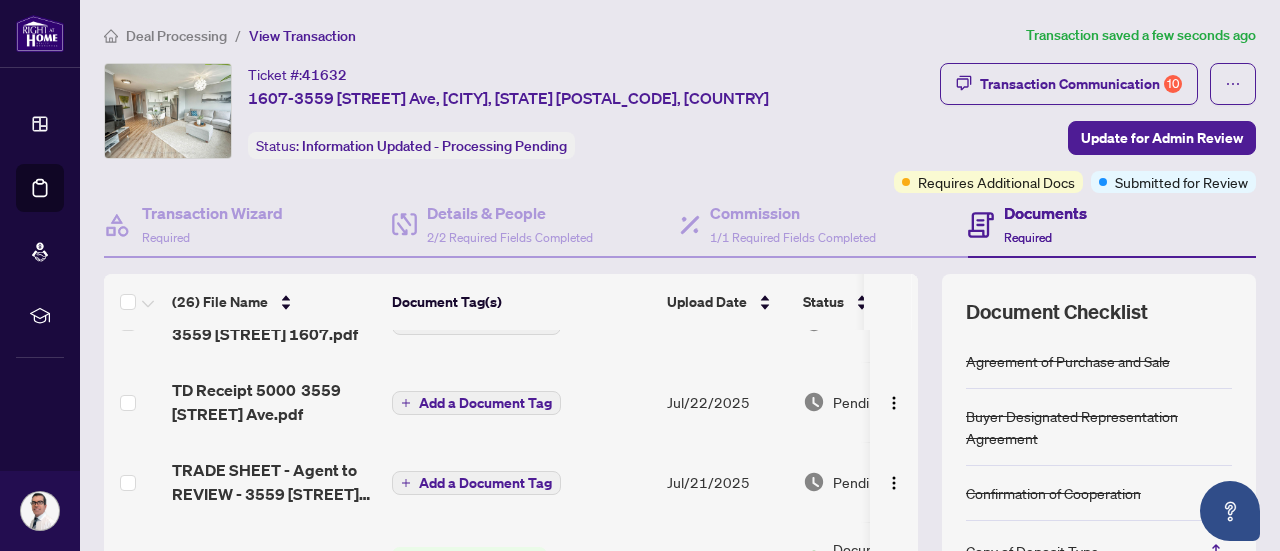 scroll, scrollTop: 0, scrollLeft: 0, axis: both 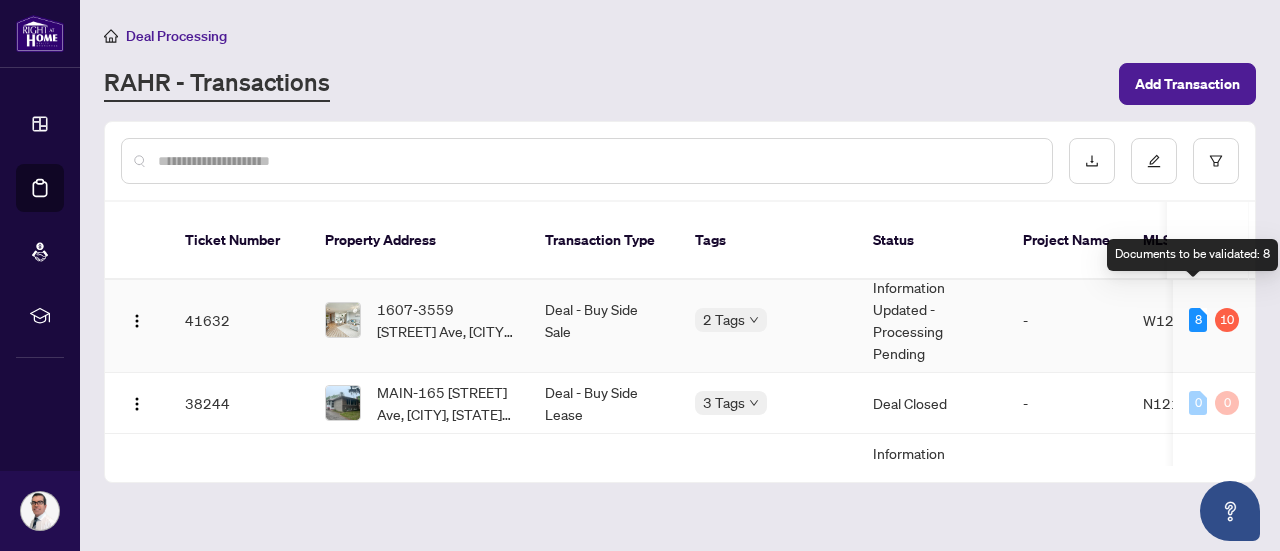 click on "8" at bounding box center [1198, 320] 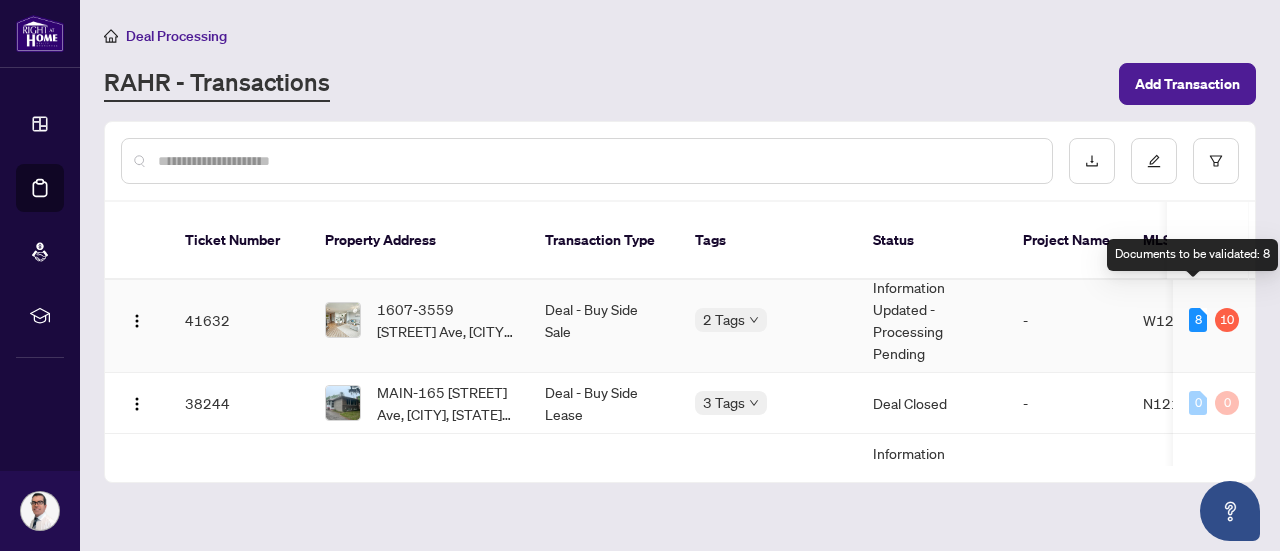 click on "8" at bounding box center [1198, 320] 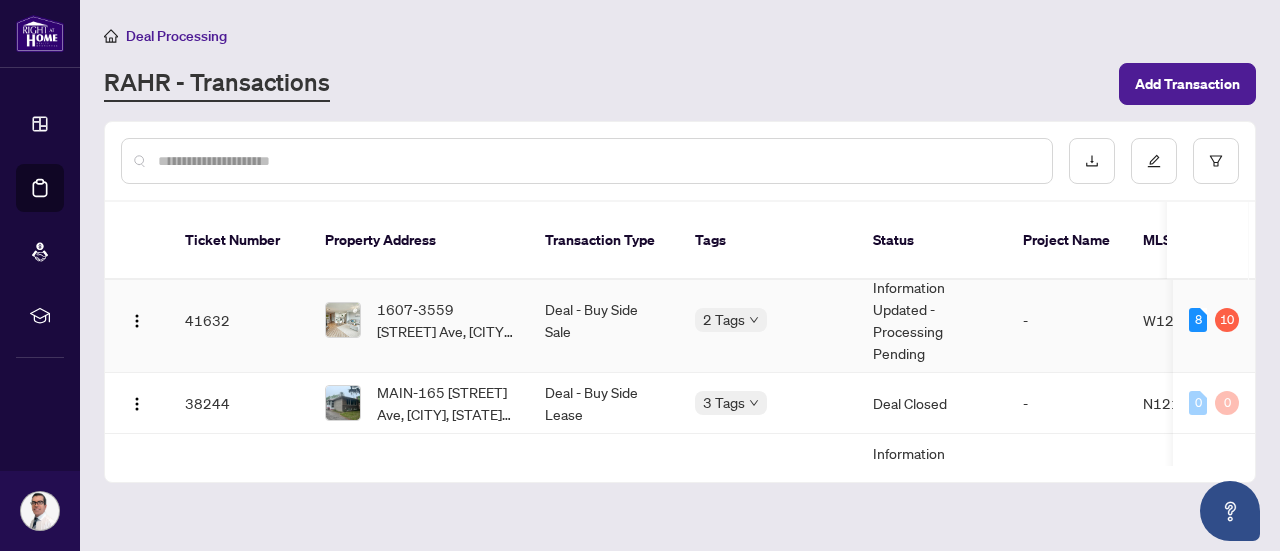 click on "8 10" at bounding box center [1214, 320] 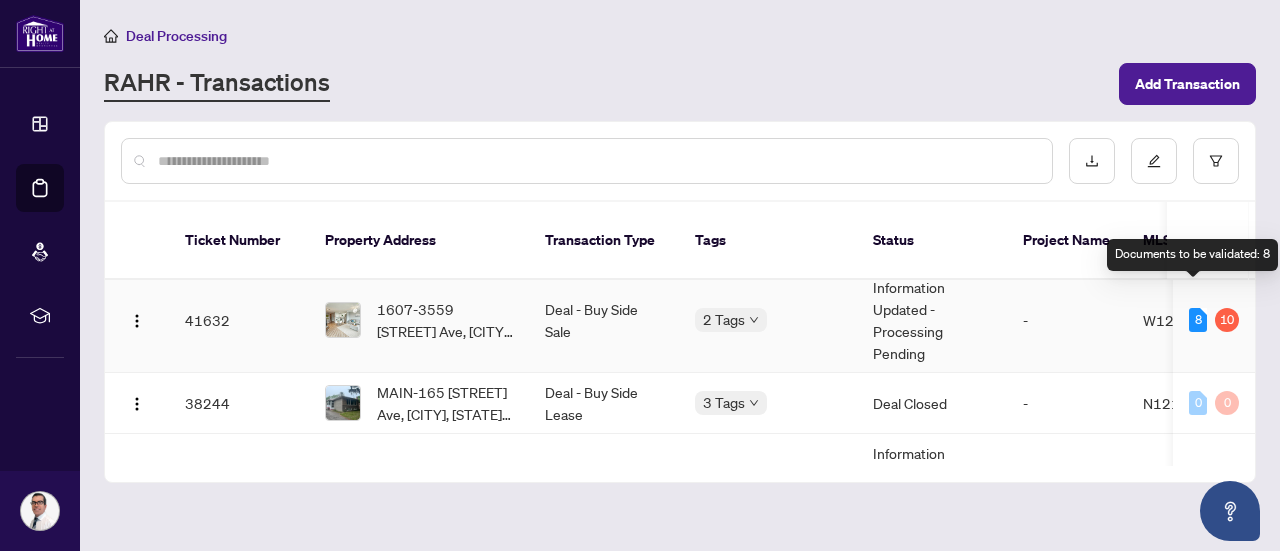 click on "8" at bounding box center [1198, 320] 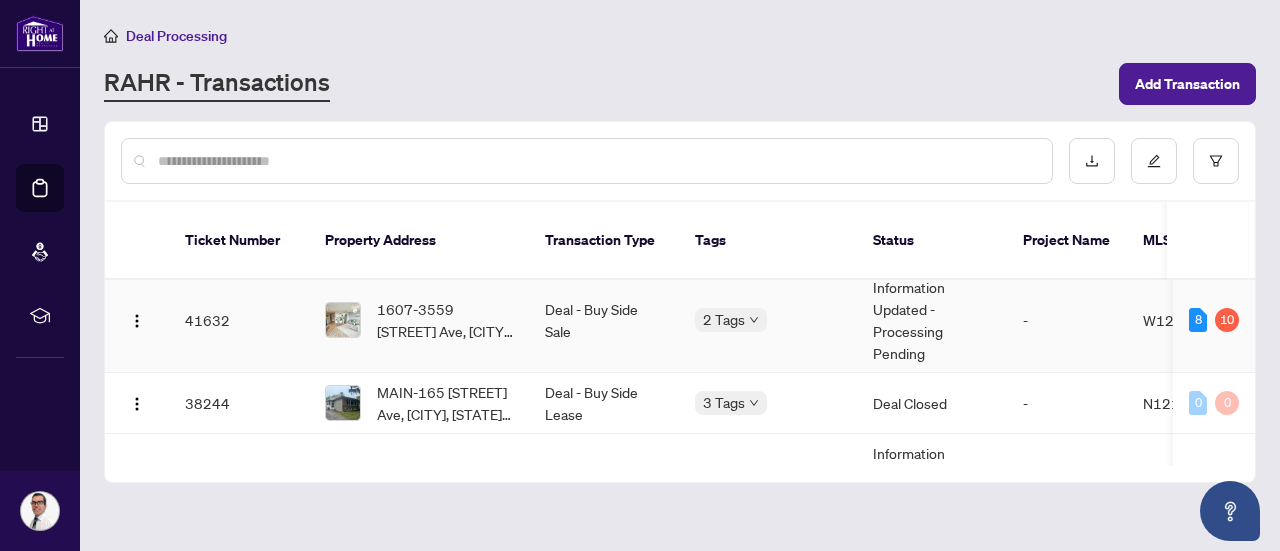 click on "Information Updated - Processing Pending" at bounding box center [932, 320] 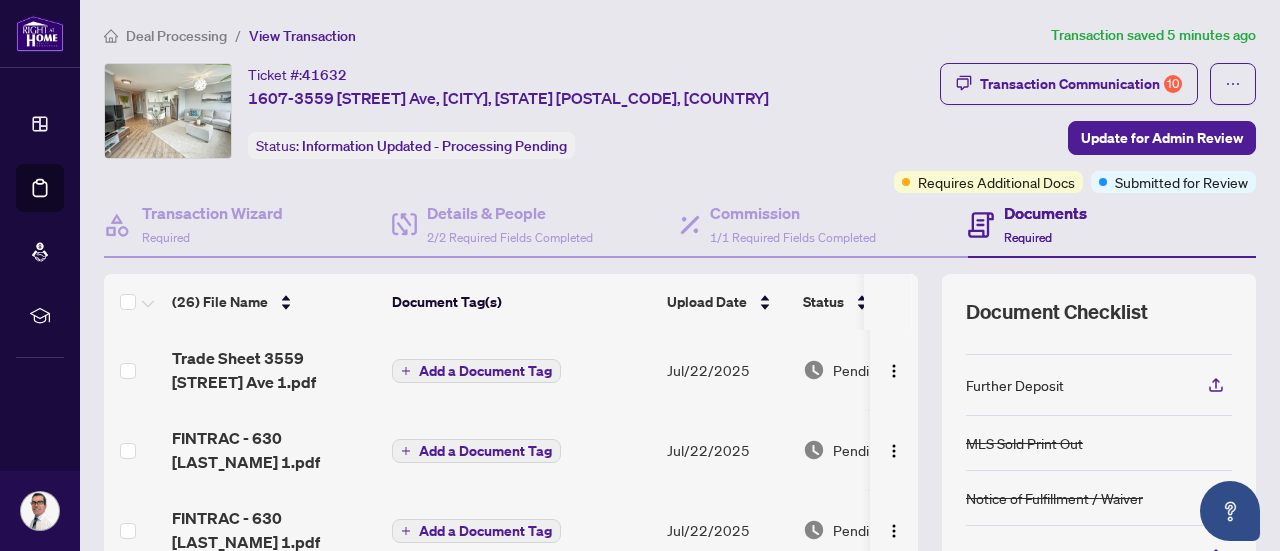 scroll, scrollTop: 286, scrollLeft: 0, axis: vertical 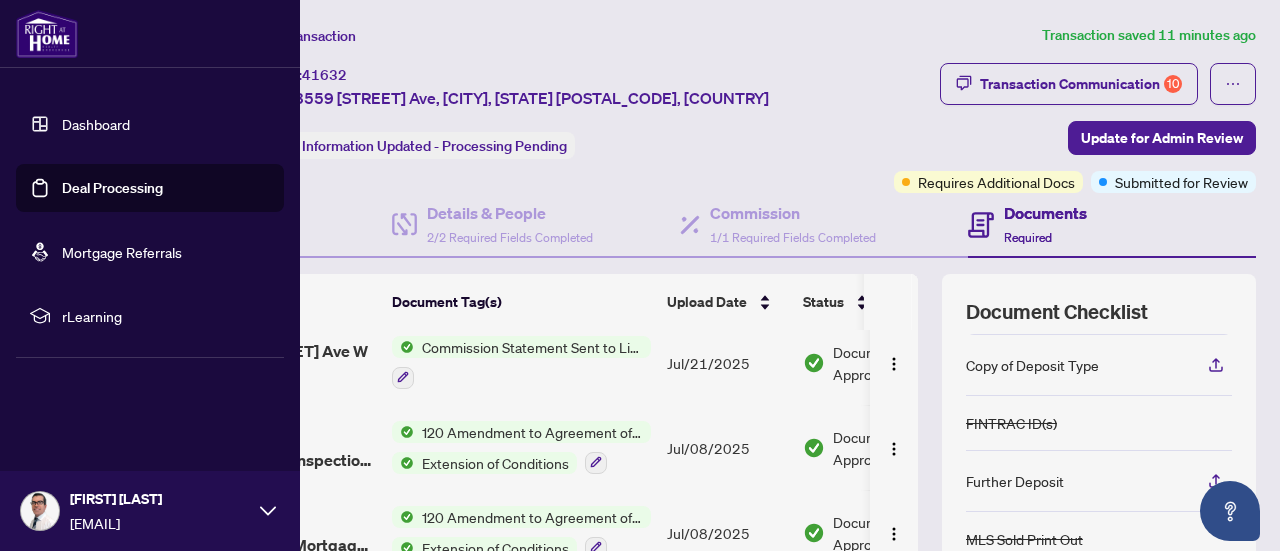 click on "Deal Processing" at bounding box center (112, 188) 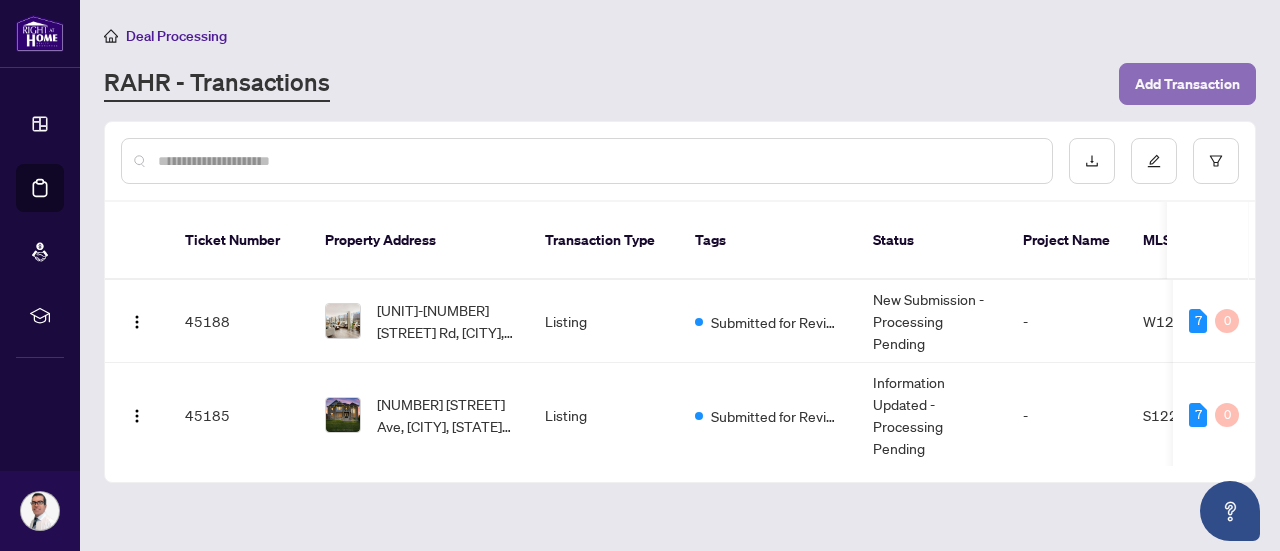 click on "Add Transaction" at bounding box center (1187, 84) 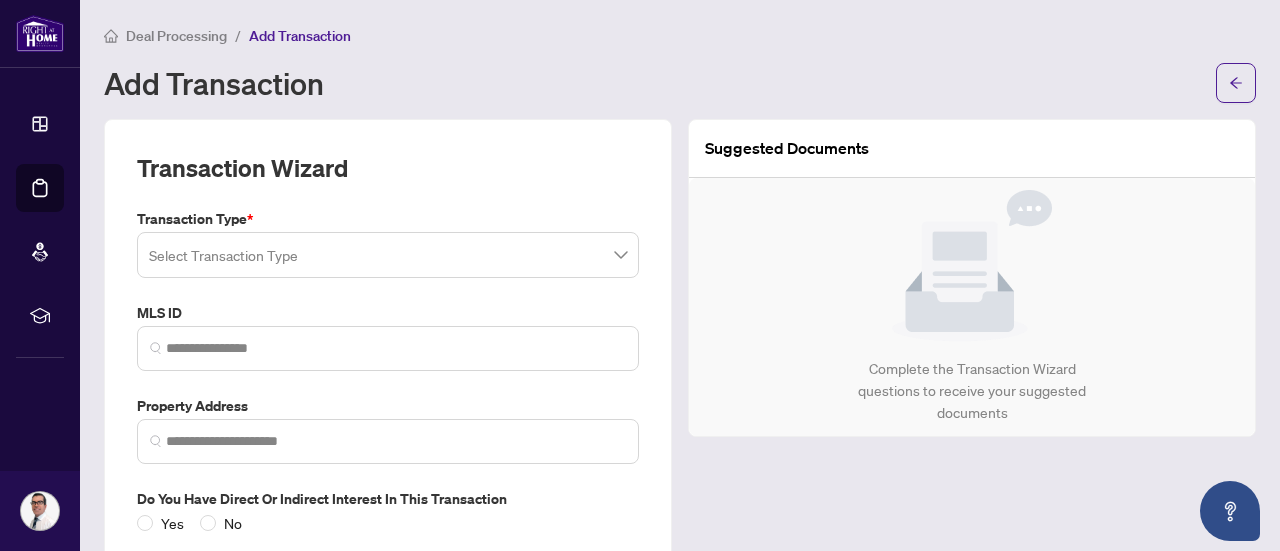 click at bounding box center (388, 255) 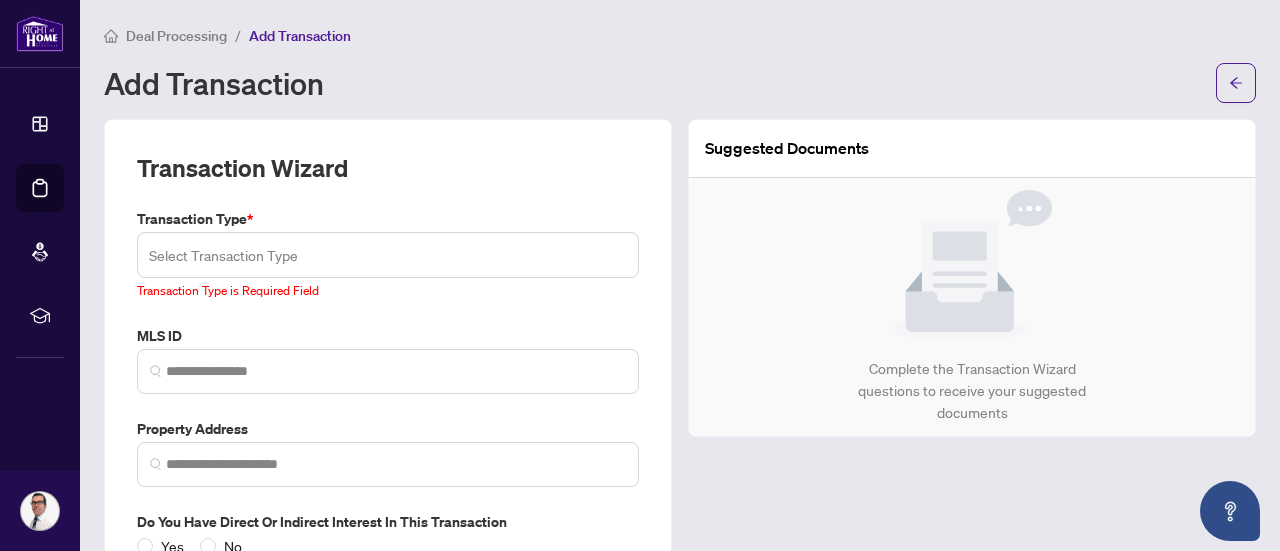 click at bounding box center [388, 255] 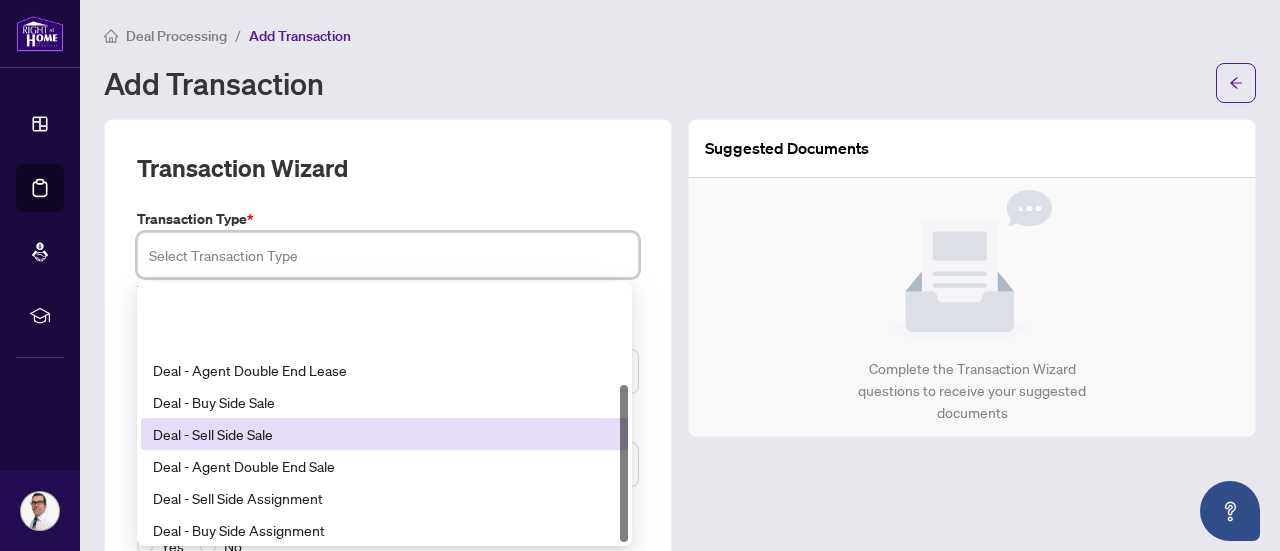 scroll, scrollTop: 160, scrollLeft: 0, axis: vertical 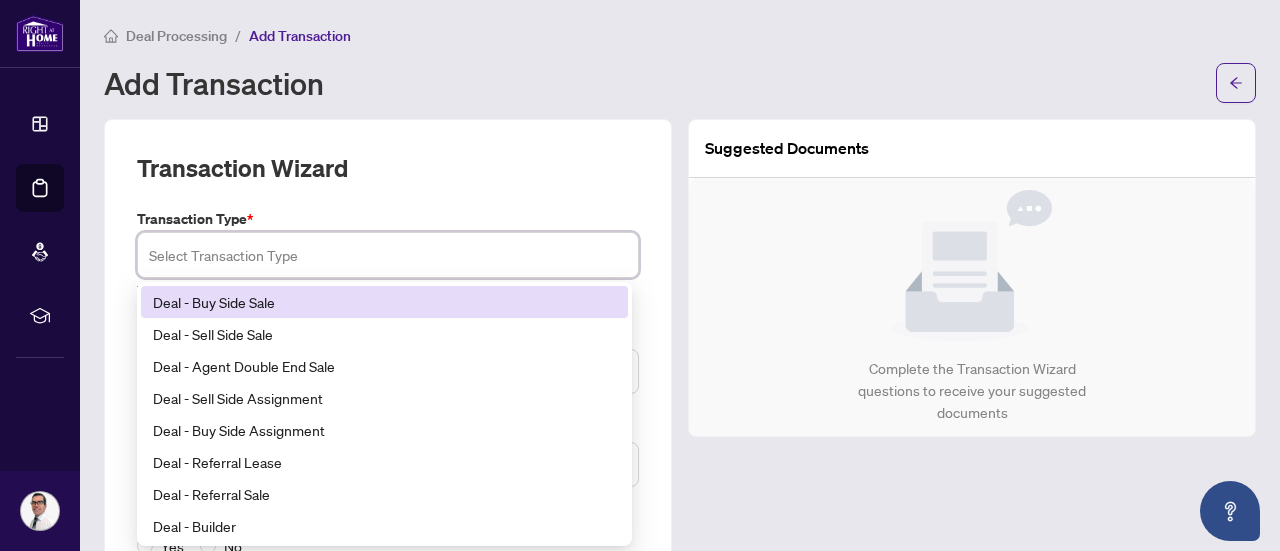 click on "Deal - Buy Side Sale" at bounding box center (384, 302) 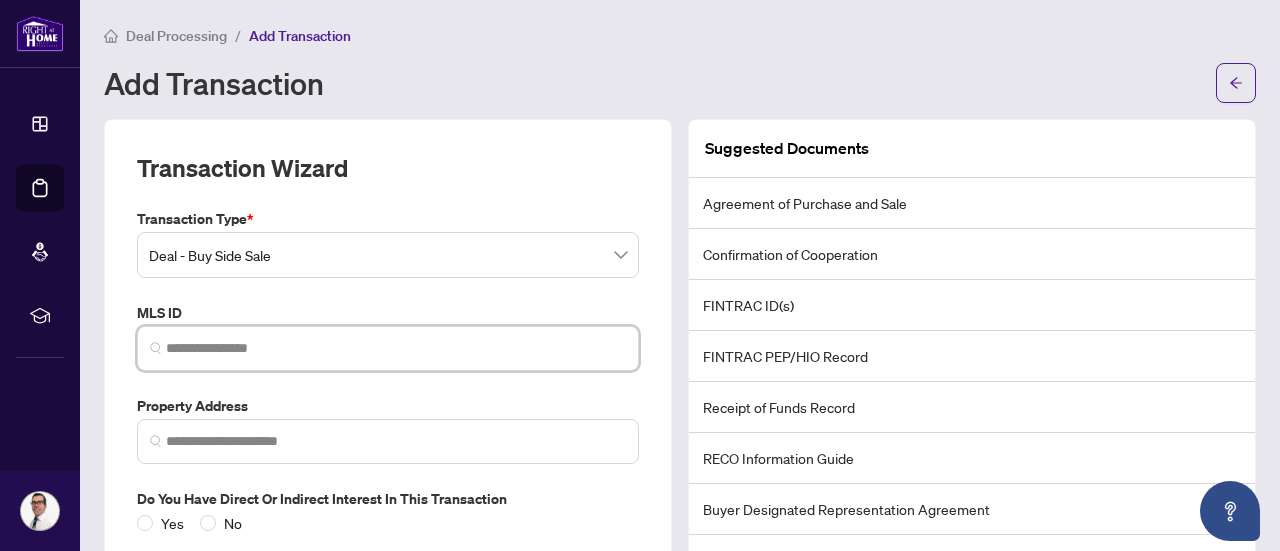 paste on "*********" 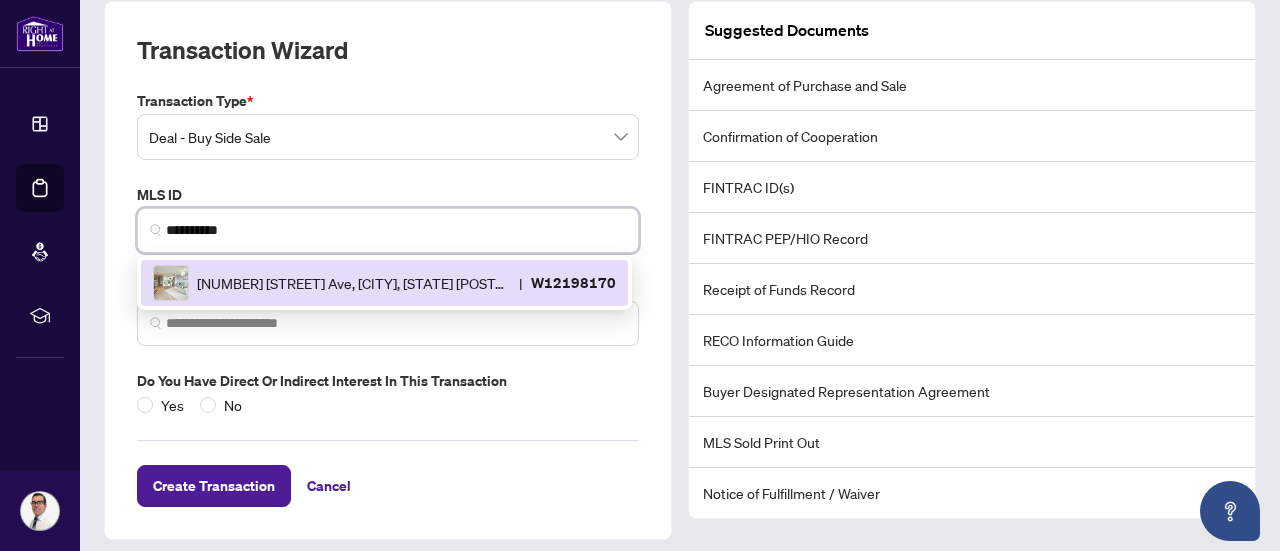 scroll, scrollTop: 126, scrollLeft: 0, axis: vertical 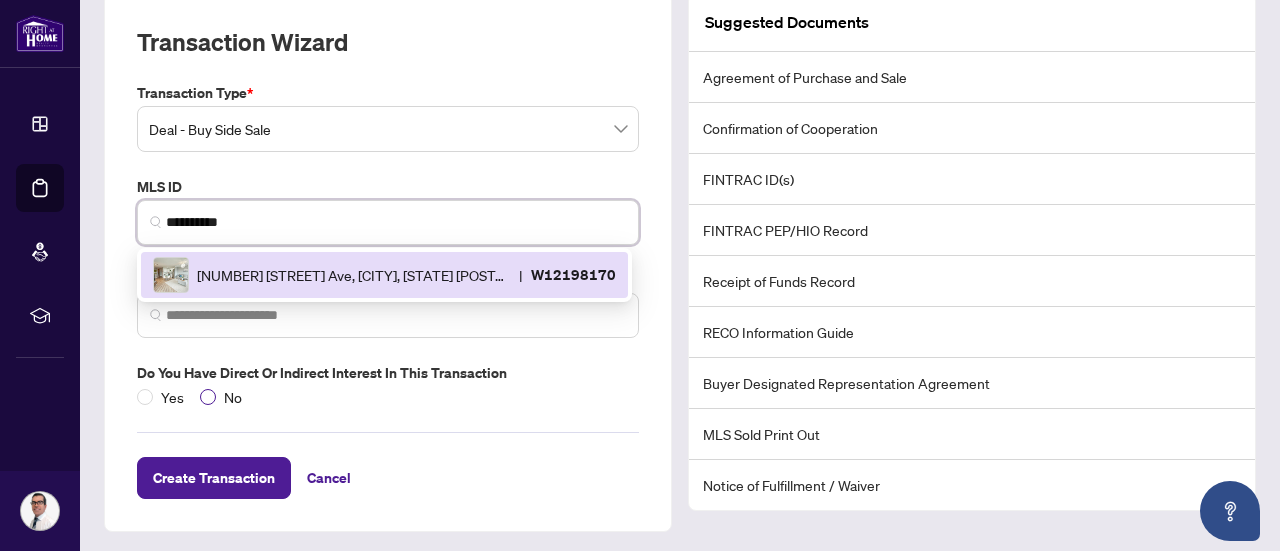 type on "*********" 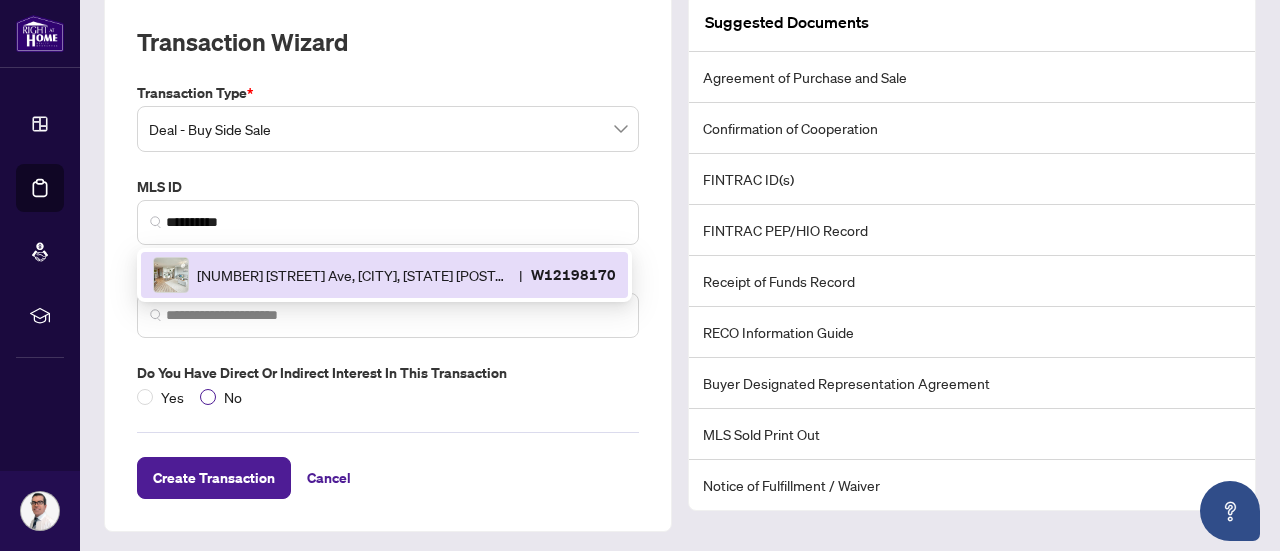 click on "No" at bounding box center (233, 397) 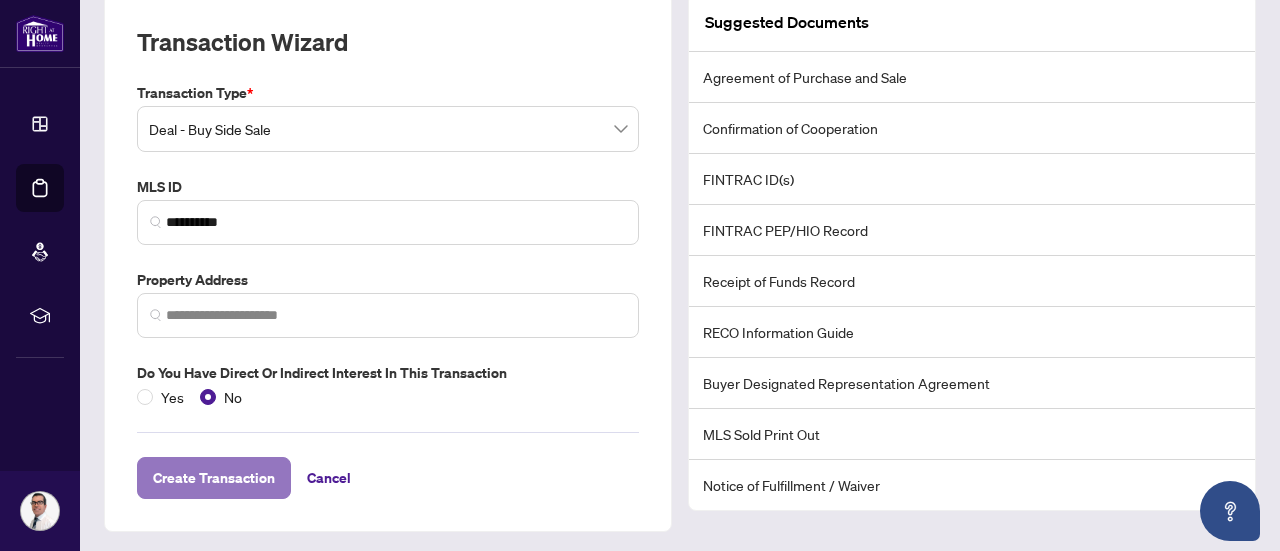 click on "Create Transaction" at bounding box center (214, 478) 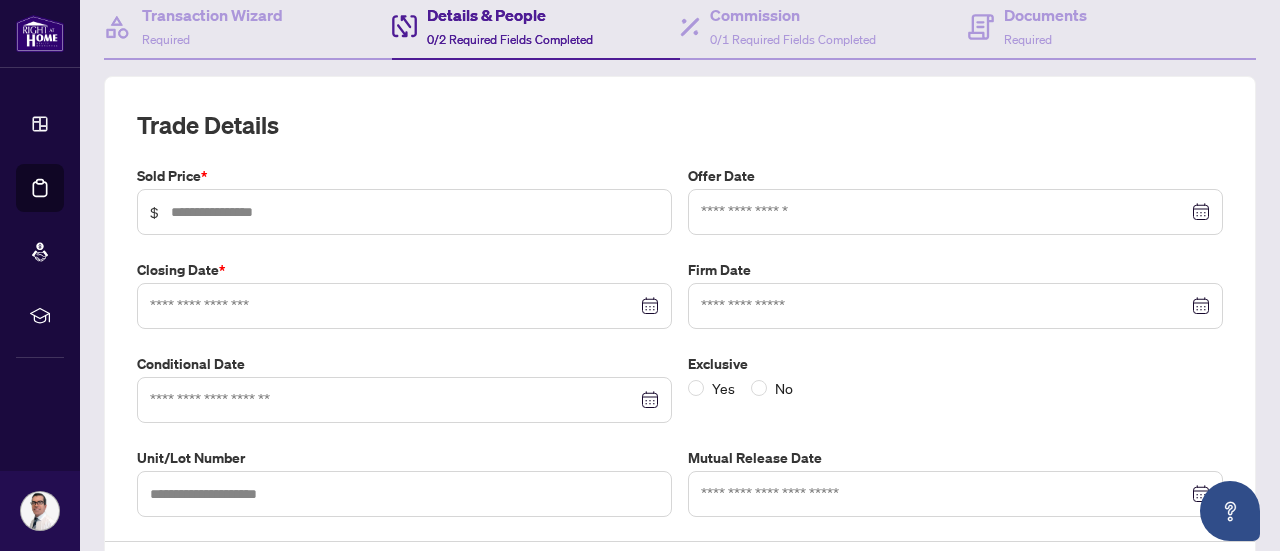 scroll, scrollTop: 226, scrollLeft: 0, axis: vertical 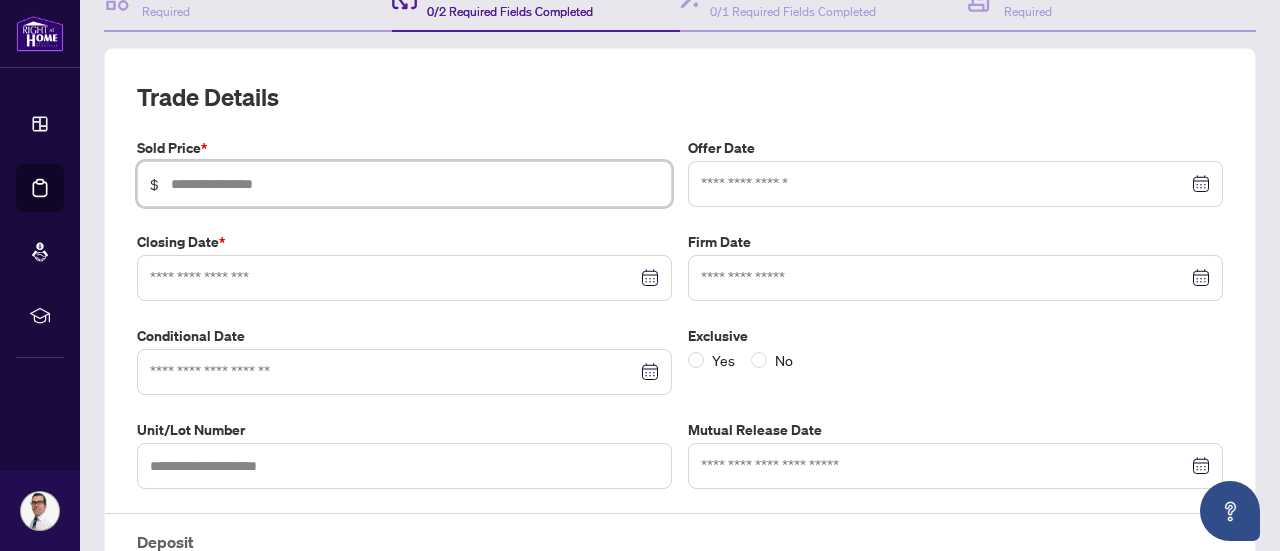 click at bounding box center [415, 184] 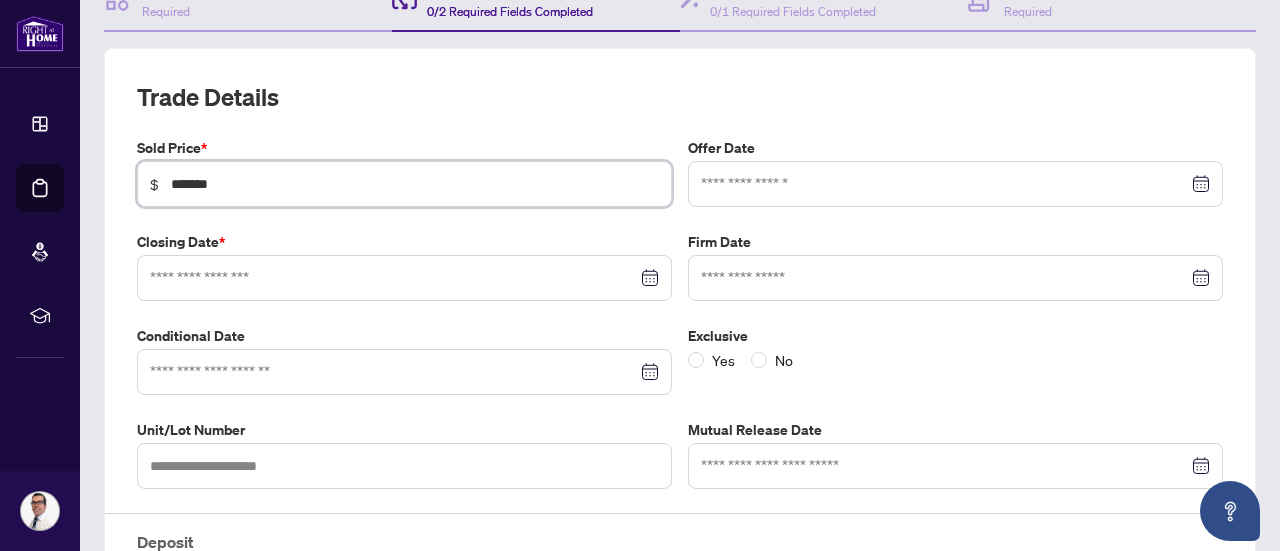 type on "*******" 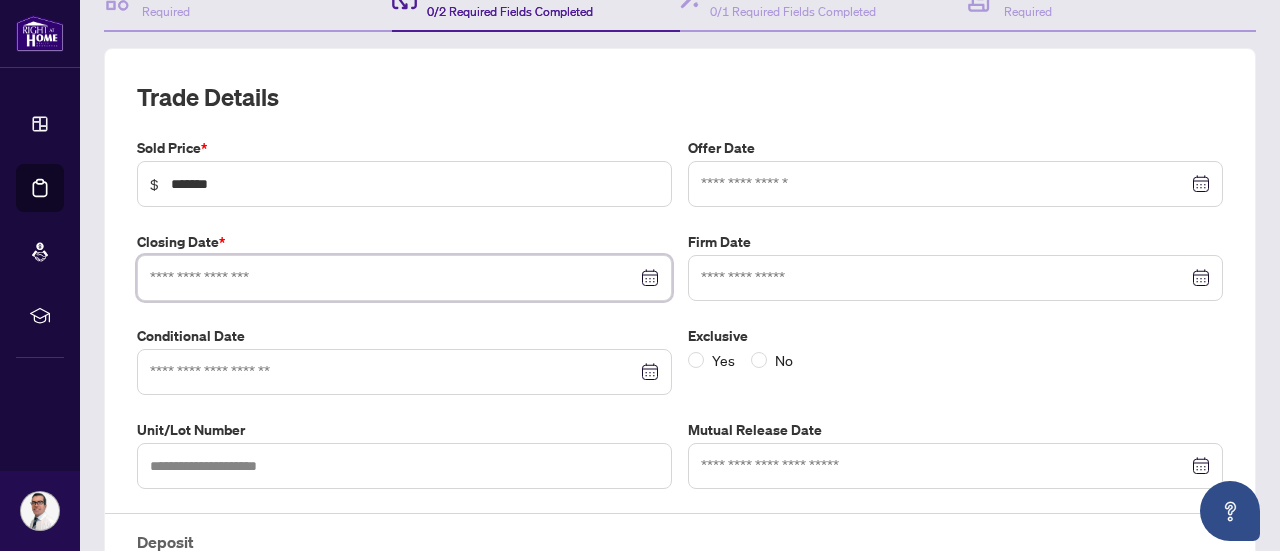 click at bounding box center (393, 278) 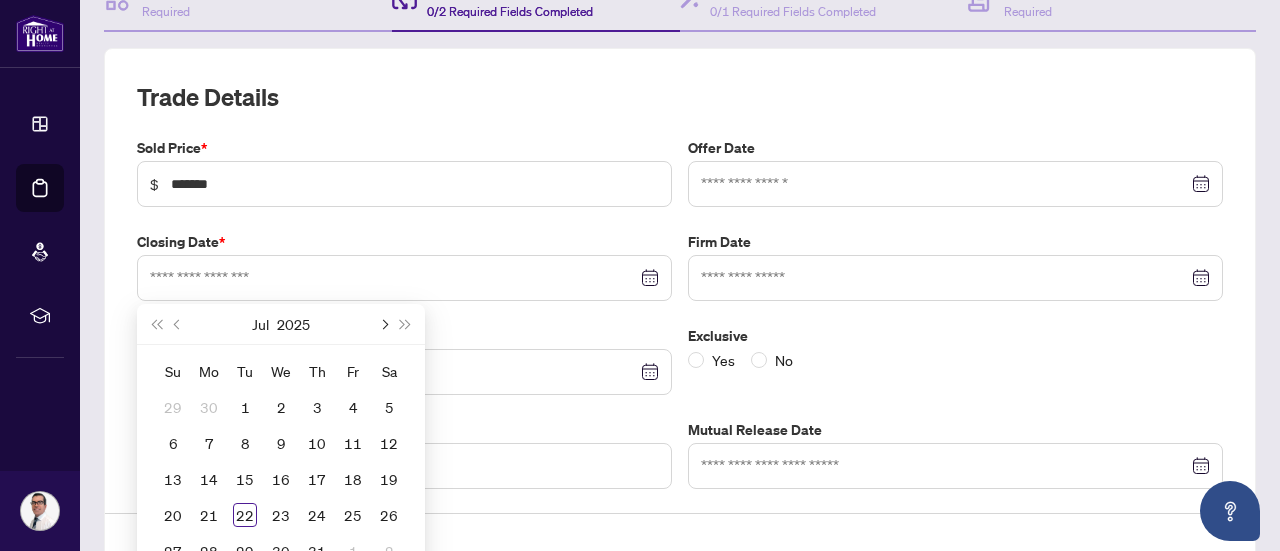 click at bounding box center [383, 324] 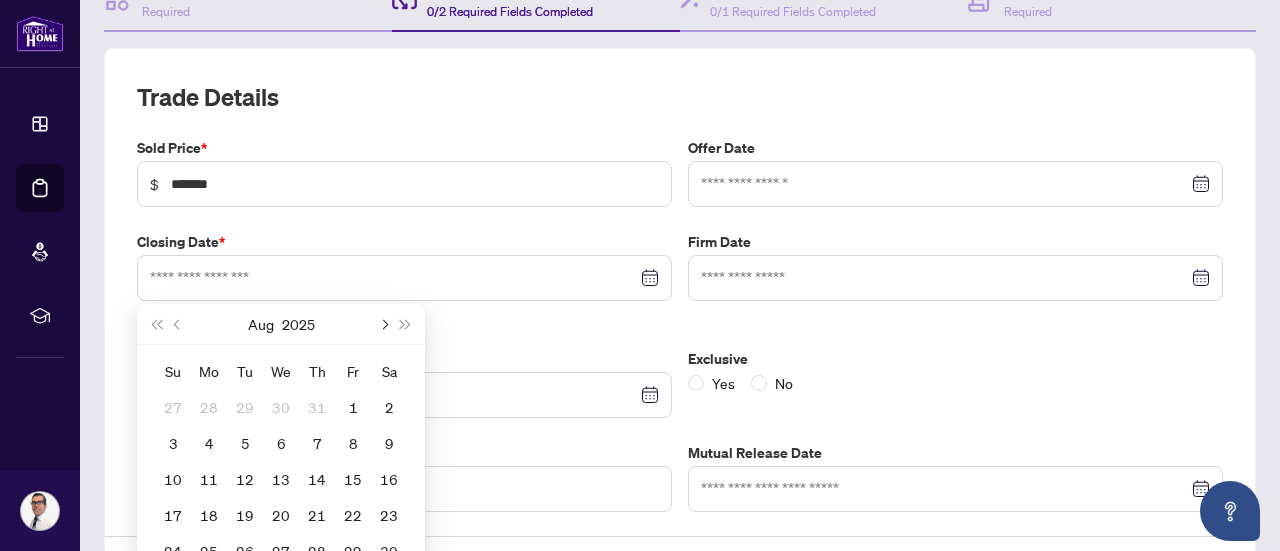 click at bounding box center (383, 324) 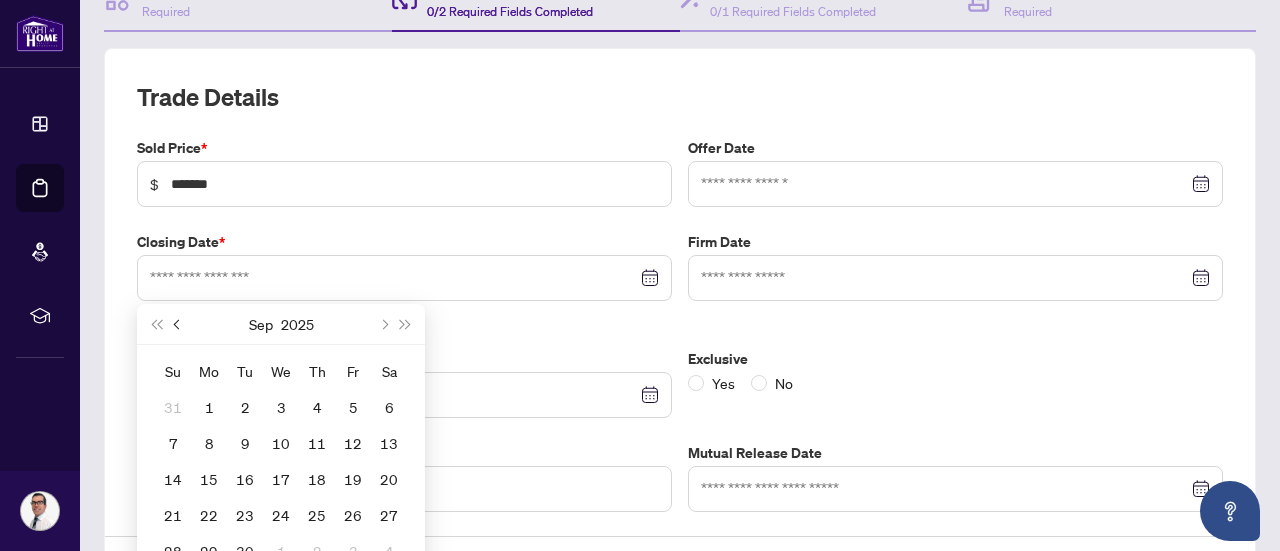 click at bounding box center (178, 324) 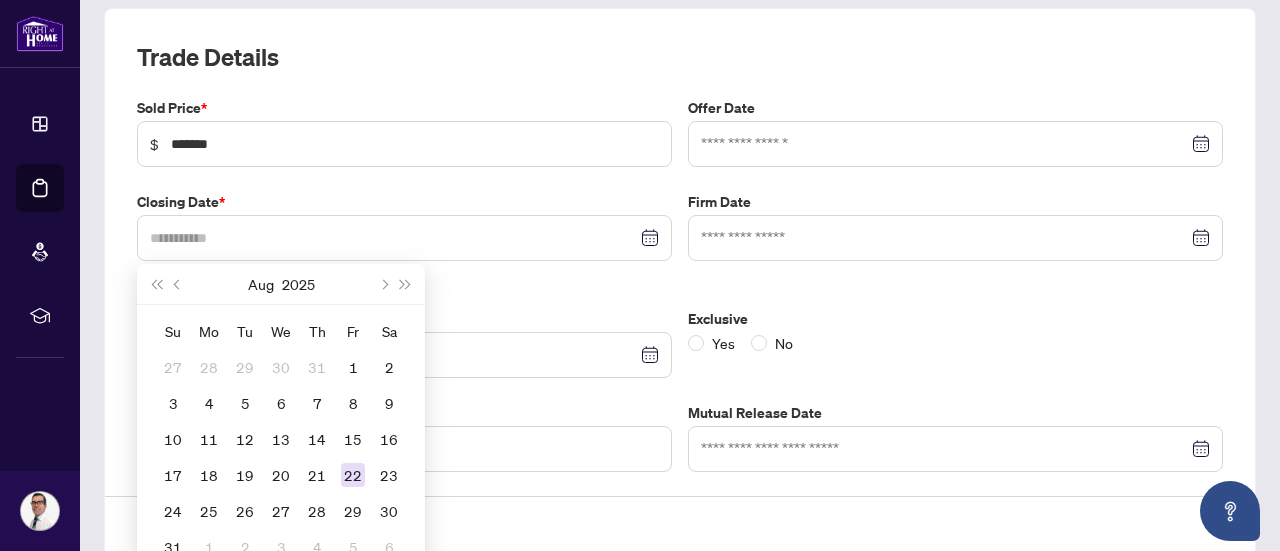 scroll, scrollTop: 326, scrollLeft: 0, axis: vertical 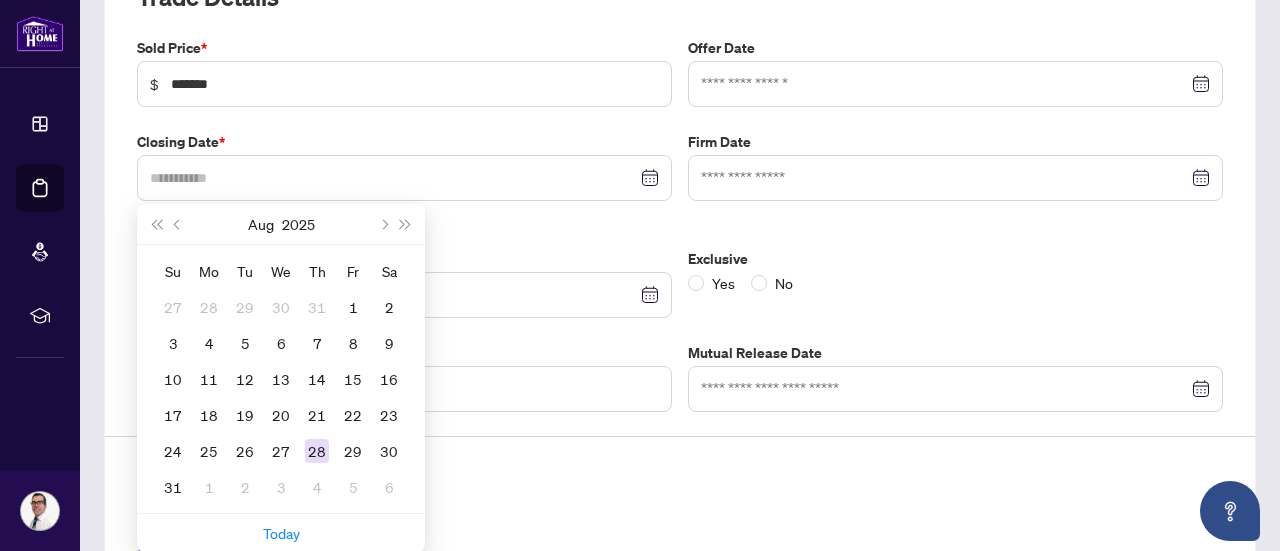 type on "**********" 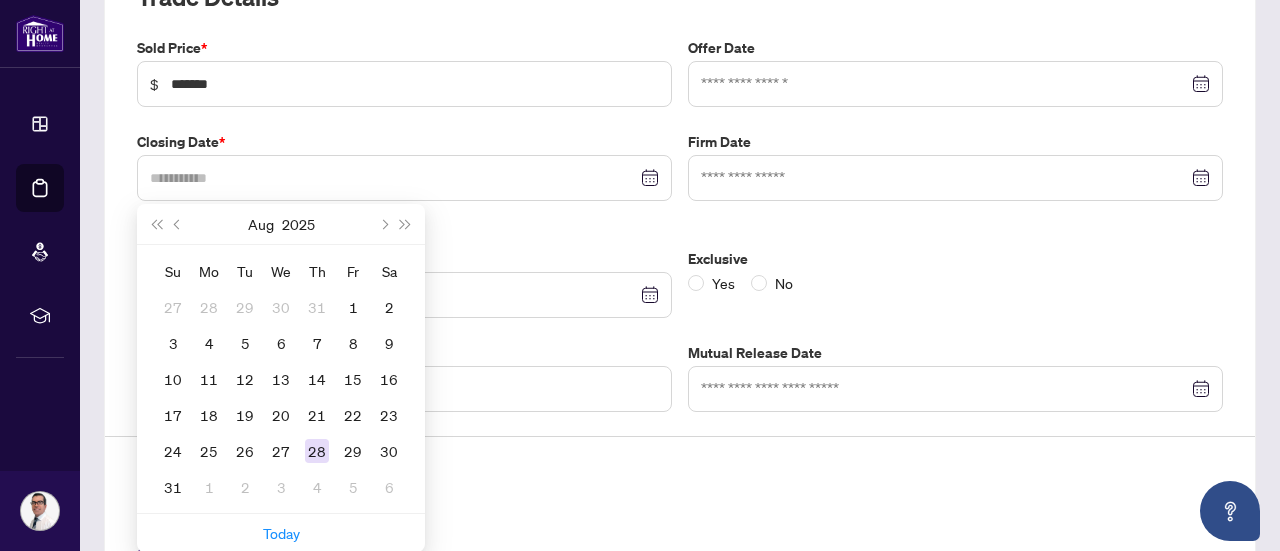 click on "28" at bounding box center [317, 451] 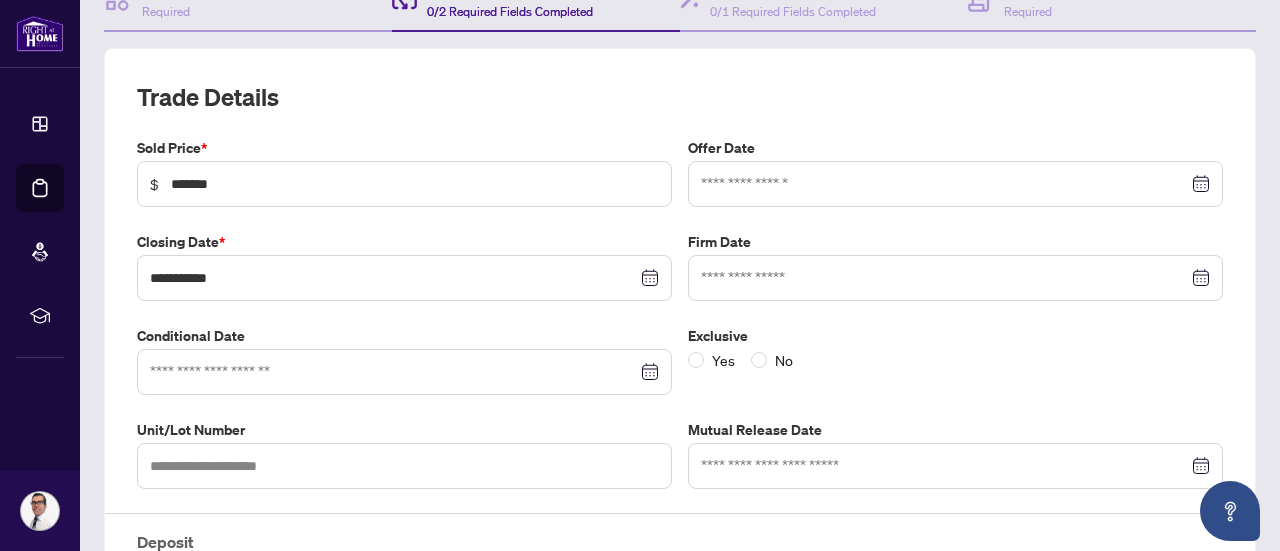scroll, scrollTop: 326, scrollLeft: 0, axis: vertical 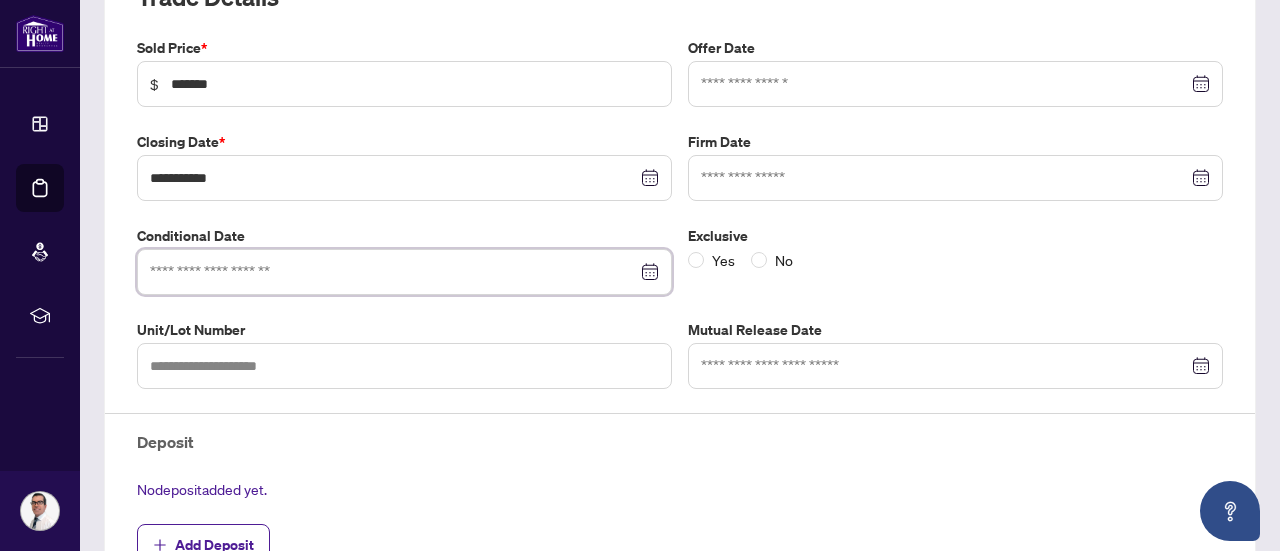 click at bounding box center [393, 272] 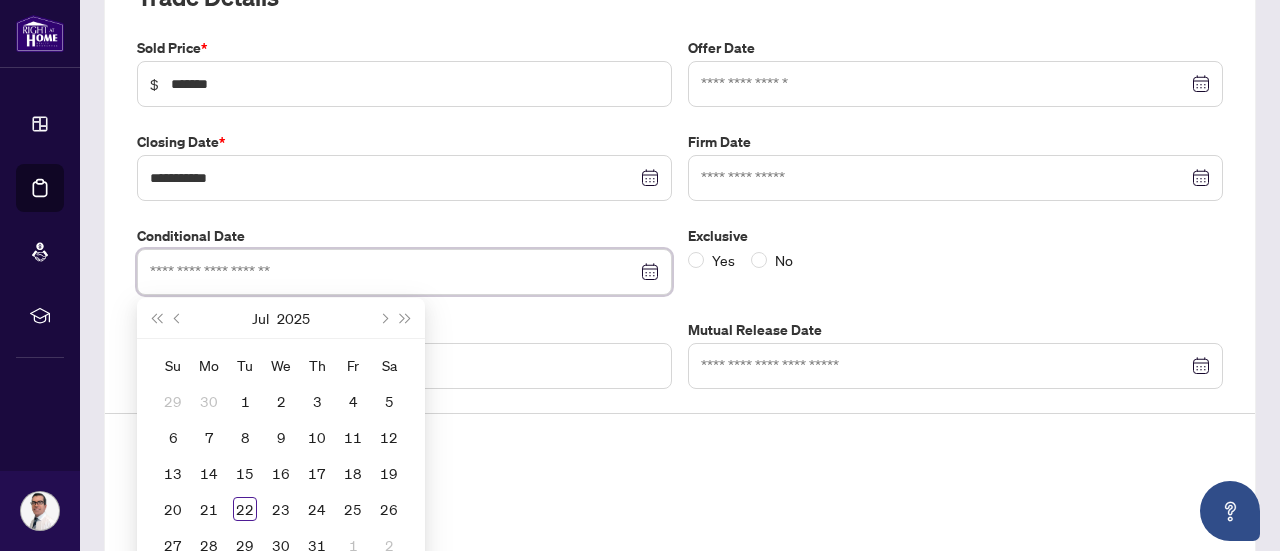 scroll, scrollTop: 426, scrollLeft: 0, axis: vertical 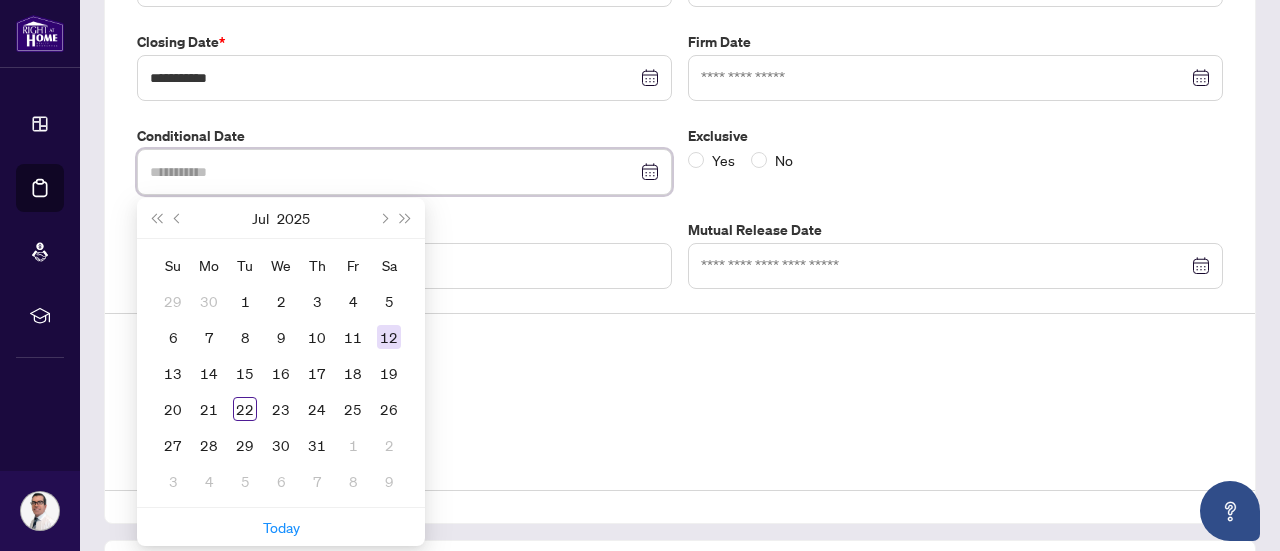 type on "**********" 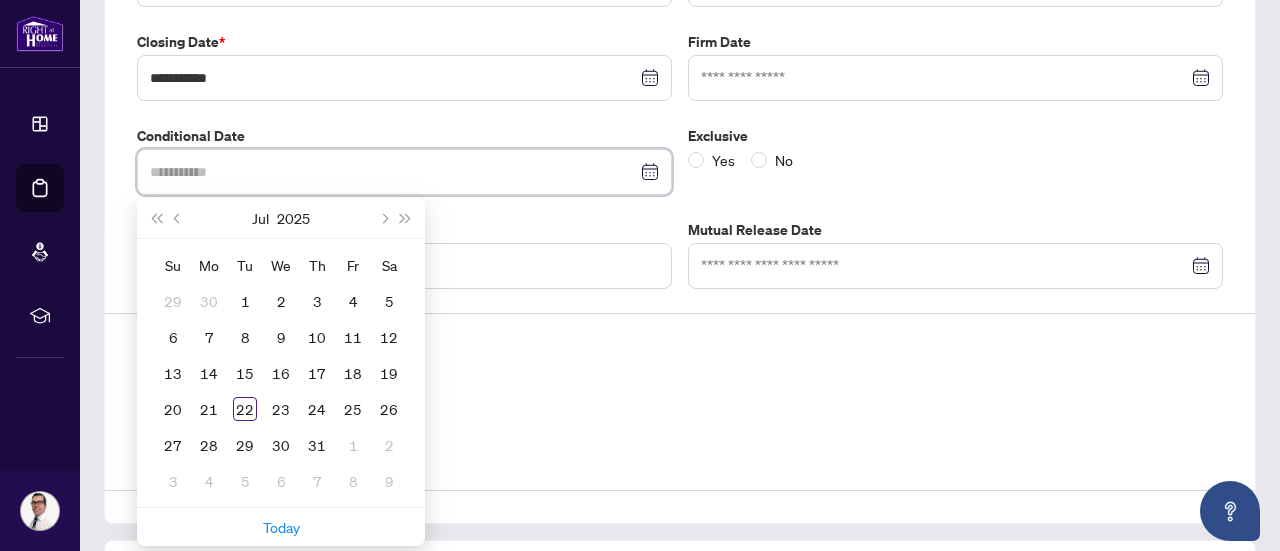 type 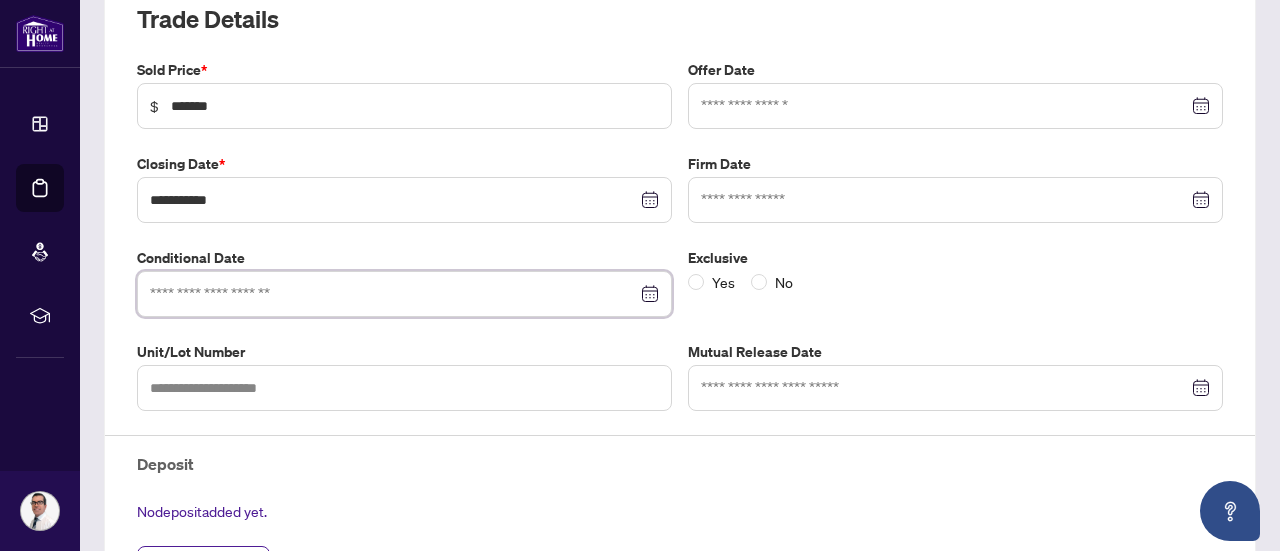 scroll, scrollTop: 226, scrollLeft: 0, axis: vertical 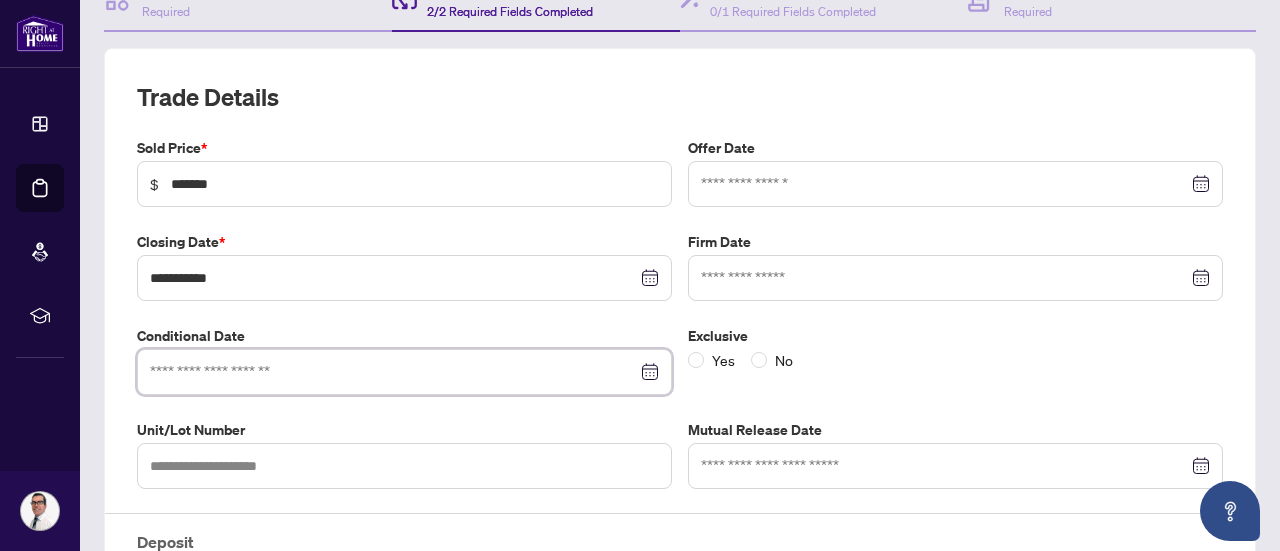 click at bounding box center [404, 372] 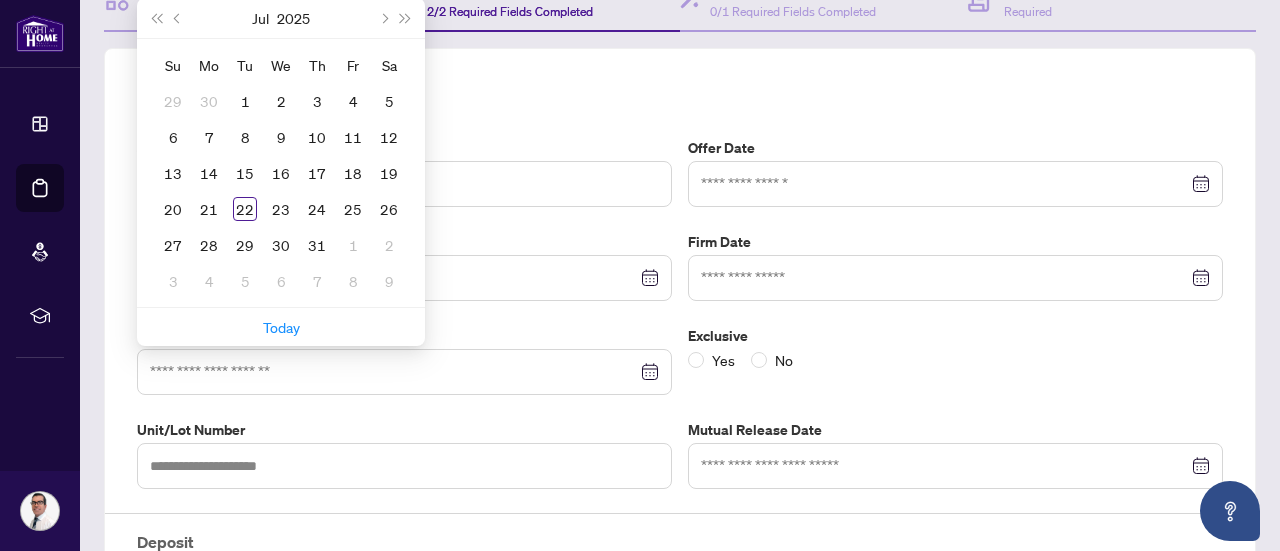 click on "Yes No" at bounding box center (955, 360) 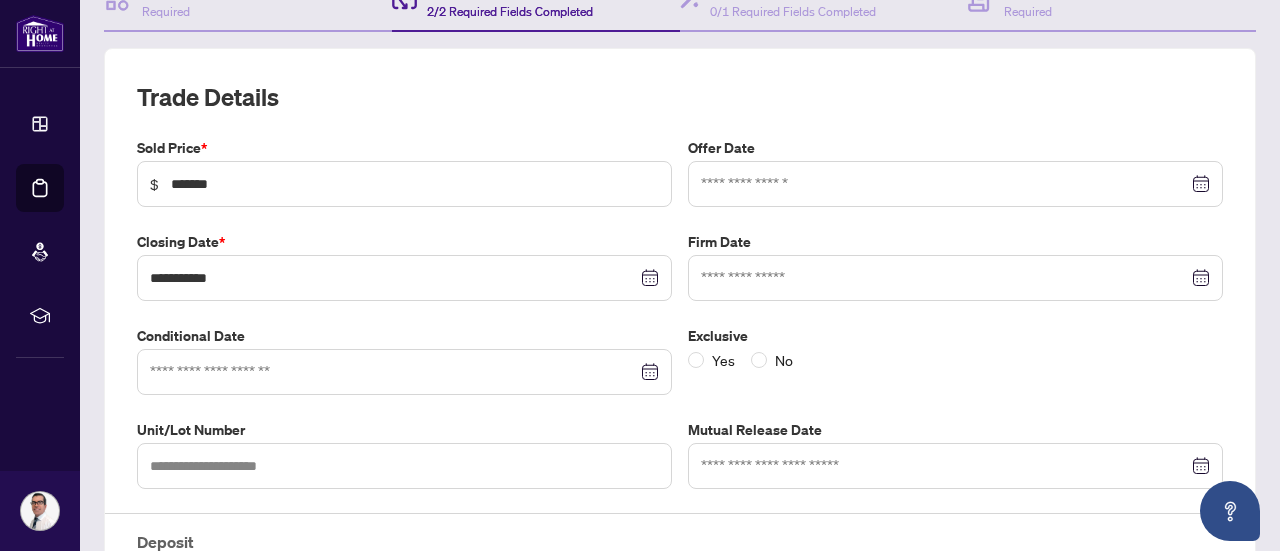 click at bounding box center [955, 184] 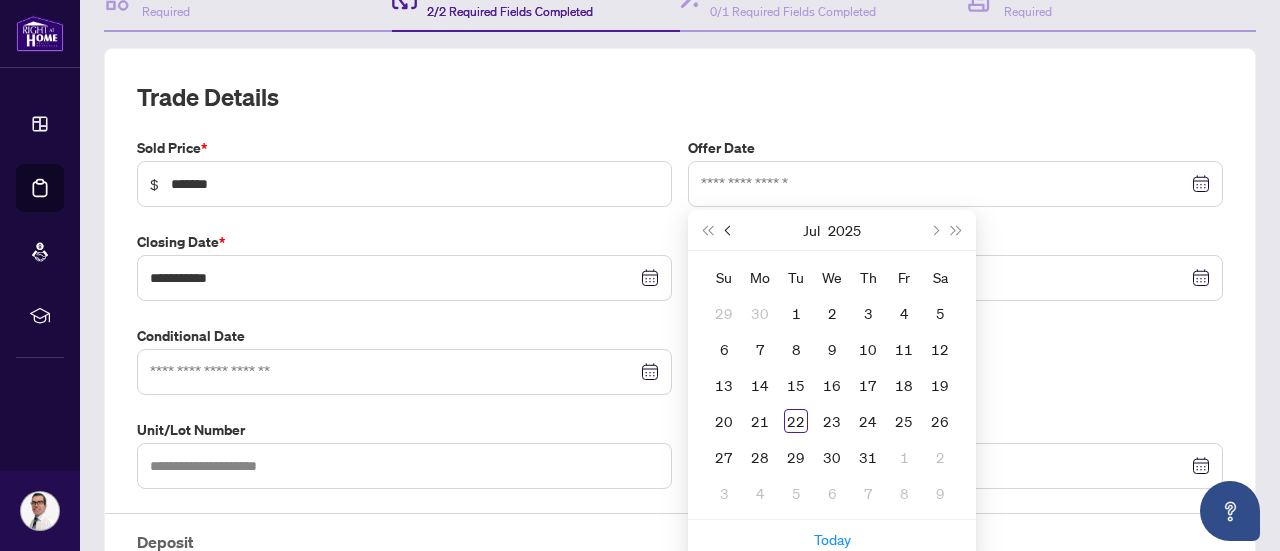 click at bounding box center (730, 230) 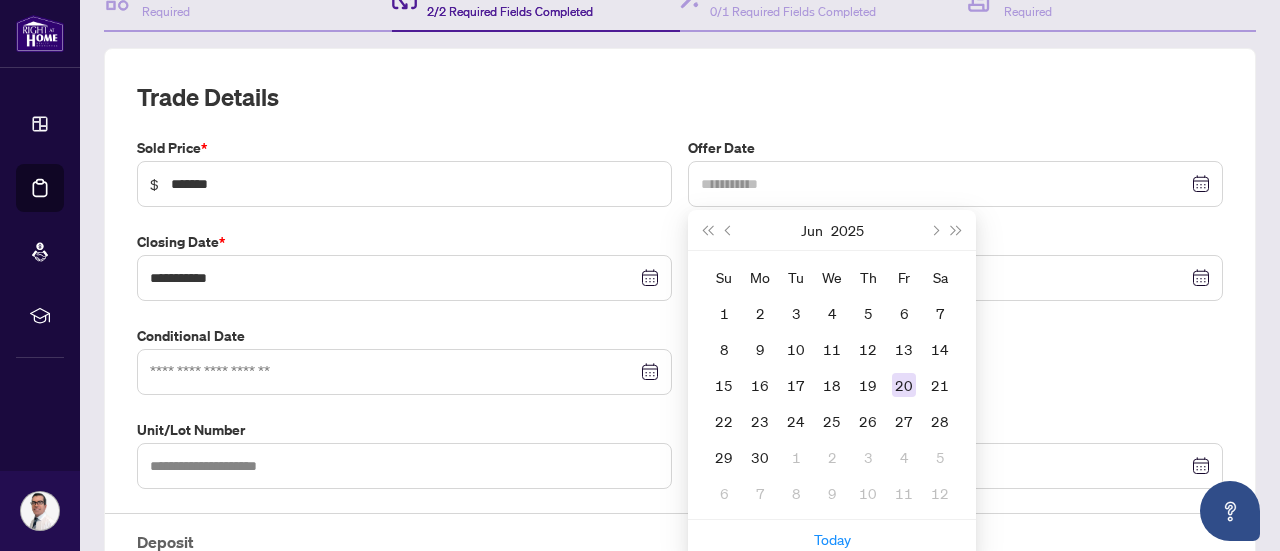 type on "**********" 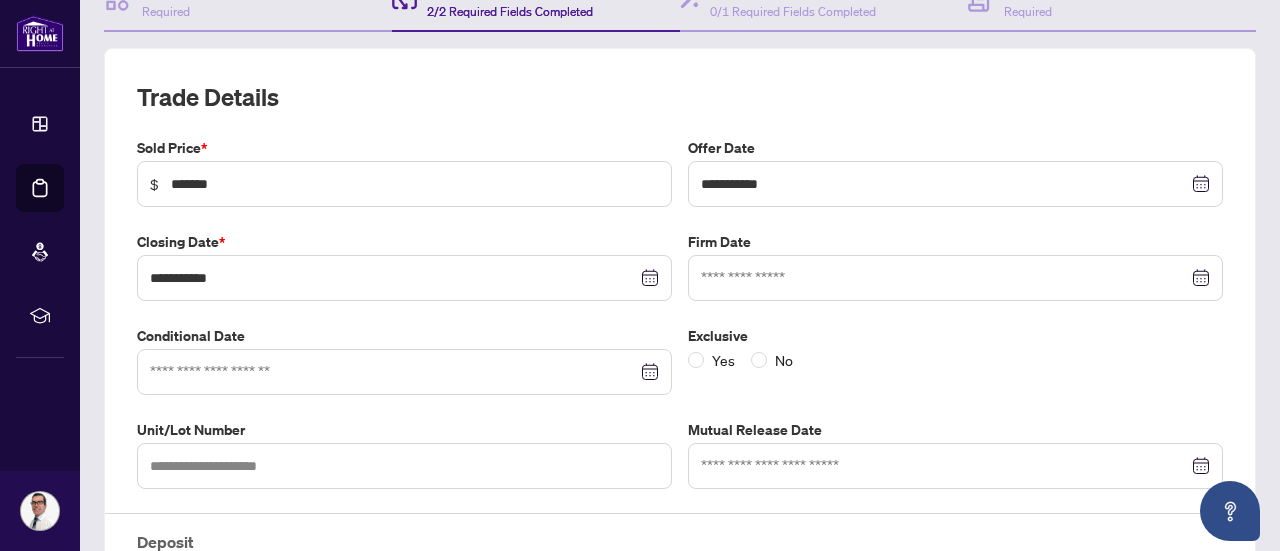 click at bounding box center [404, 372] 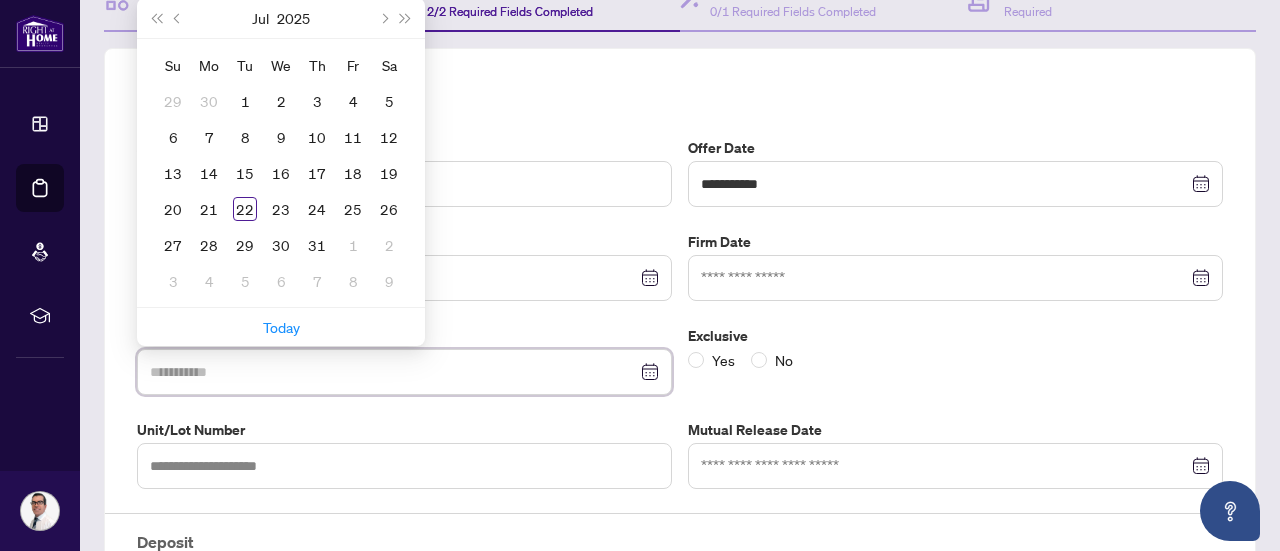 type on "**********" 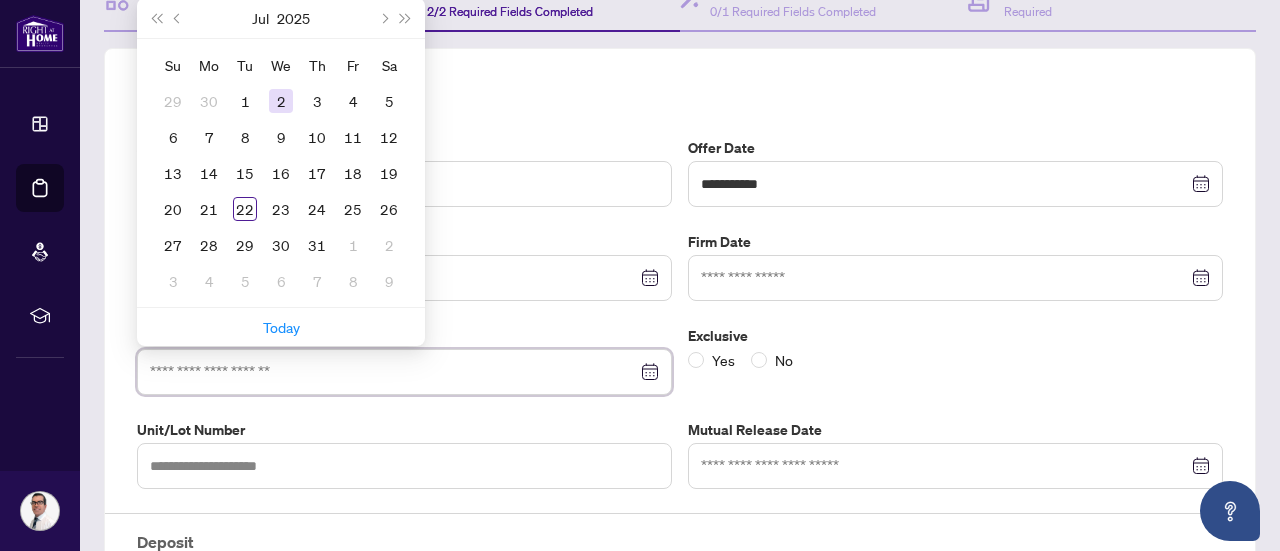 type on "**********" 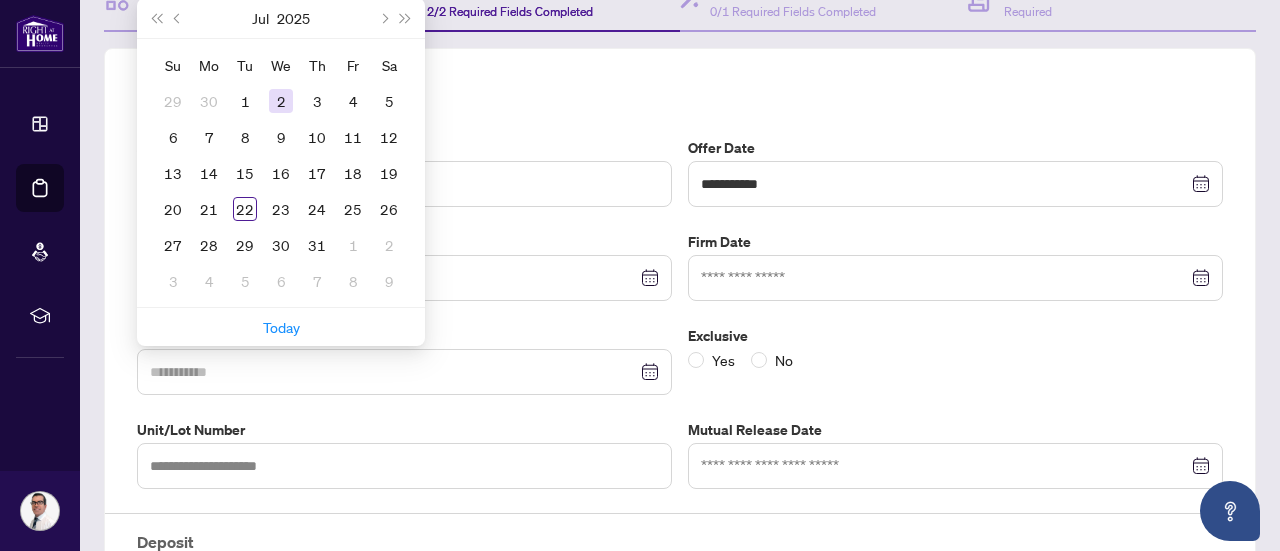click on "2" at bounding box center (281, 101) 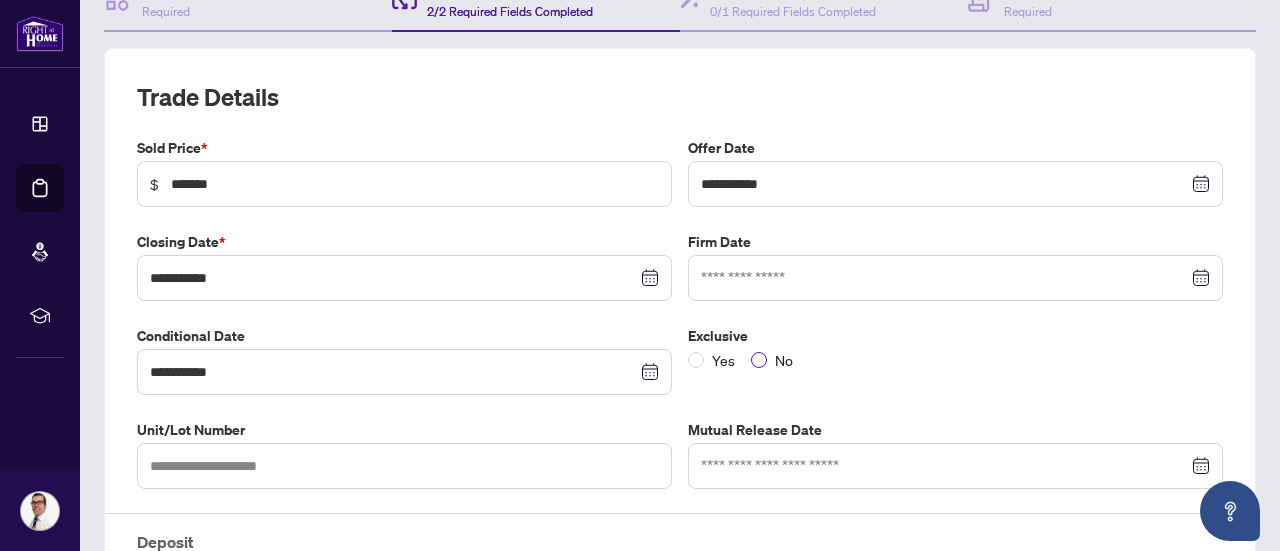 click on "No" at bounding box center (784, 360) 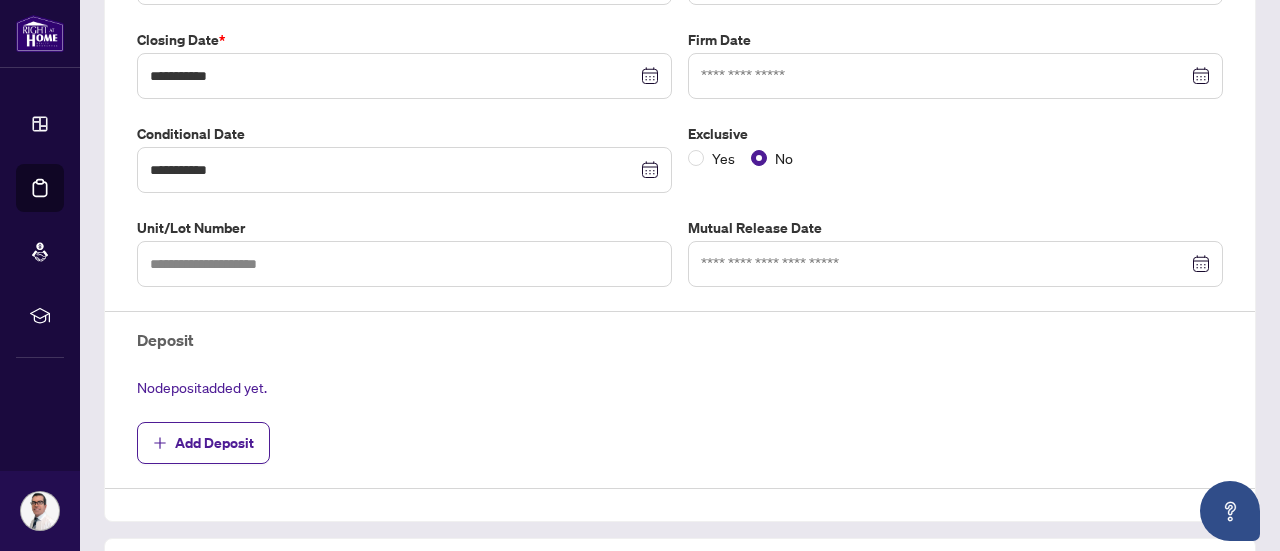scroll, scrollTop: 526, scrollLeft: 0, axis: vertical 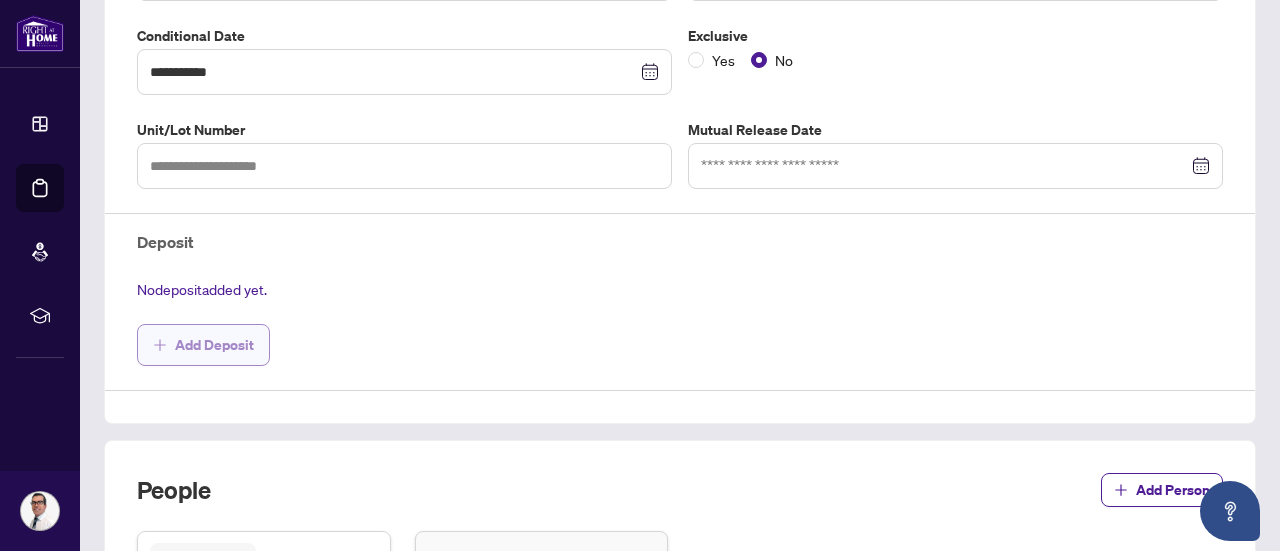 click on "Add Deposit" at bounding box center [214, 345] 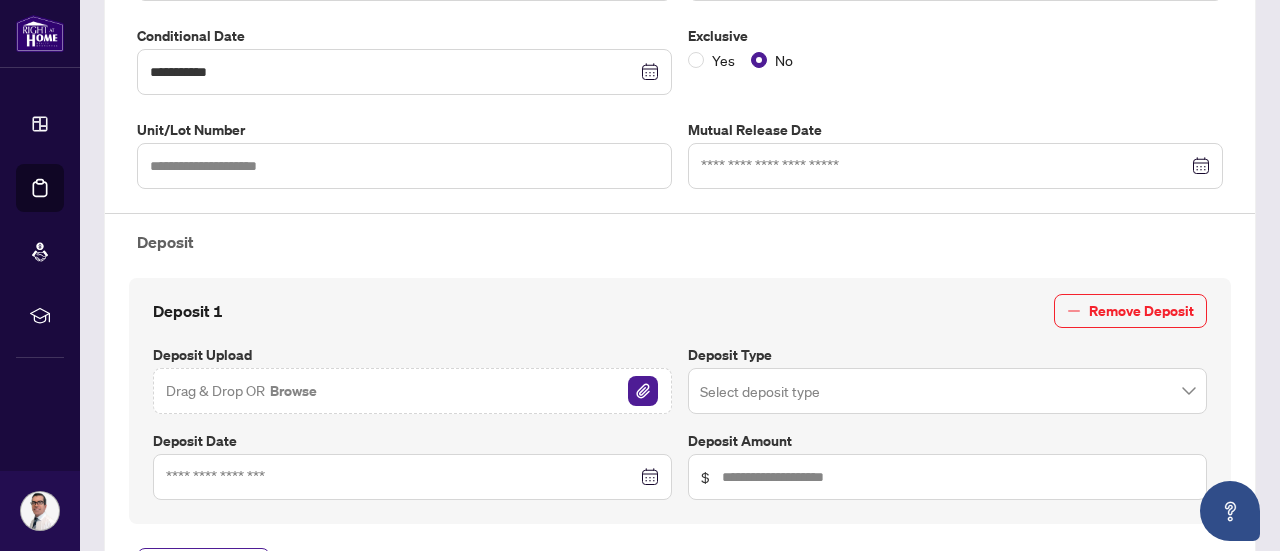 scroll, scrollTop: 626, scrollLeft: 0, axis: vertical 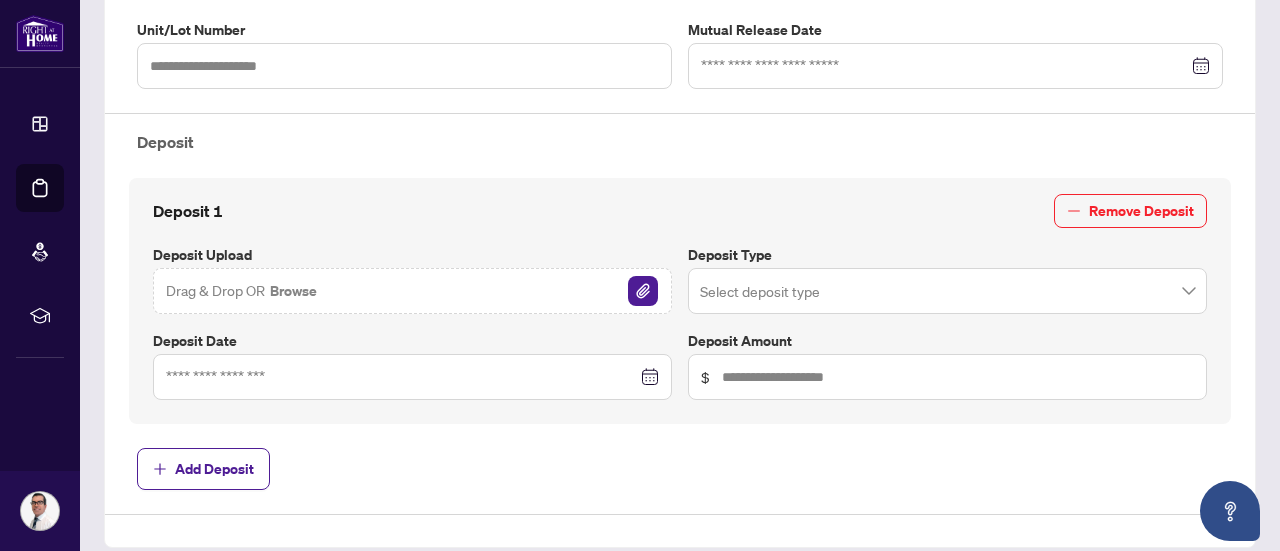 click at bounding box center (947, 291) 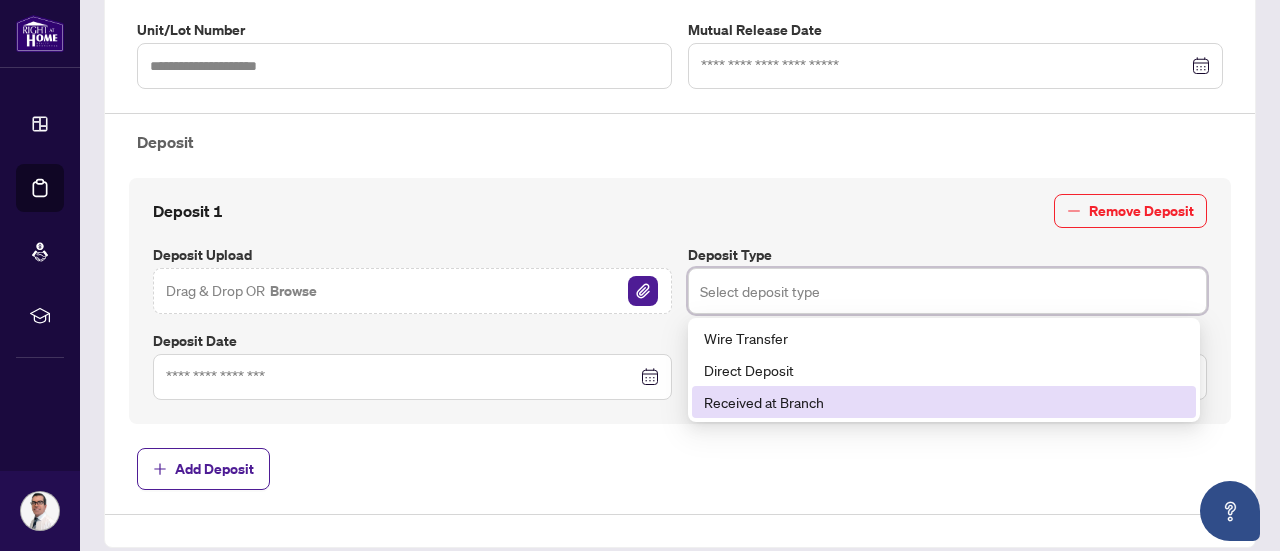 click on "Received at Branch" at bounding box center (944, 402) 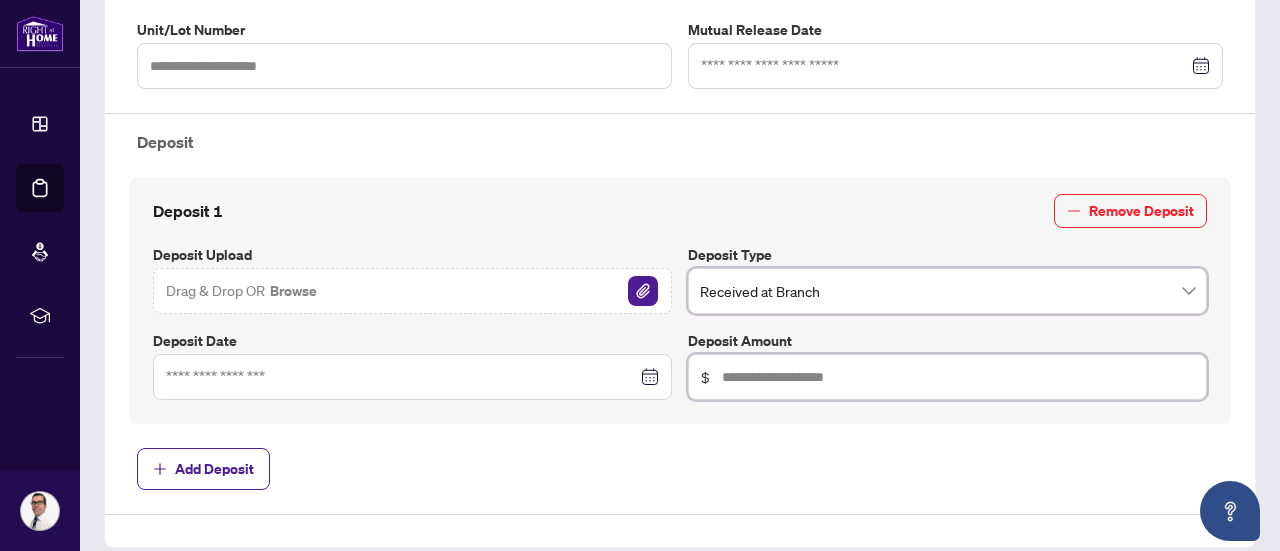 click at bounding box center [958, 377] 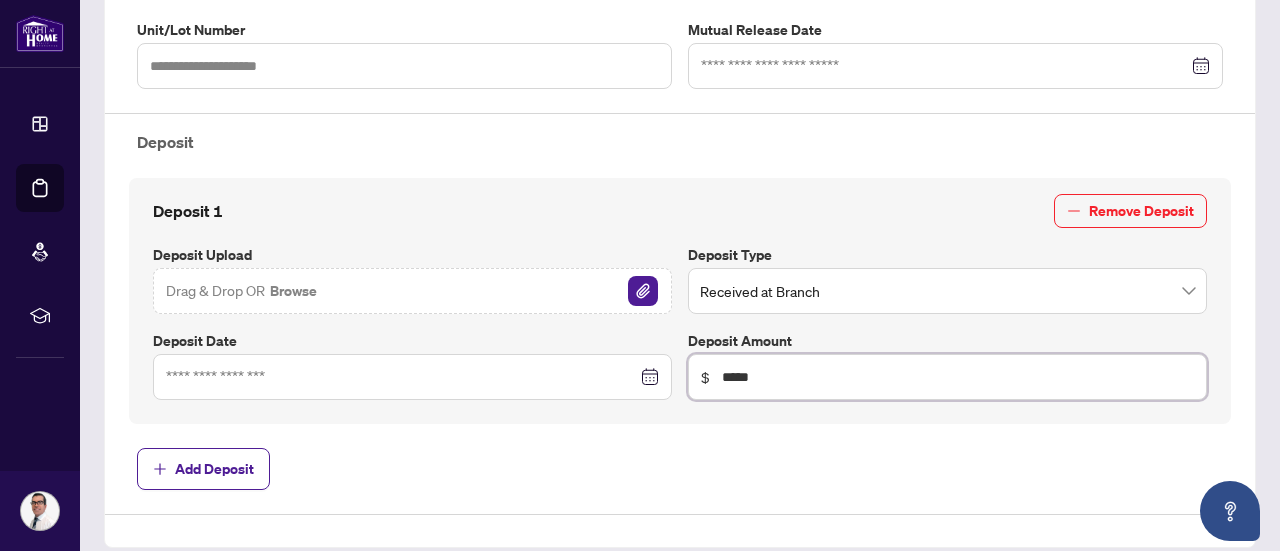 type on "*****" 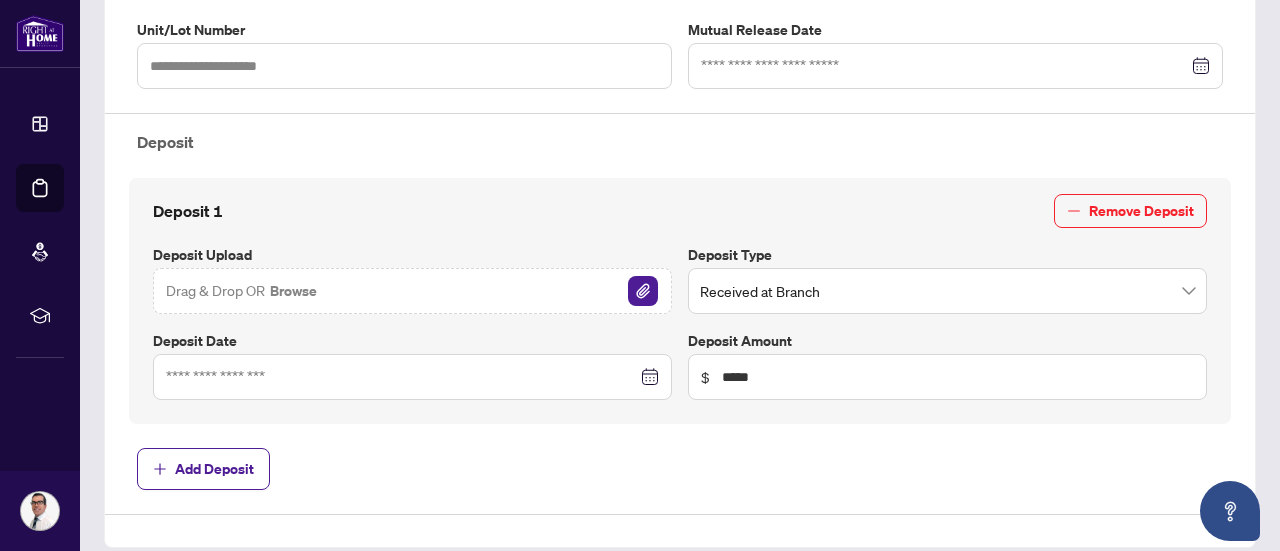 drag, startPoint x: 522, startPoint y: 461, endPoint x: 497, endPoint y: 448, distance: 28.178005 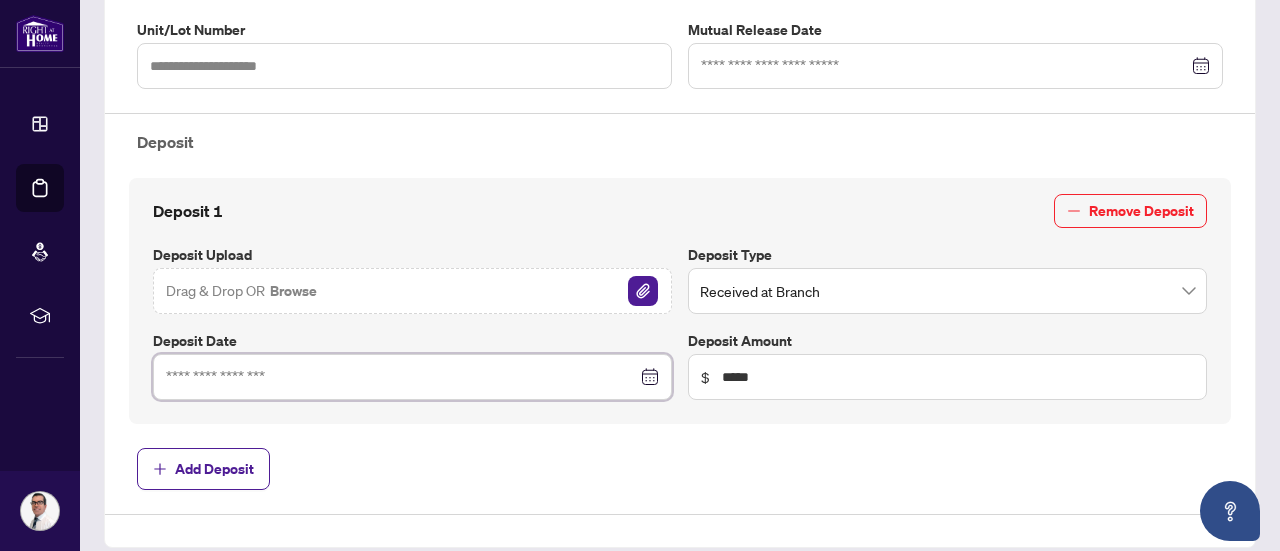 click at bounding box center (401, 377) 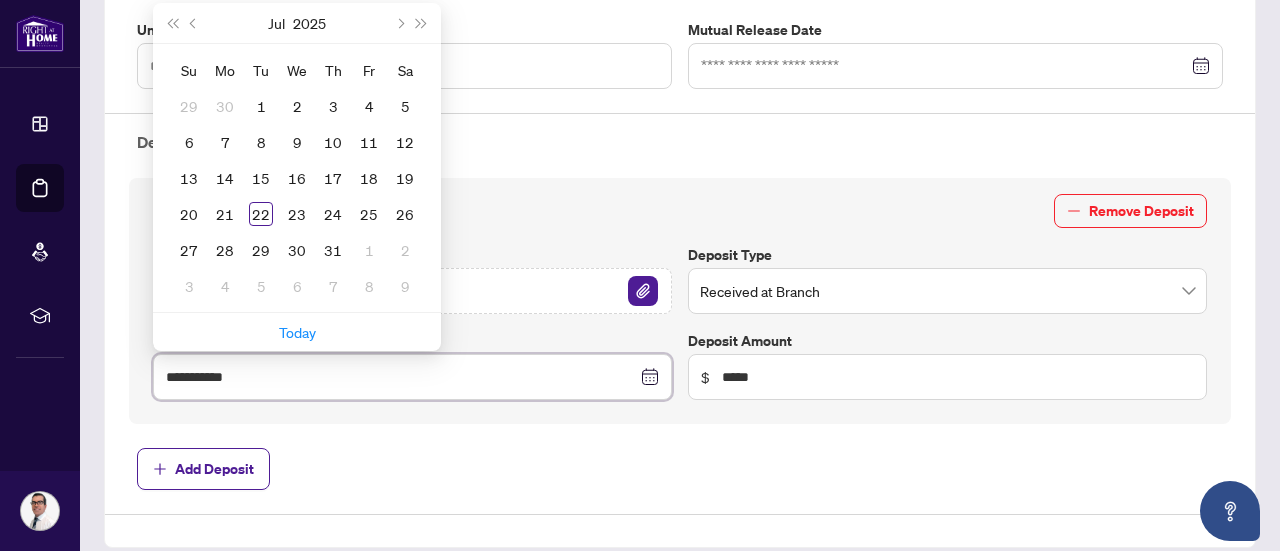 type on "**********" 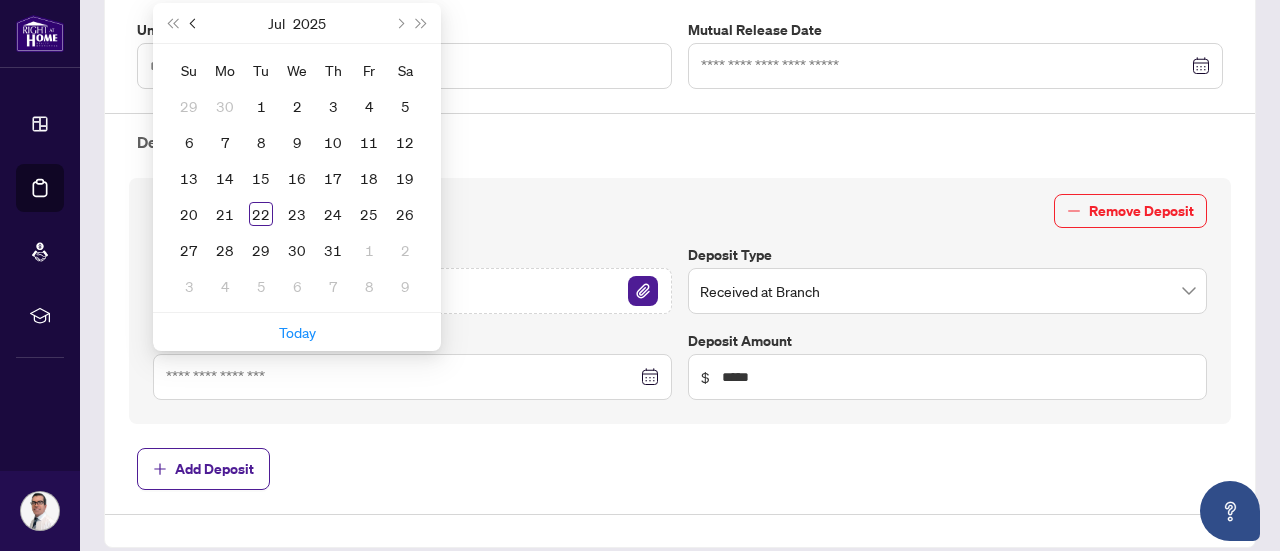 click at bounding box center [195, 23] 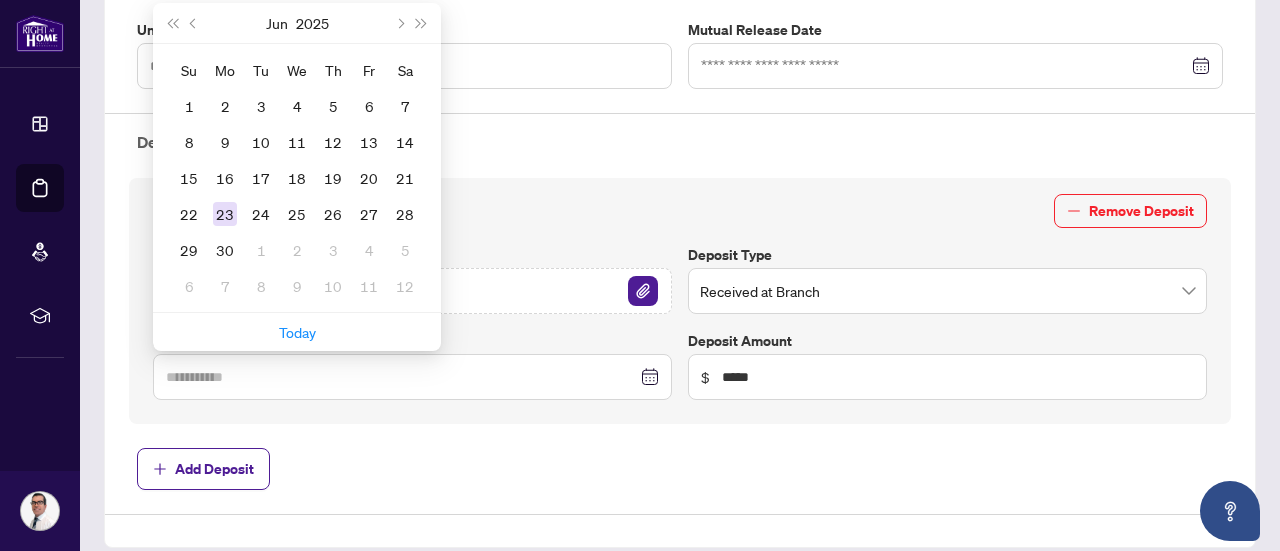 type on "**********" 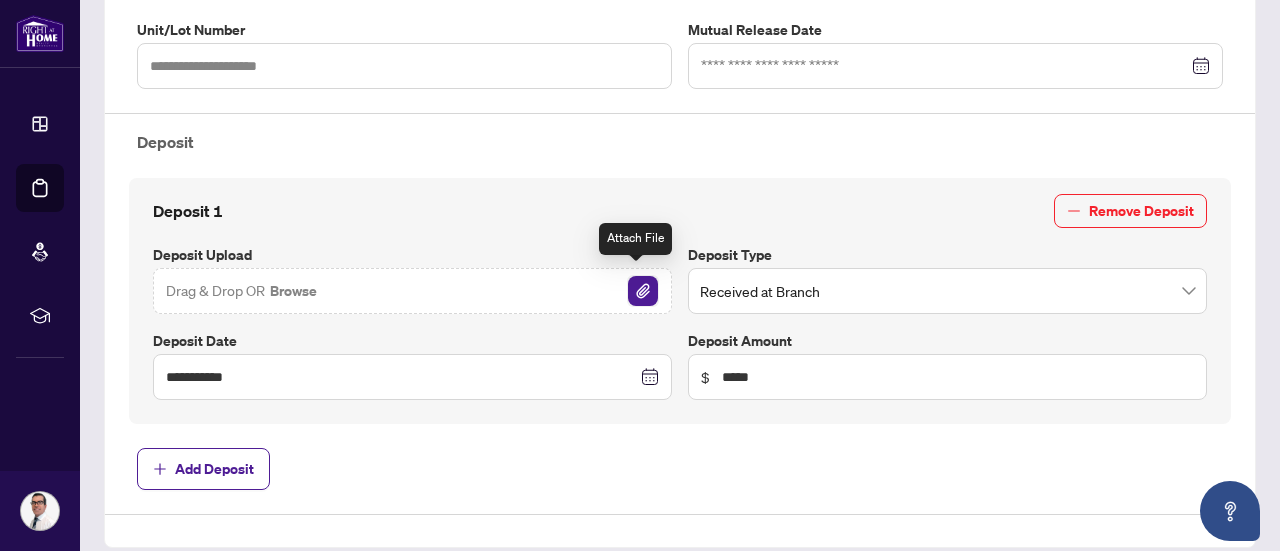 click at bounding box center (643, 291) 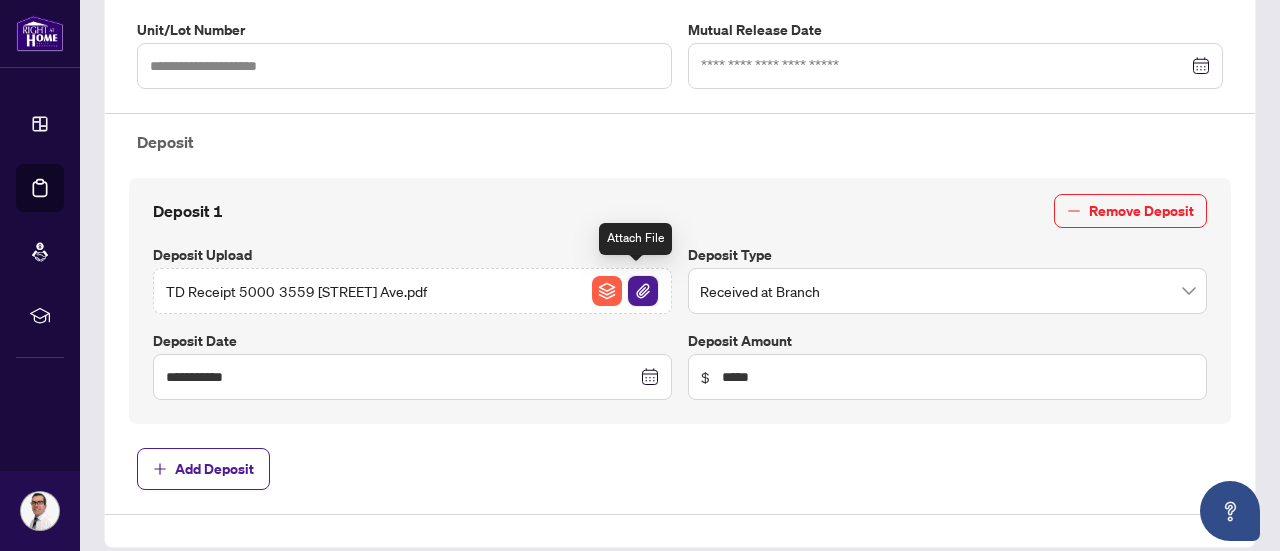 click at bounding box center (643, 291) 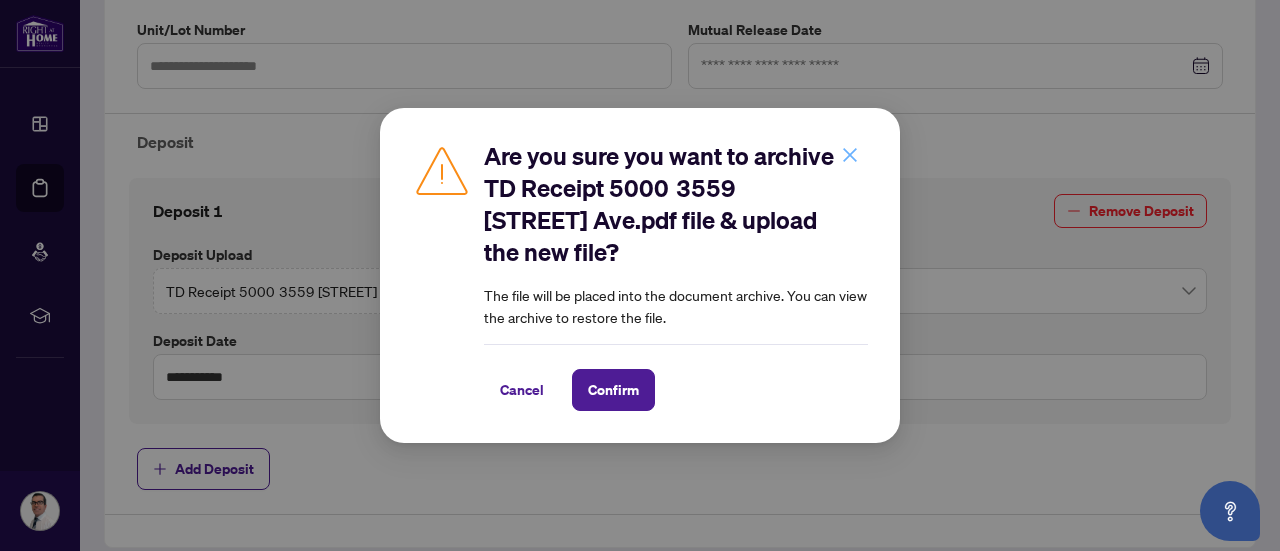 click 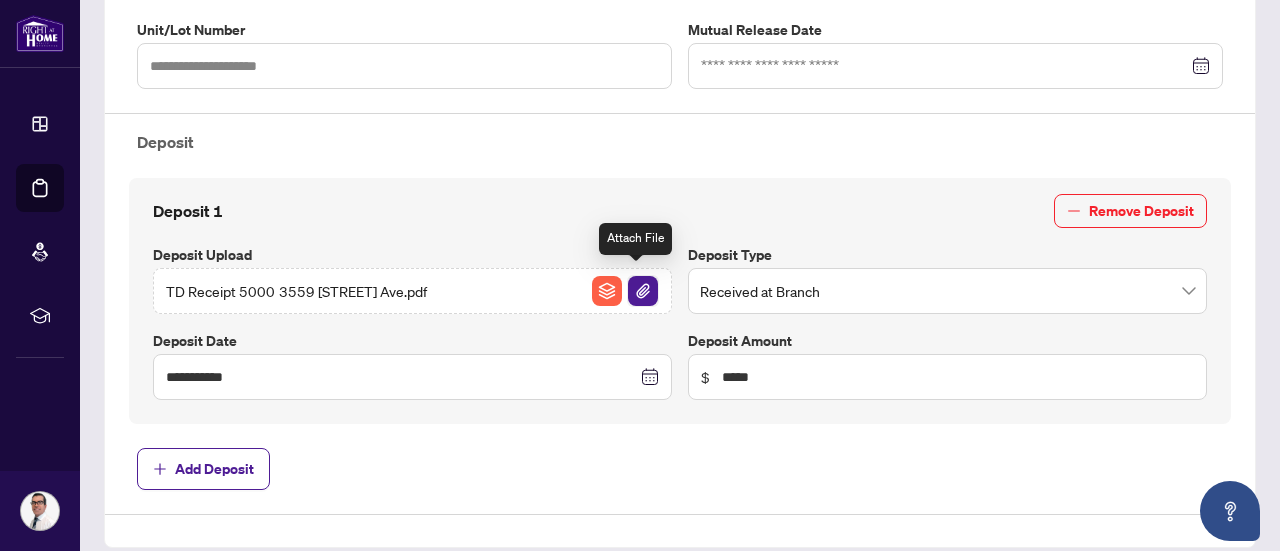 click at bounding box center [643, 291] 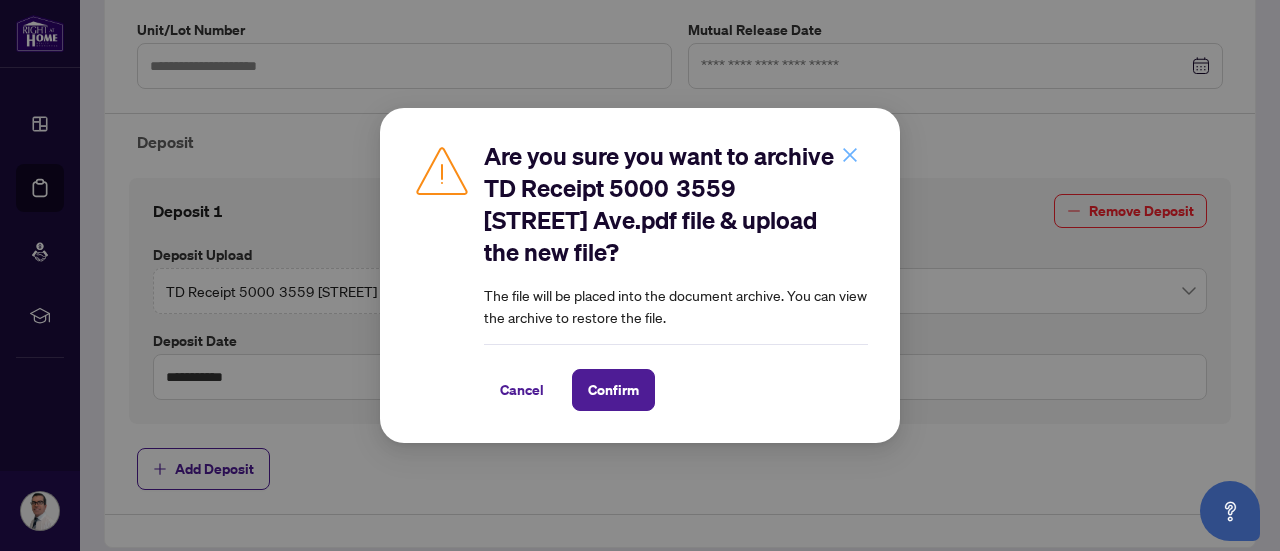 click 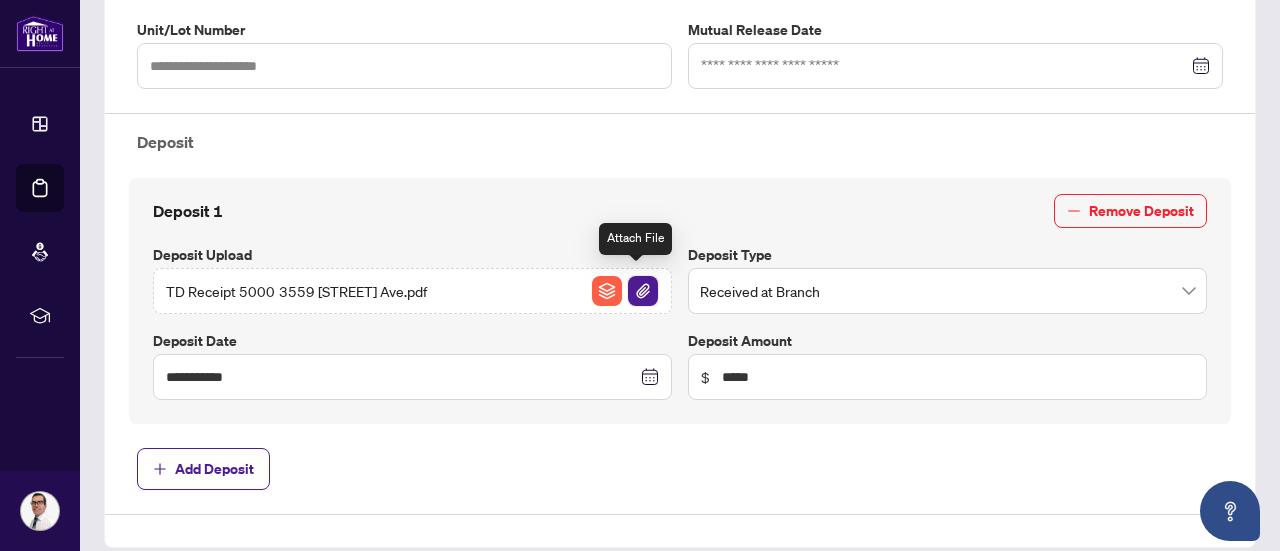 click at bounding box center [643, 291] 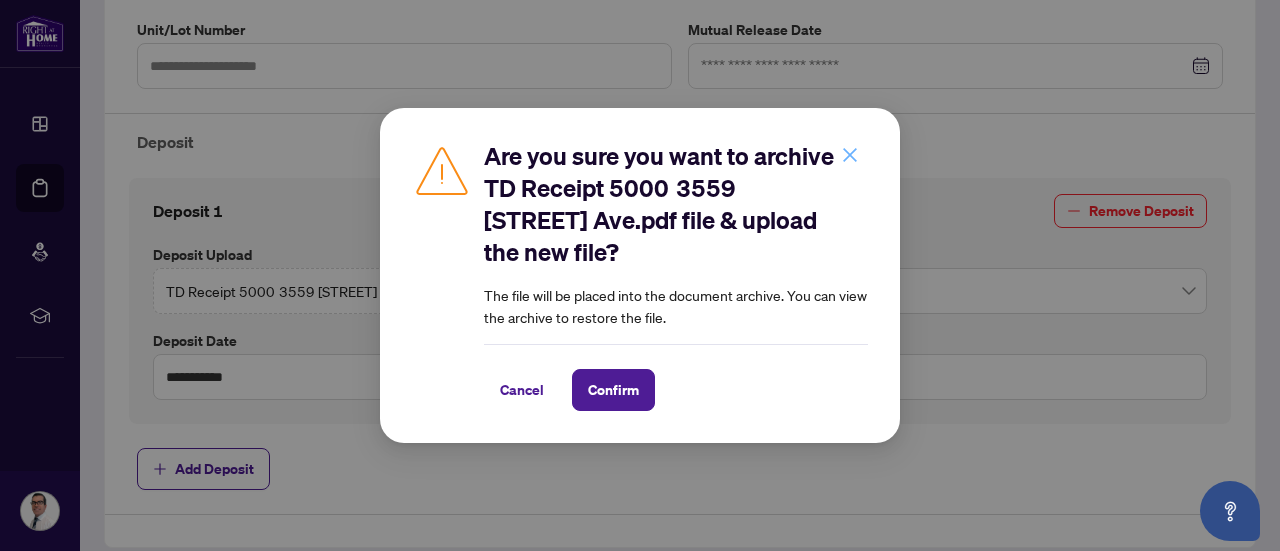 click 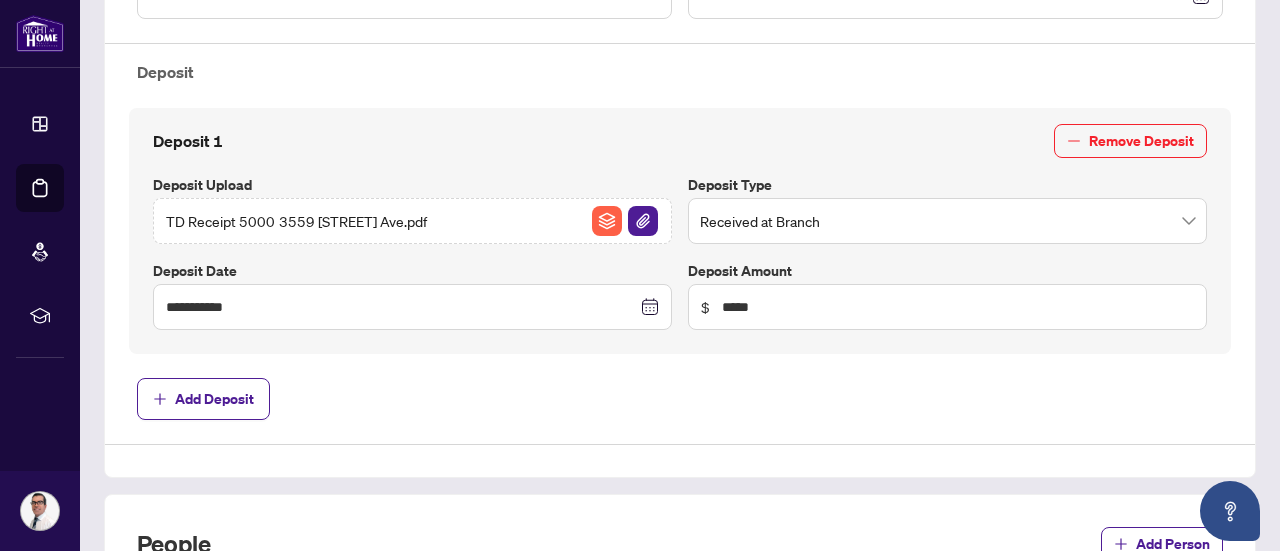 scroll, scrollTop: 726, scrollLeft: 0, axis: vertical 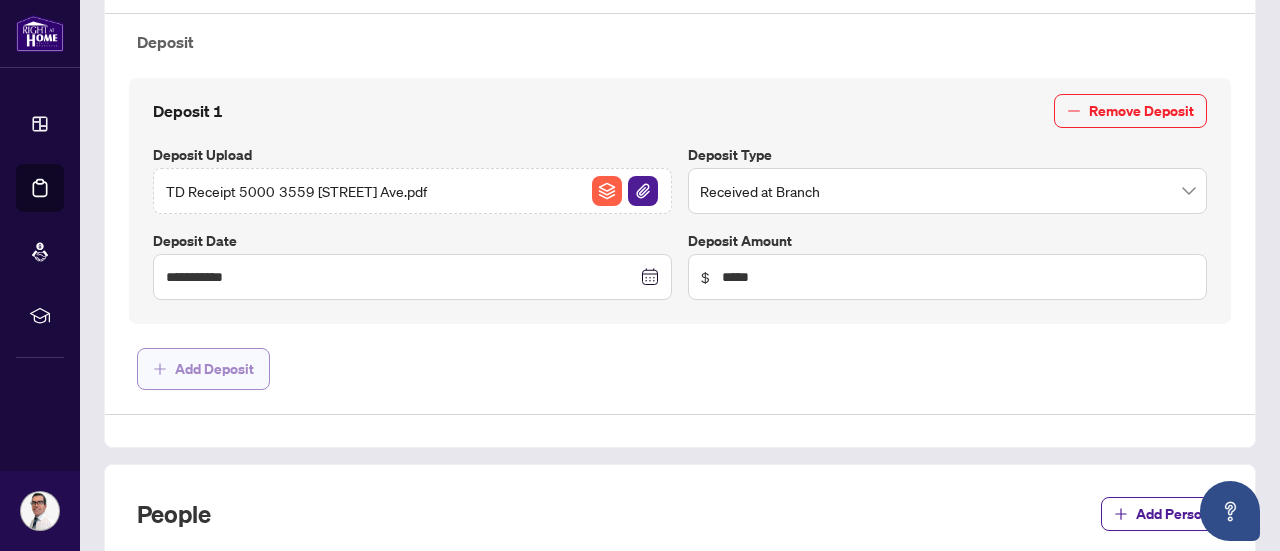 click on "Add Deposit" at bounding box center (214, 369) 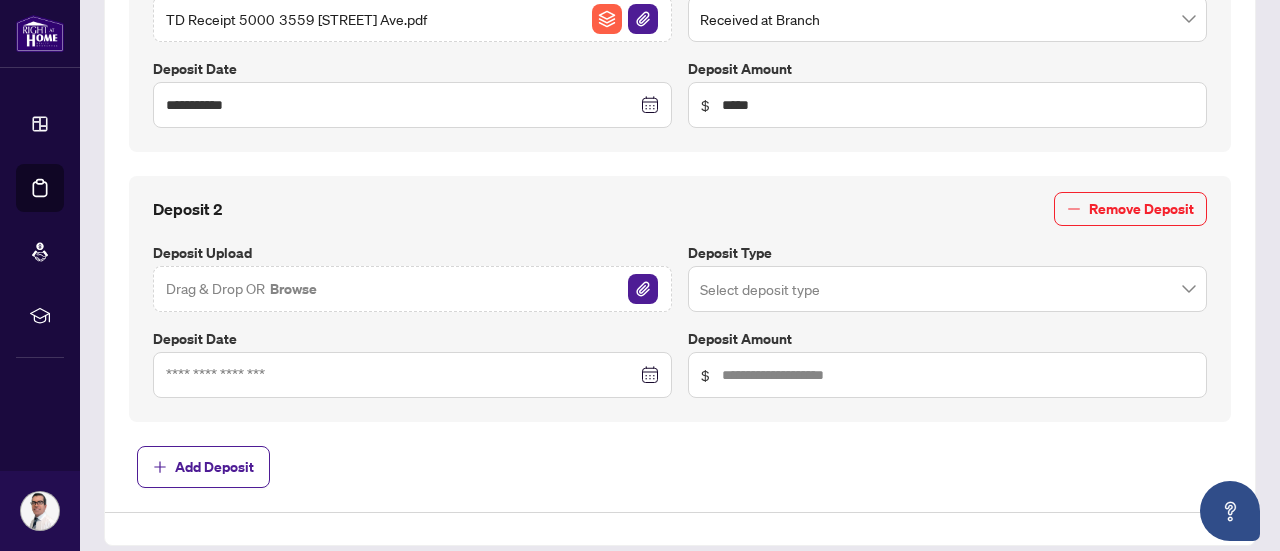 scroll, scrollTop: 926, scrollLeft: 0, axis: vertical 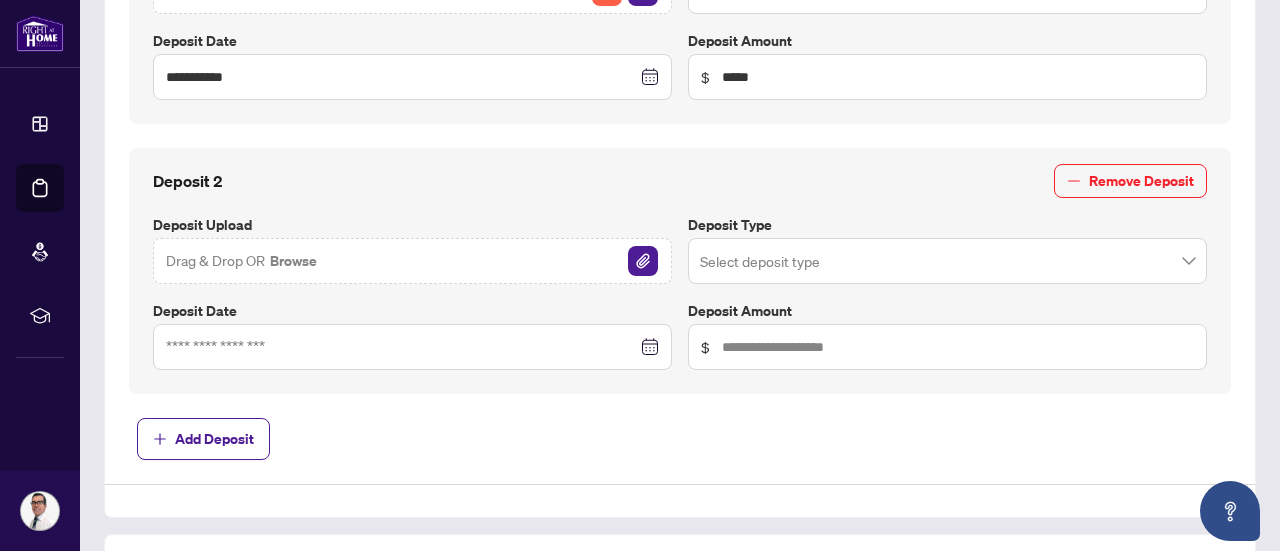 click at bounding box center (947, -9) 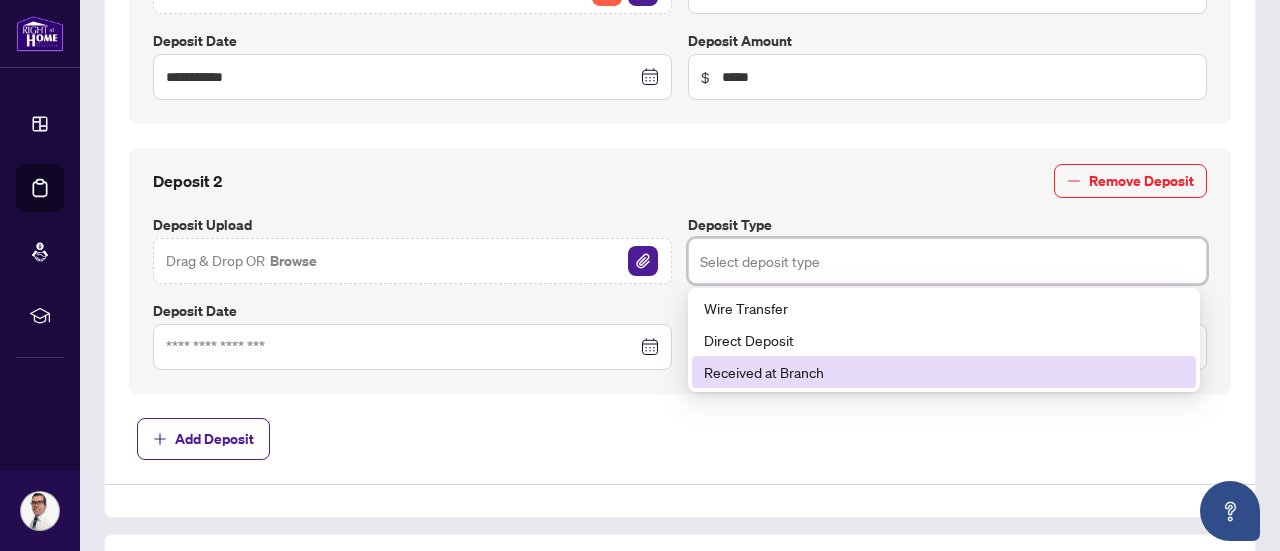 click on "Received at Branch" at bounding box center (944, 372) 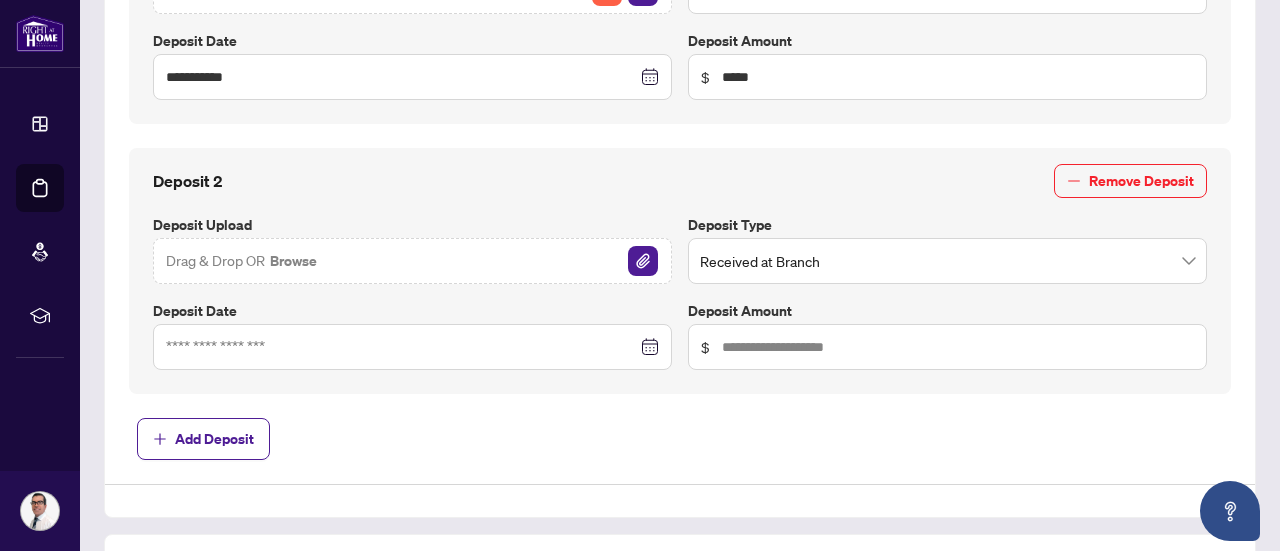 click on "Drag & Drop OR   Browse" at bounding box center (412, 261) 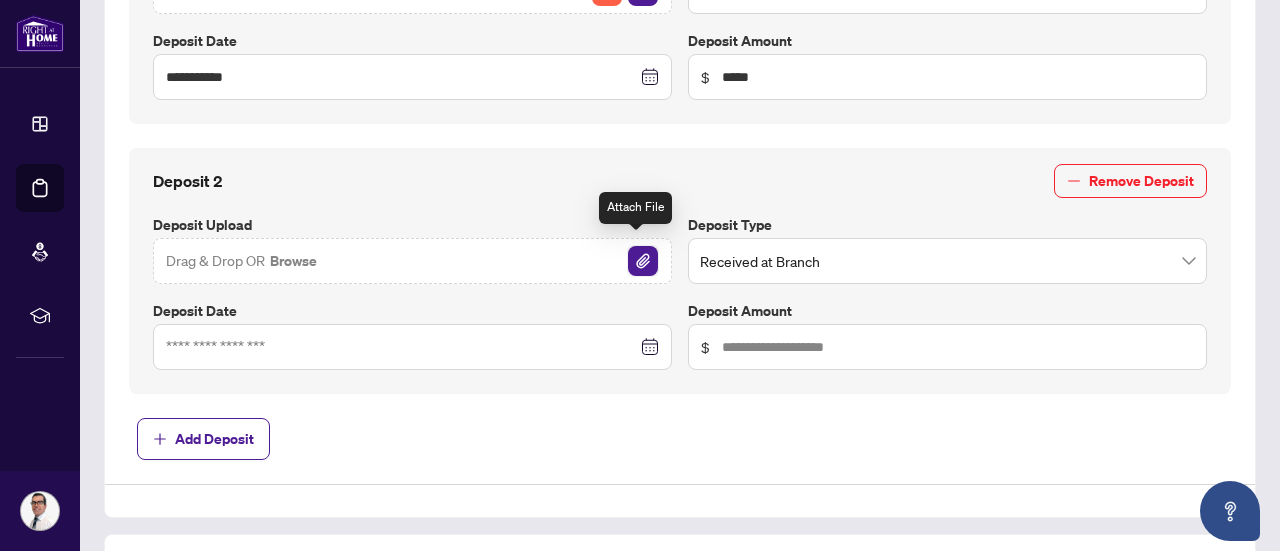 click at bounding box center [643, 261] 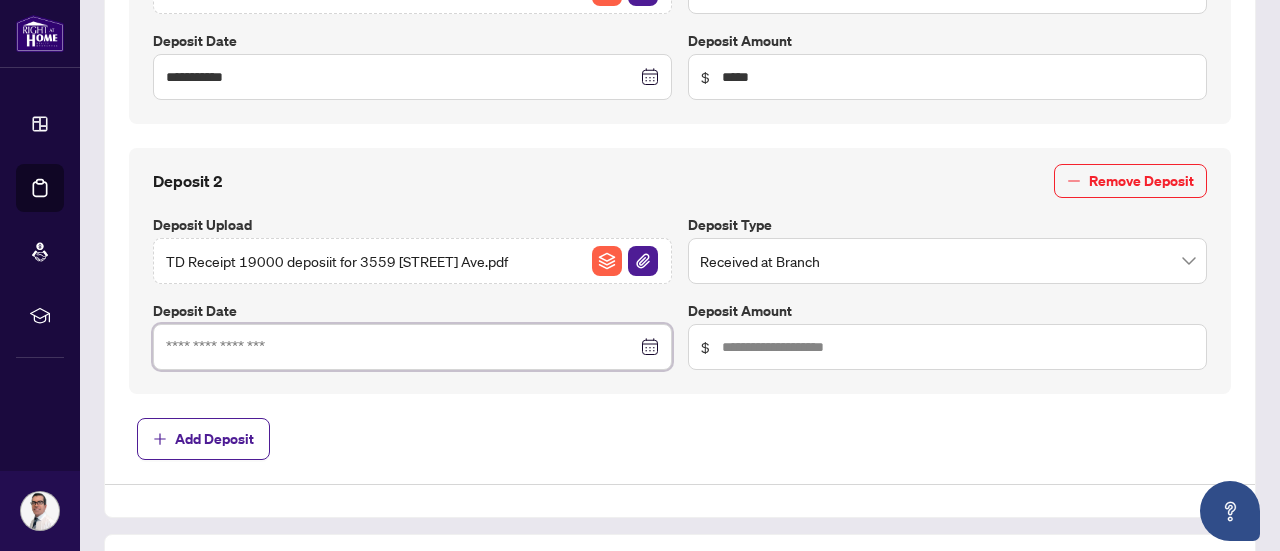click at bounding box center [401, 347] 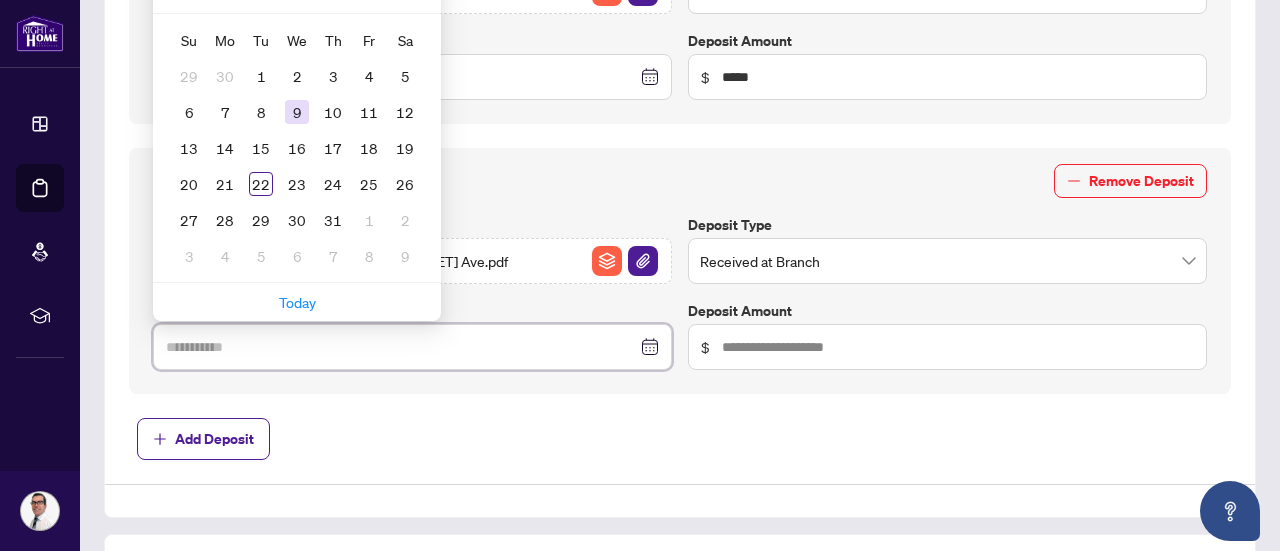 type on "**********" 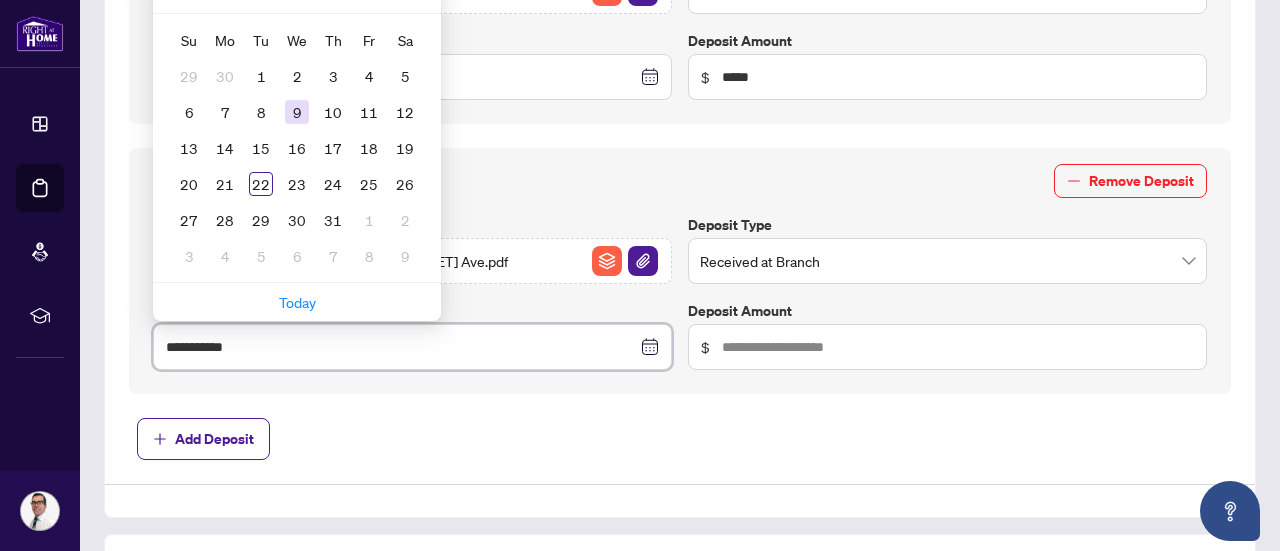scroll, scrollTop: 826, scrollLeft: 0, axis: vertical 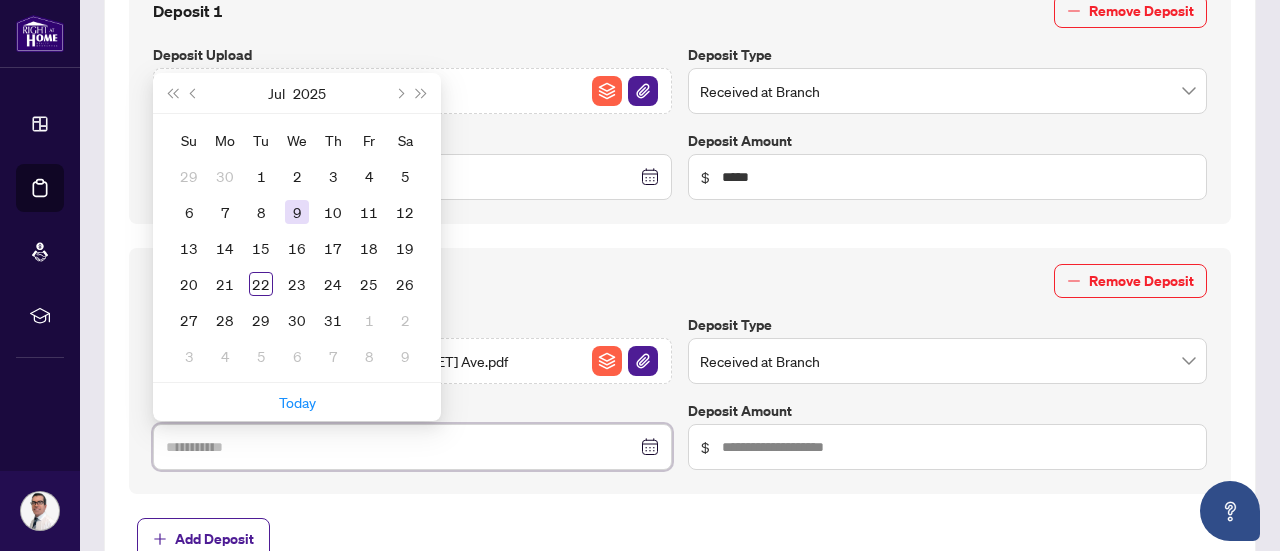 type on "**********" 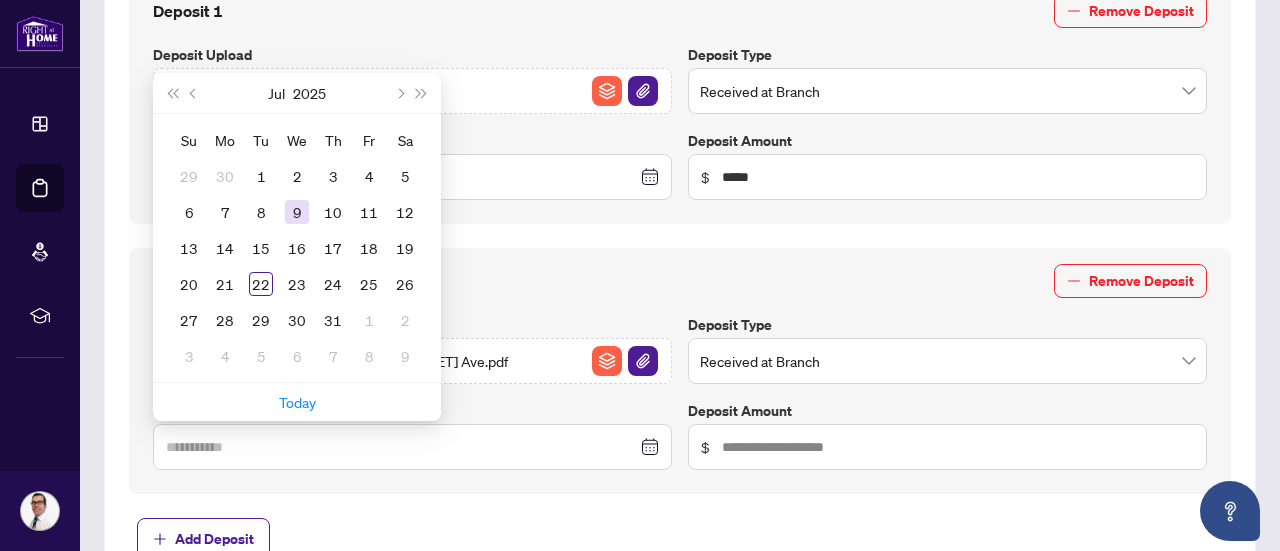click on "9" at bounding box center (297, 212) 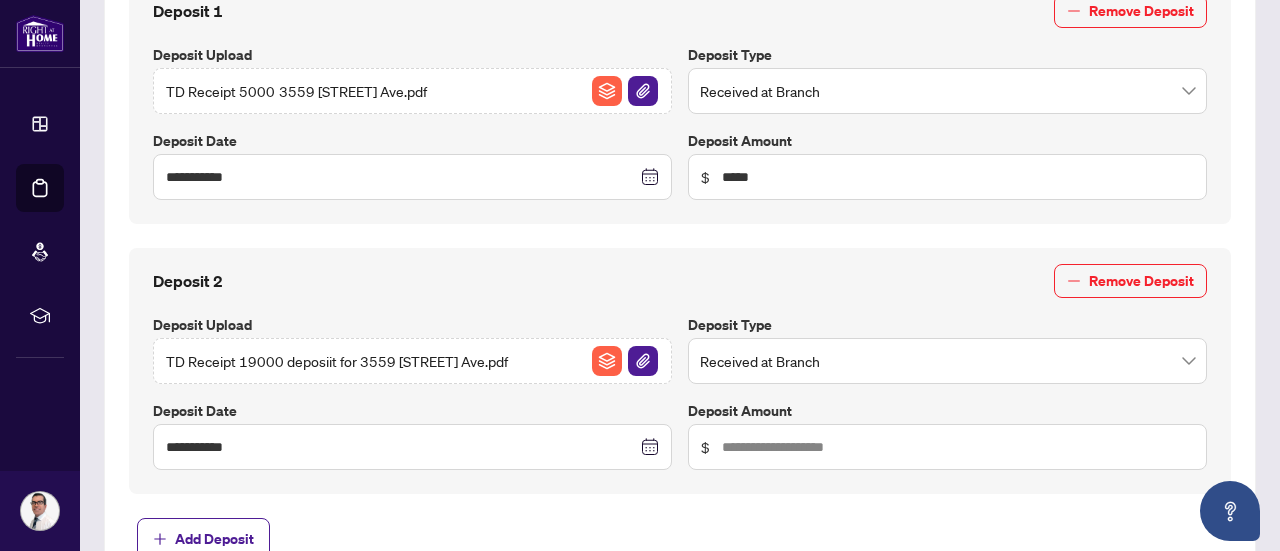 click on "$" at bounding box center (947, 447) 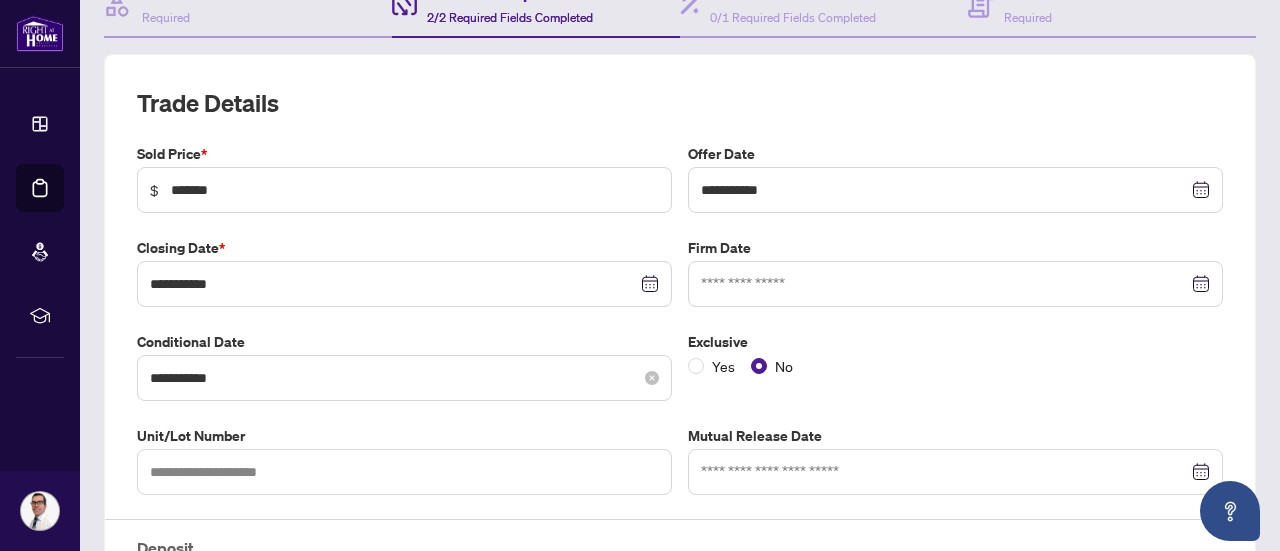 scroll, scrollTop: 226, scrollLeft: 0, axis: vertical 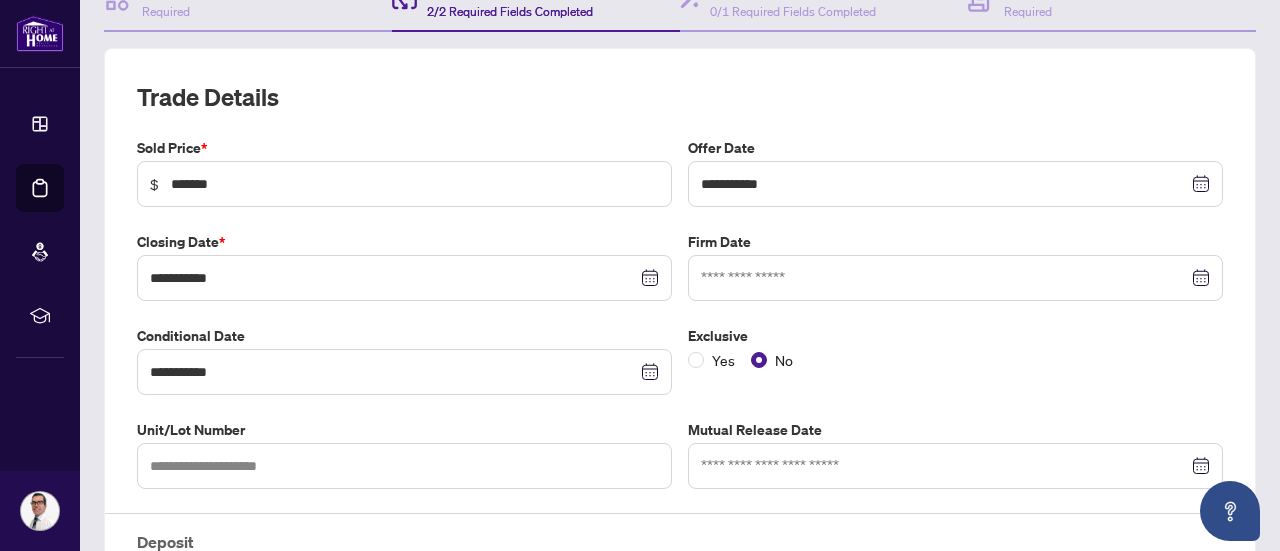 type on "******" 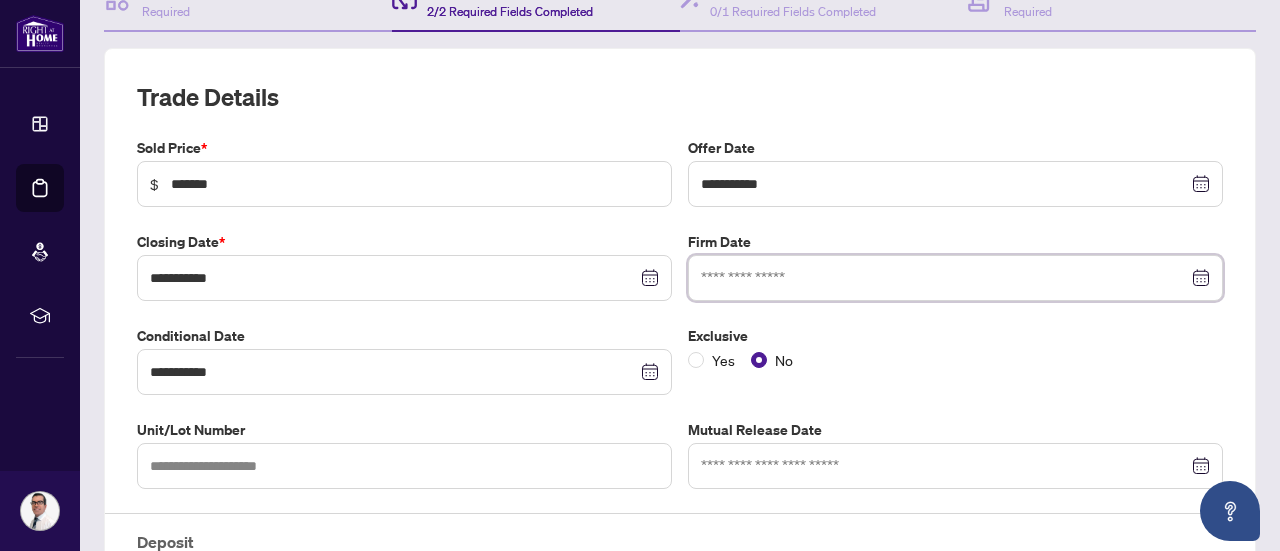 click at bounding box center (944, 278) 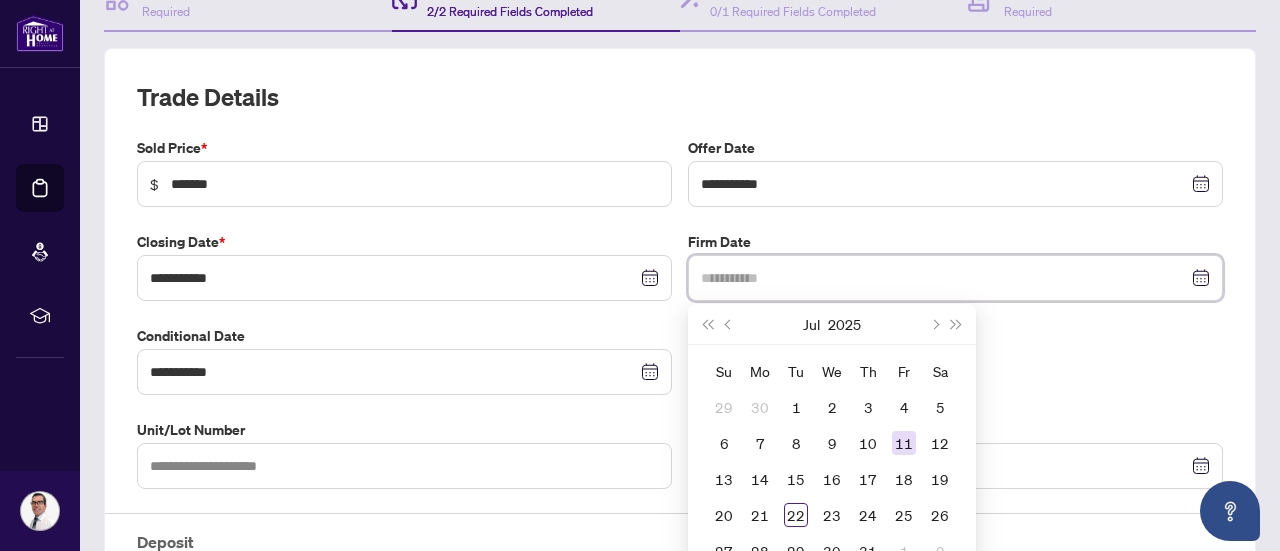type on "**********" 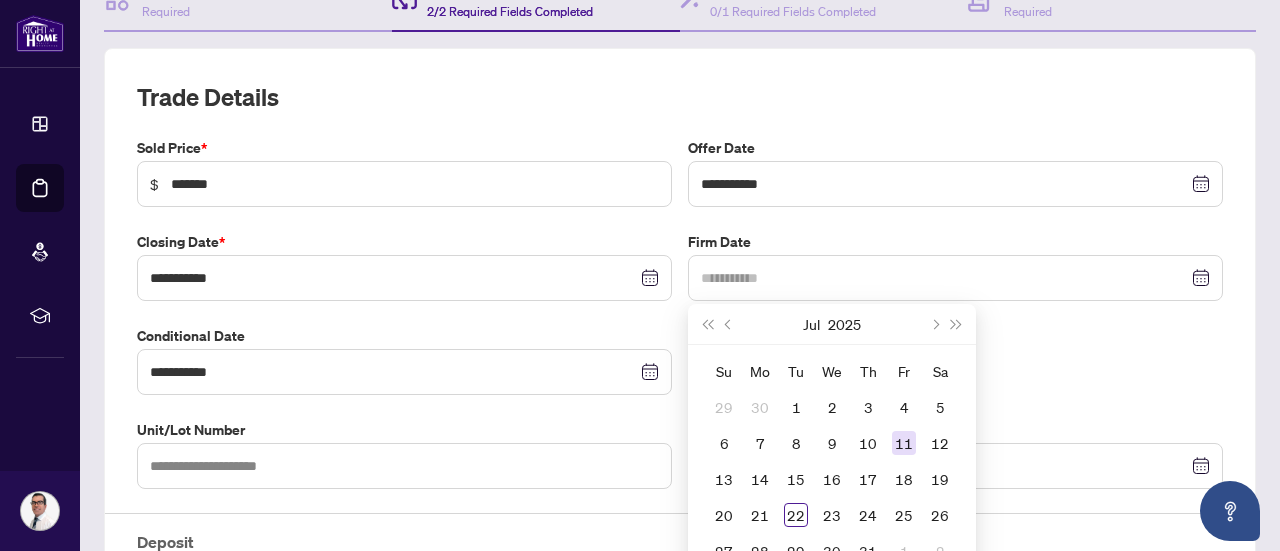 click on "11" at bounding box center [904, 443] 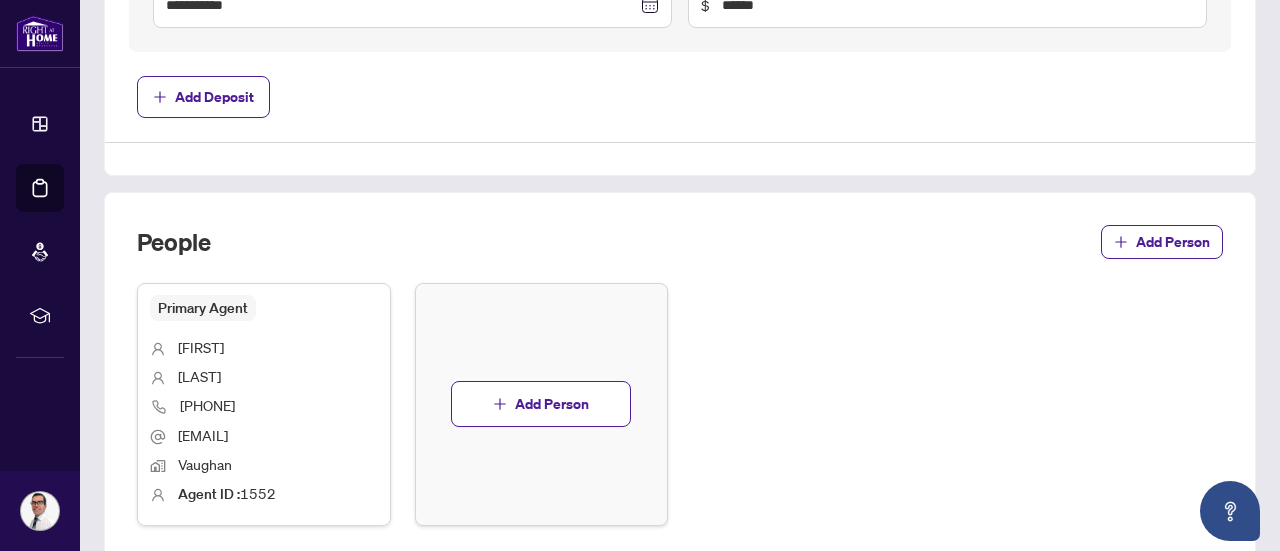 scroll, scrollTop: 1414, scrollLeft: 0, axis: vertical 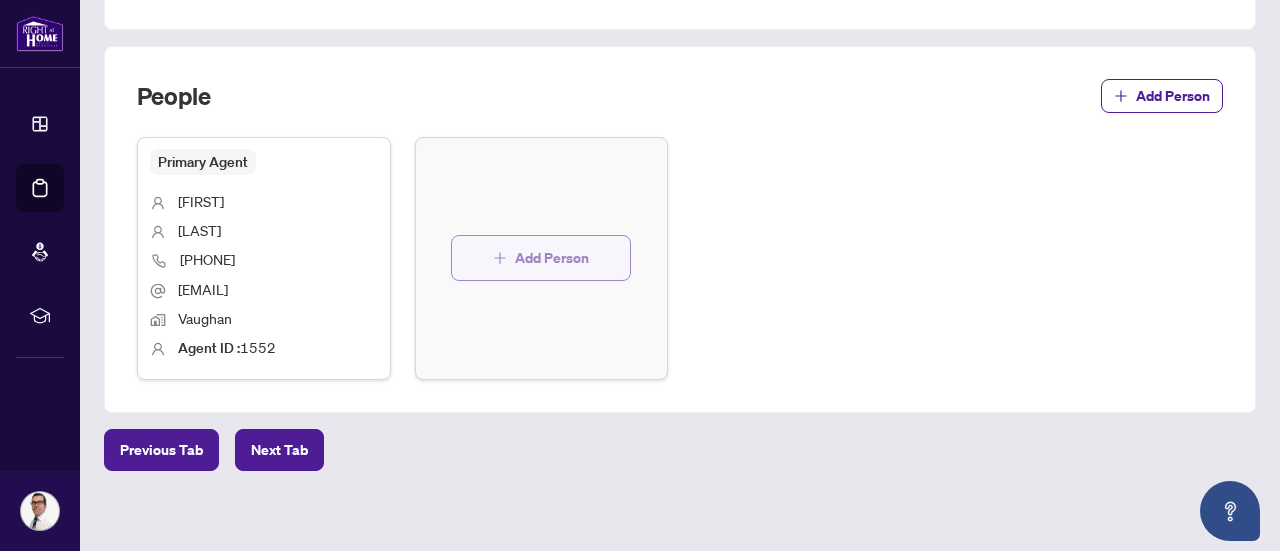 click on "Add Person" at bounding box center (552, 258) 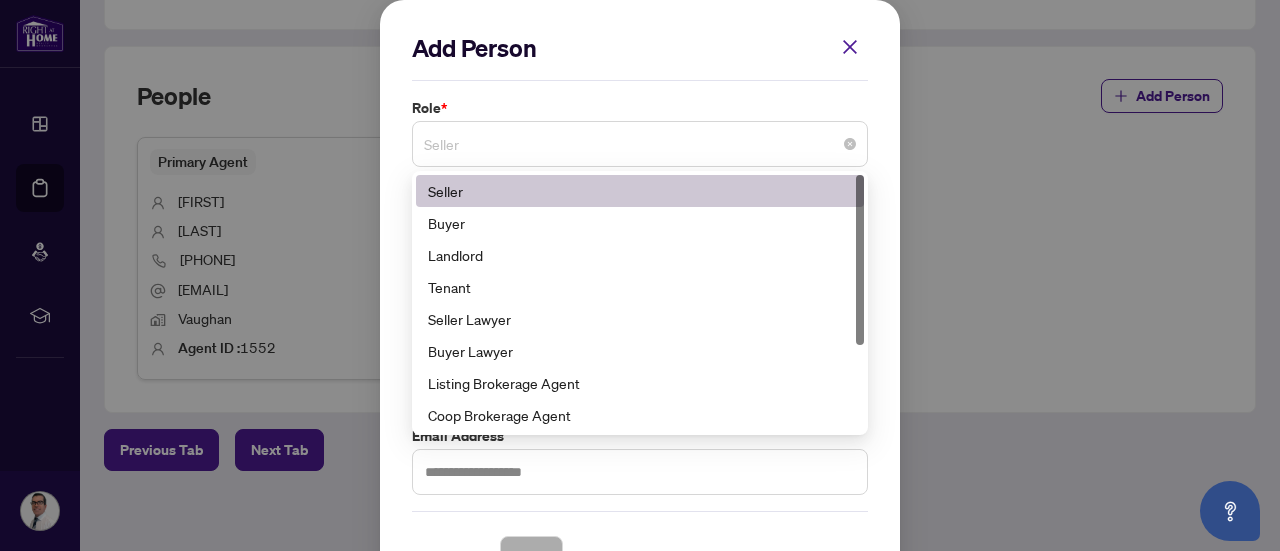 click on "Seller" at bounding box center (640, 144) 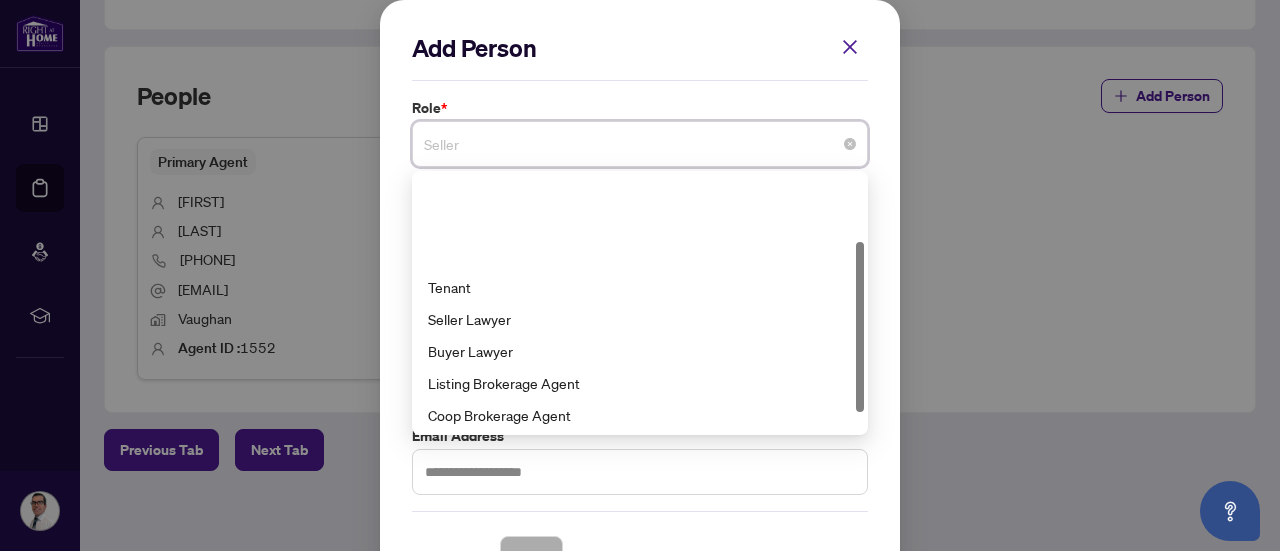 scroll, scrollTop: 100, scrollLeft: 0, axis: vertical 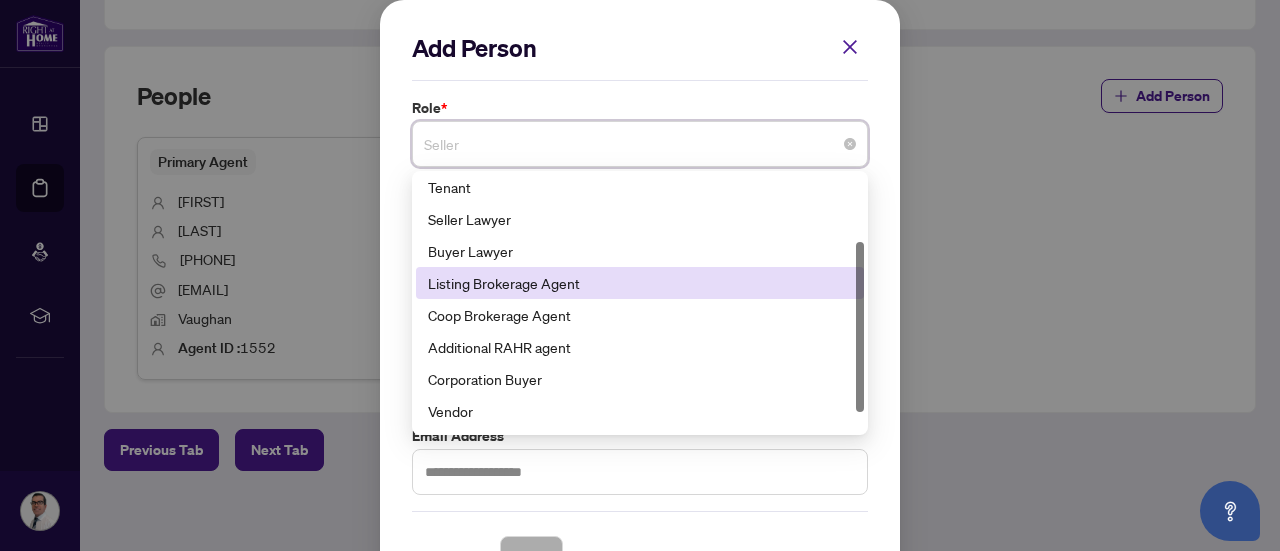 click on "Listing Brokerage Agent" at bounding box center (640, 283) 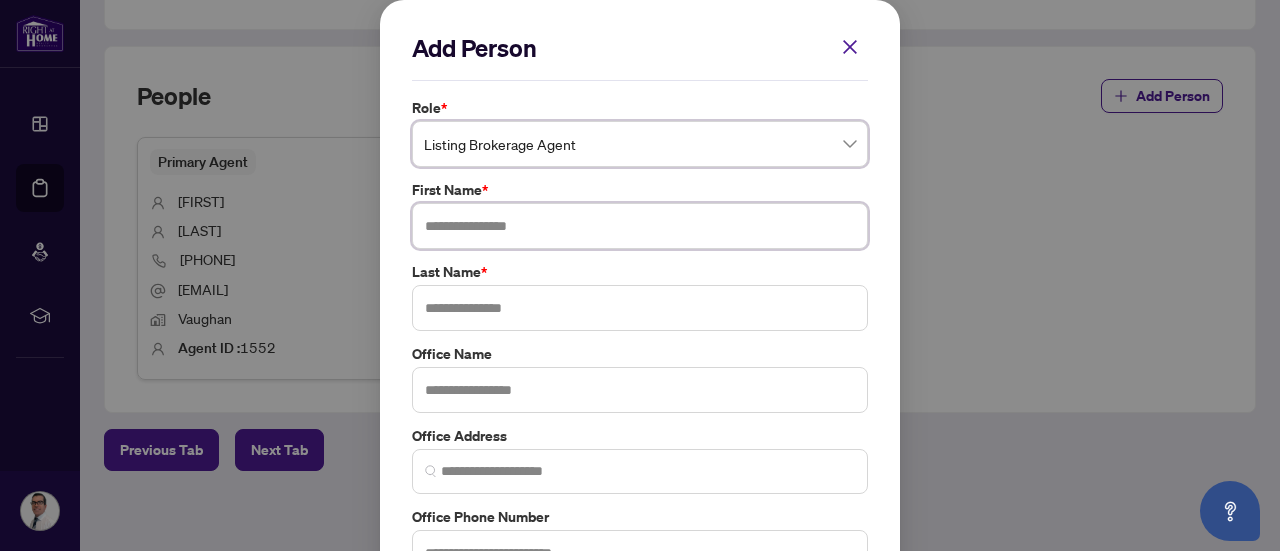 click at bounding box center (640, 226) 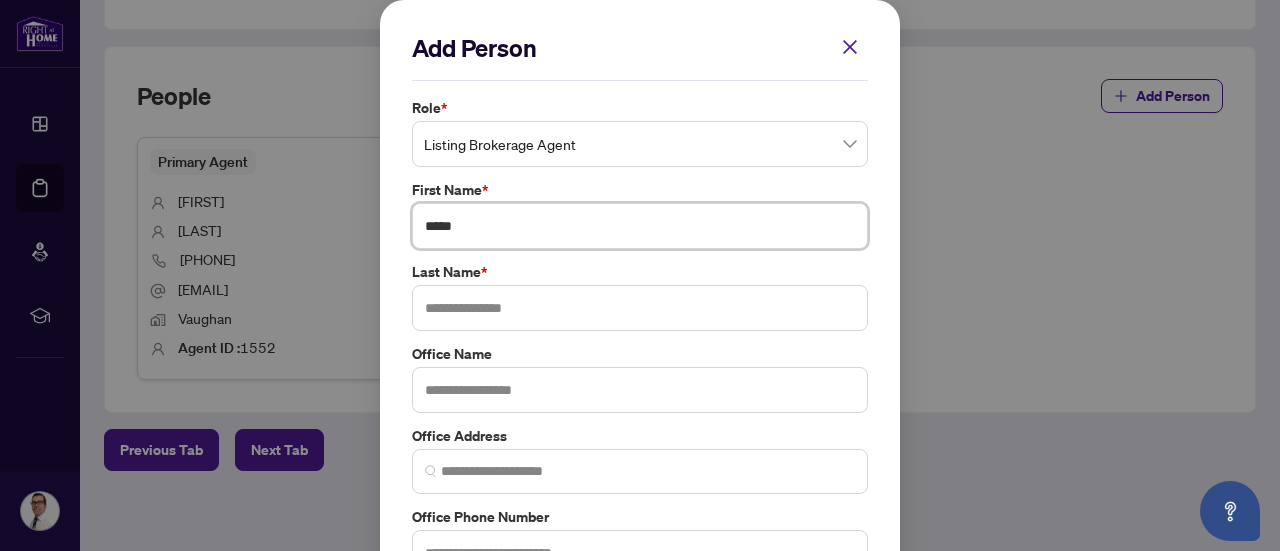 type on "****" 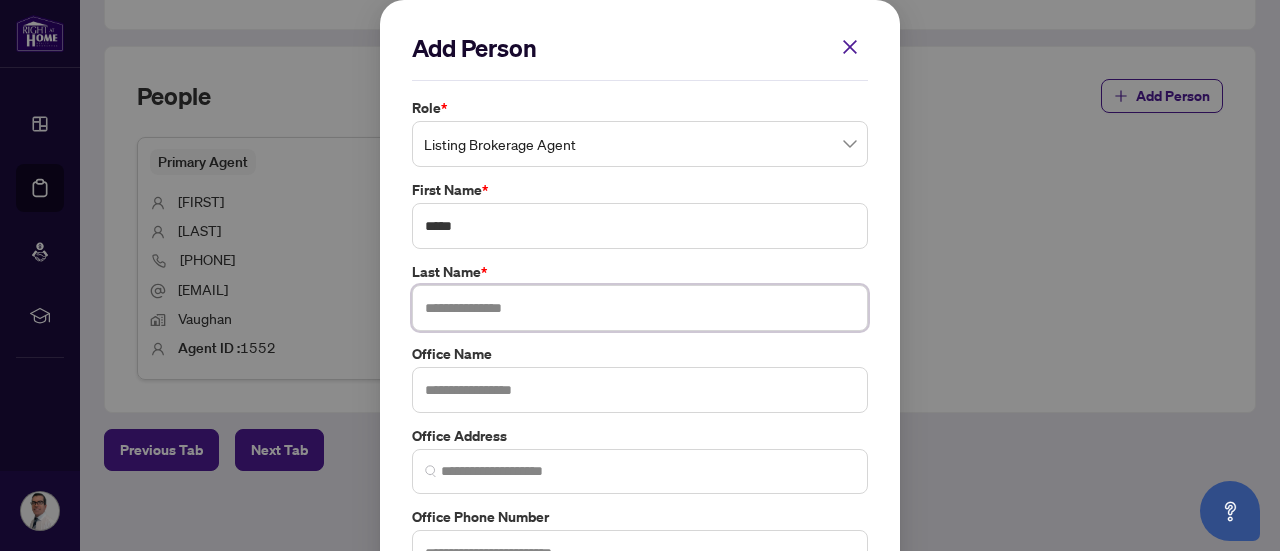 click at bounding box center (640, 308) 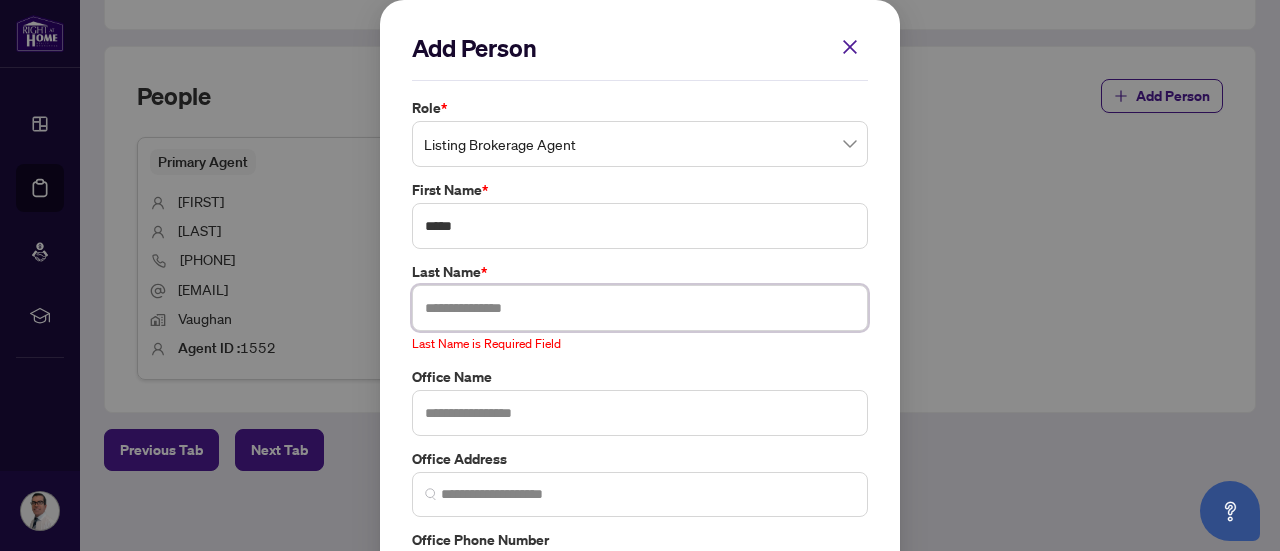 paste on "*******" 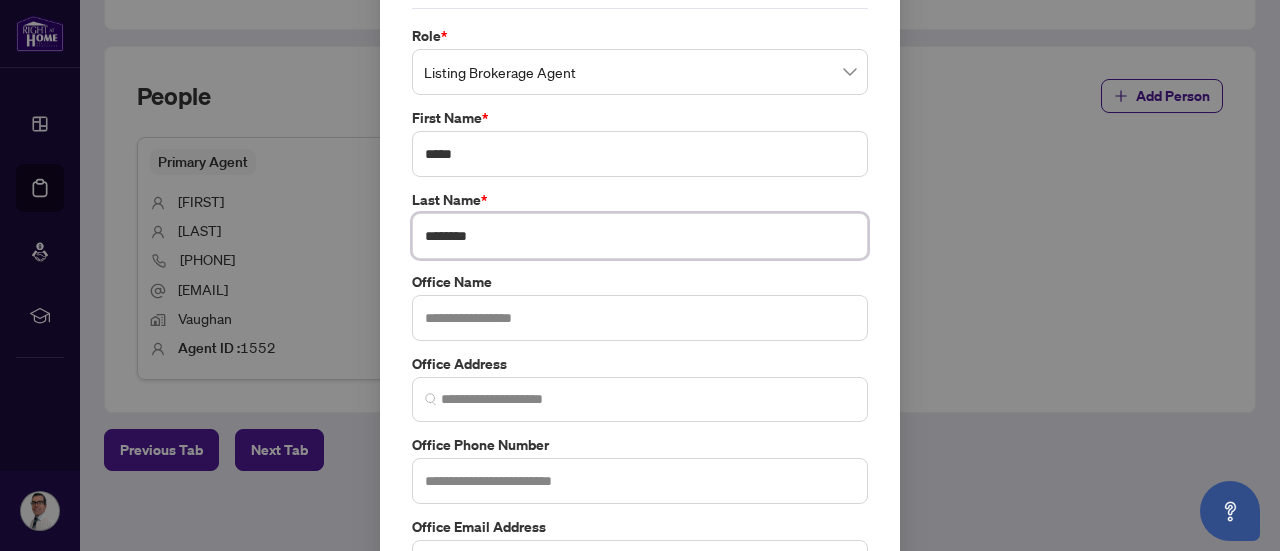 scroll, scrollTop: 100, scrollLeft: 0, axis: vertical 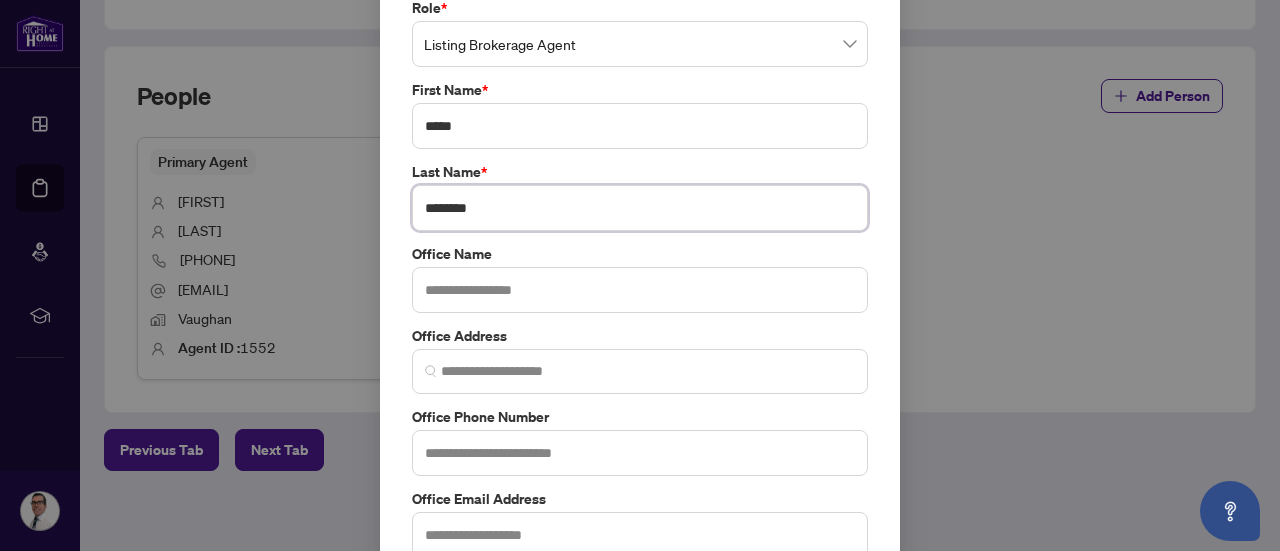 type on "*******" 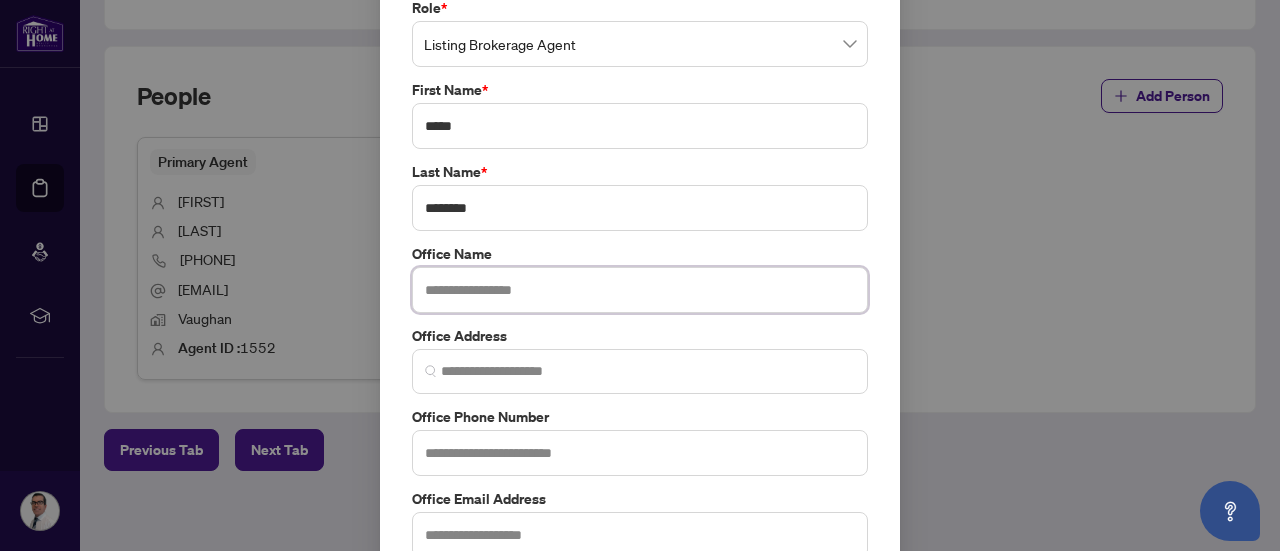 click at bounding box center (640, 290) 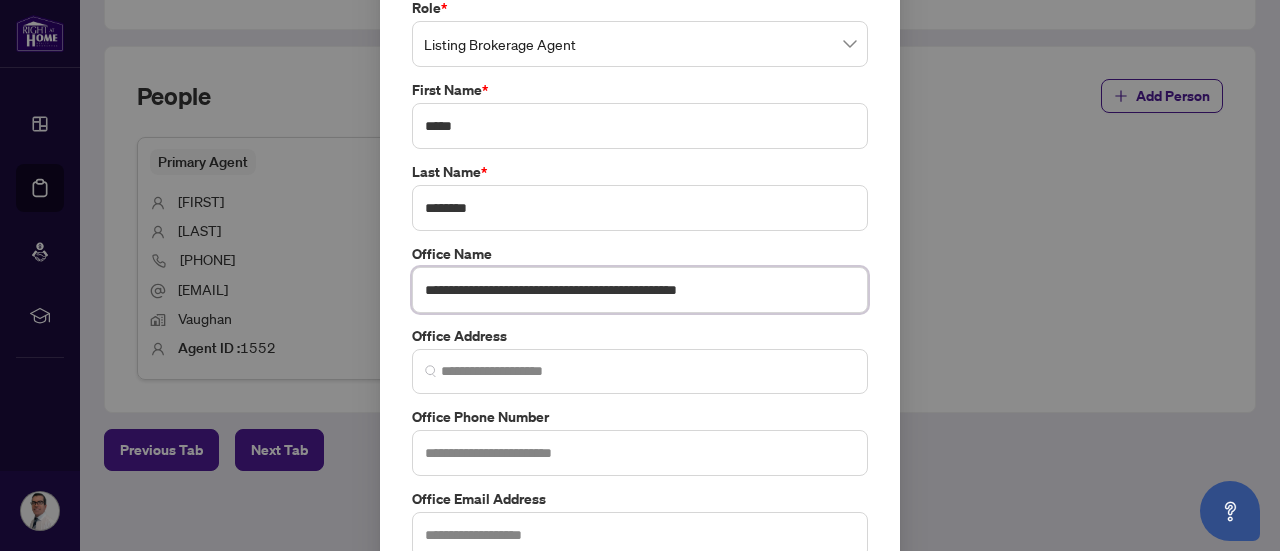 type on "**********" 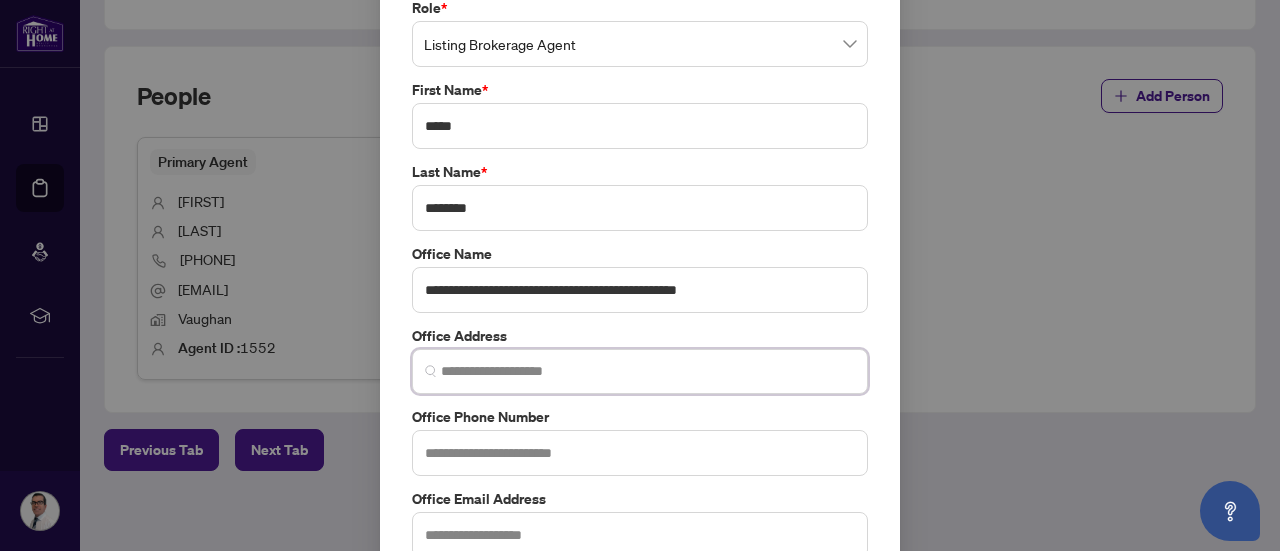 paste on "**********" 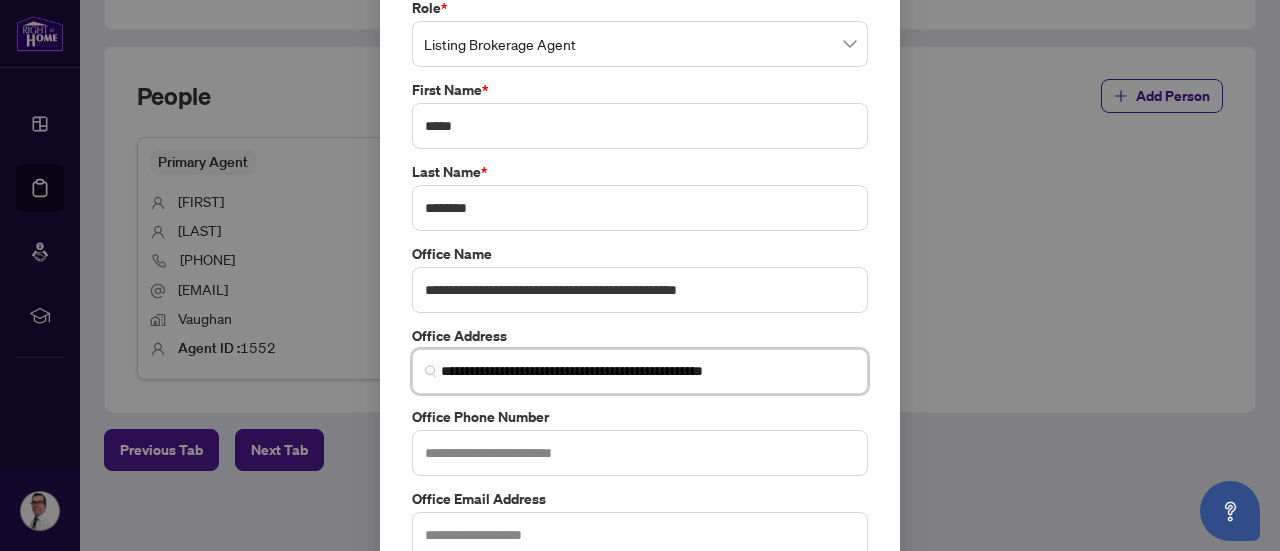 scroll, scrollTop: 216, scrollLeft: 0, axis: vertical 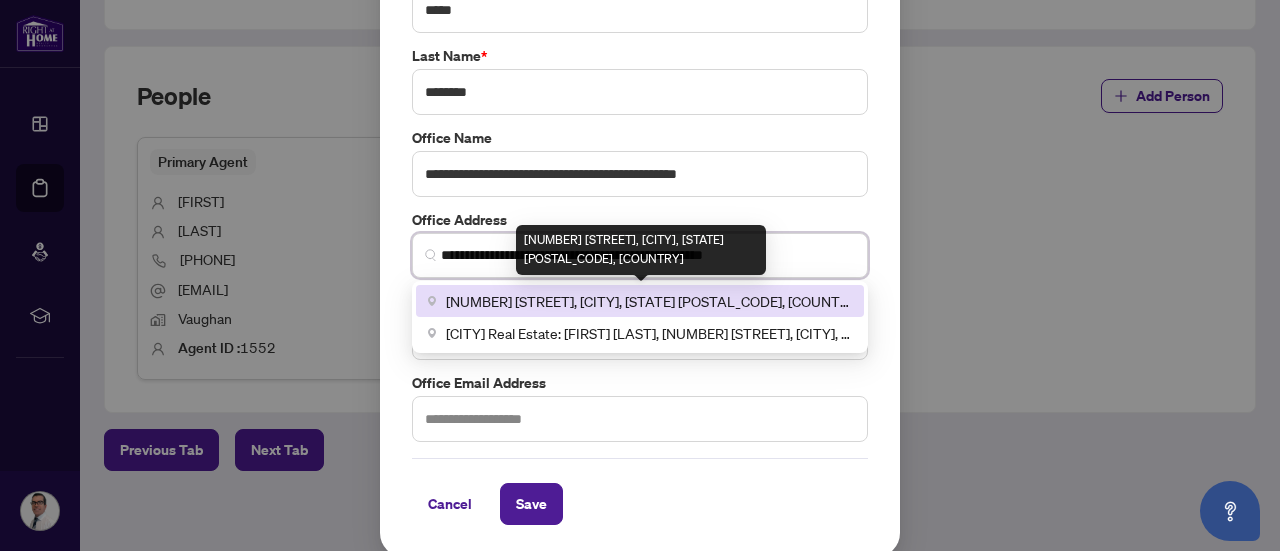 click on "1673 Lakeshore Road West, Mississauga, Ontario L5J 1J4, Canada" at bounding box center (649, 301) 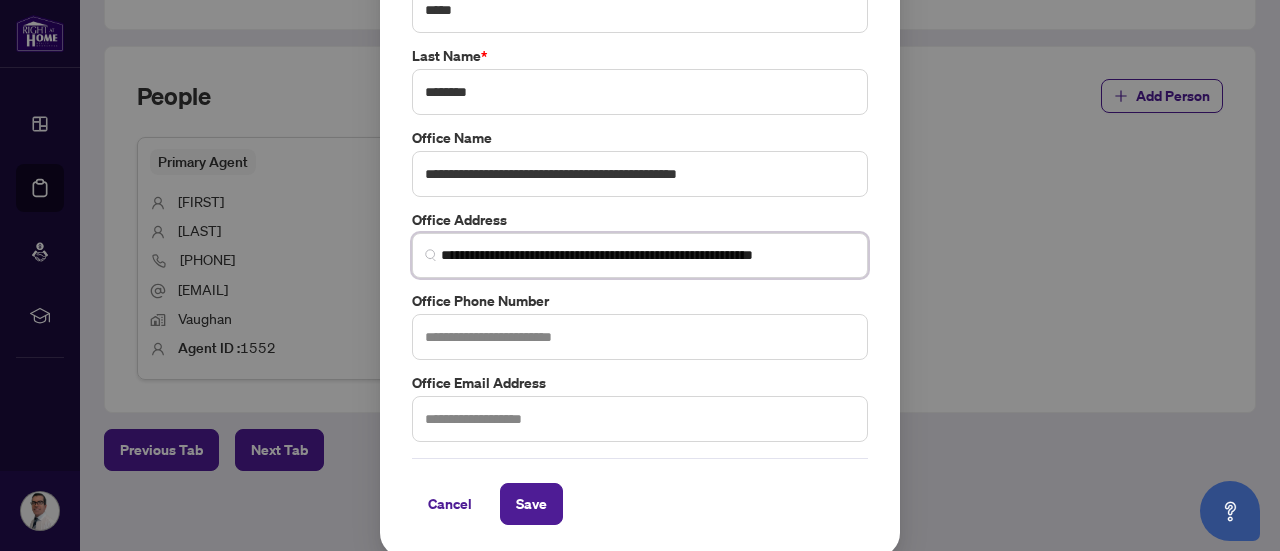 type on "**********" 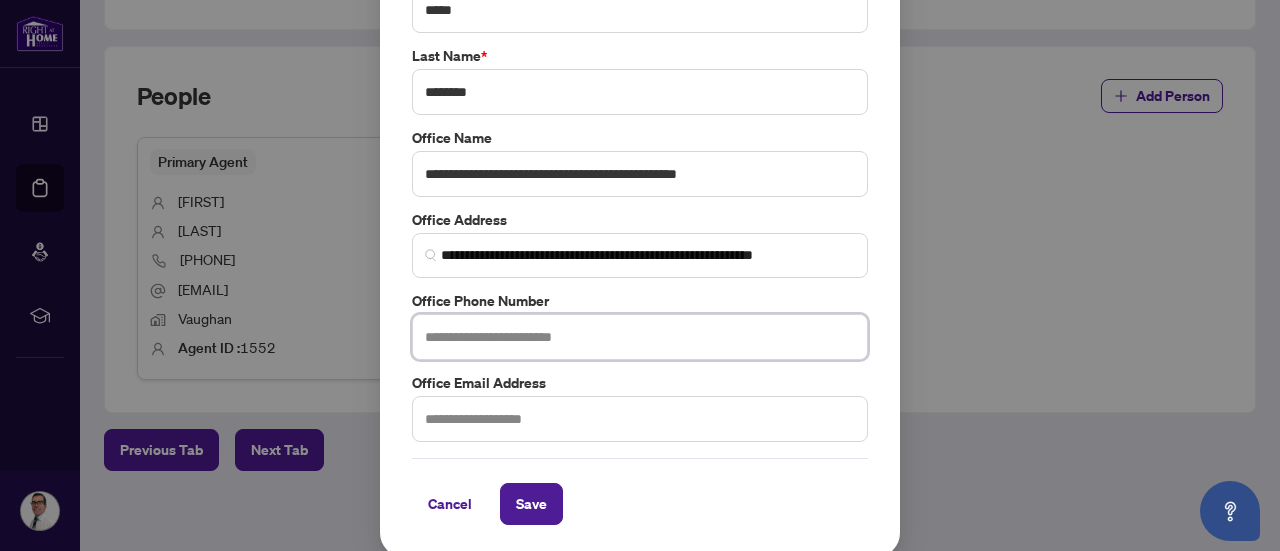 click at bounding box center [640, 337] 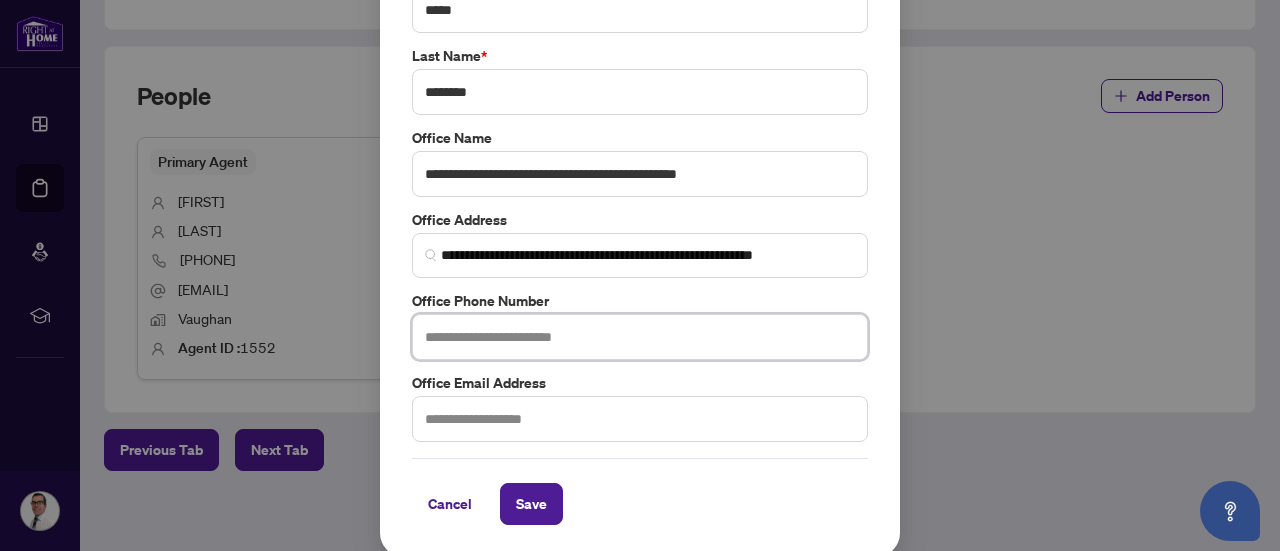 paste on "**********" 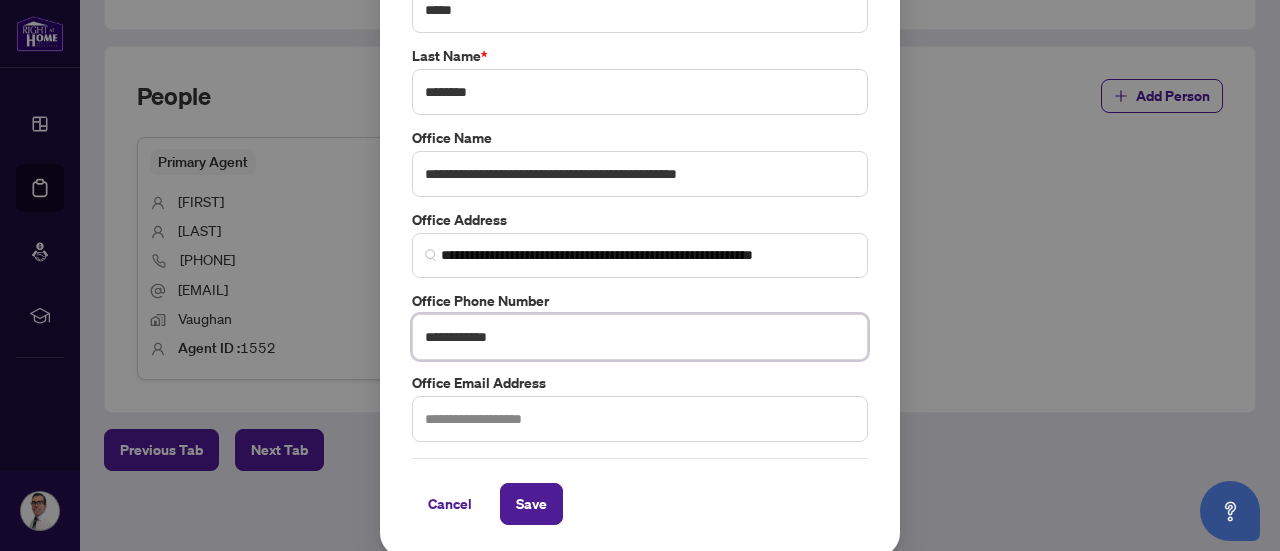 type on "**********" 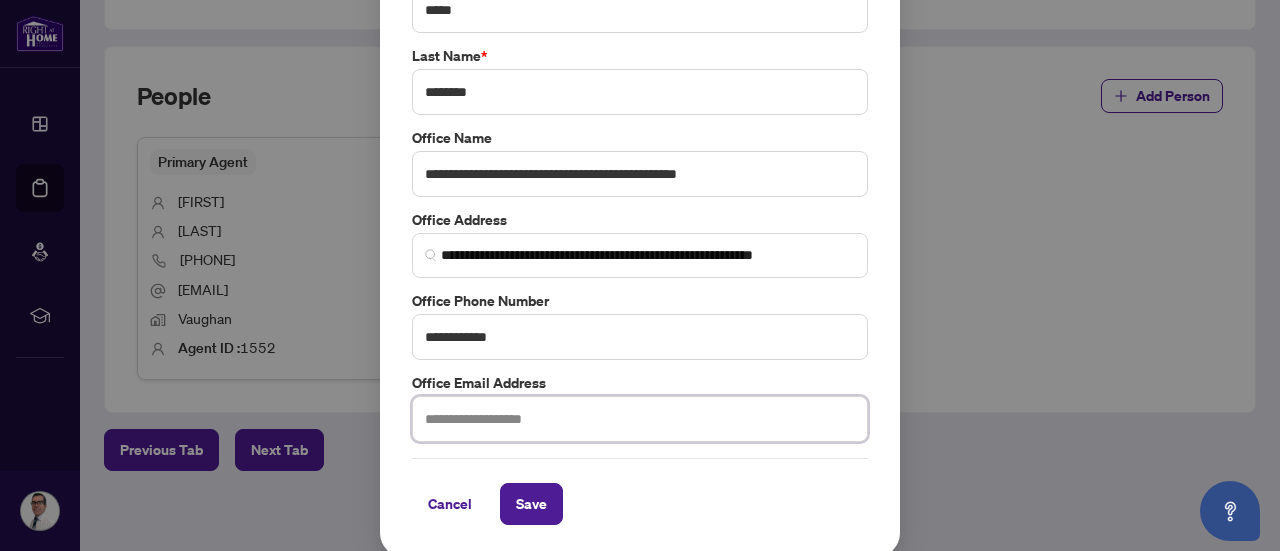 click at bounding box center (640, 419) 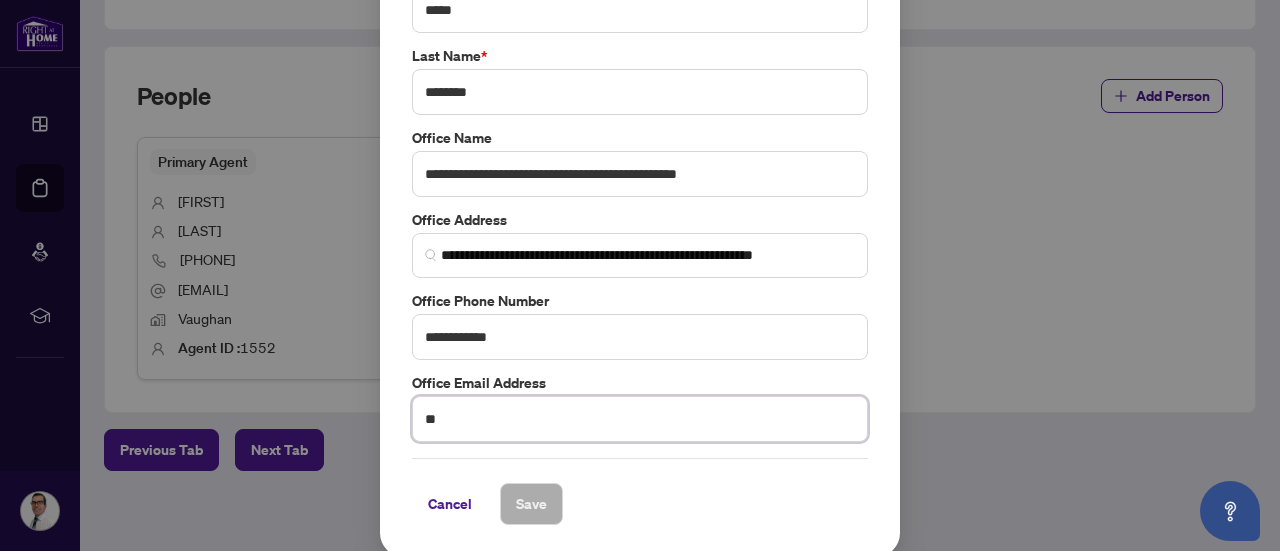 type on "*" 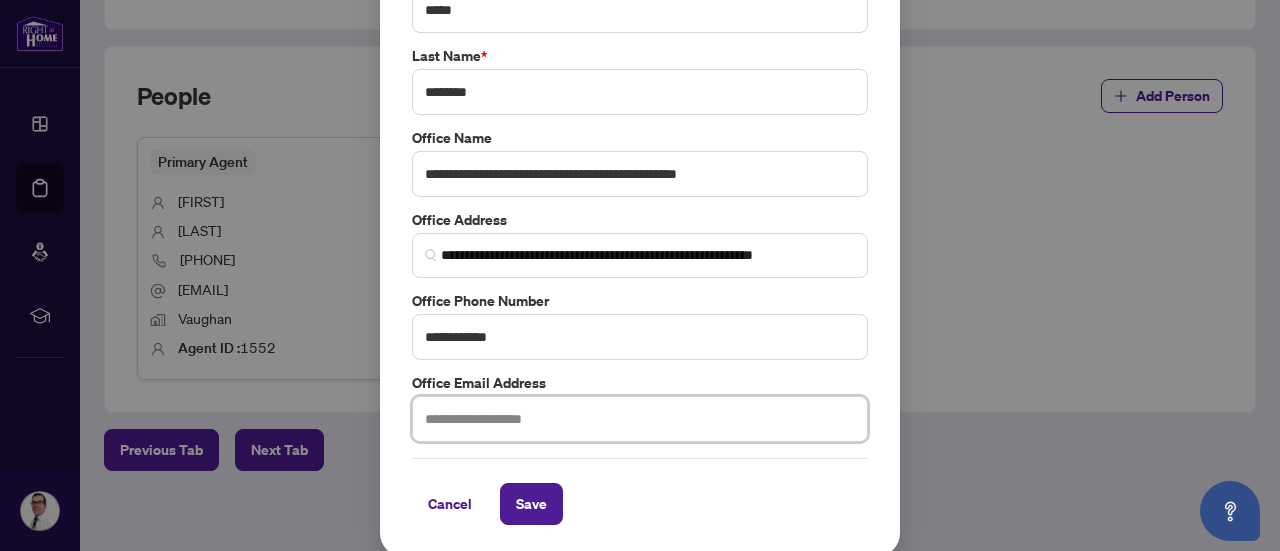click at bounding box center (640, 419) 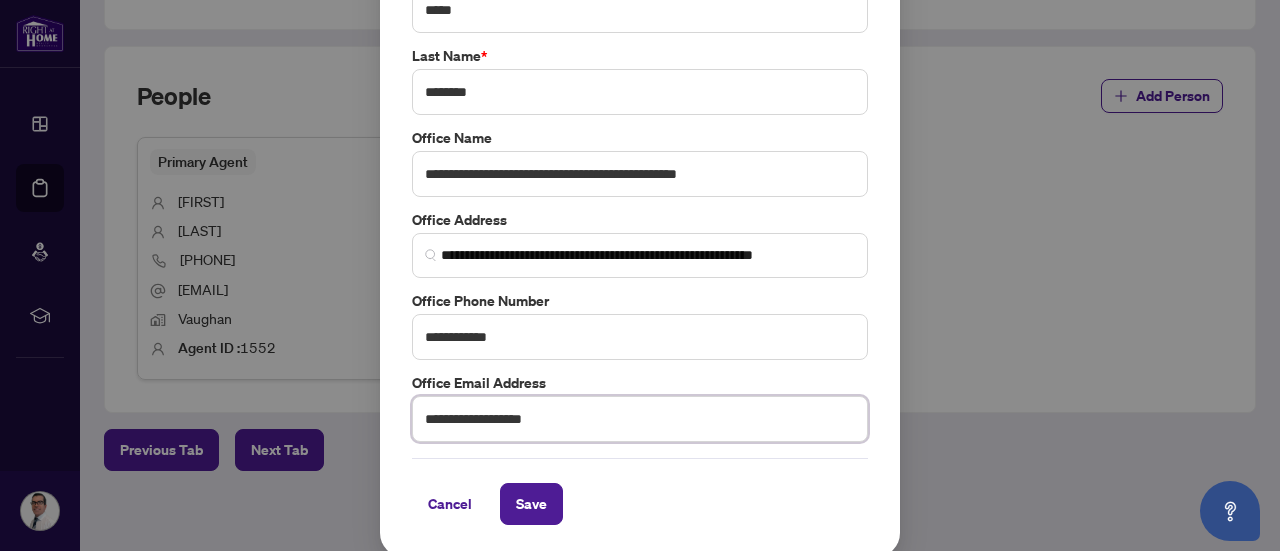 click on "**********" at bounding box center [640, 419] 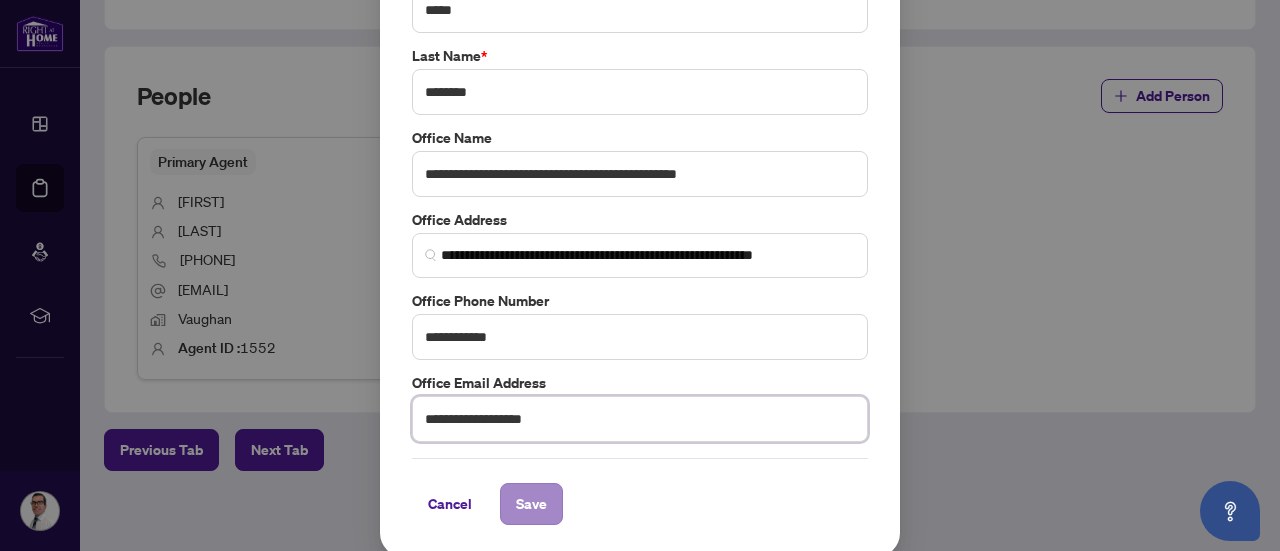 type on "**********" 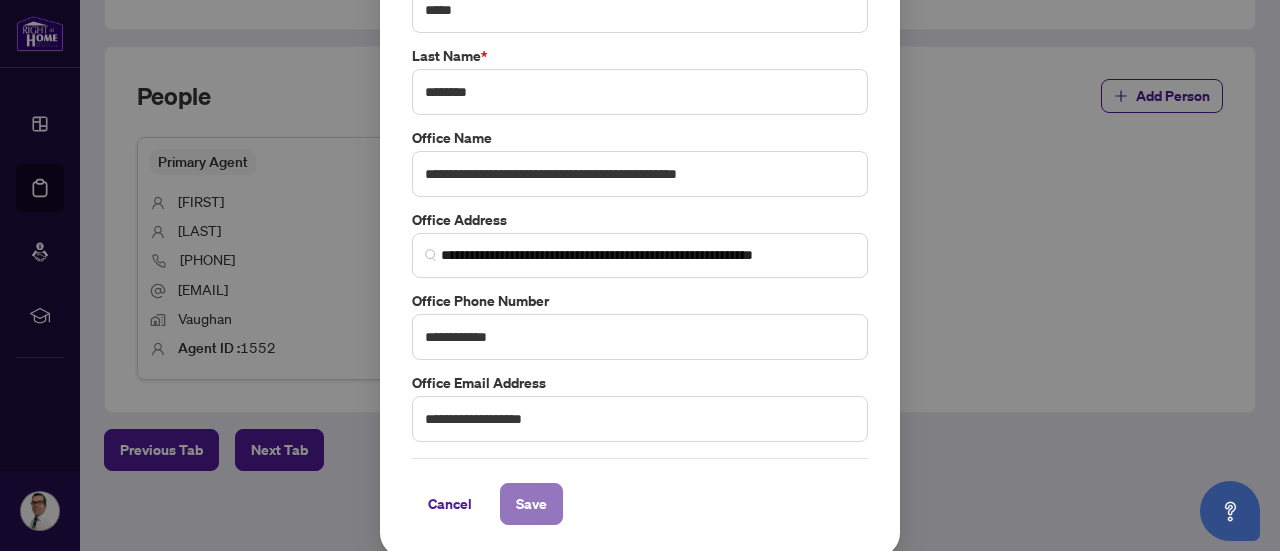 click on "Save" at bounding box center (531, 504) 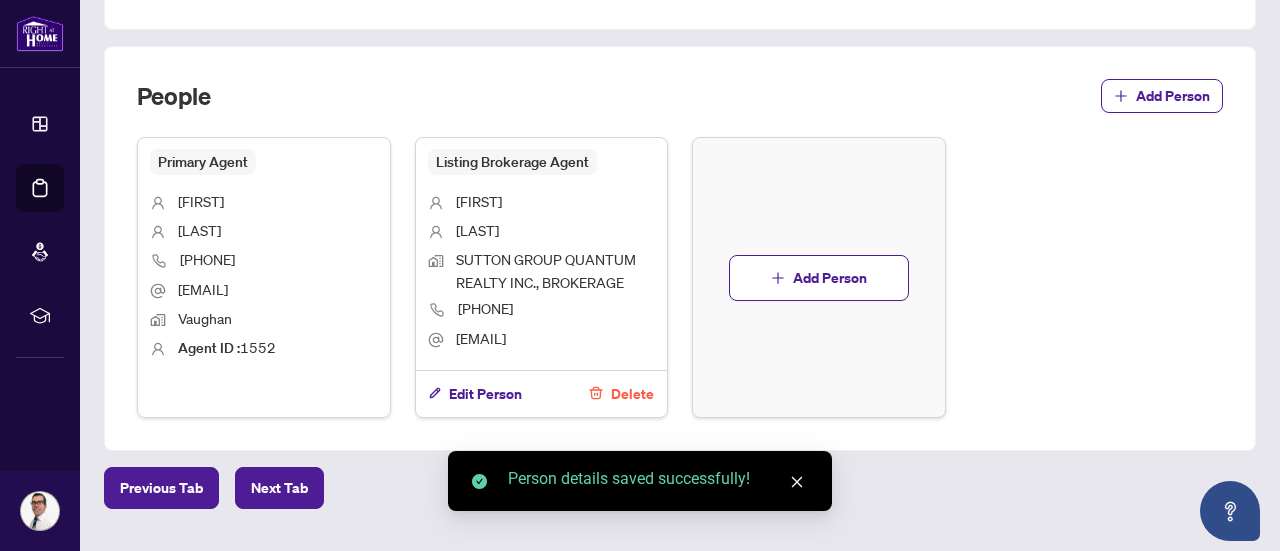 scroll, scrollTop: 1452, scrollLeft: 0, axis: vertical 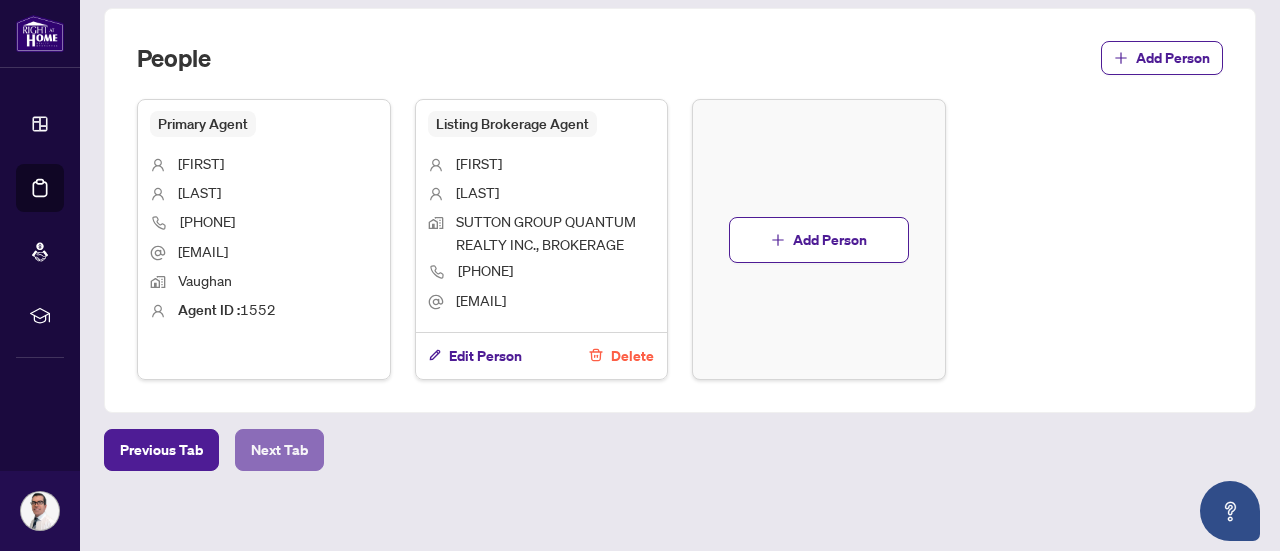 click on "Next Tab" at bounding box center [279, 450] 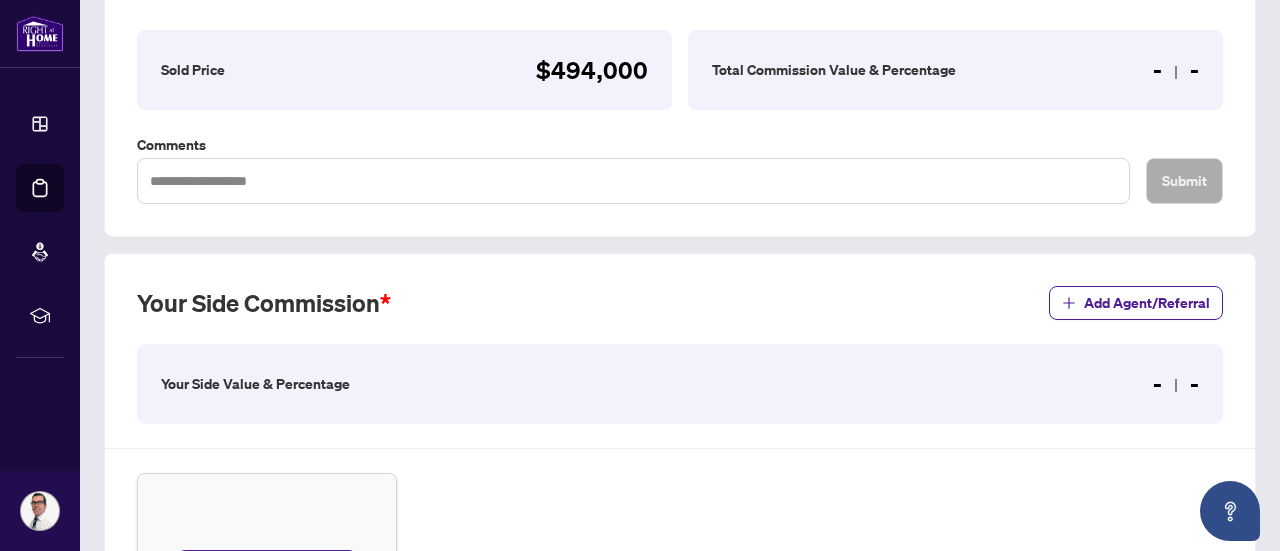 scroll, scrollTop: 433, scrollLeft: 0, axis: vertical 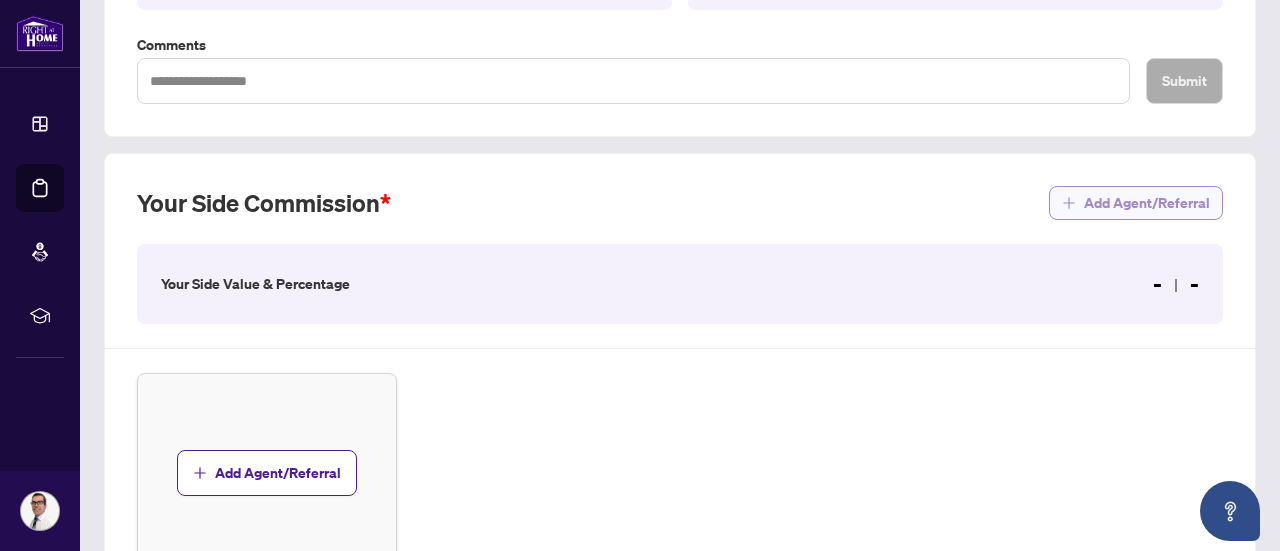 click on "Add Agent/Referral" at bounding box center [1147, 203] 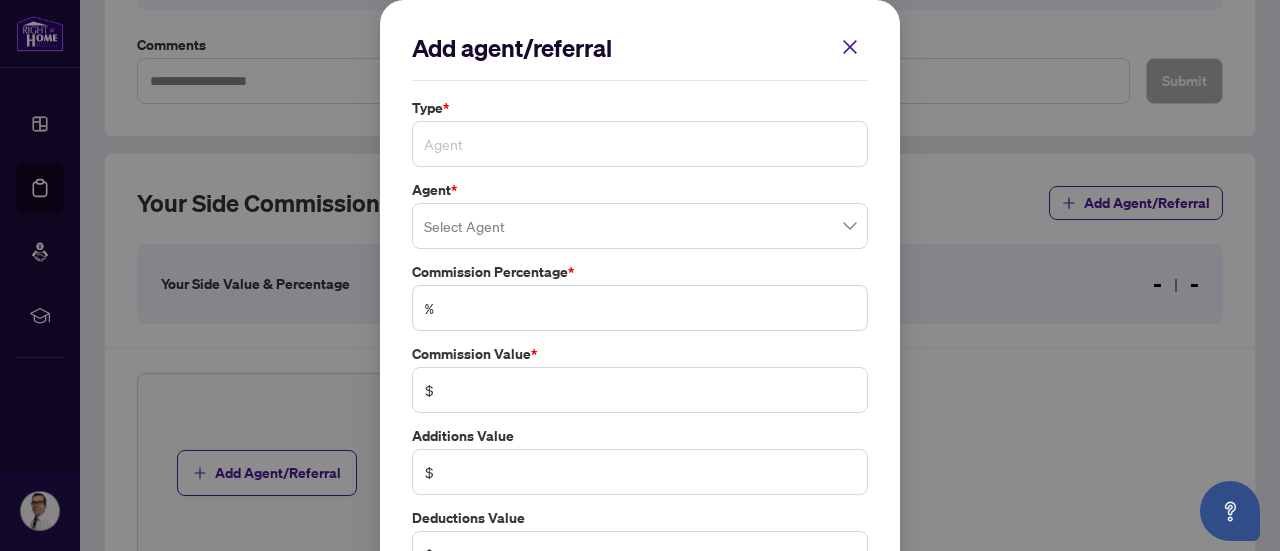click on "Agent" at bounding box center (640, 144) 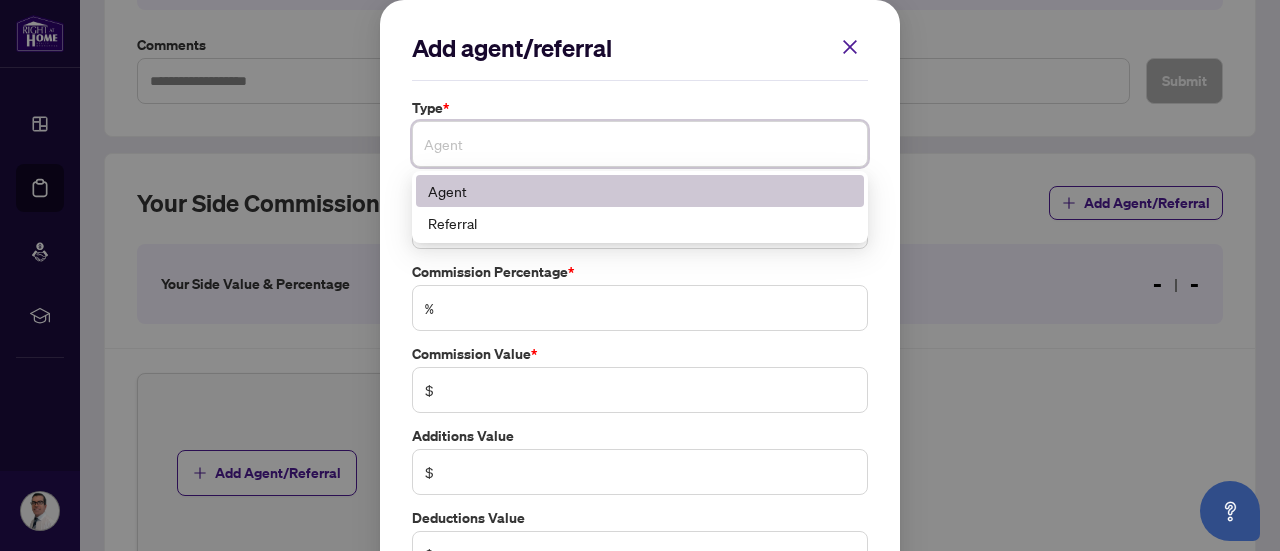 click on "Agent" at bounding box center (640, 191) 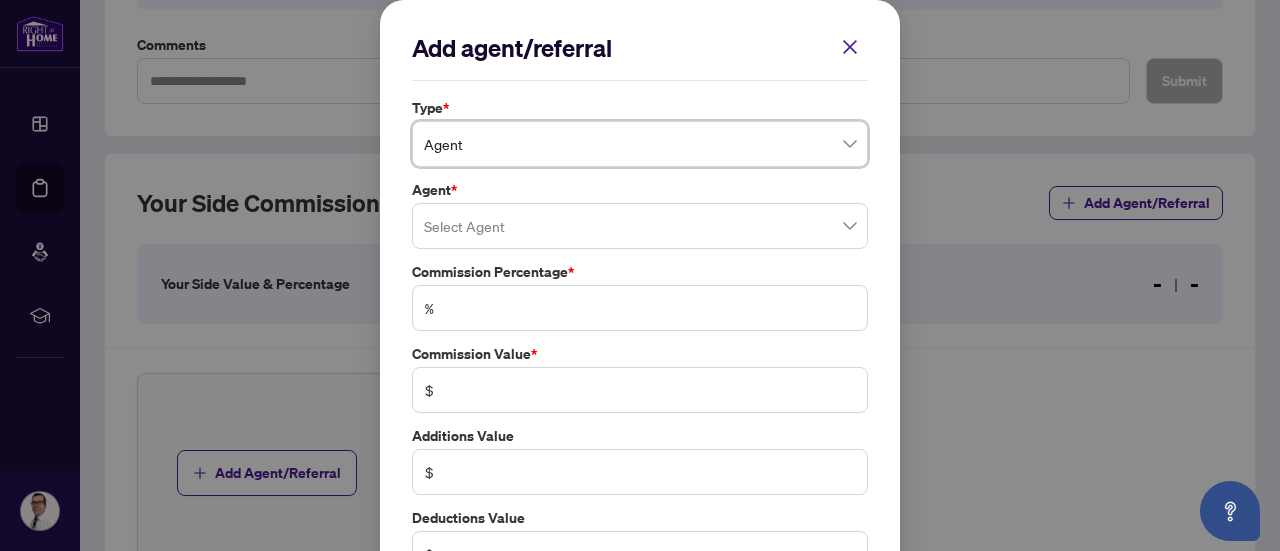 click on "%" at bounding box center [640, 308] 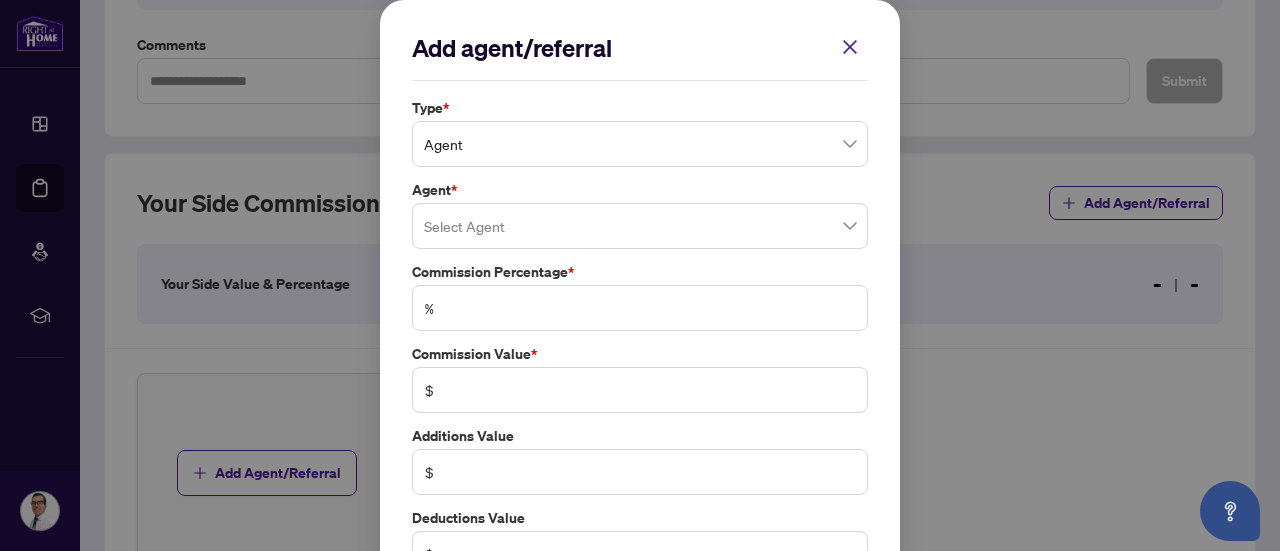 click at bounding box center [640, 226] 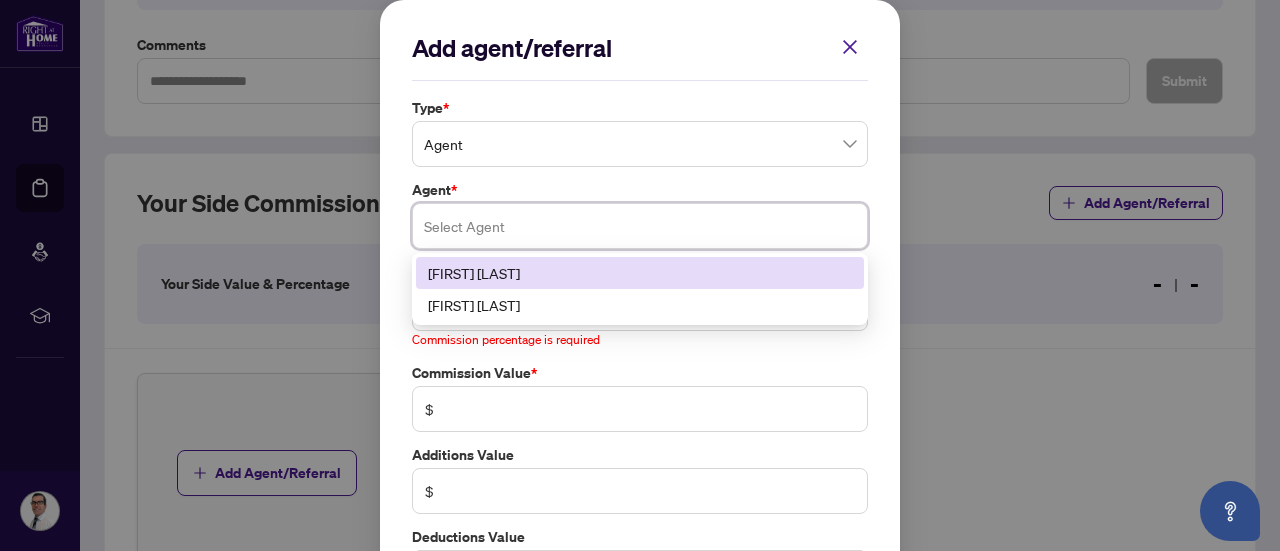 click on "[FIRST] [LAST]" at bounding box center [640, 273] 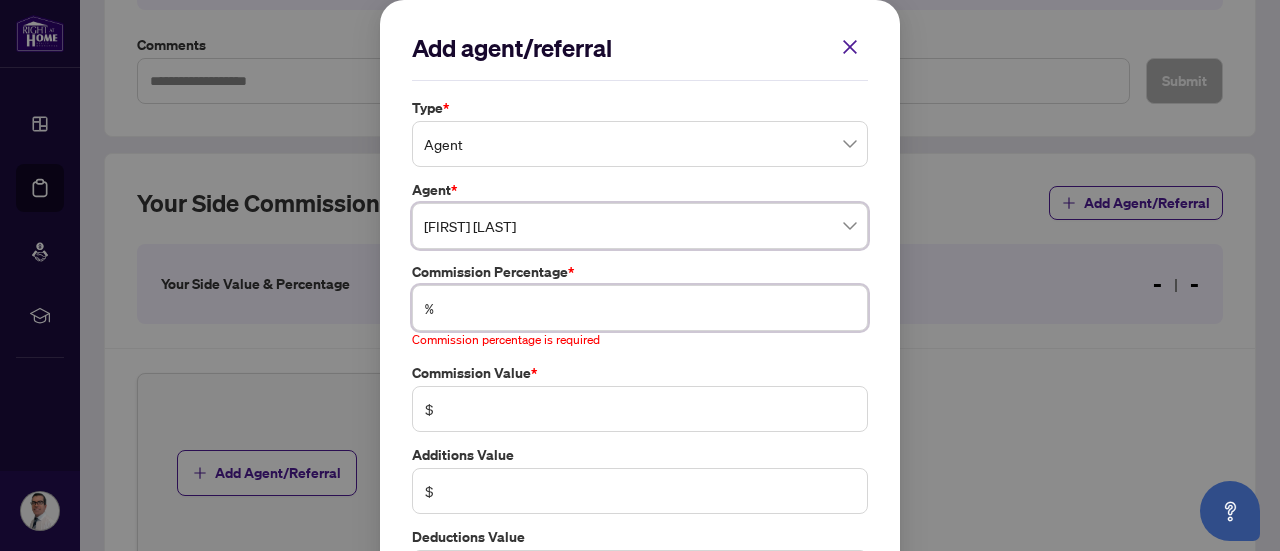 click at bounding box center [650, 308] 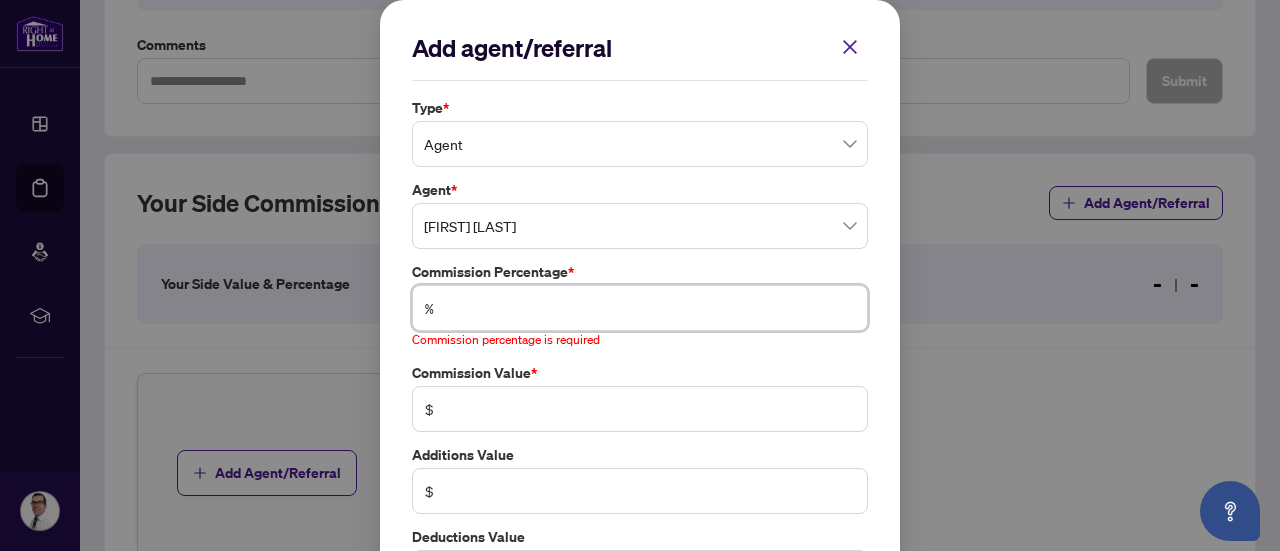 type on "*" 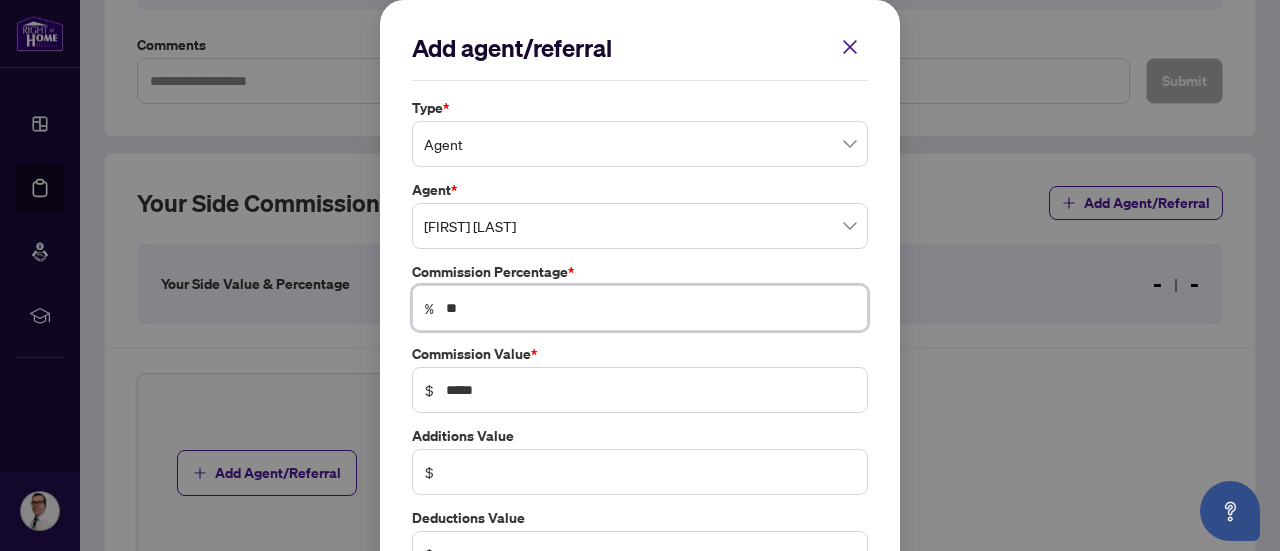type on "***" 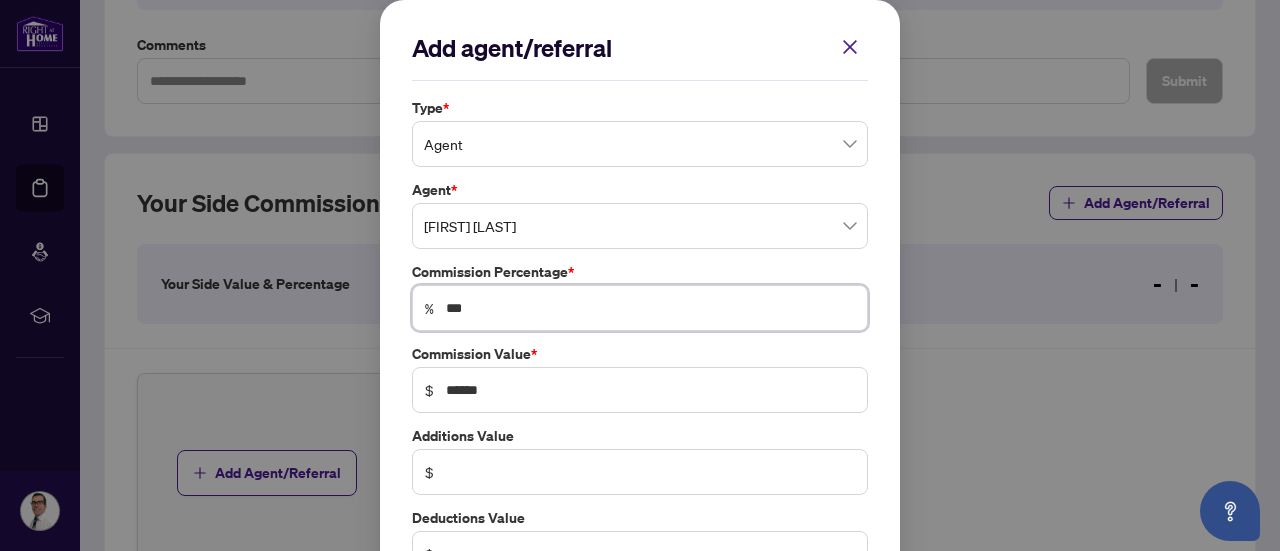 scroll, scrollTop: 136, scrollLeft: 0, axis: vertical 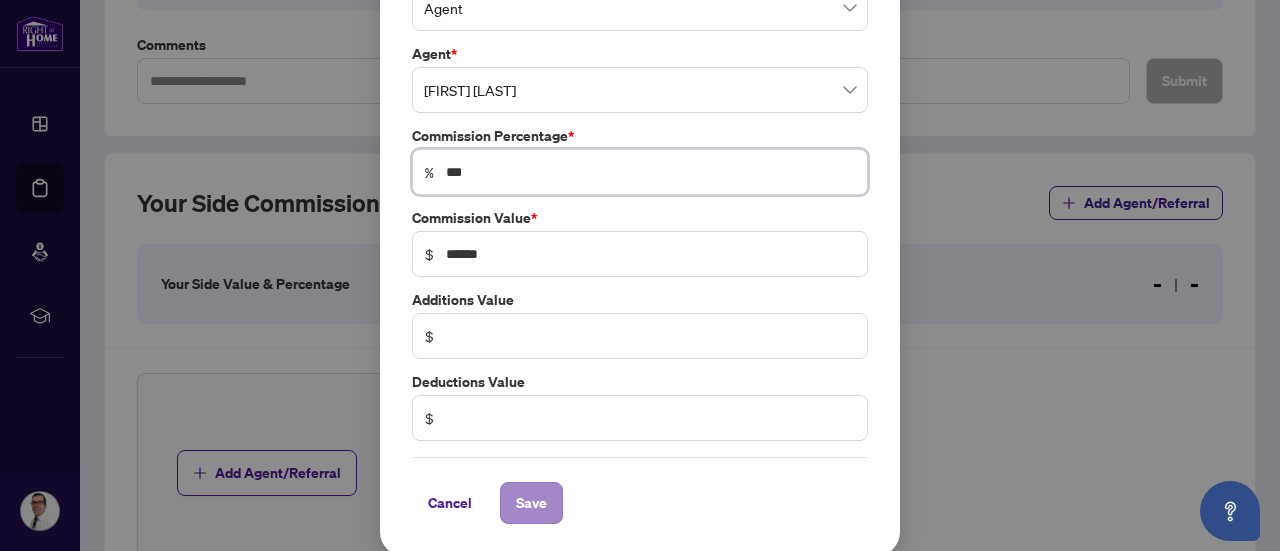 type on "***" 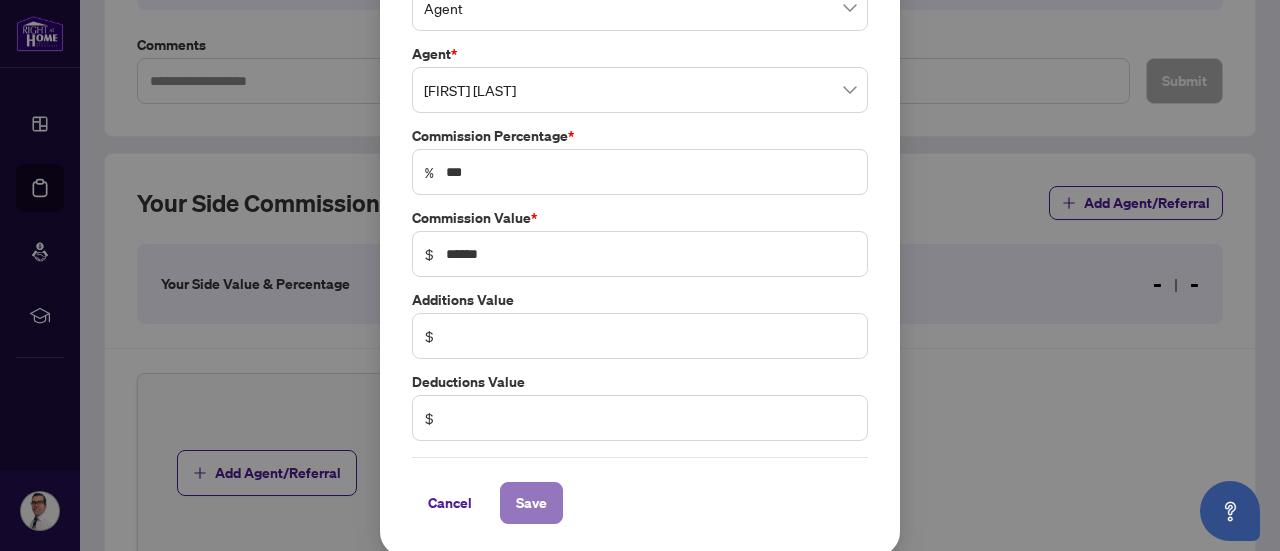 click on "Save" at bounding box center [531, 503] 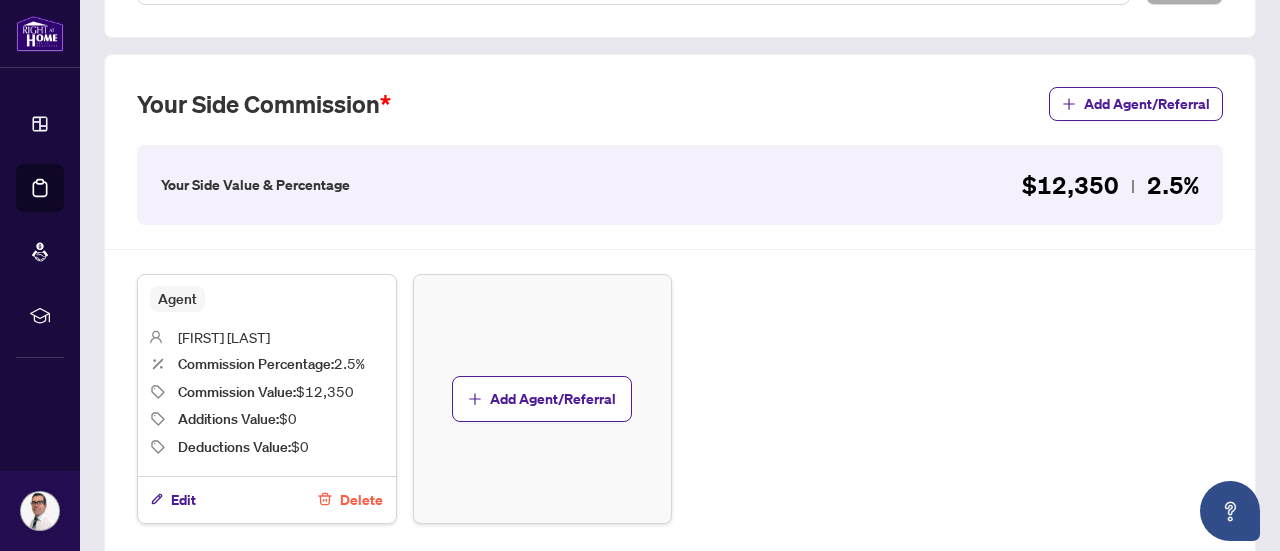 scroll, scrollTop: 676, scrollLeft: 0, axis: vertical 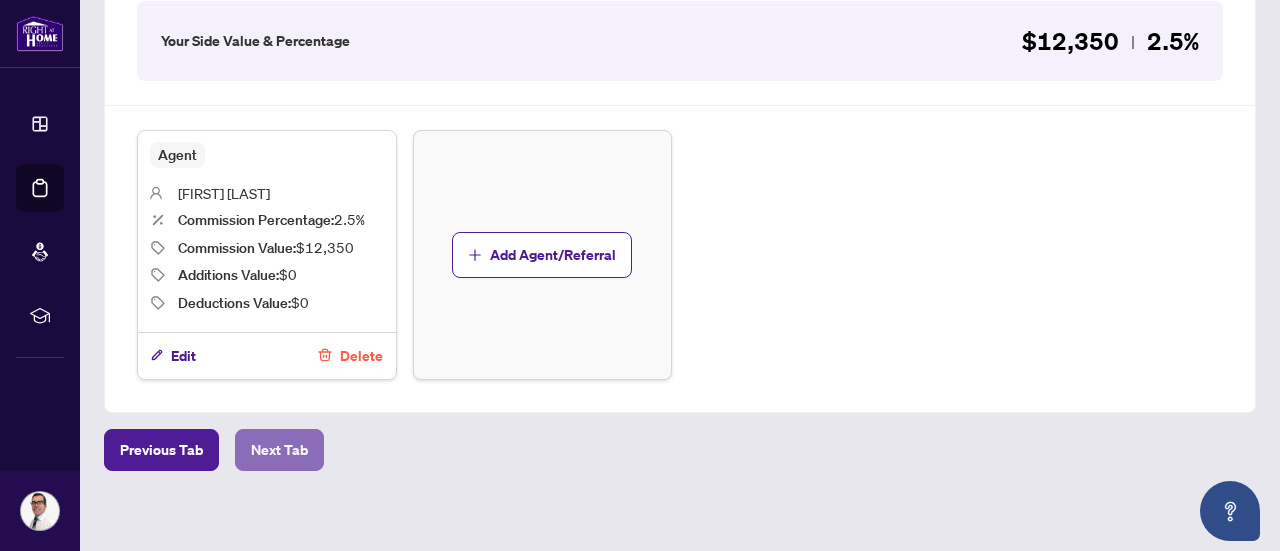 click on "Next Tab" at bounding box center (279, 450) 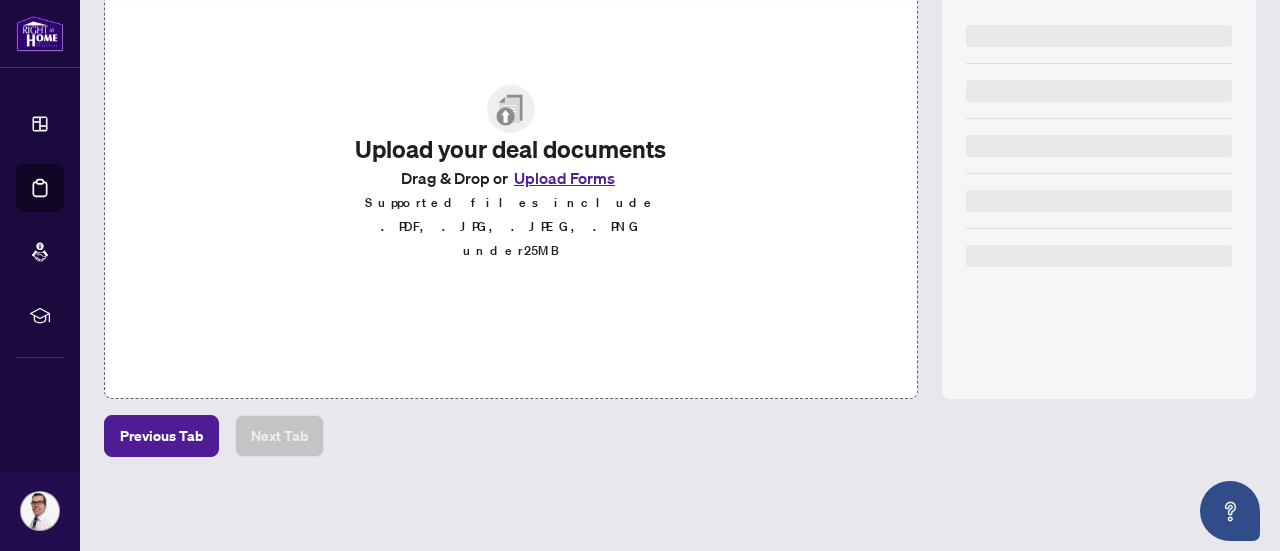 scroll, scrollTop: 0, scrollLeft: 0, axis: both 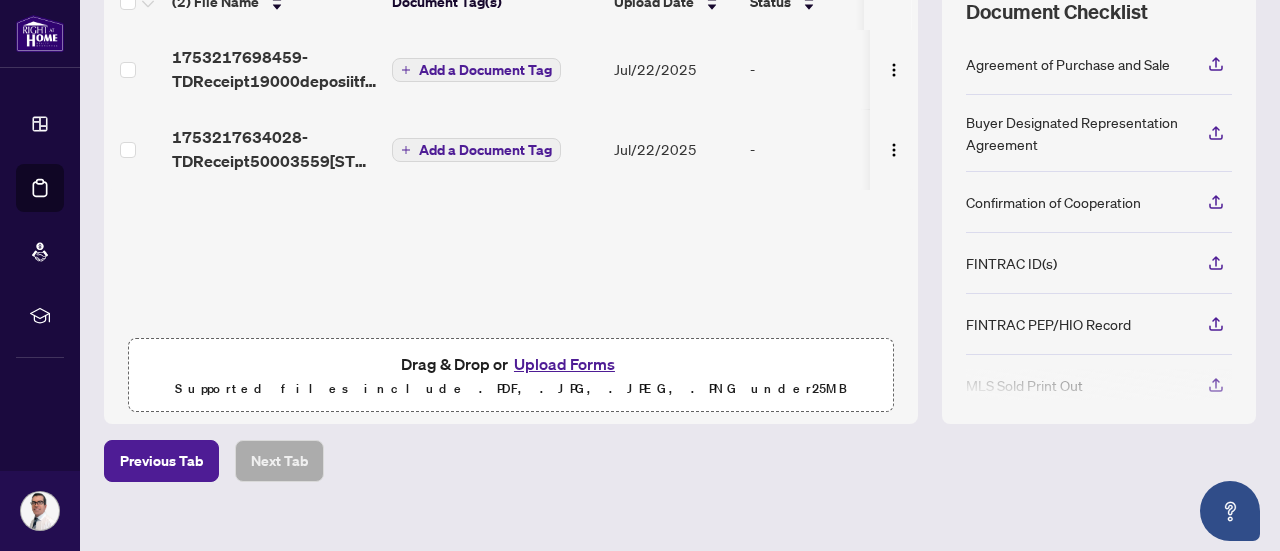 click on "Upload Forms" at bounding box center (564, 364) 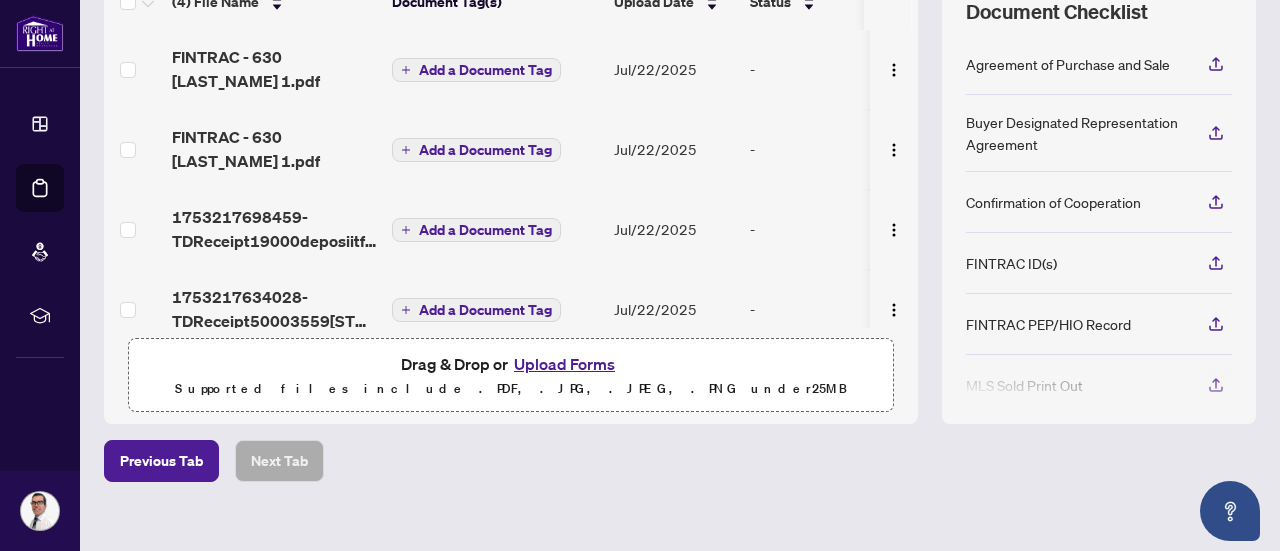 click on "Upload Forms" at bounding box center (564, 364) 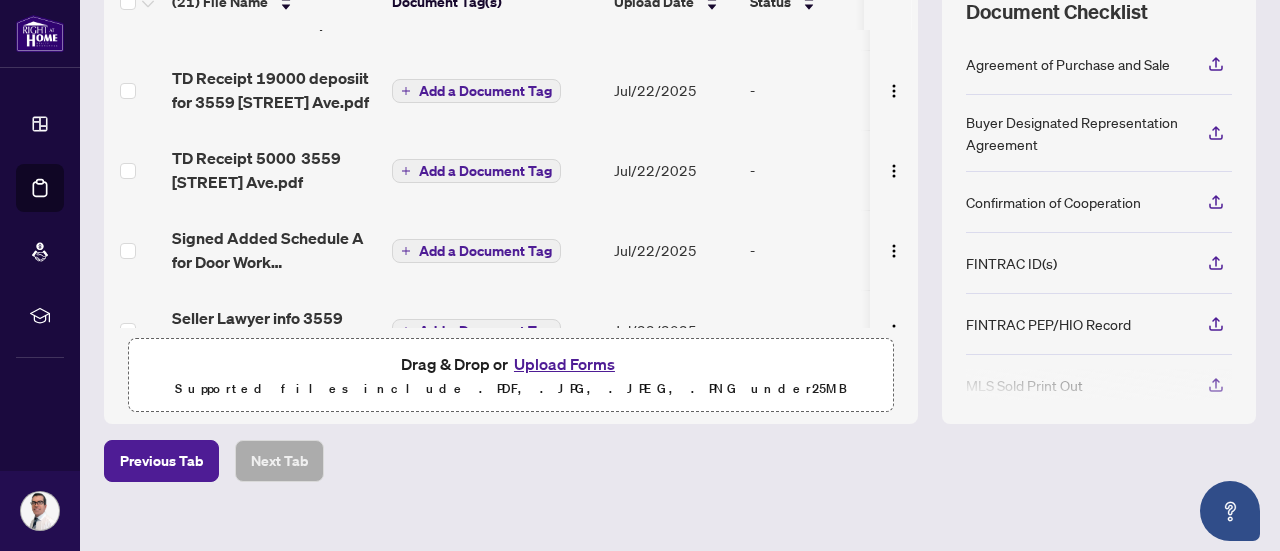 scroll, scrollTop: 0, scrollLeft: 0, axis: both 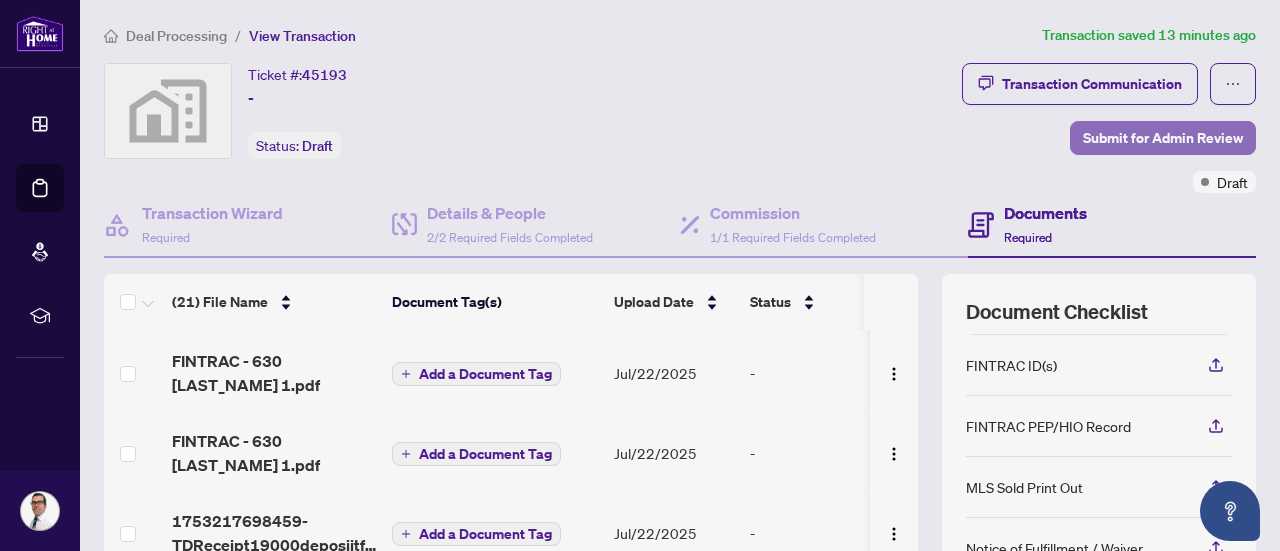 click on "Submit for Admin Review" at bounding box center (1163, 138) 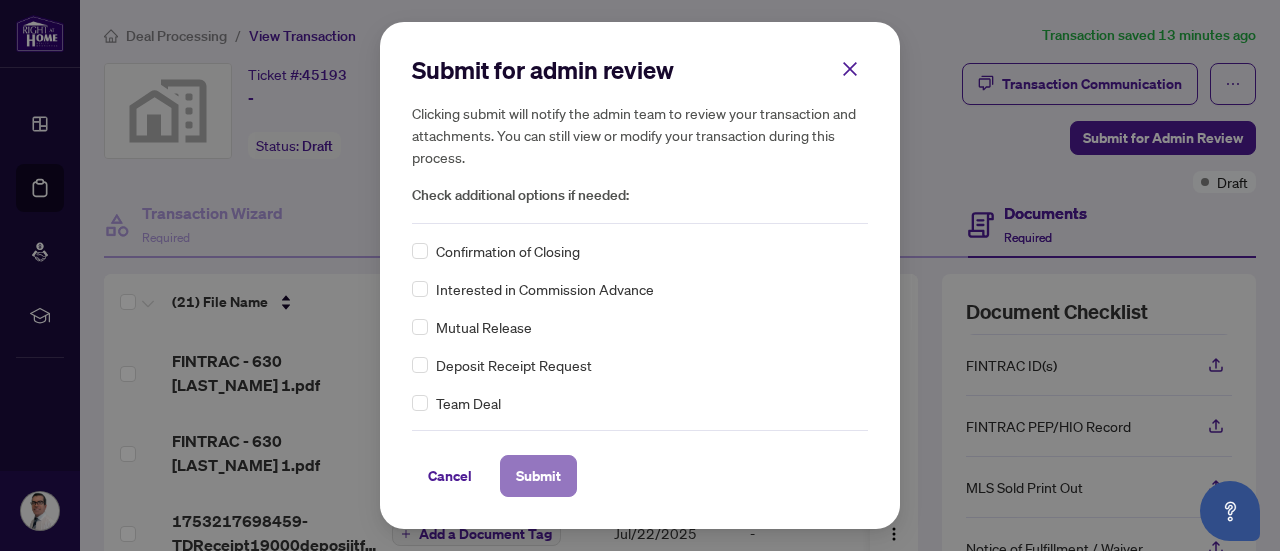 click on "Submit" at bounding box center [538, 476] 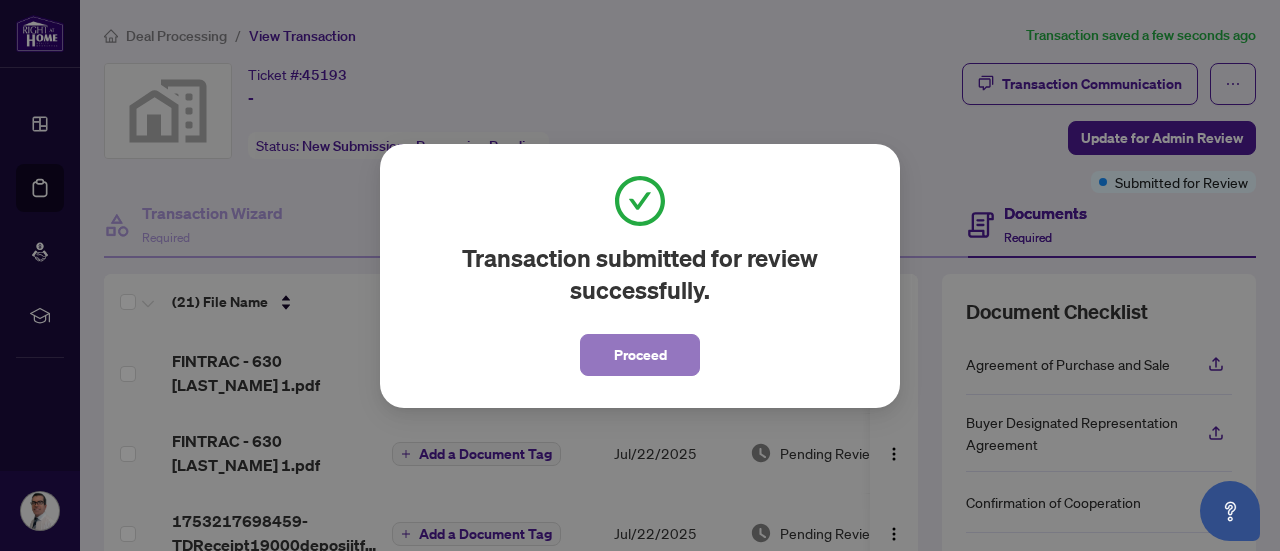 click on "Proceed" at bounding box center (640, 355) 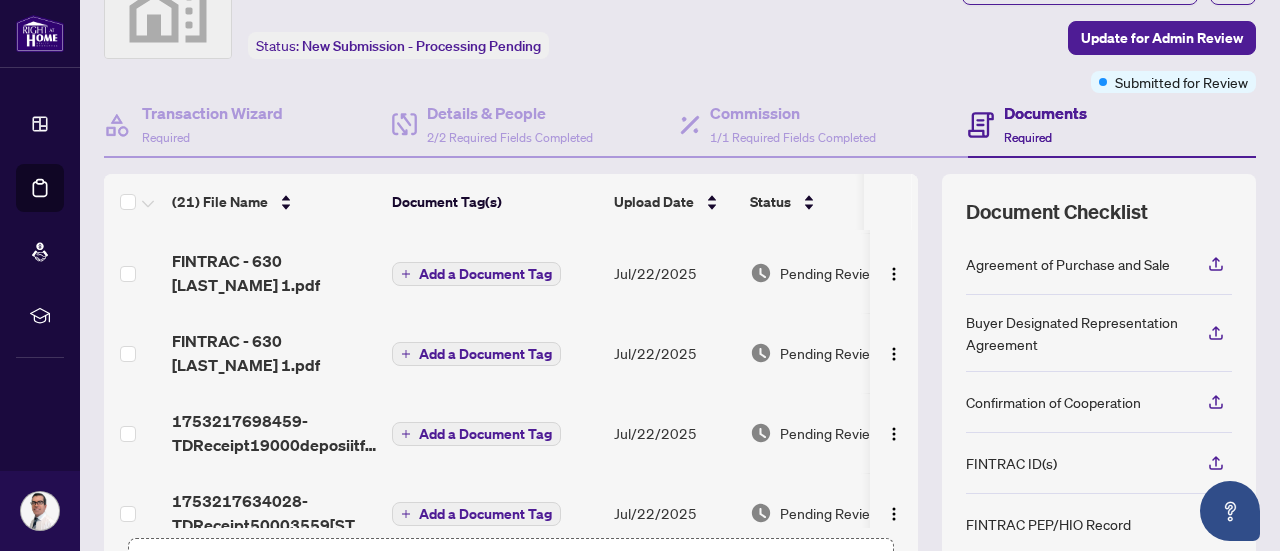 scroll, scrollTop: 300, scrollLeft: 0, axis: vertical 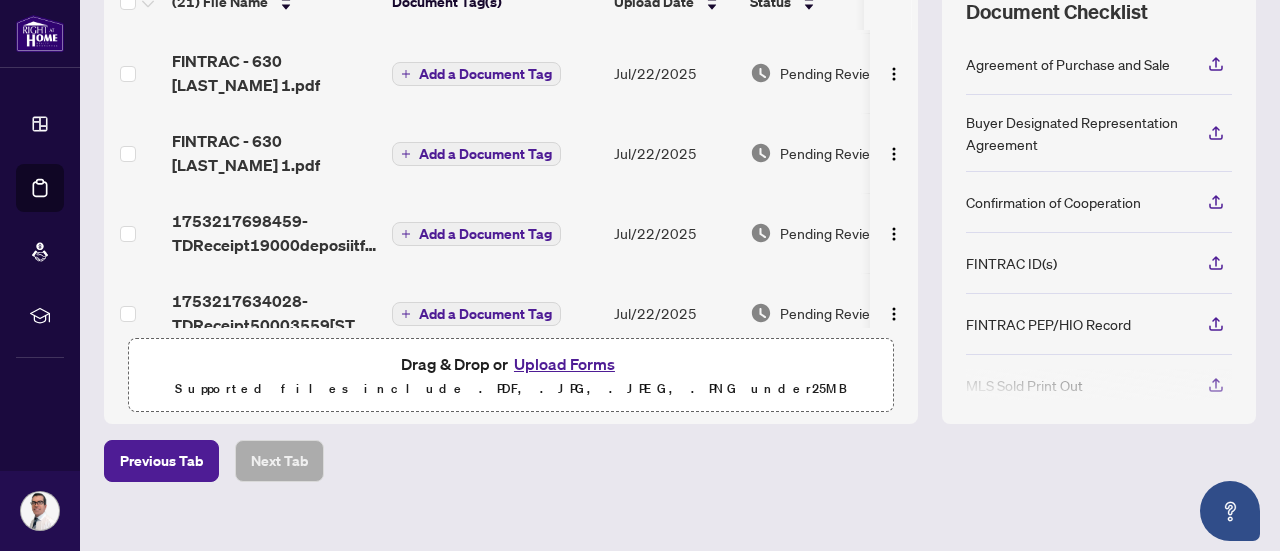click on "Upload Forms" at bounding box center (564, 364) 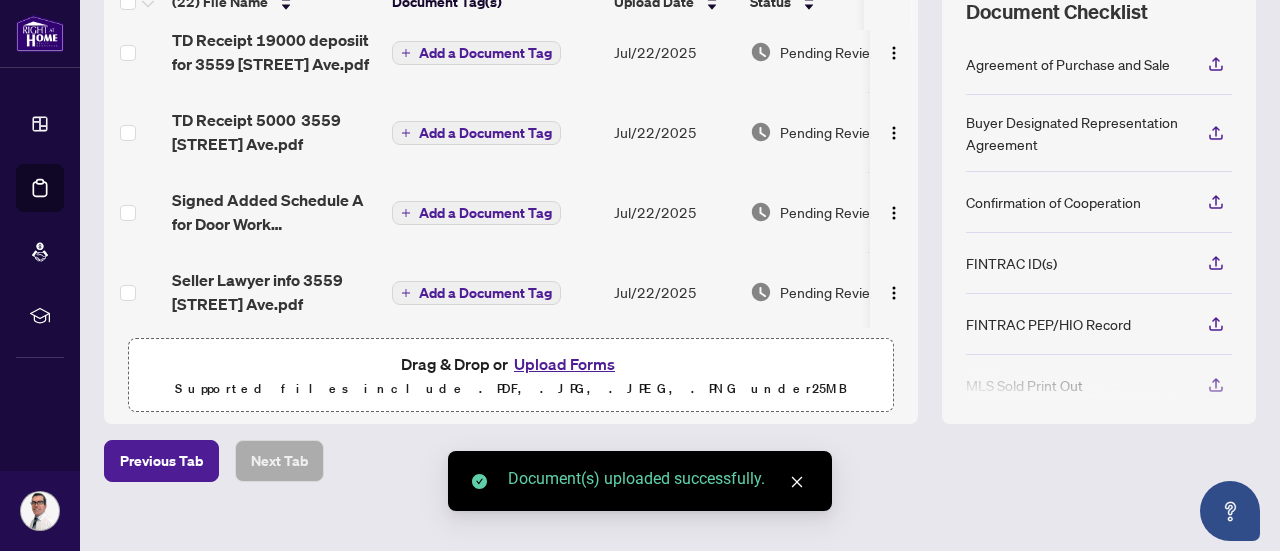 scroll, scrollTop: 0, scrollLeft: 0, axis: both 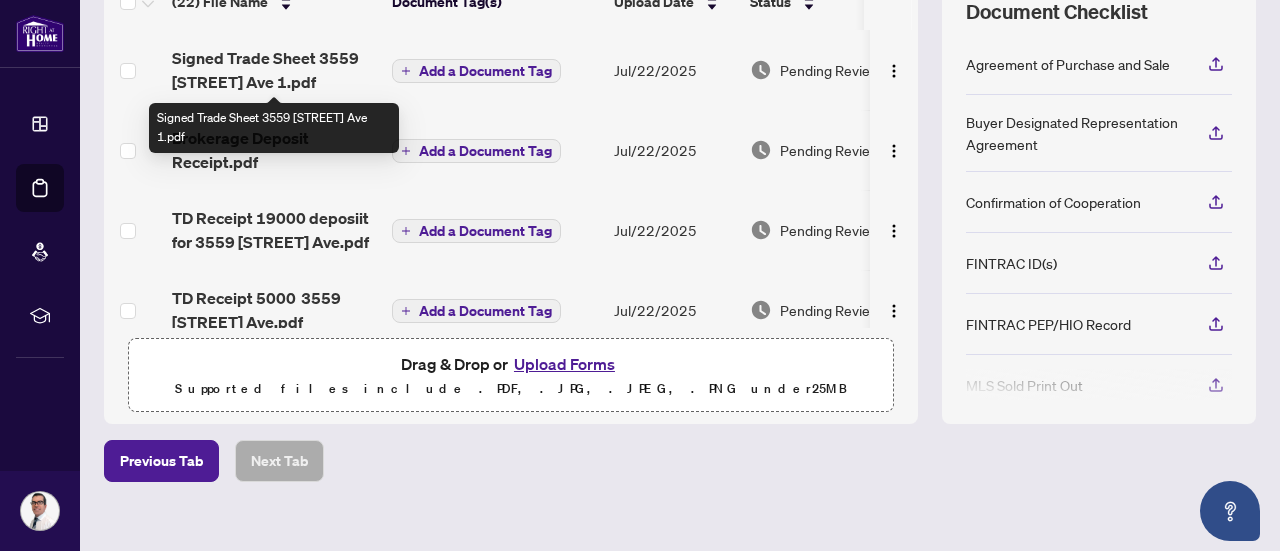 click on "Signed Trade Sheet 3559 Eglinton Ave 1.pdf" at bounding box center (274, 70) 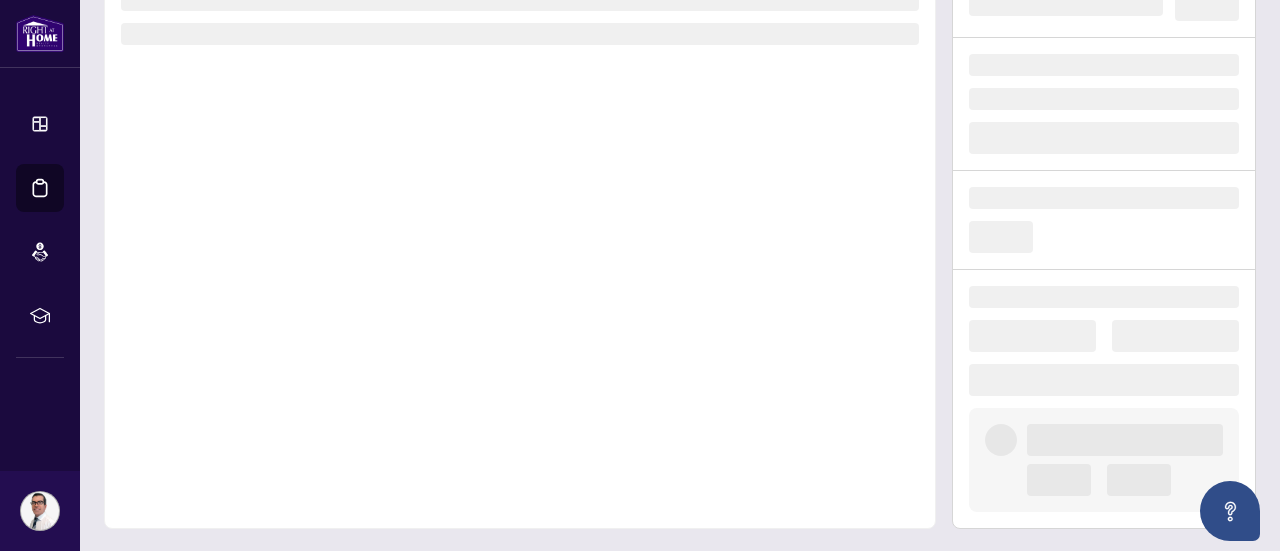 scroll, scrollTop: 0, scrollLeft: 0, axis: both 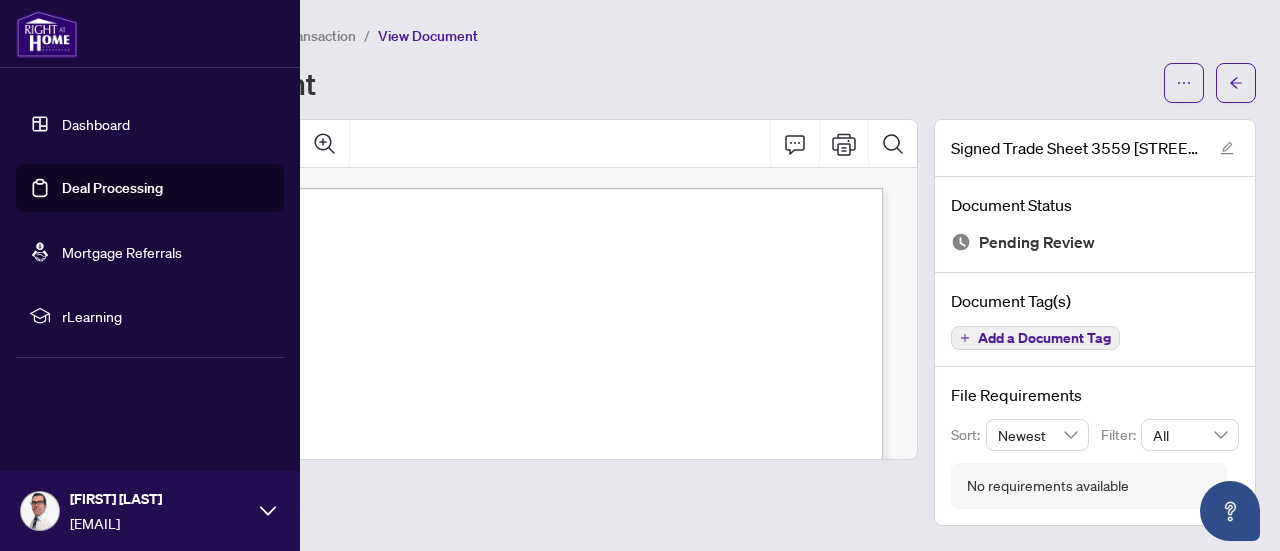 click on "Deal Processing" at bounding box center [112, 188] 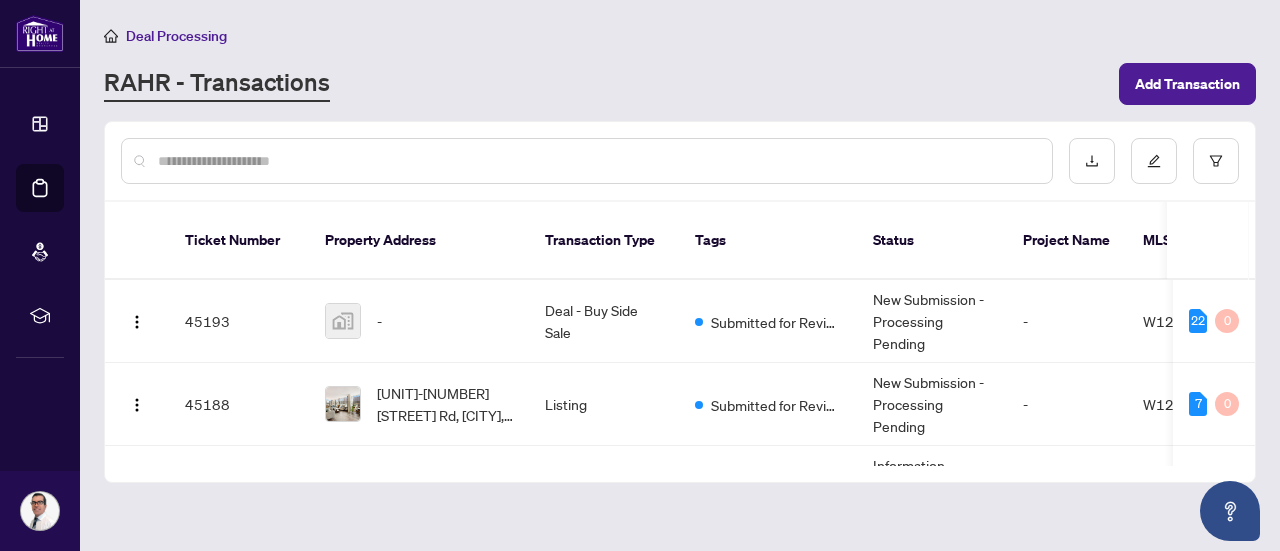 click on "Deal - Buy Side Sale" at bounding box center (604, 321) 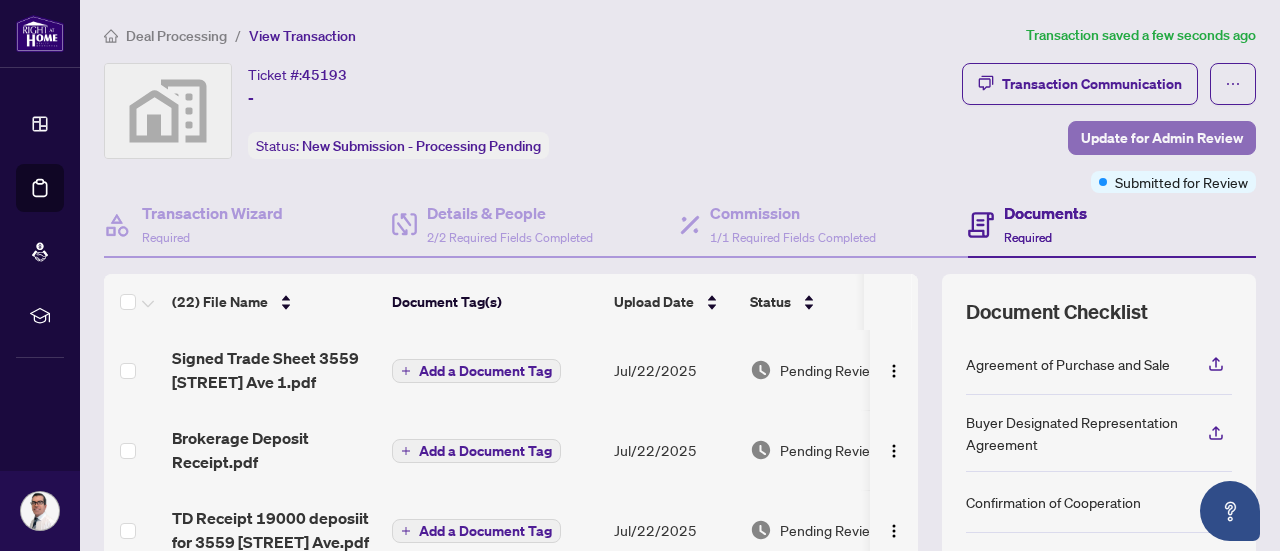 click on "Update for Admin Review" at bounding box center (1162, 138) 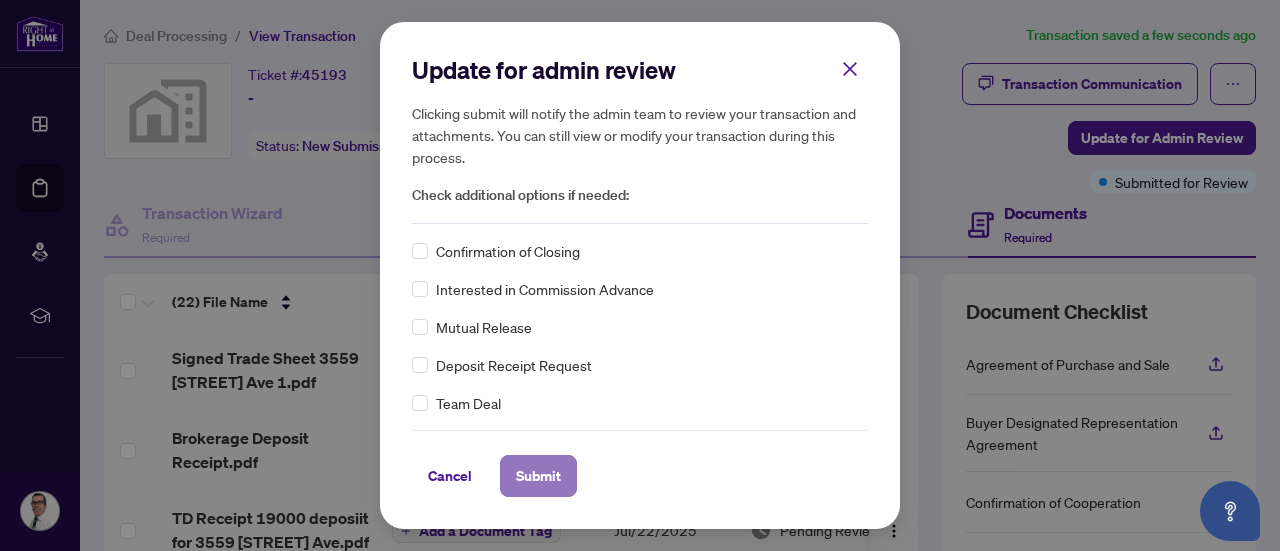 click on "Submit" at bounding box center [538, 476] 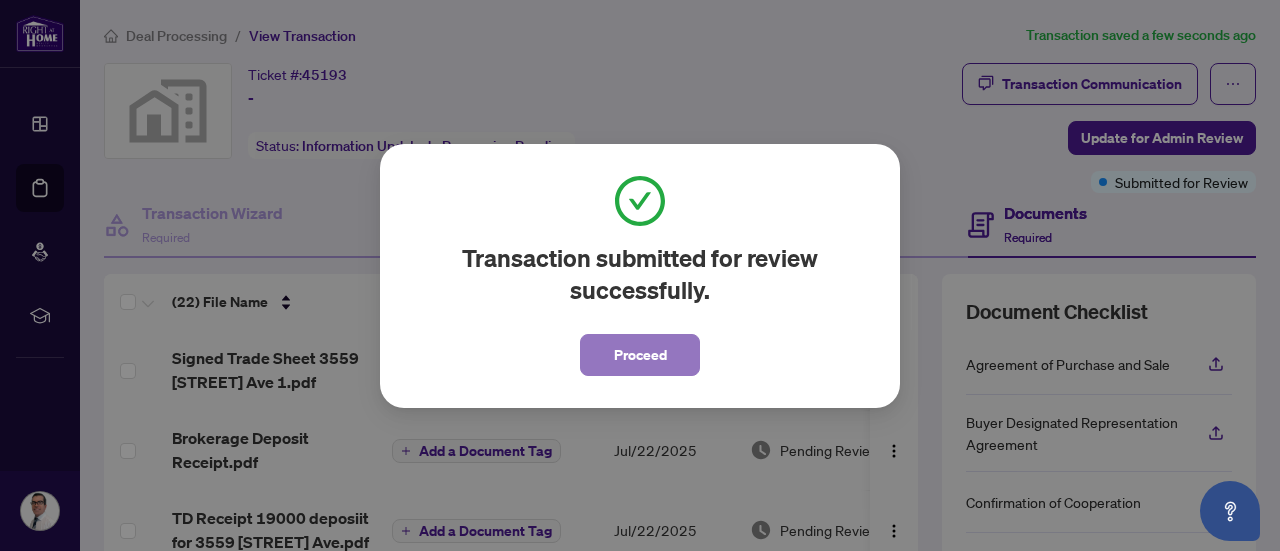 click on "Proceed" at bounding box center (640, 355) 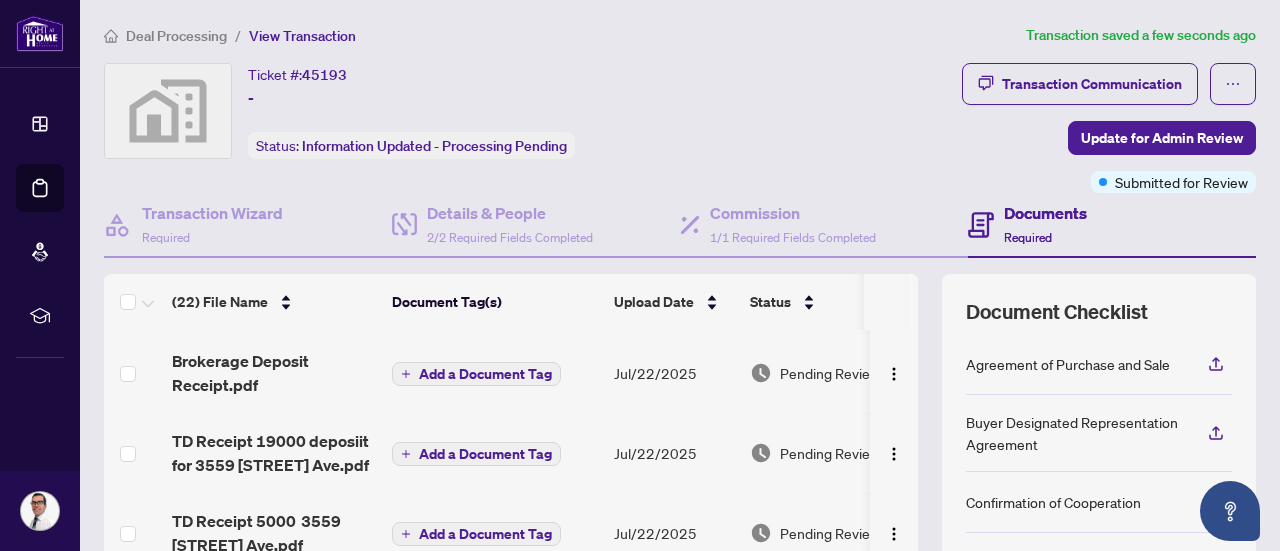 scroll, scrollTop: 100, scrollLeft: 0, axis: vertical 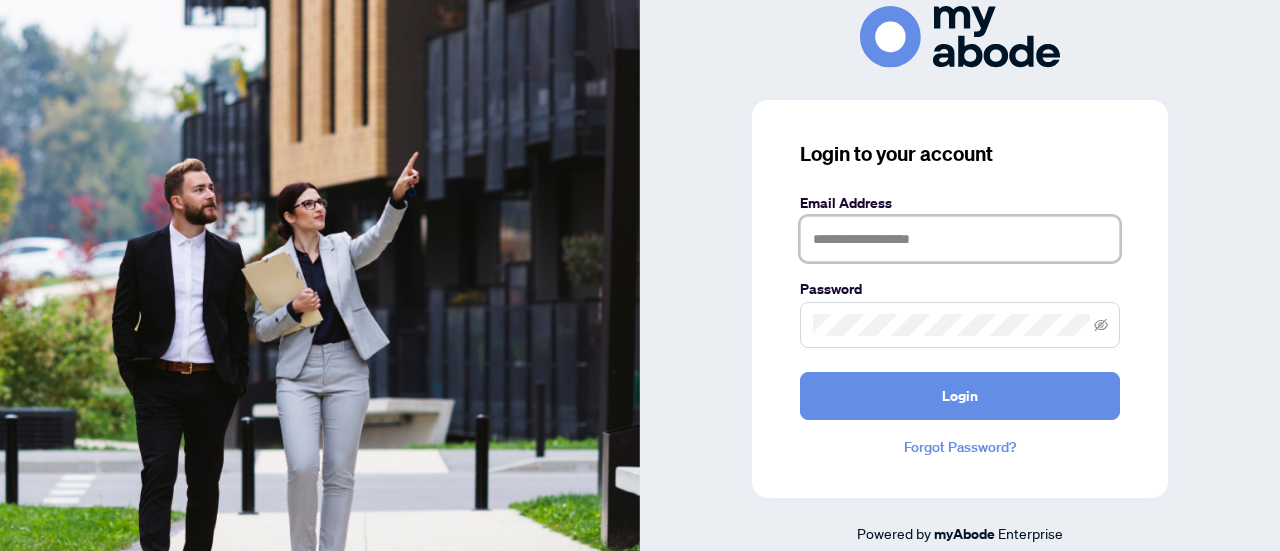 click at bounding box center (960, 239) 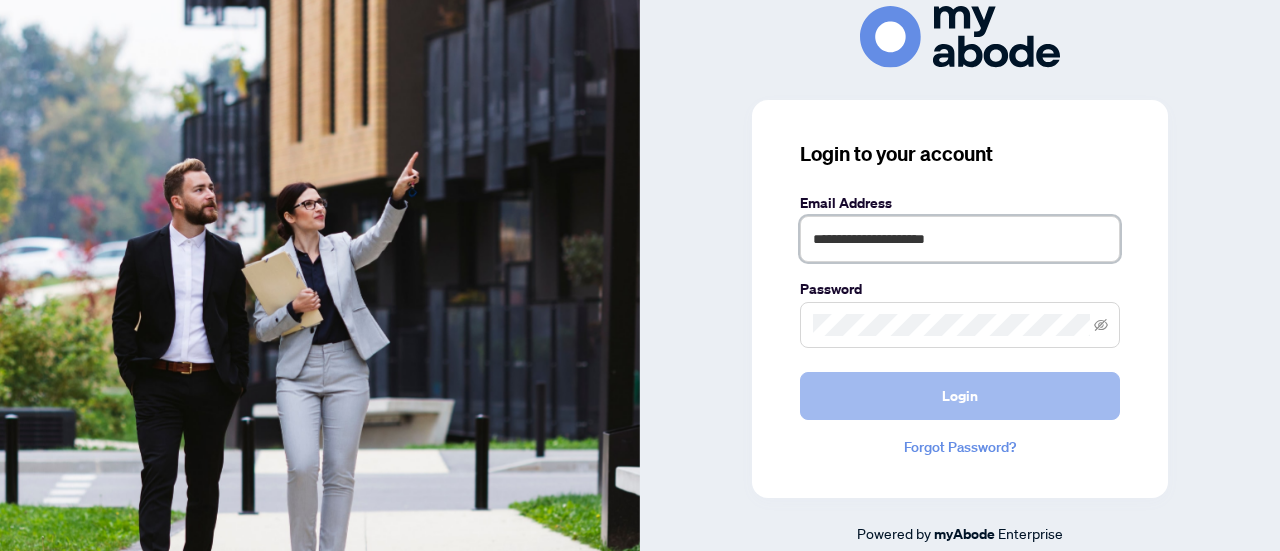 type on "**********" 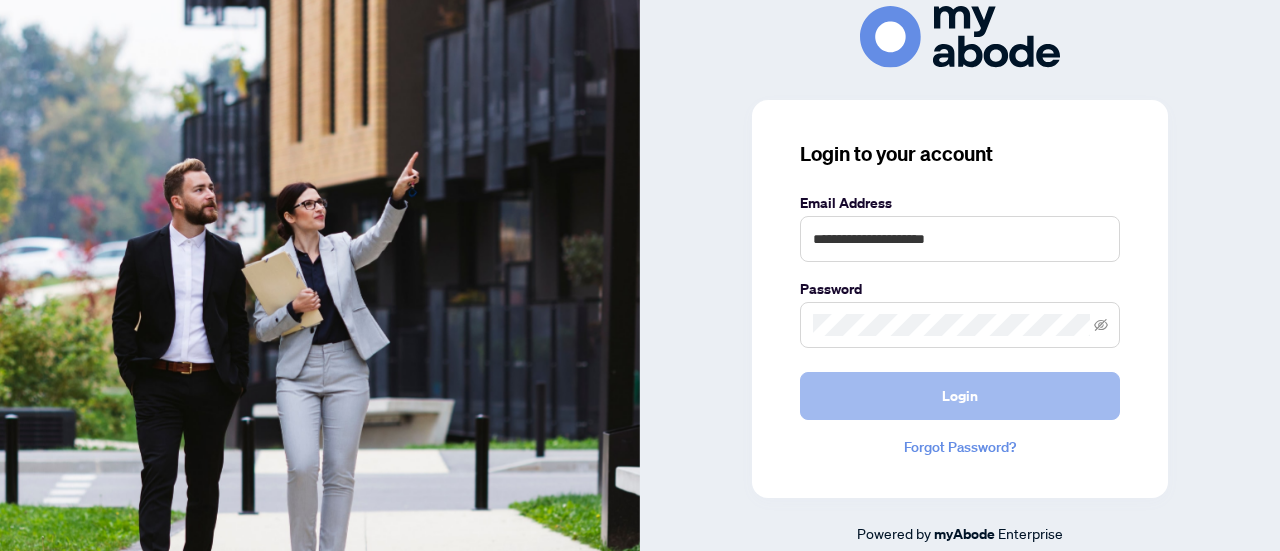 click on "Login" at bounding box center [960, 396] 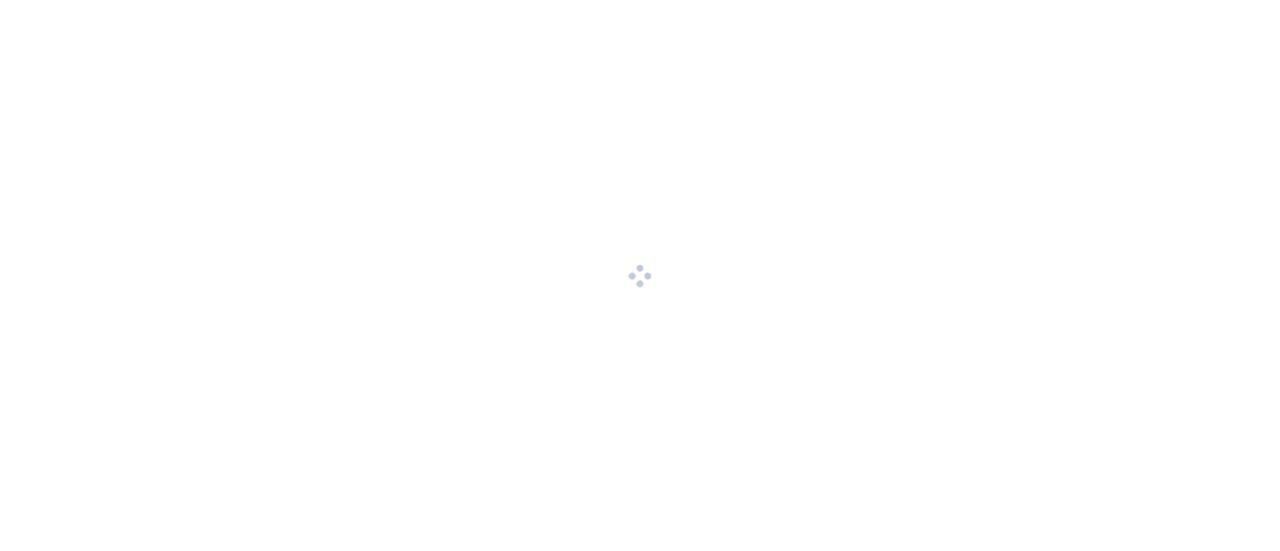 scroll, scrollTop: 0, scrollLeft: 0, axis: both 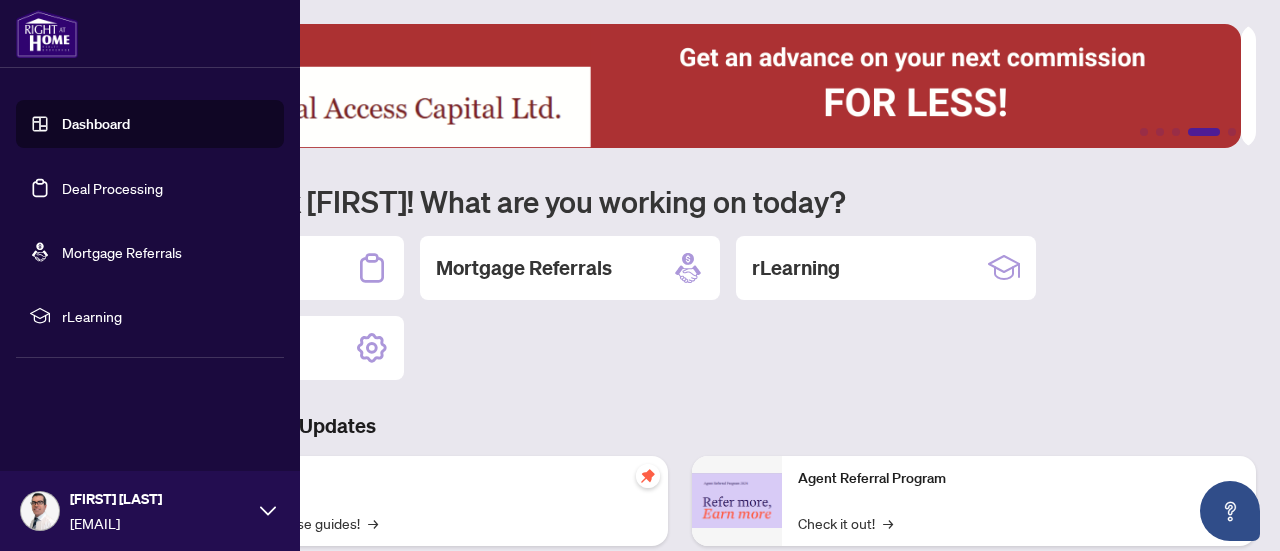 click on "Deal Processing" at bounding box center [112, 188] 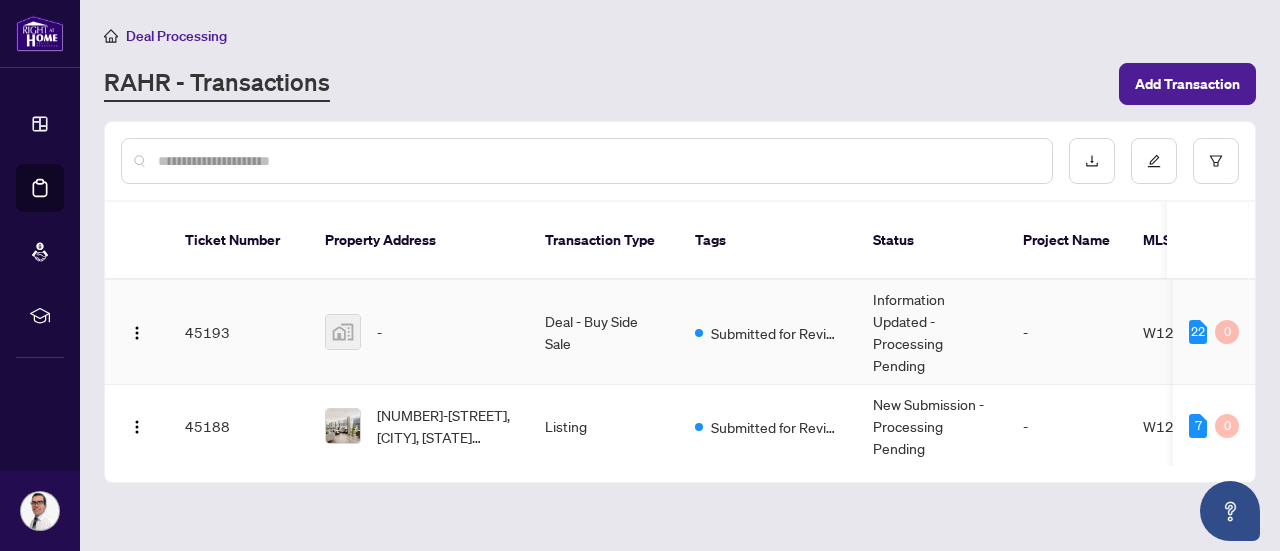 click on "Deal - Buy Side Sale" at bounding box center [604, 332] 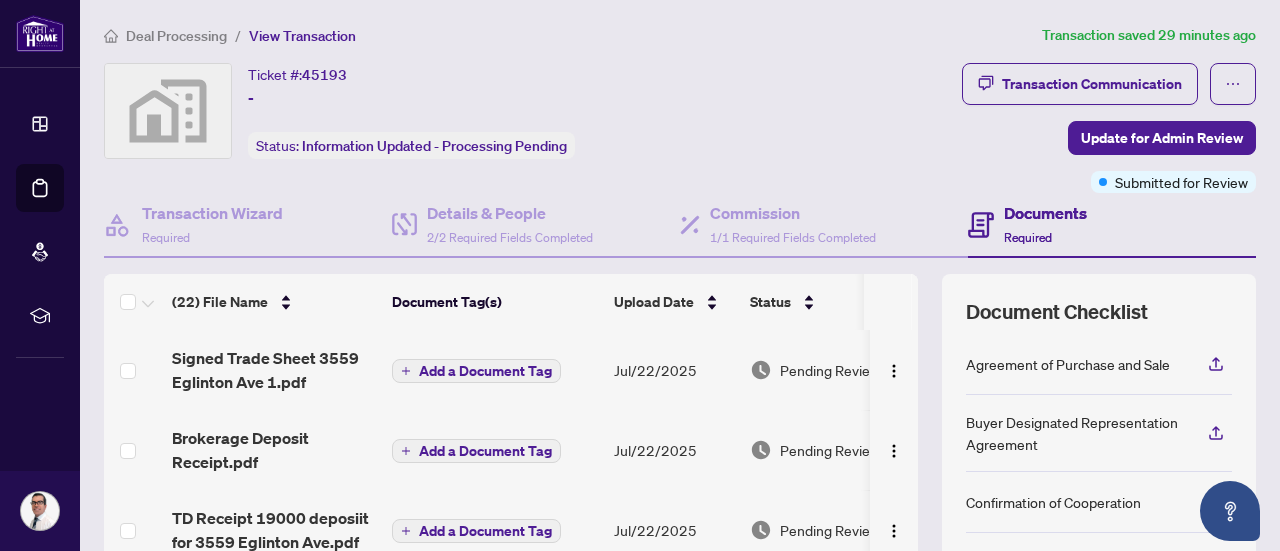 scroll, scrollTop: 100, scrollLeft: 0, axis: vertical 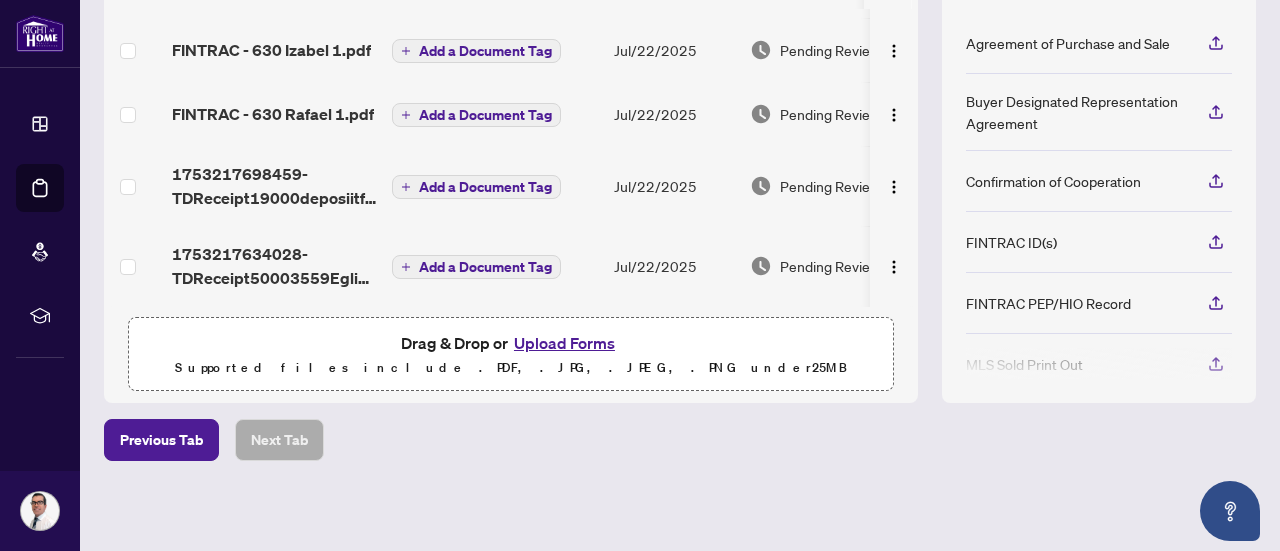 click on "Upload Forms" at bounding box center [564, 343] 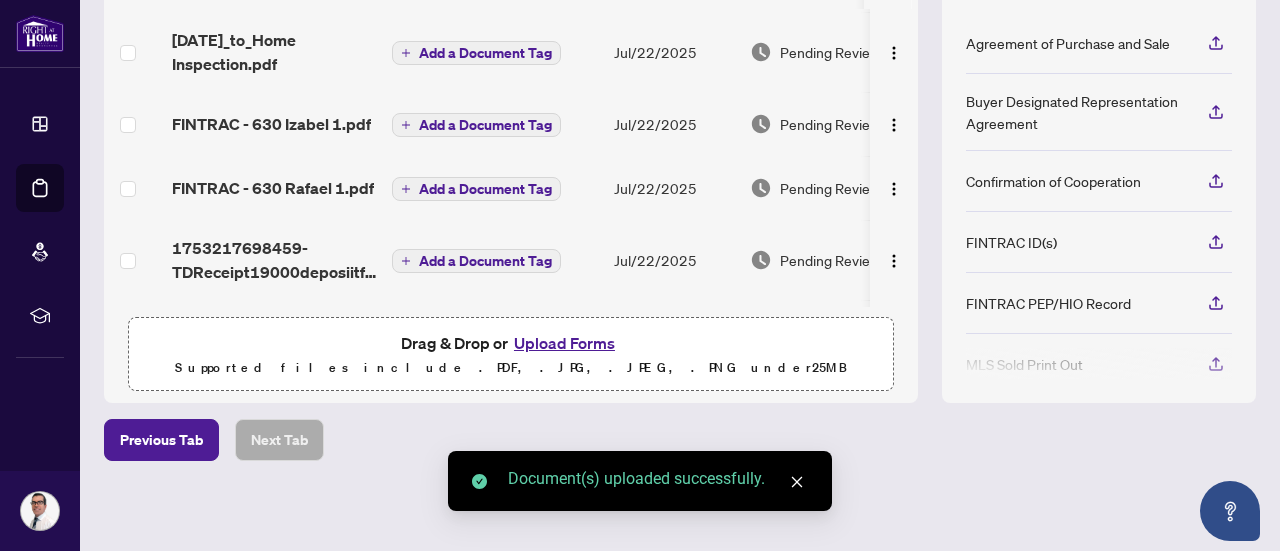 scroll, scrollTop: 0, scrollLeft: 0, axis: both 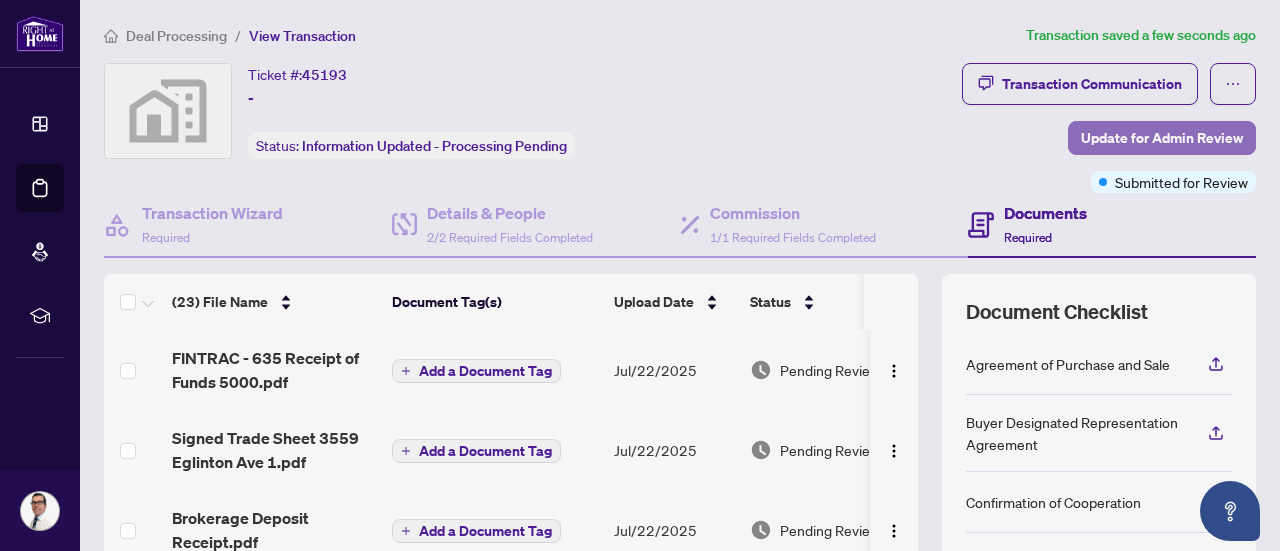 click on "Update for Admin Review" at bounding box center (1162, 138) 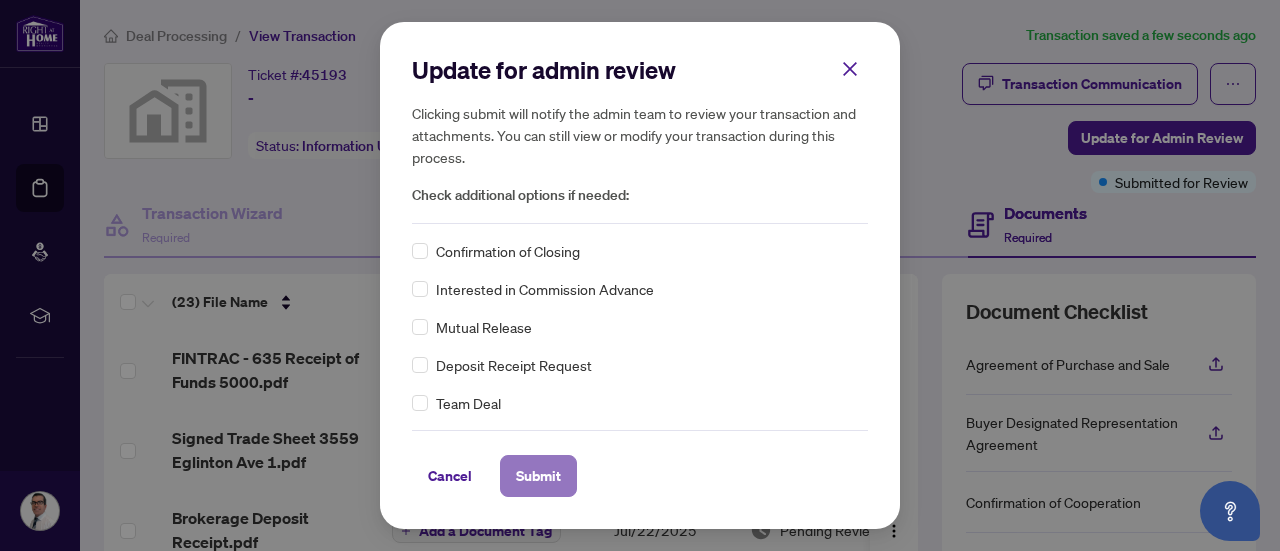 click on "Submit" at bounding box center (538, 476) 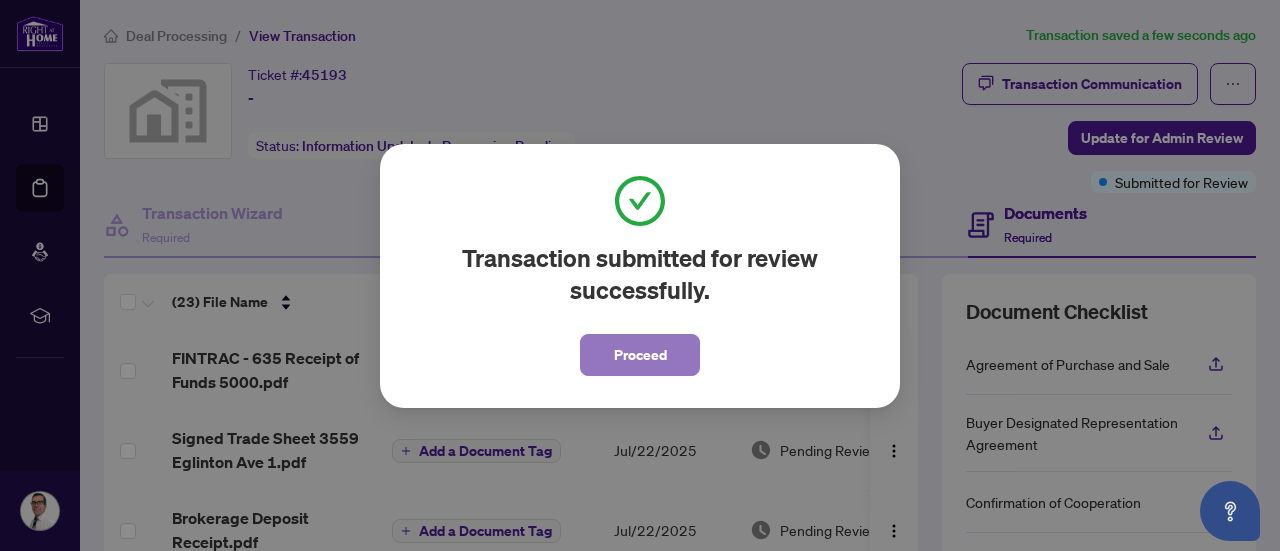 click on "Proceed" at bounding box center [640, 355] 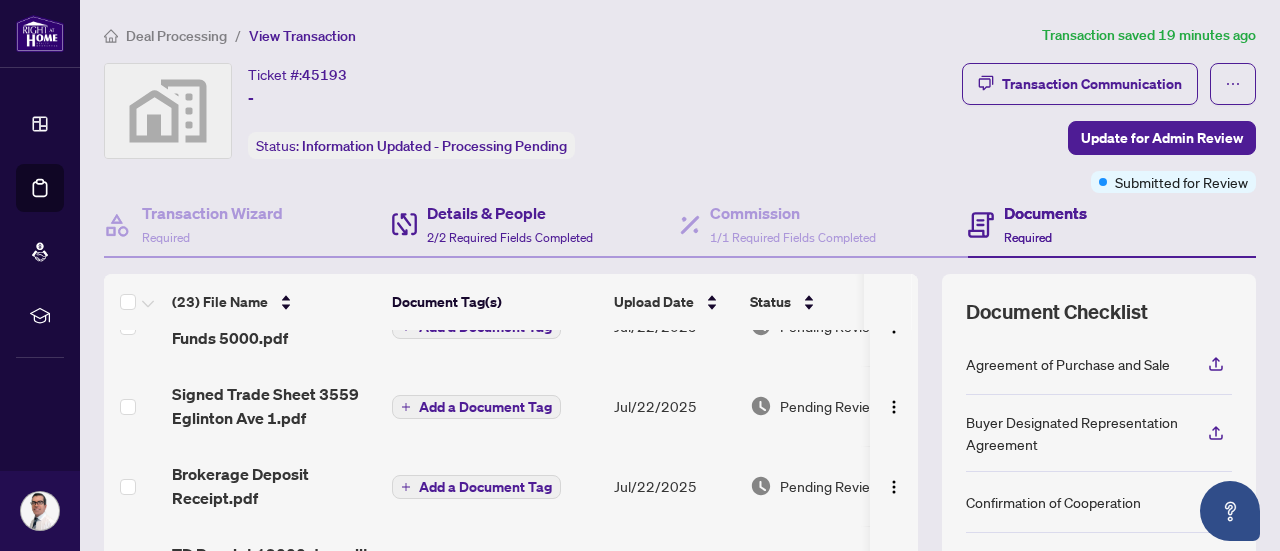 scroll, scrollTop: 0, scrollLeft: 0, axis: both 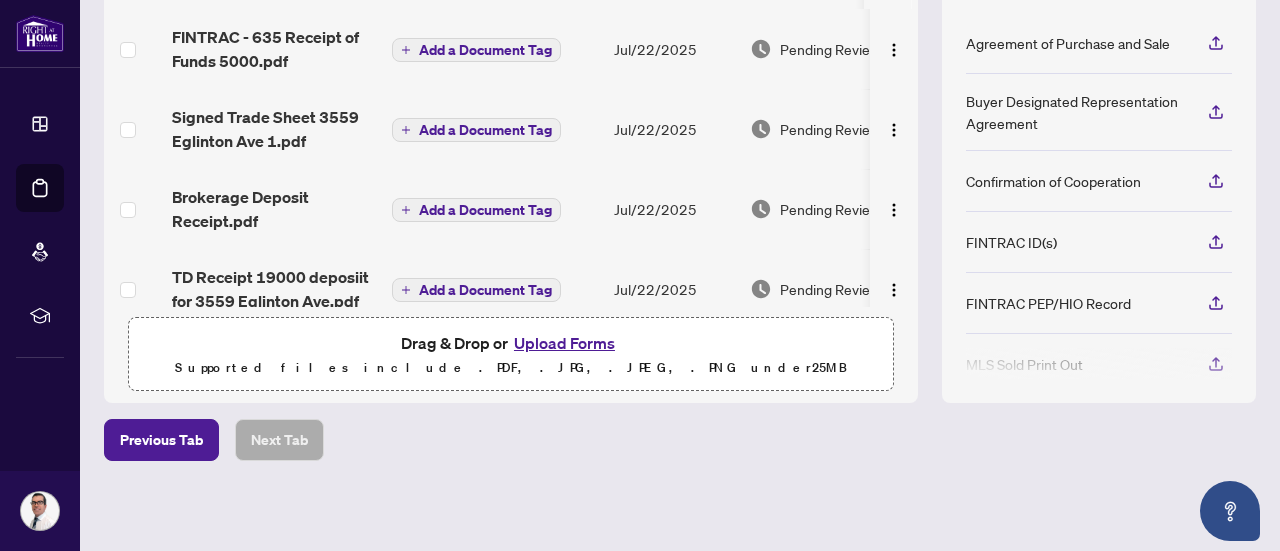 click on "Upload Forms" at bounding box center (564, 343) 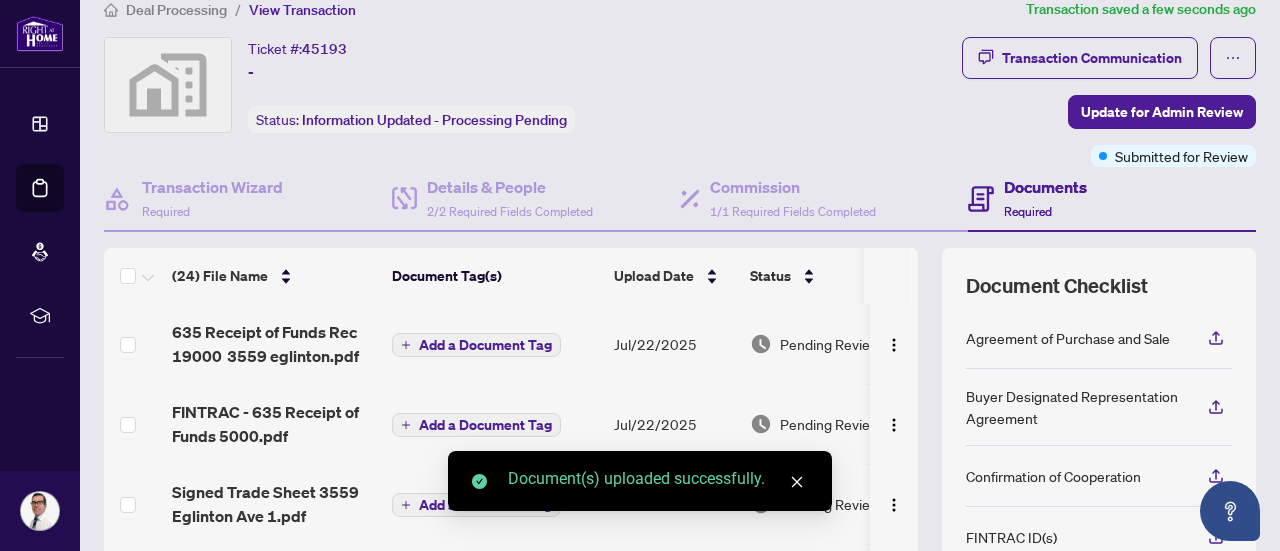 scroll, scrollTop: 21, scrollLeft: 0, axis: vertical 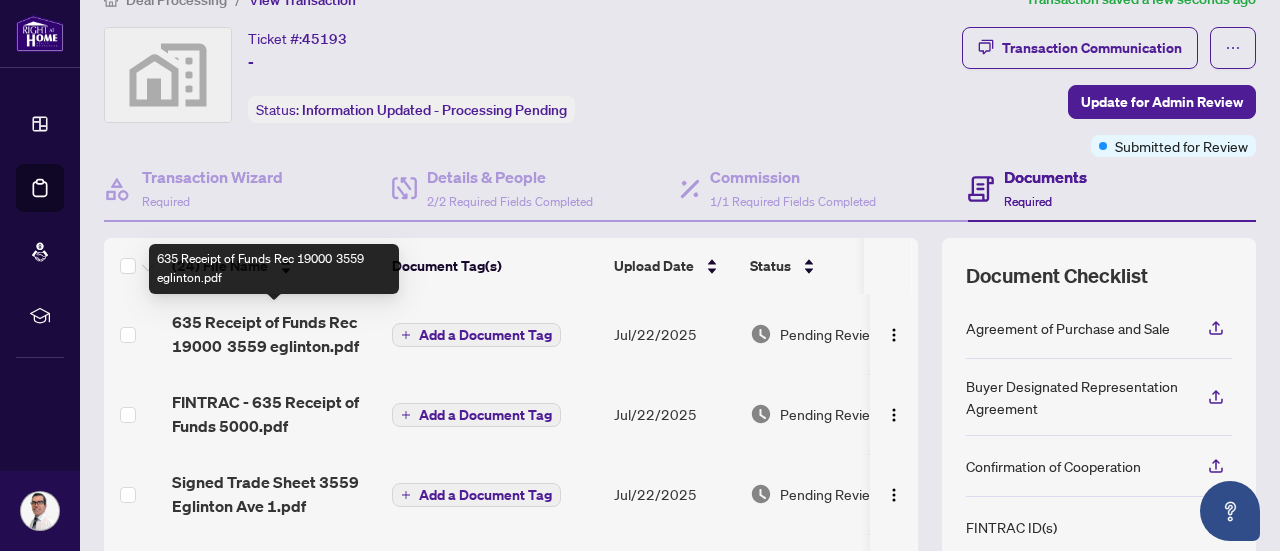 click on "635 Receipt of Funds Rec 19000  3559 eglinton.pdf" at bounding box center [274, 334] 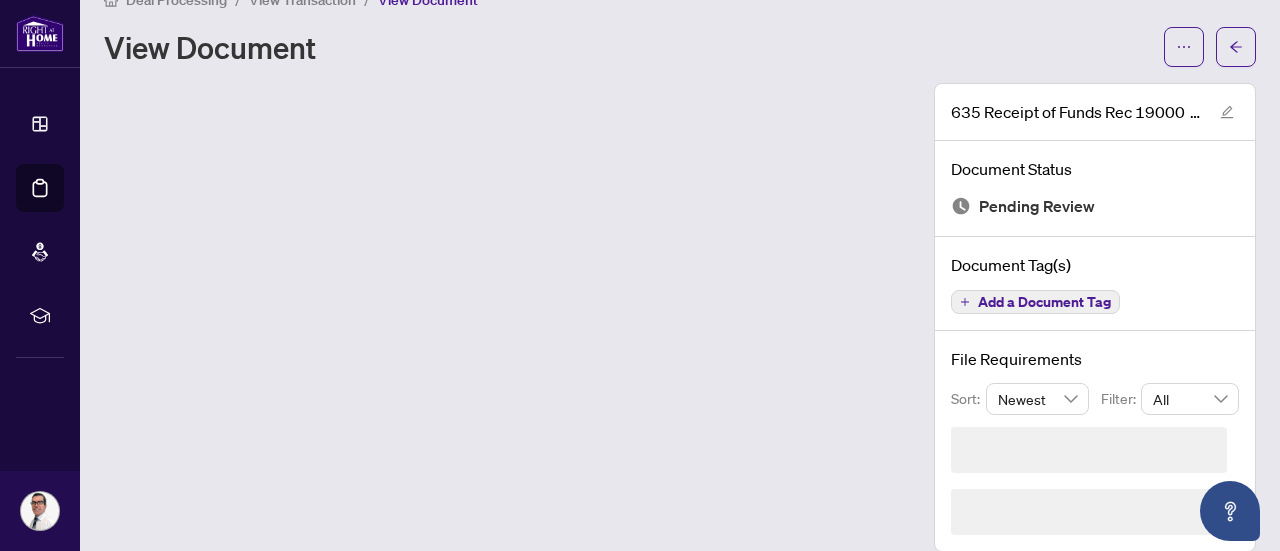 scroll, scrollTop: 0, scrollLeft: 0, axis: both 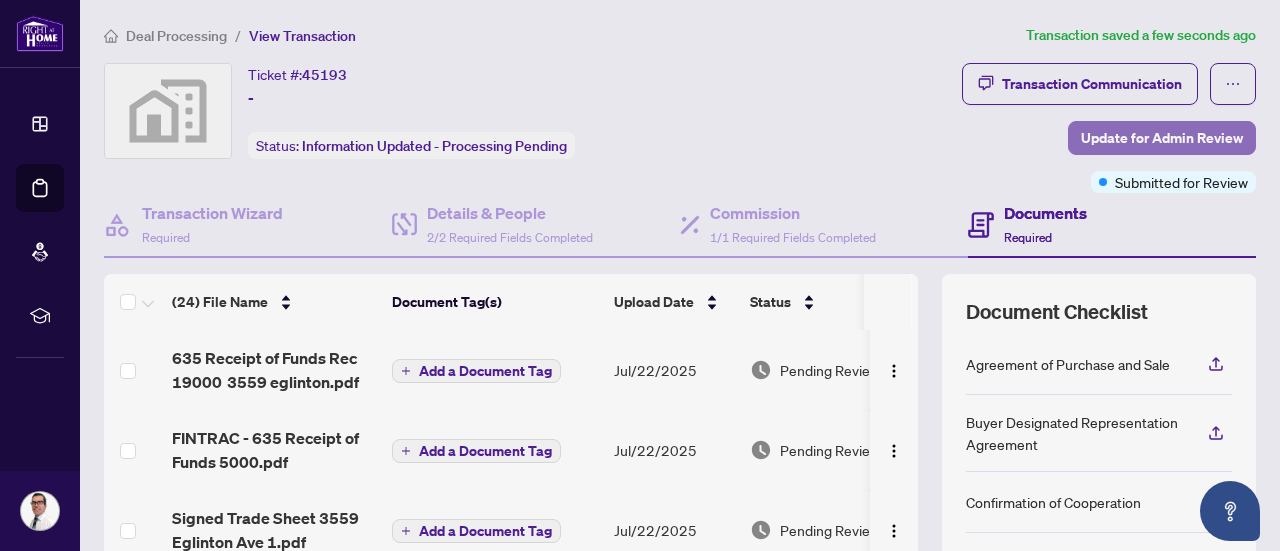 click on "Update for Admin Review" at bounding box center [1162, 138] 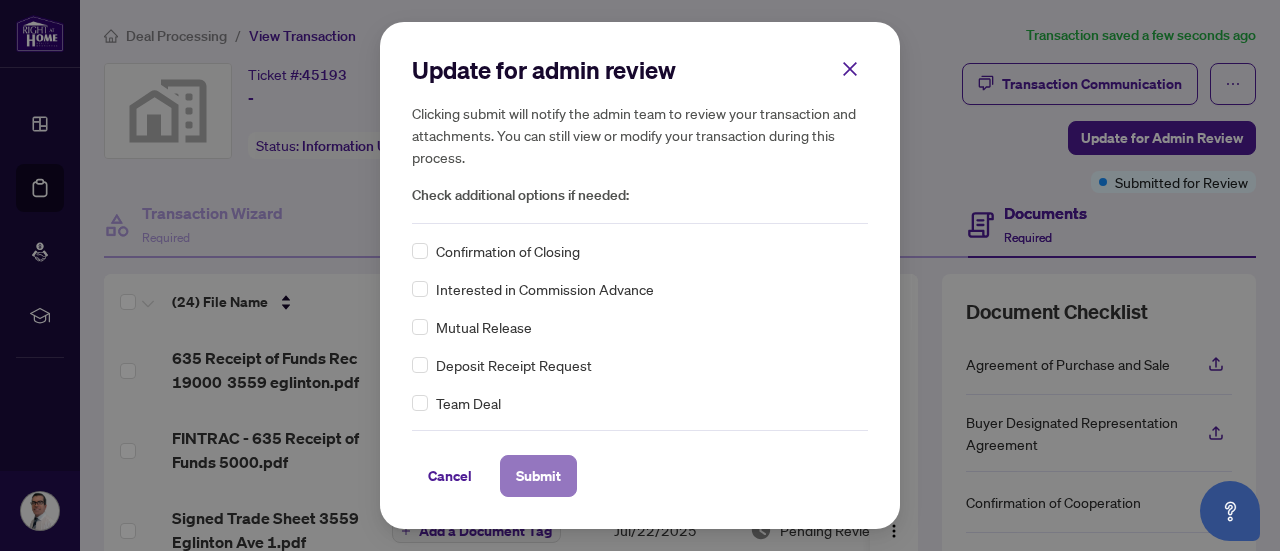 click on "Submit" at bounding box center [538, 476] 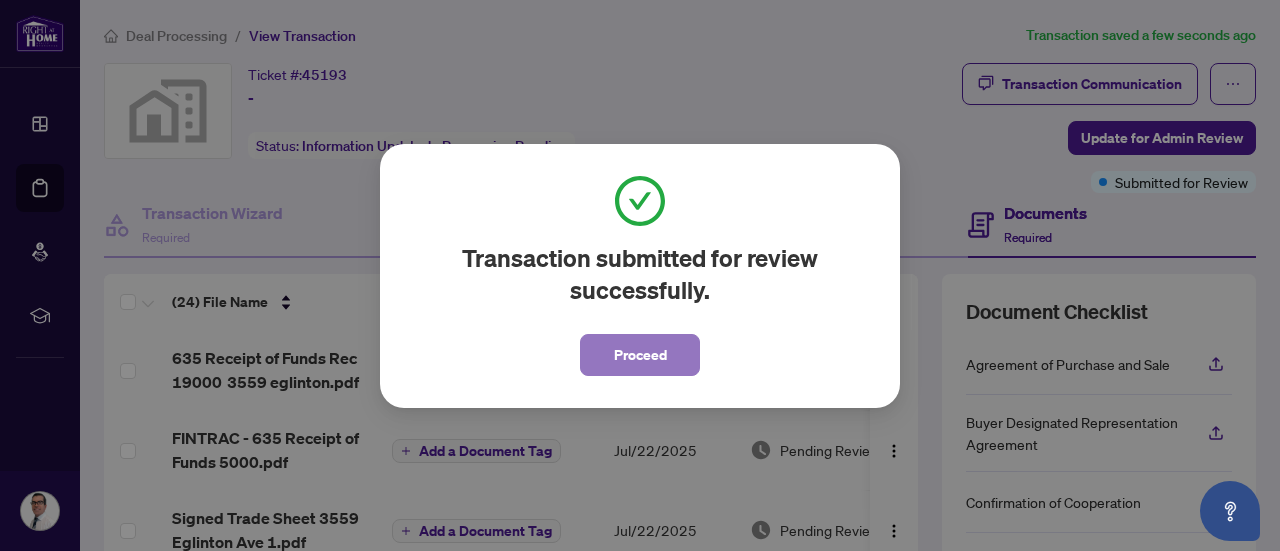 click on "Proceed" at bounding box center (640, 355) 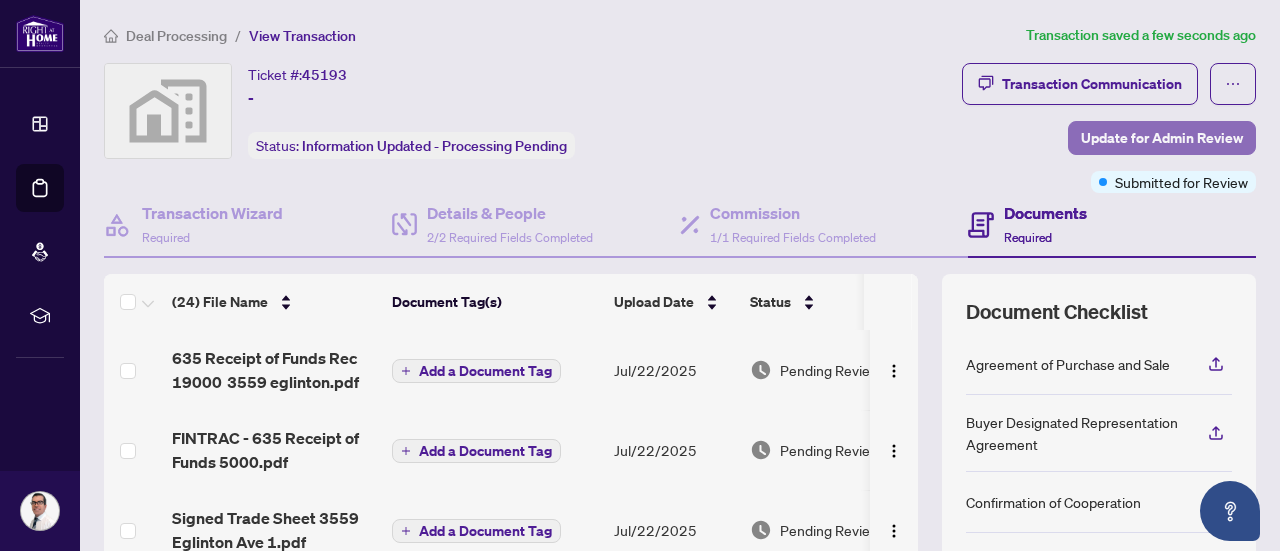 click on "Update for Admin Review" at bounding box center [1162, 138] 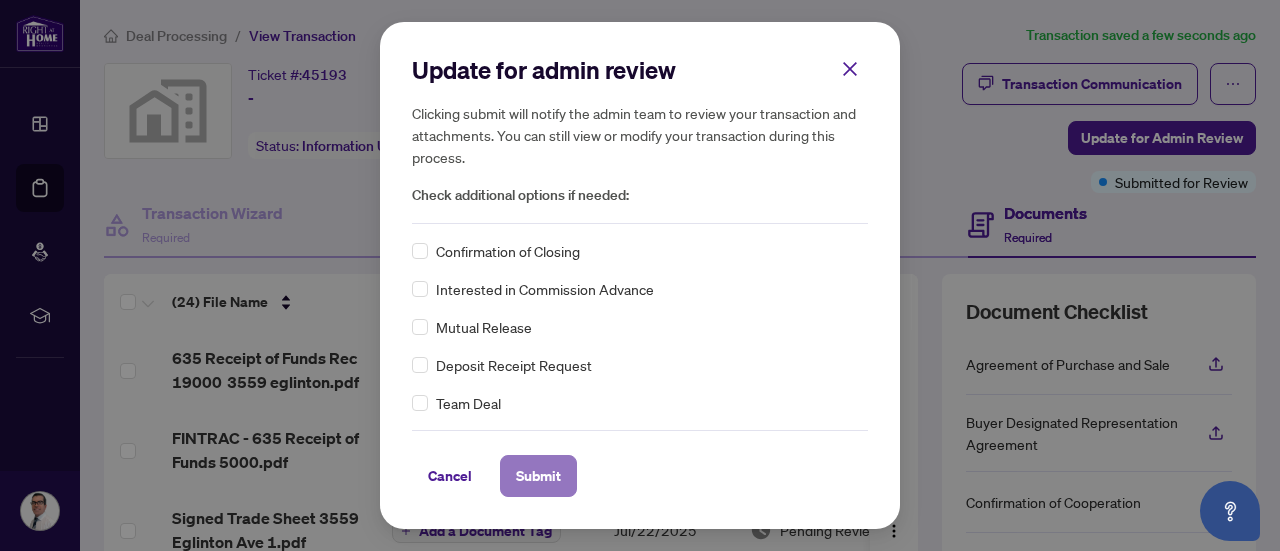 click on "Submit" at bounding box center (538, 476) 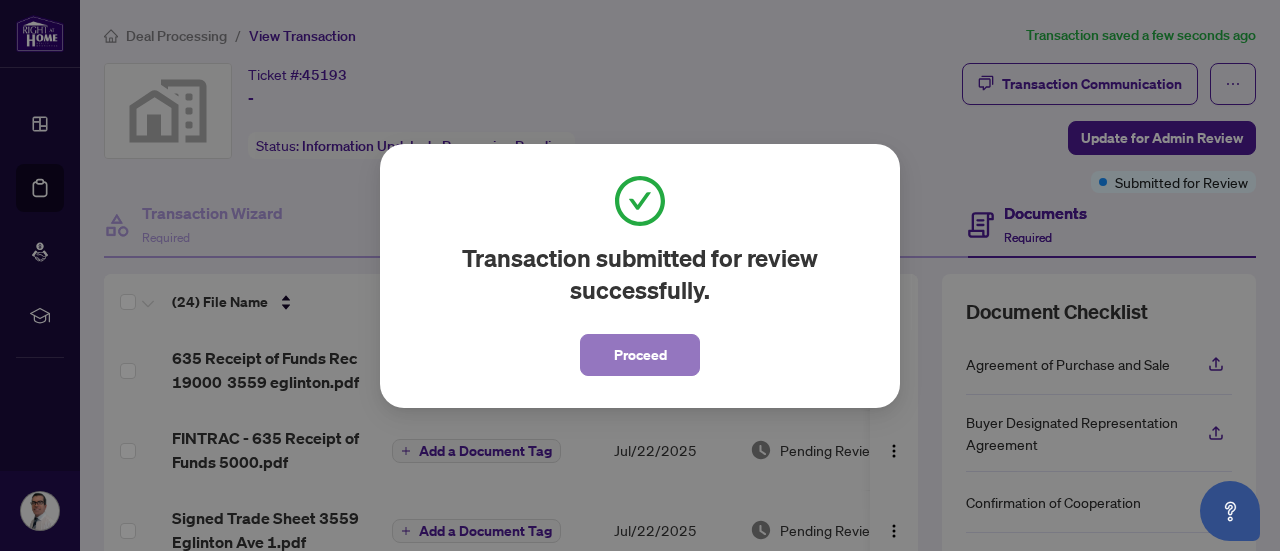 click on "Proceed" at bounding box center (640, 355) 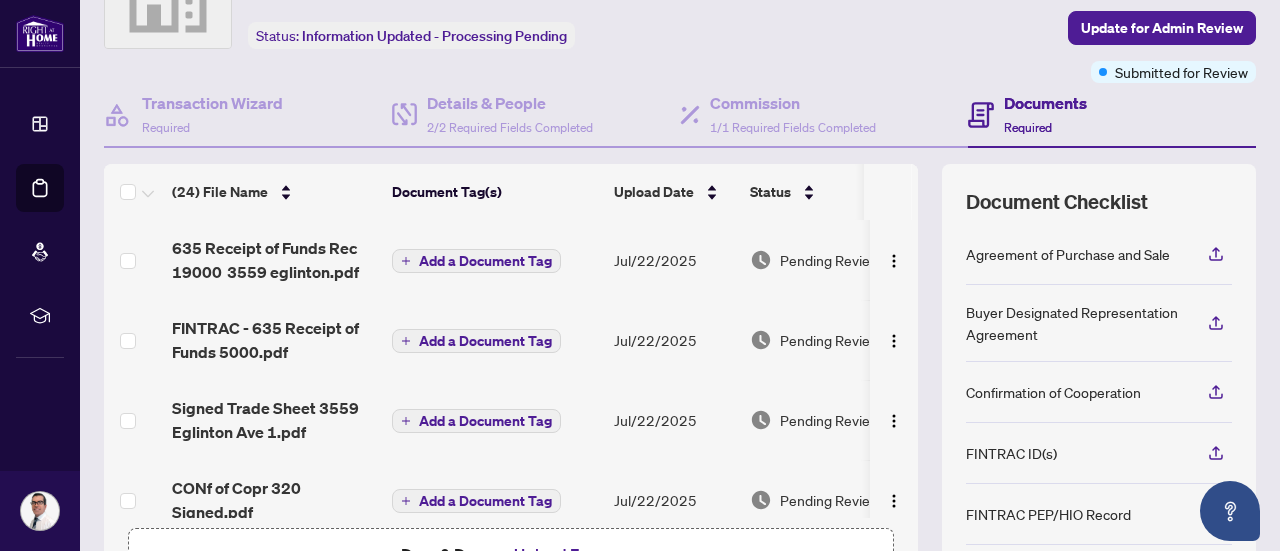 scroll, scrollTop: 0, scrollLeft: 0, axis: both 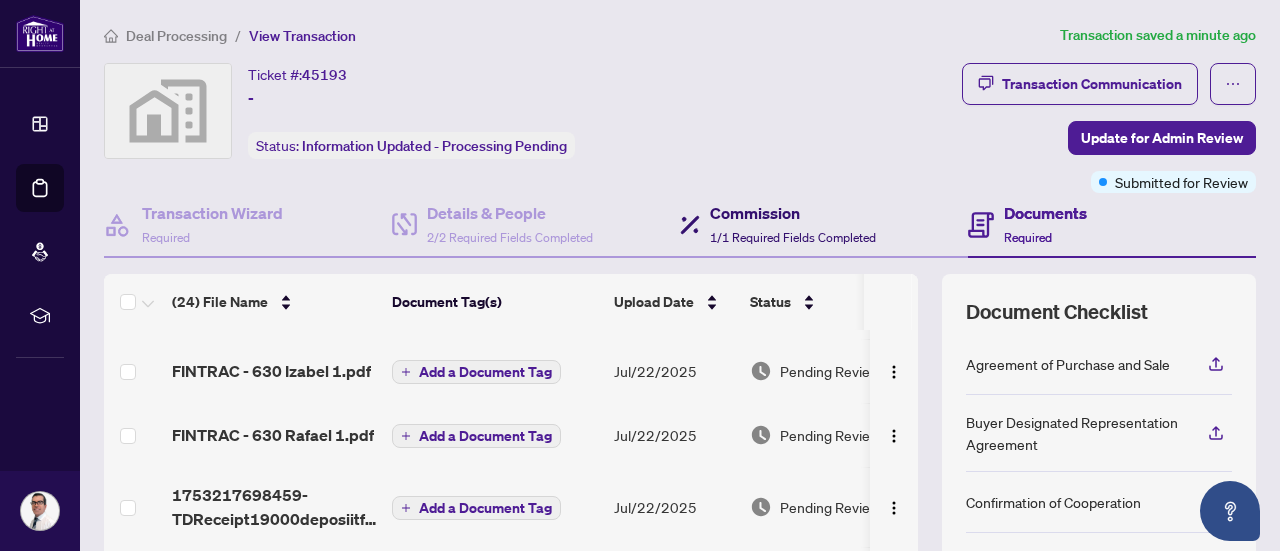 click on "1/1 Required Fields Completed" at bounding box center (793, 237) 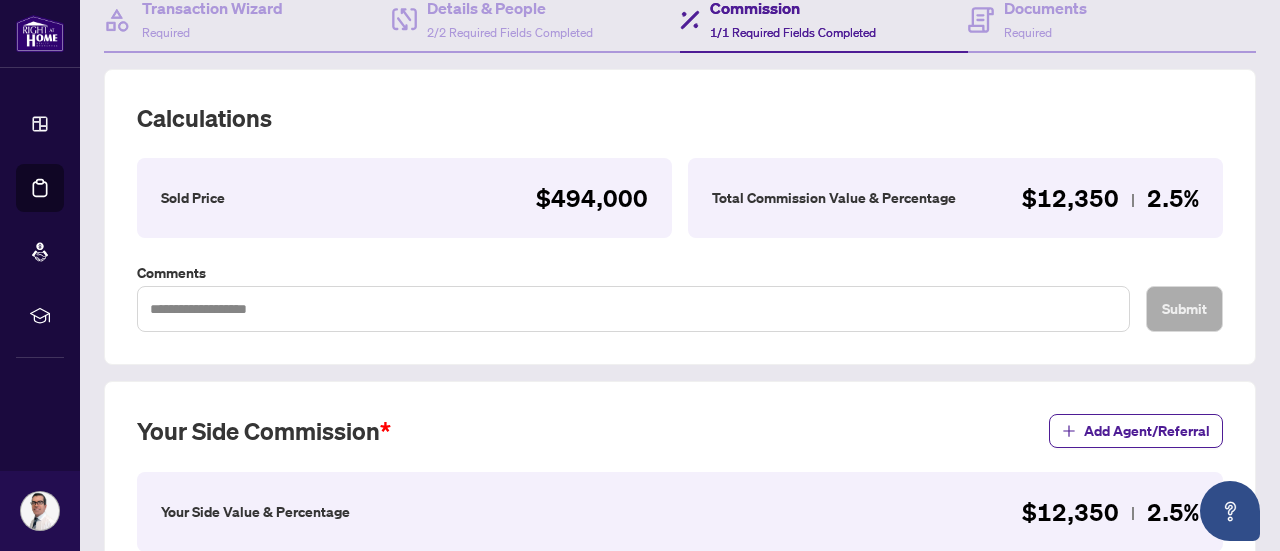 scroll, scrollTop: 0, scrollLeft: 0, axis: both 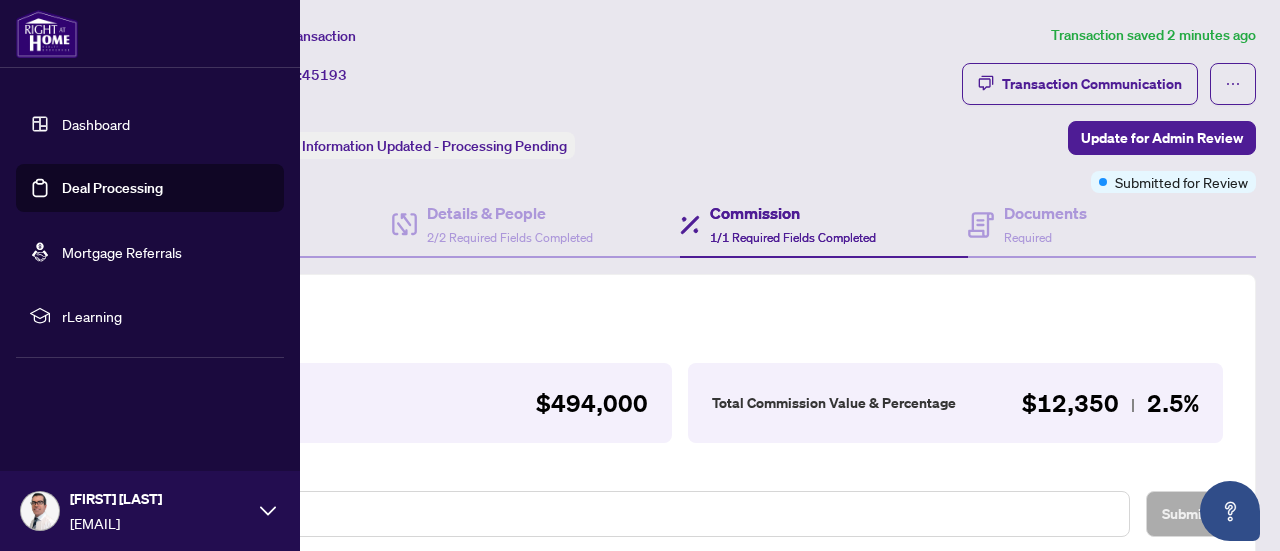 click on "Dashboard" at bounding box center [96, 124] 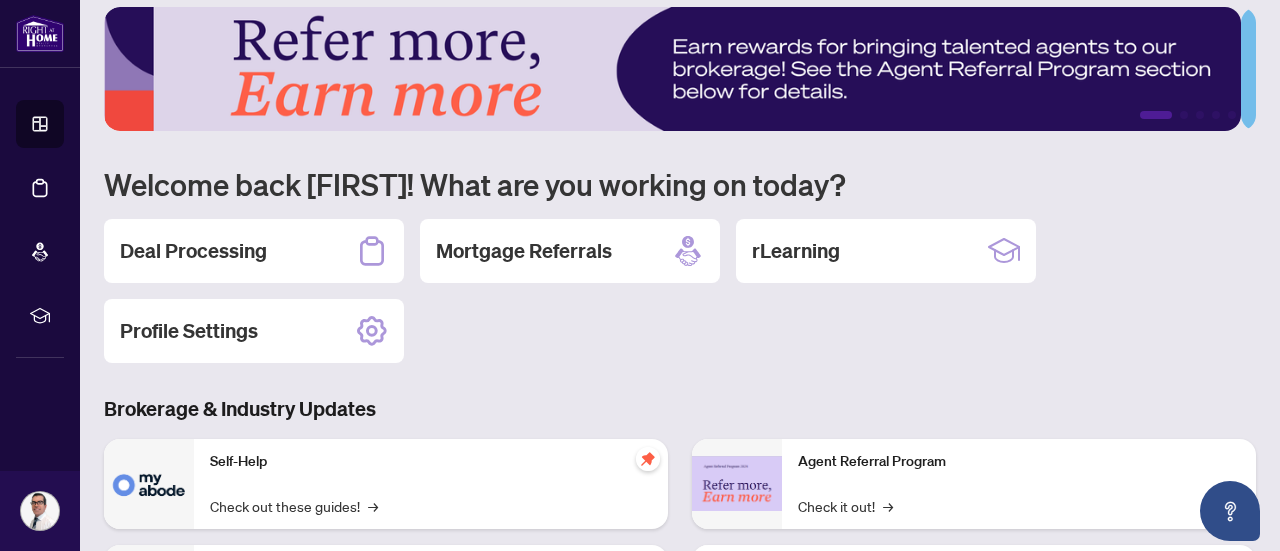 scroll, scrollTop: 0, scrollLeft: 0, axis: both 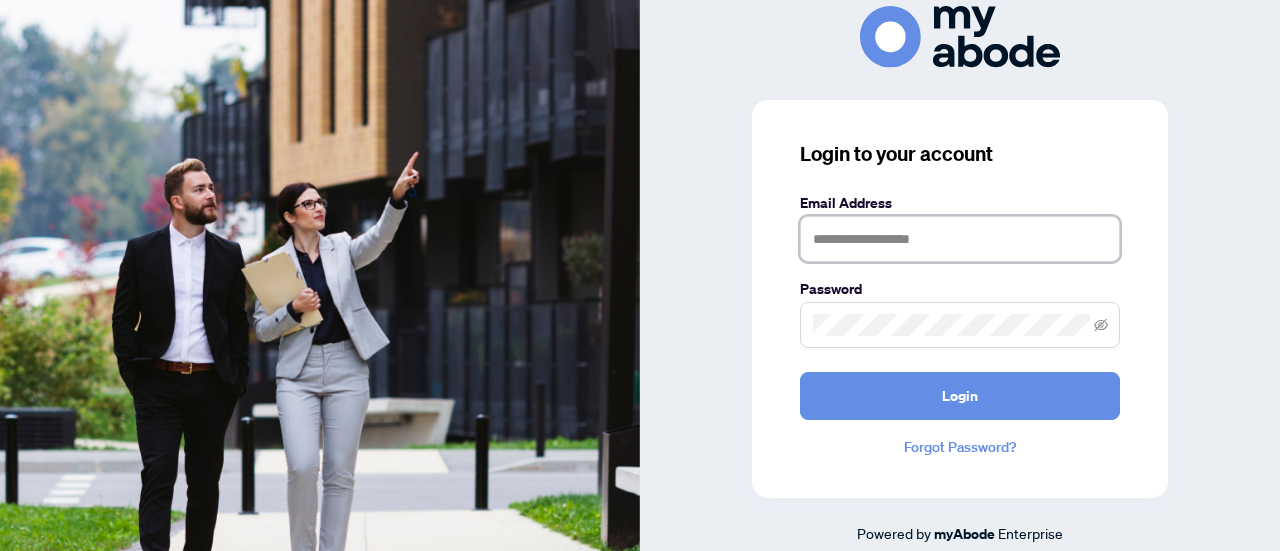 click at bounding box center (960, 239) 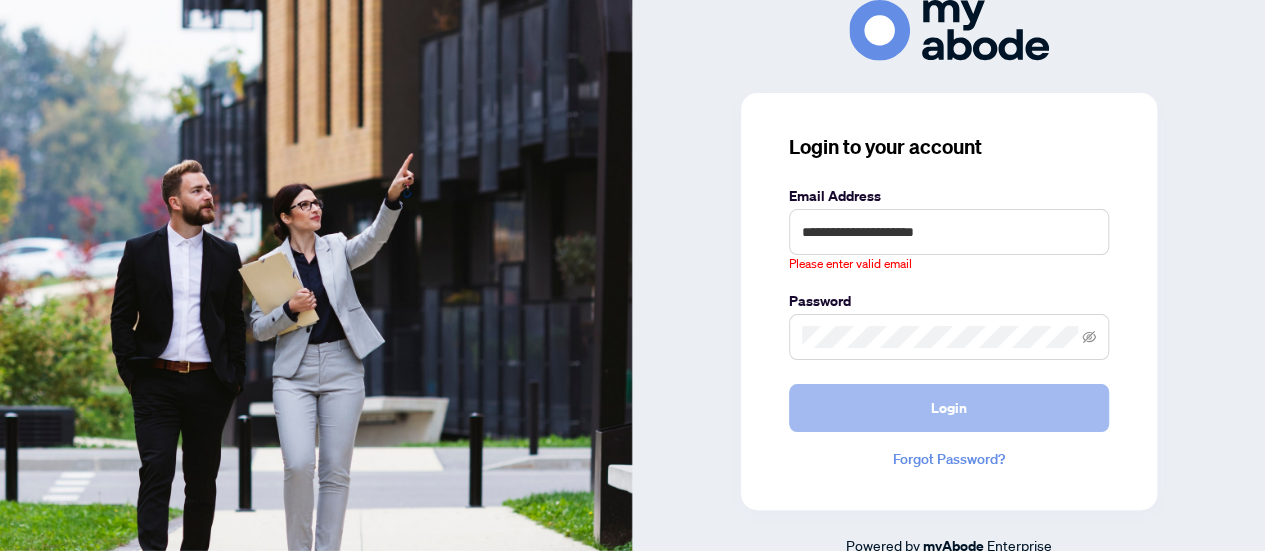 click on "Login" at bounding box center (949, 408) 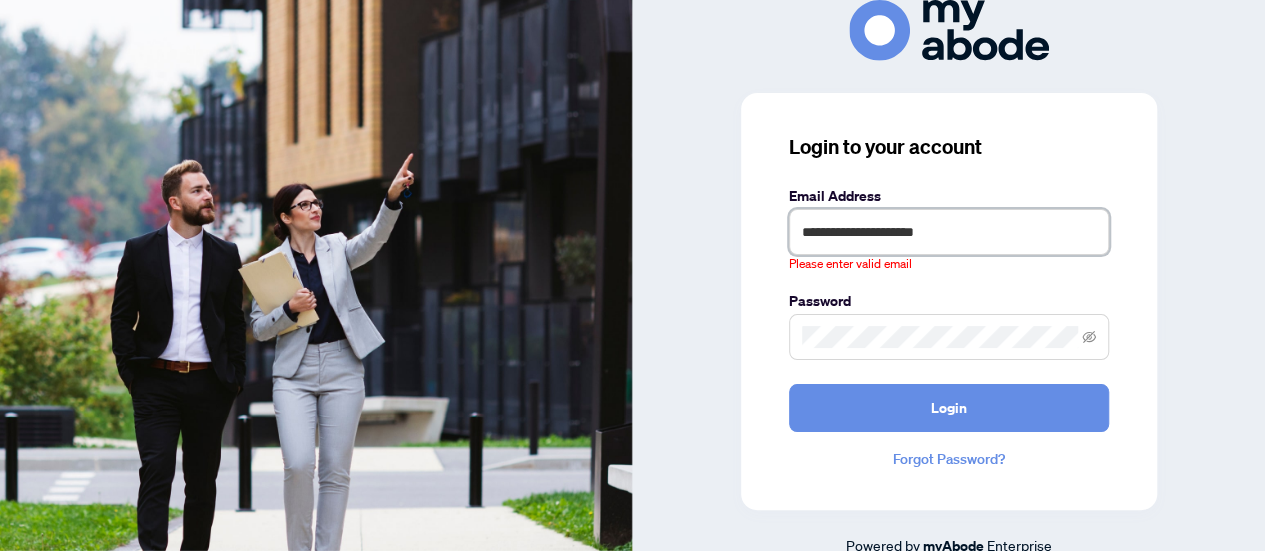 click on "**********" at bounding box center (949, 232) 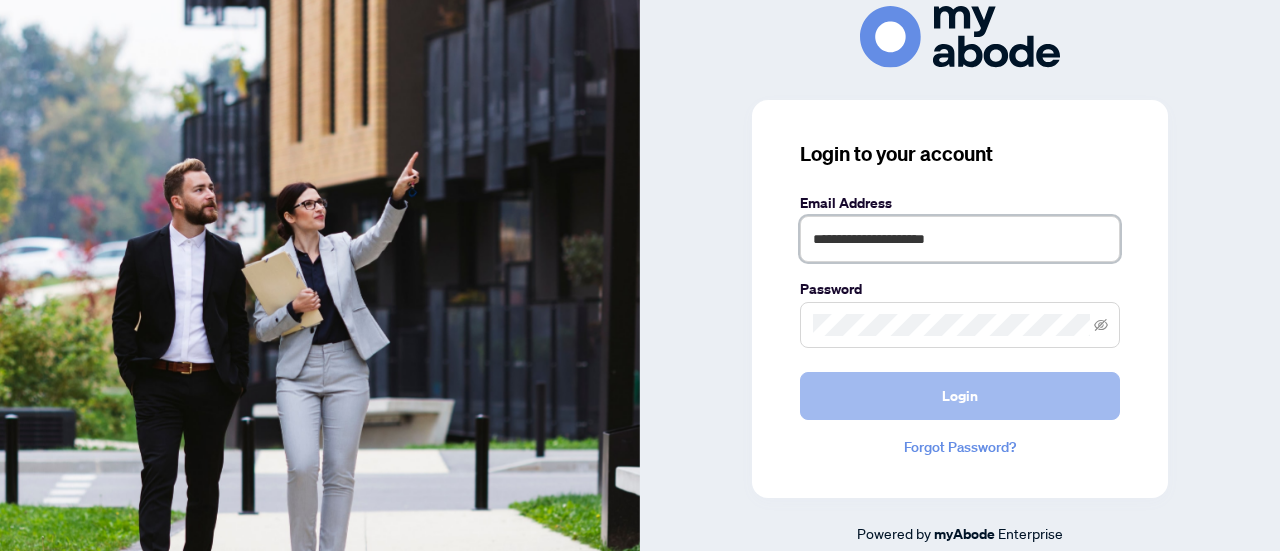 type on "**********" 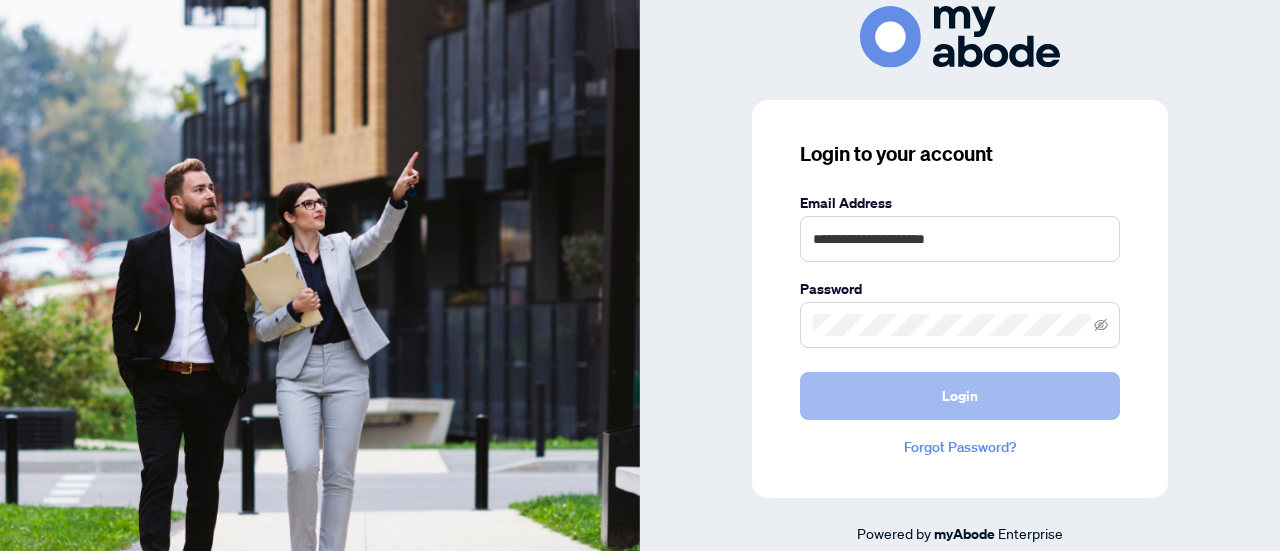 click on "Login" at bounding box center [960, 396] 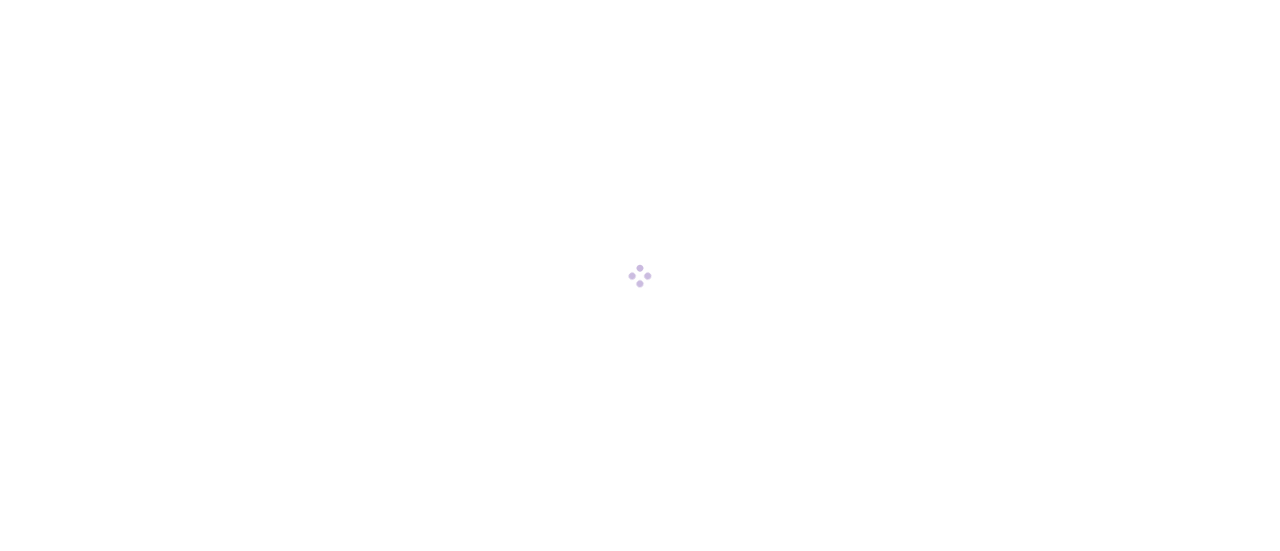 scroll, scrollTop: 0, scrollLeft: 0, axis: both 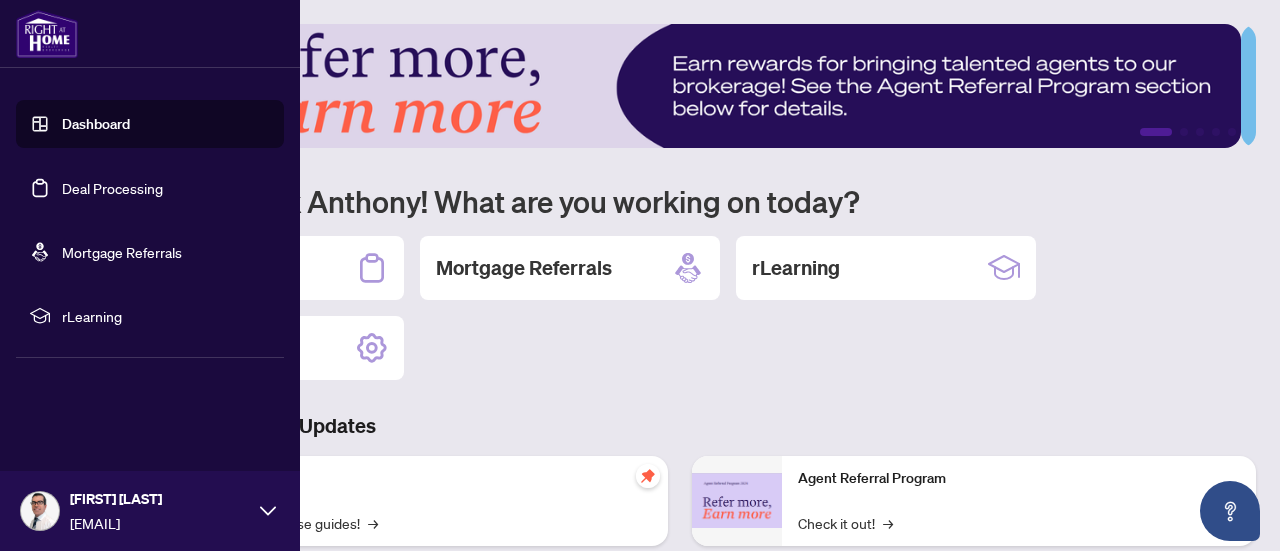 click on "Deal Processing" at bounding box center (112, 188) 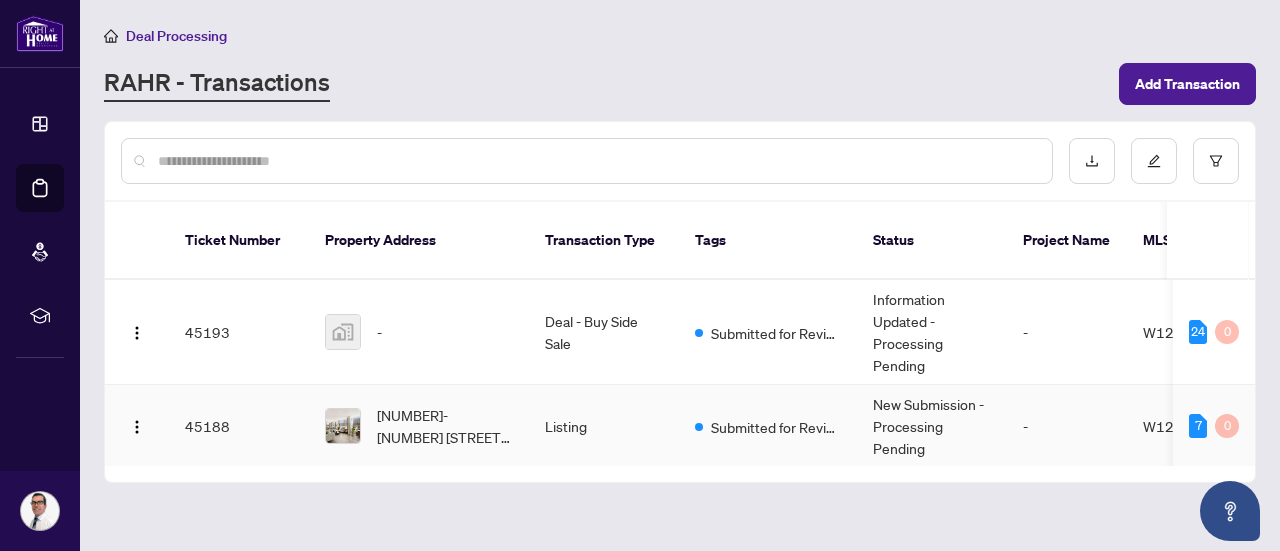 scroll, scrollTop: 100, scrollLeft: 0, axis: vertical 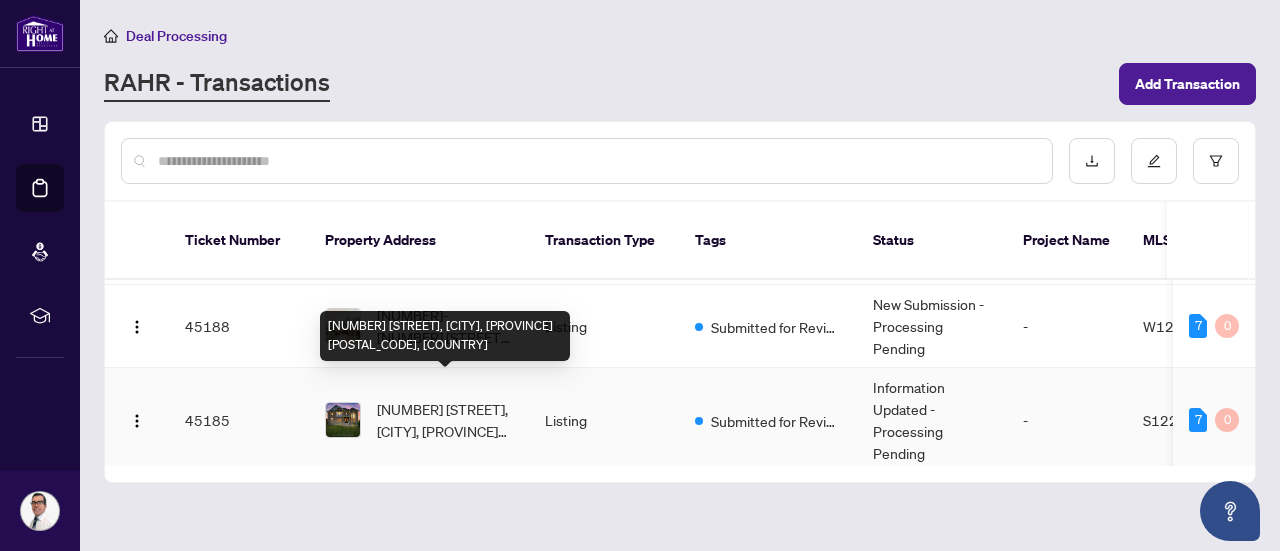 click on "[NUMBER] [STREET], [CITY], [PROVINCE] [POSTAL_CODE], [COUNTRY]" at bounding box center [445, 420] 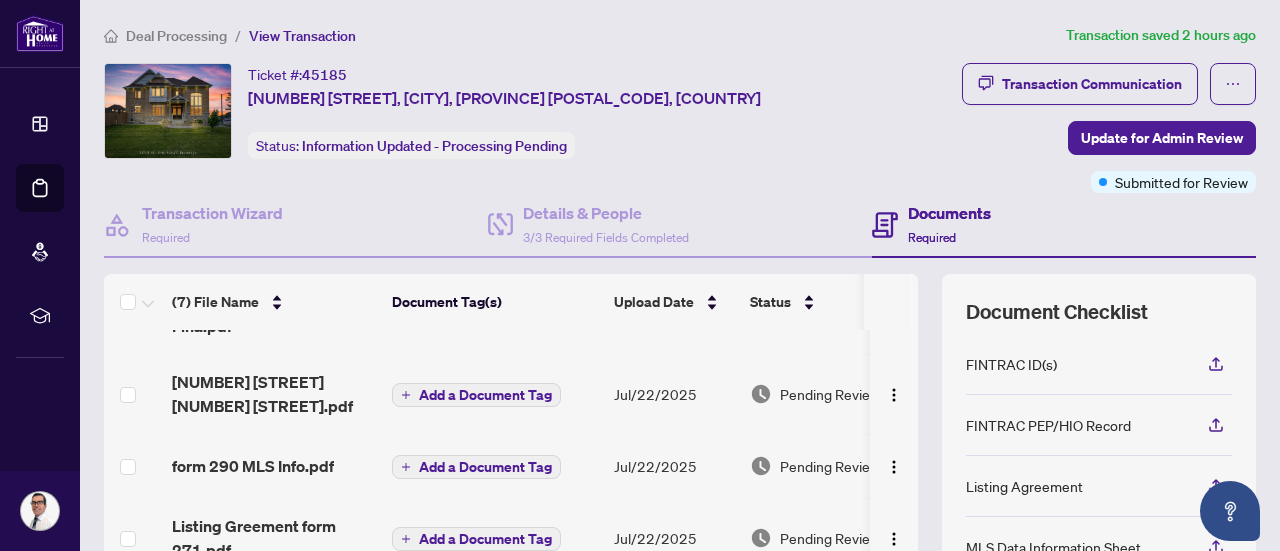 scroll, scrollTop: 221, scrollLeft: 0, axis: vertical 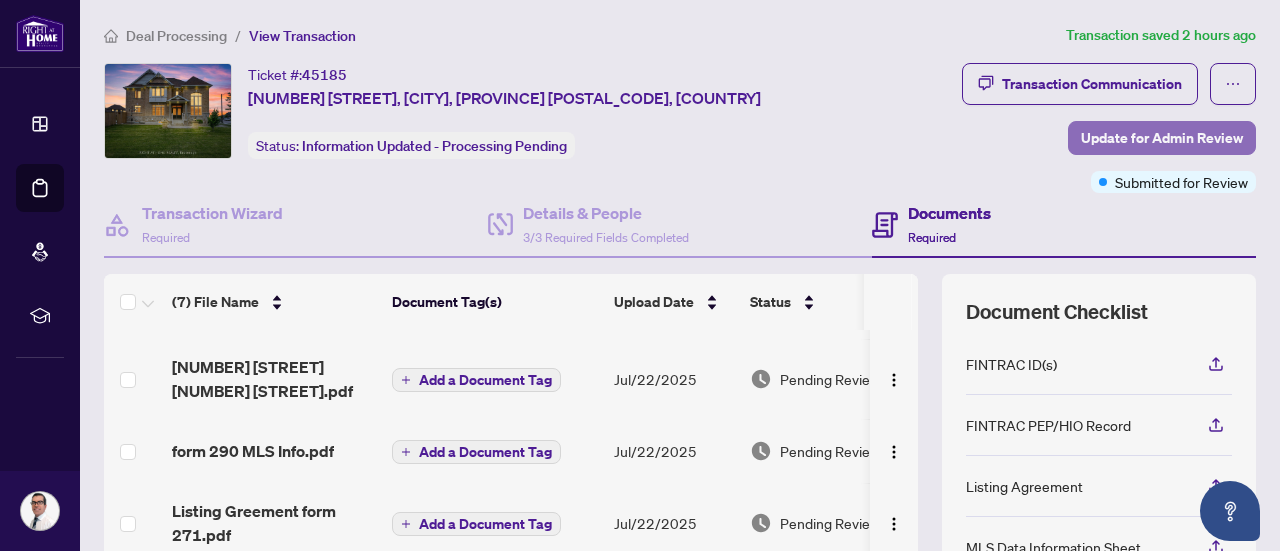 click on "Update for Admin Review" at bounding box center (1162, 138) 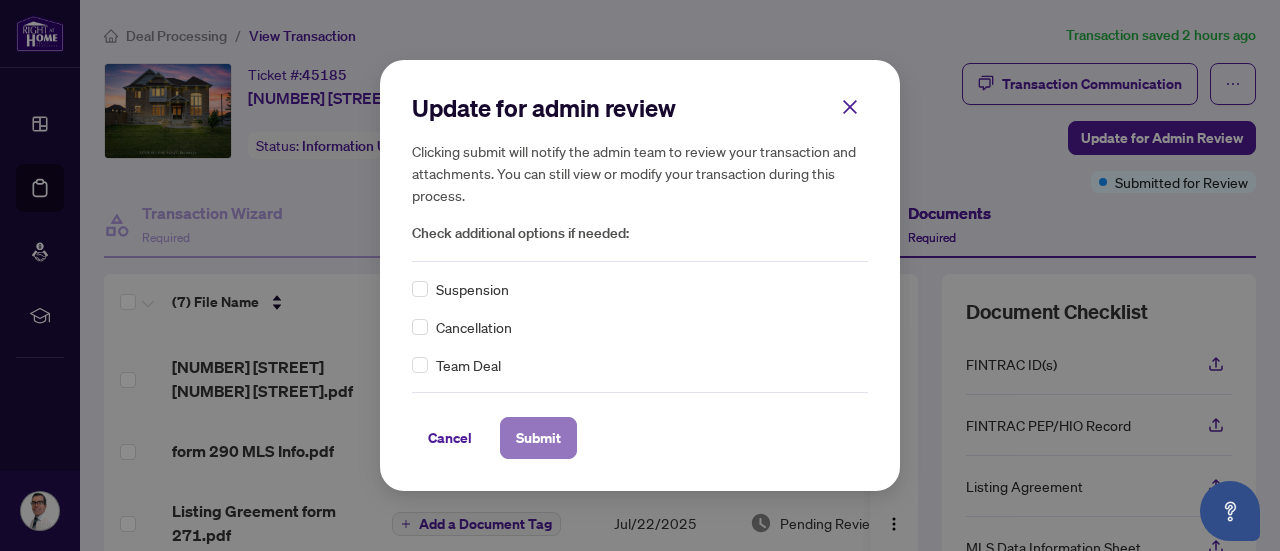 click on "Submit" at bounding box center [538, 438] 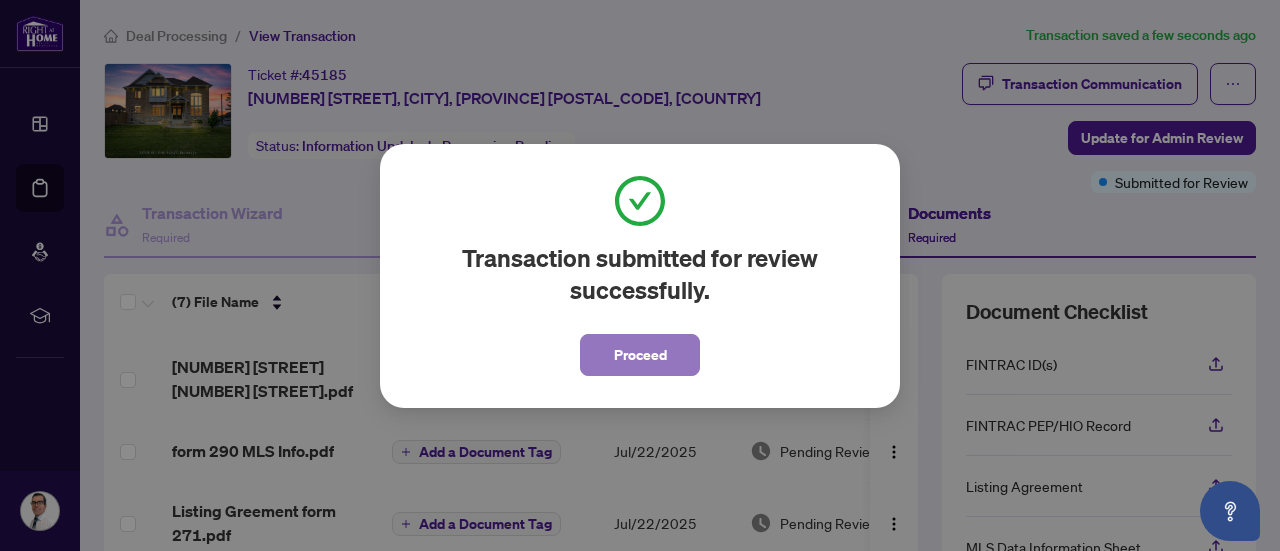 click on "Proceed" at bounding box center (640, 355) 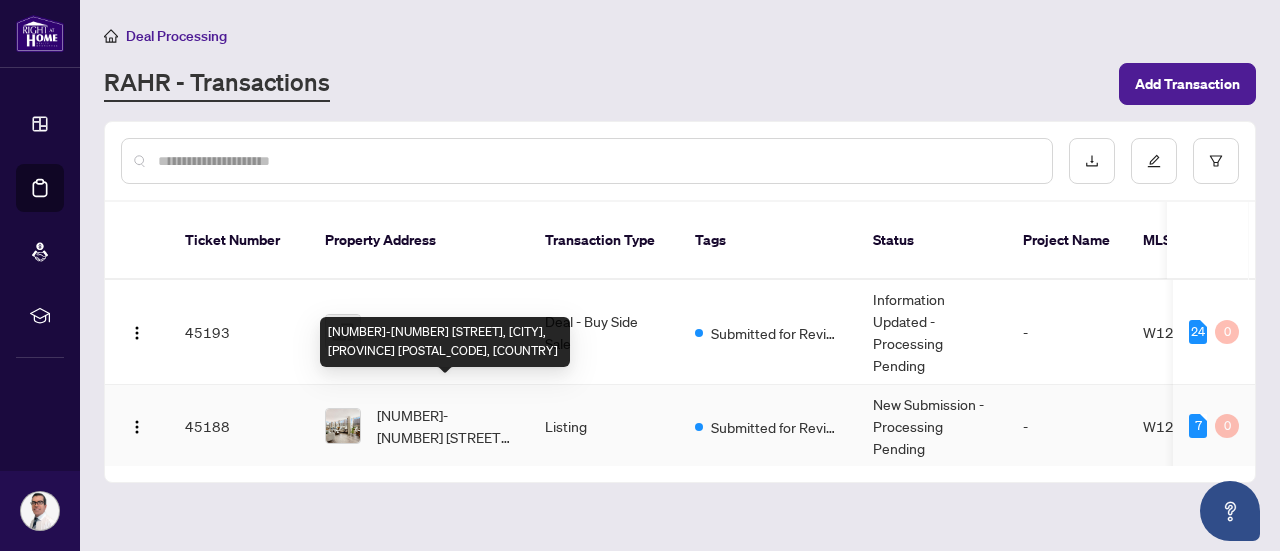 click on "[NUMBER]-[NUMBER] [STREET], [CITY], [PROVINCE] [POSTAL_CODE], [COUNTRY]" at bounding box center [445, 426] 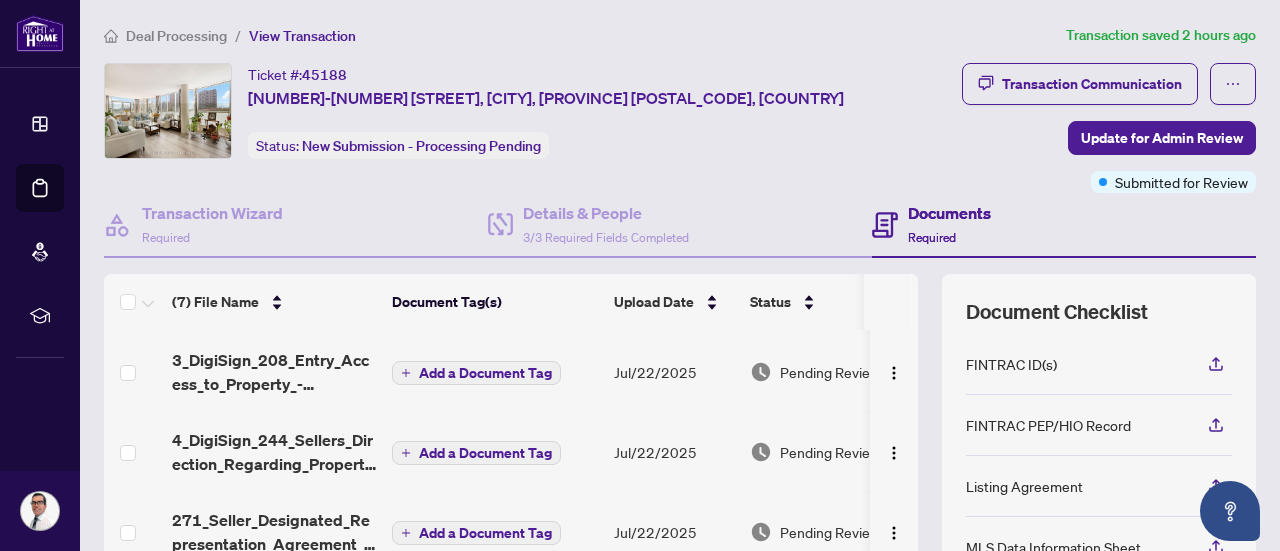 scroll, scrollTop: 253, scrollLeft: 0, axis: vertical 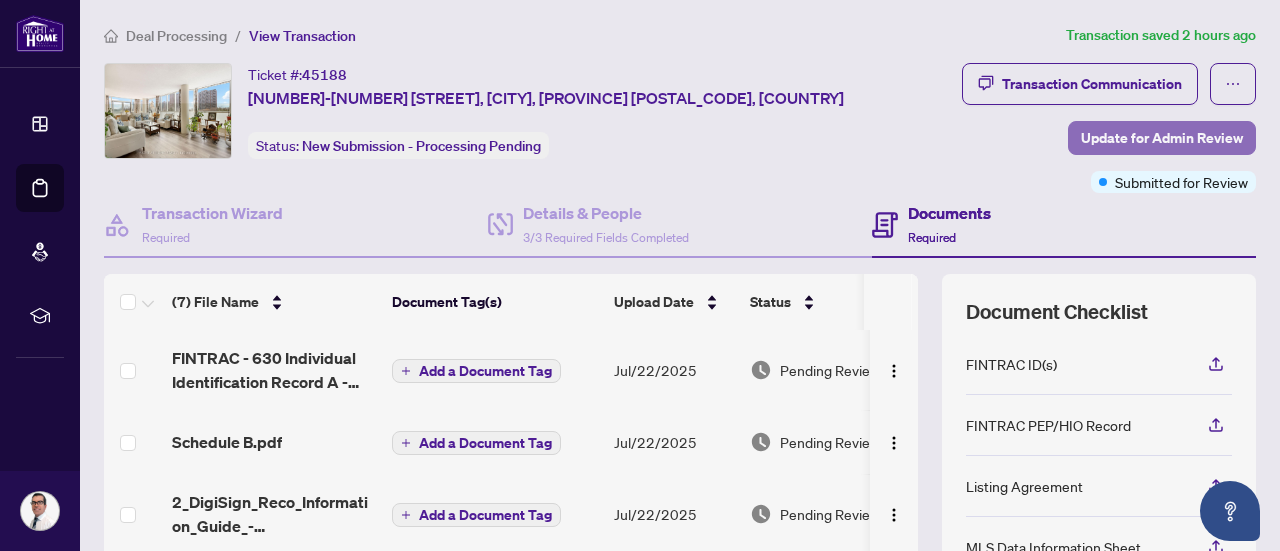 click on "Update for Admin Review" at bounding box center [1162, 138] 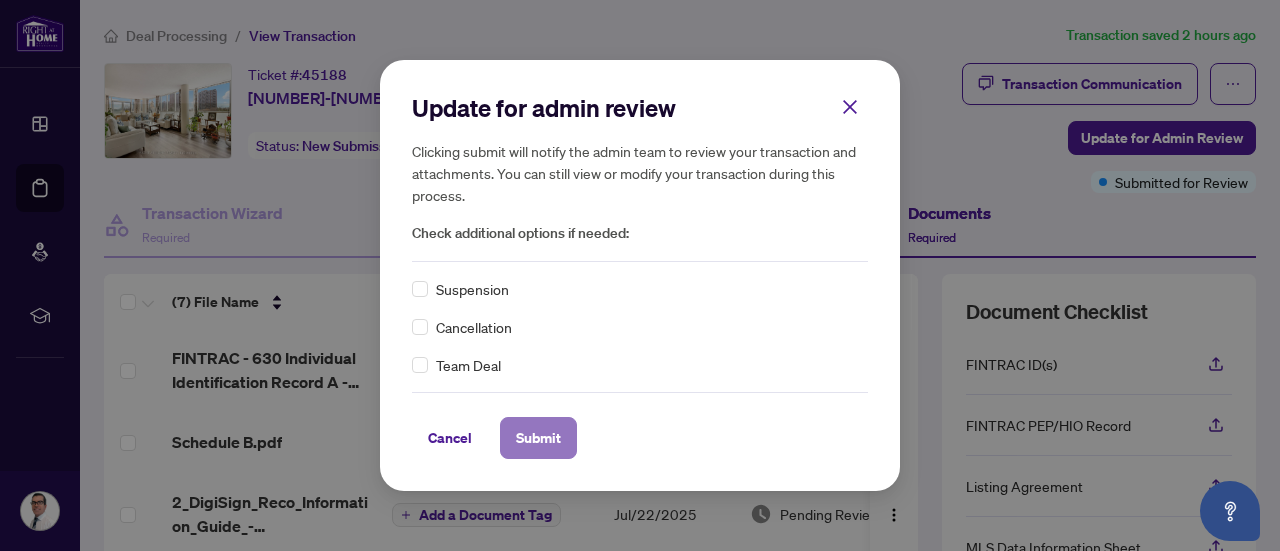 click on "Submit" at bounding box center [538, 438] 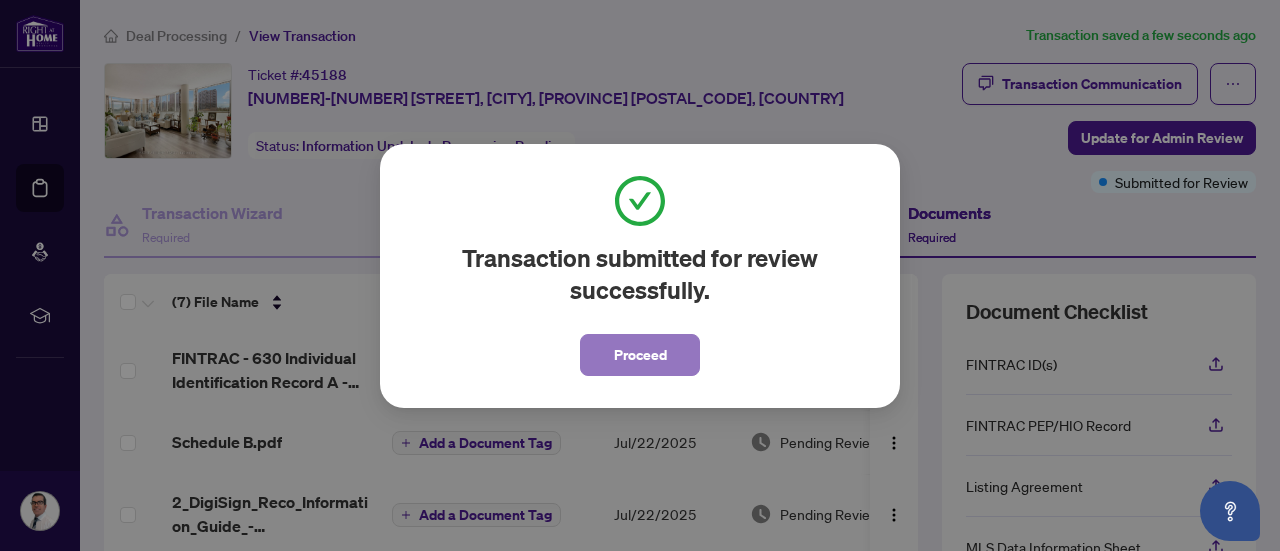 click on "Proceed" at bounding box center (640, 355) 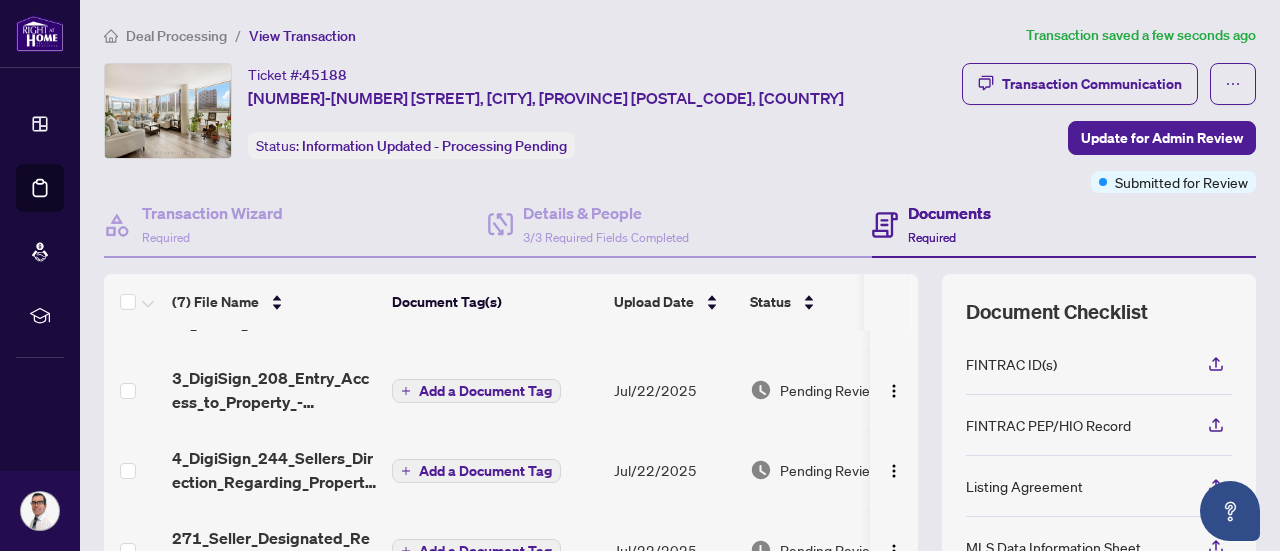 scroll, scrollTop: 253, scrollLeft: 0, axis: vertical 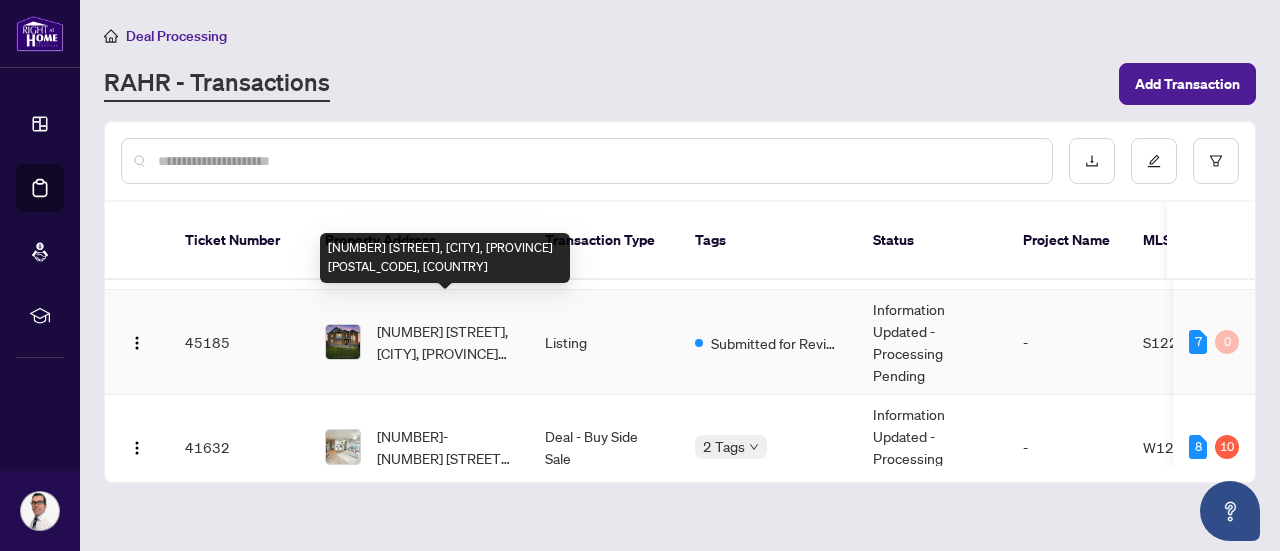 click on "[NUMBER] [STREET], [CITY], [PROVINCE] [POSTAL_CODE], [COUNTRY]" at bounding box center [445, 342] 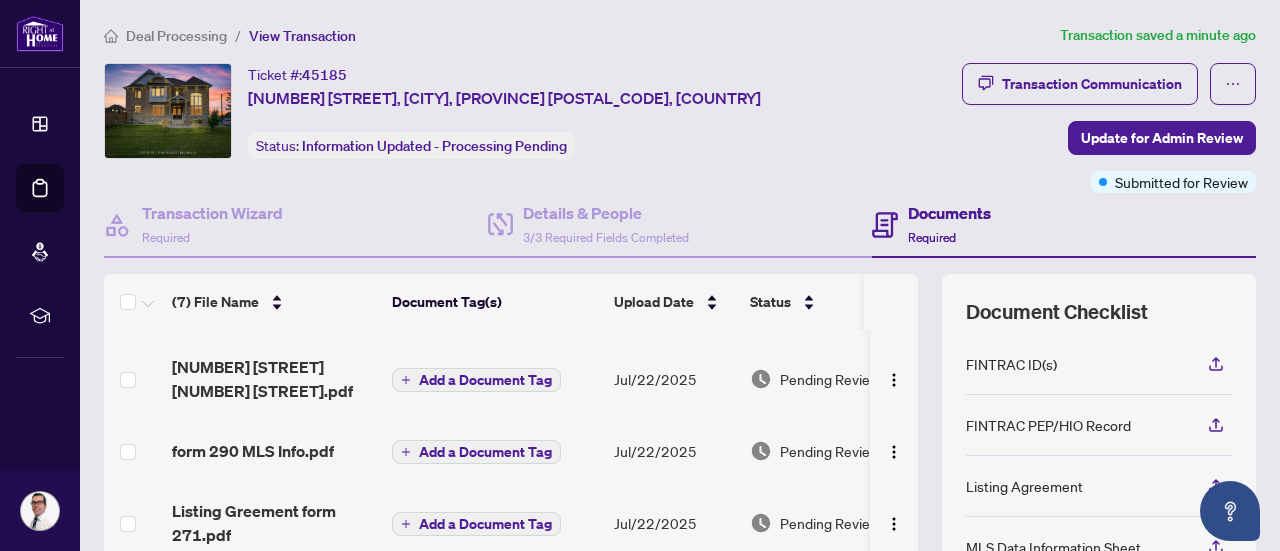 scroll, scrollTop: 221, scrollLeft: 0, axis: vertical 